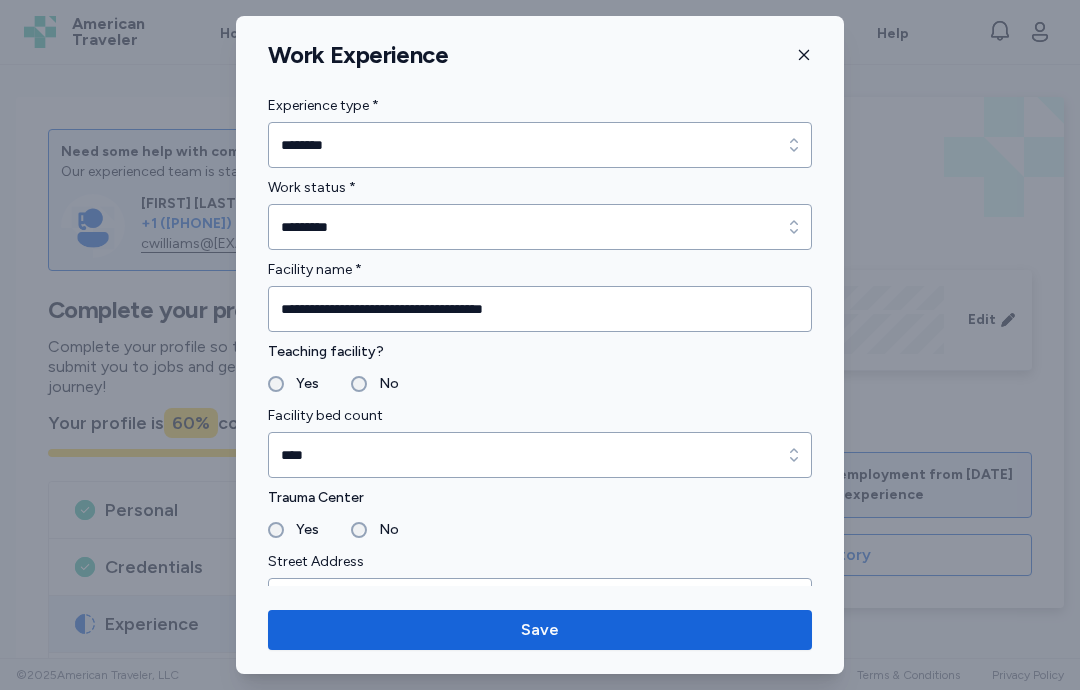 scroll, scrollTop: 194, scrollLeft: 141, axis: both 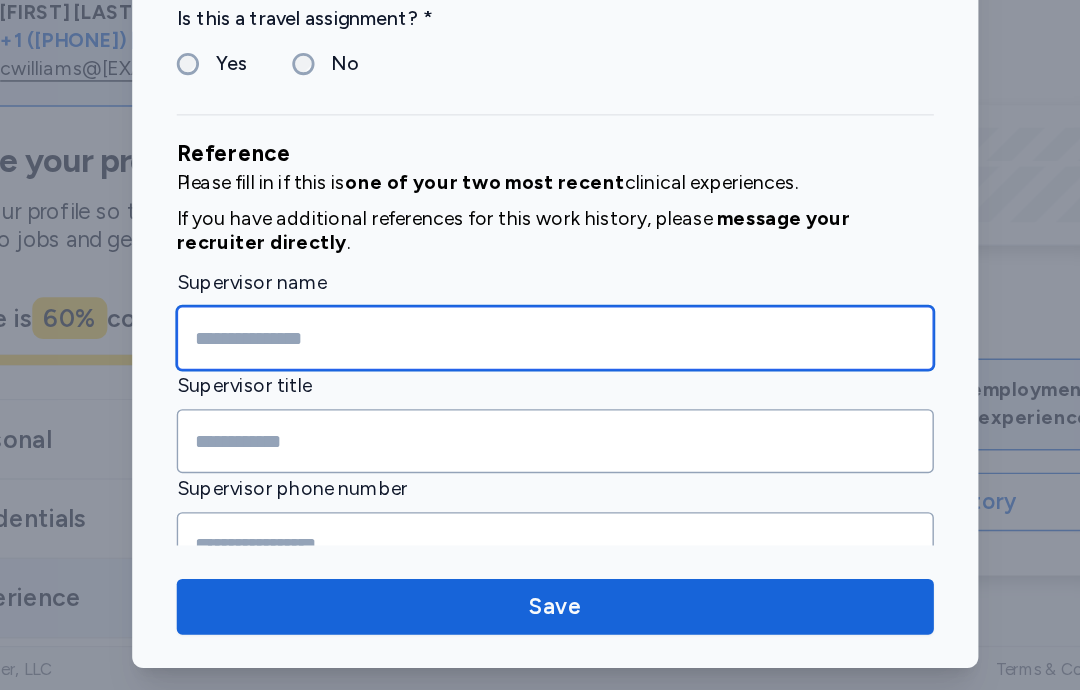click at bounding box center [540, 437] 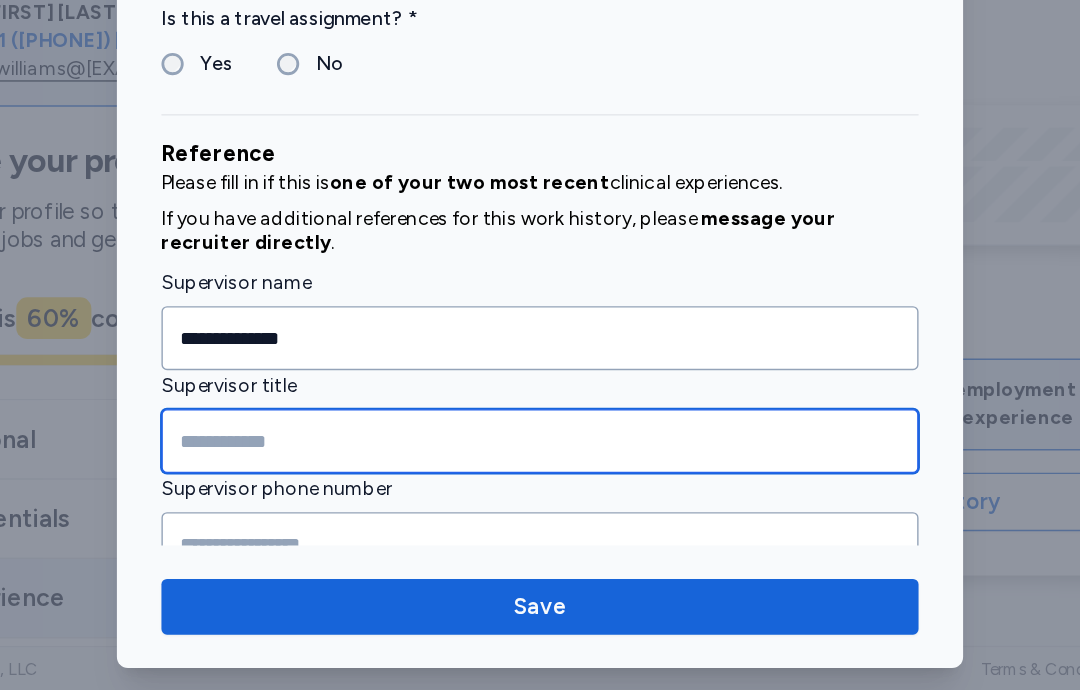 click at bounding box center [540, 511] 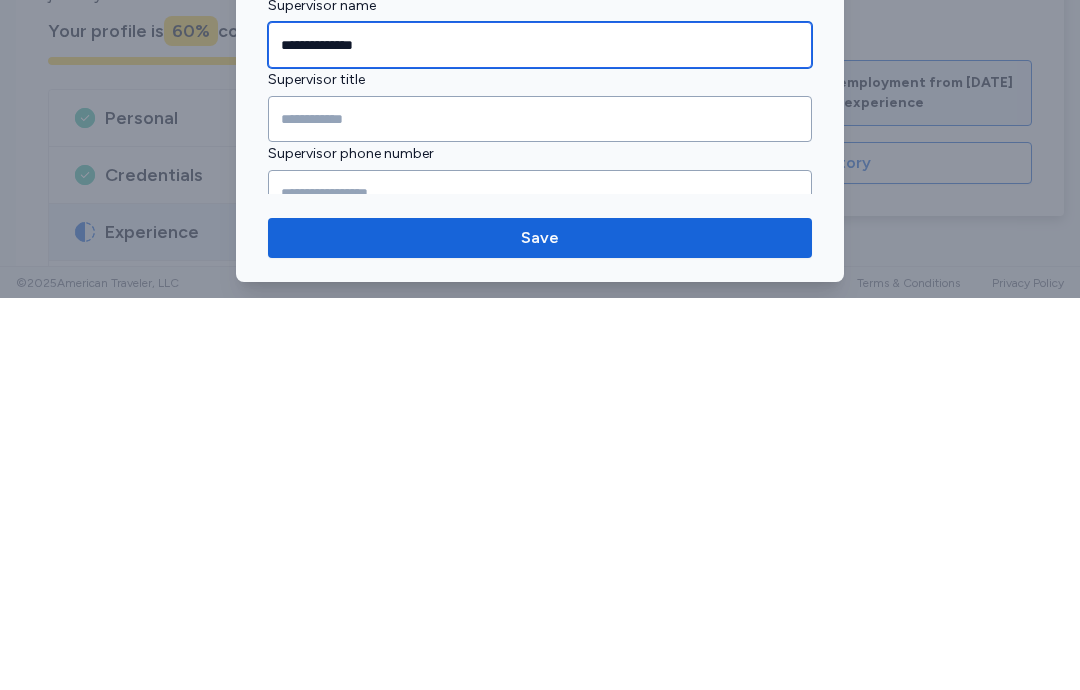click on "**********" at bounding box center [540, 437] 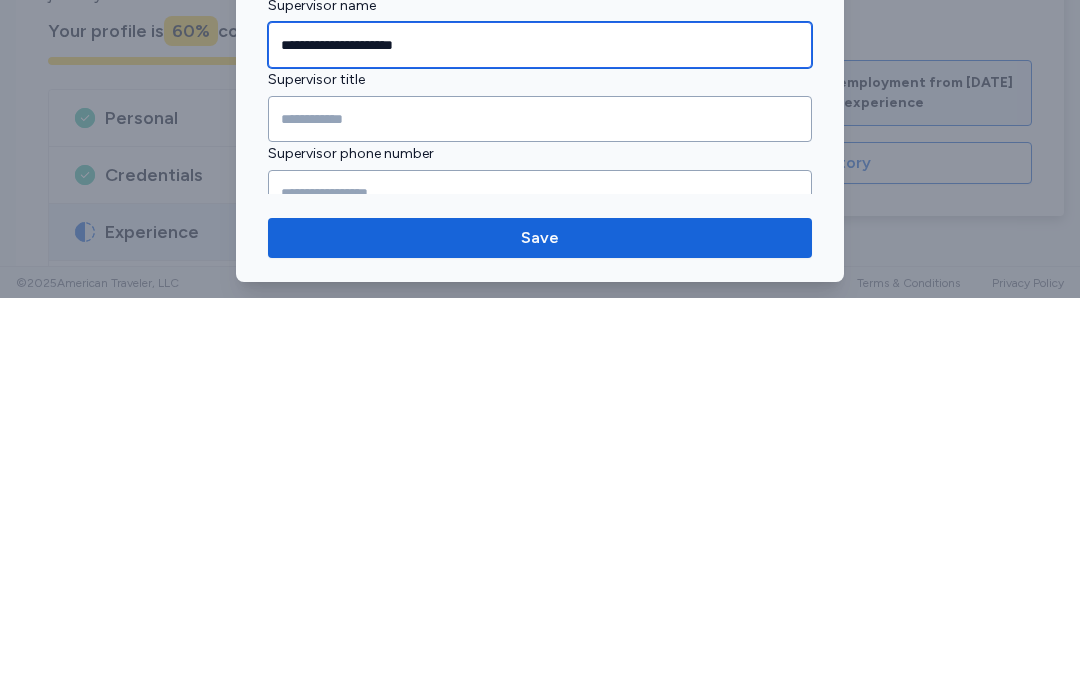 type on "**********" 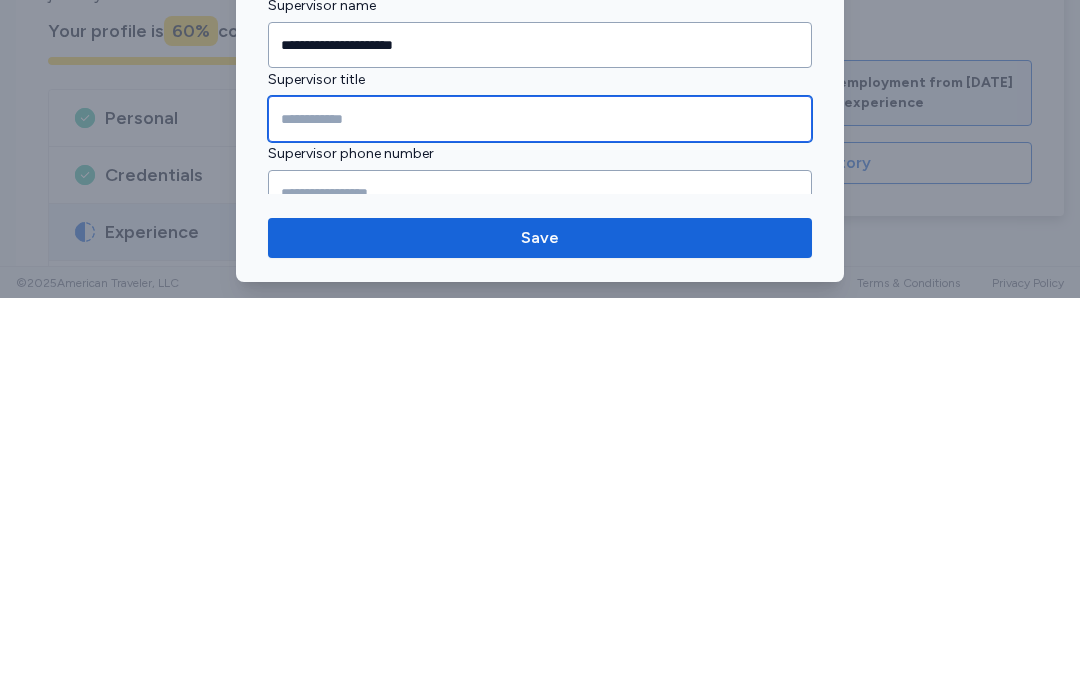 click at bounding box center [540, 511] 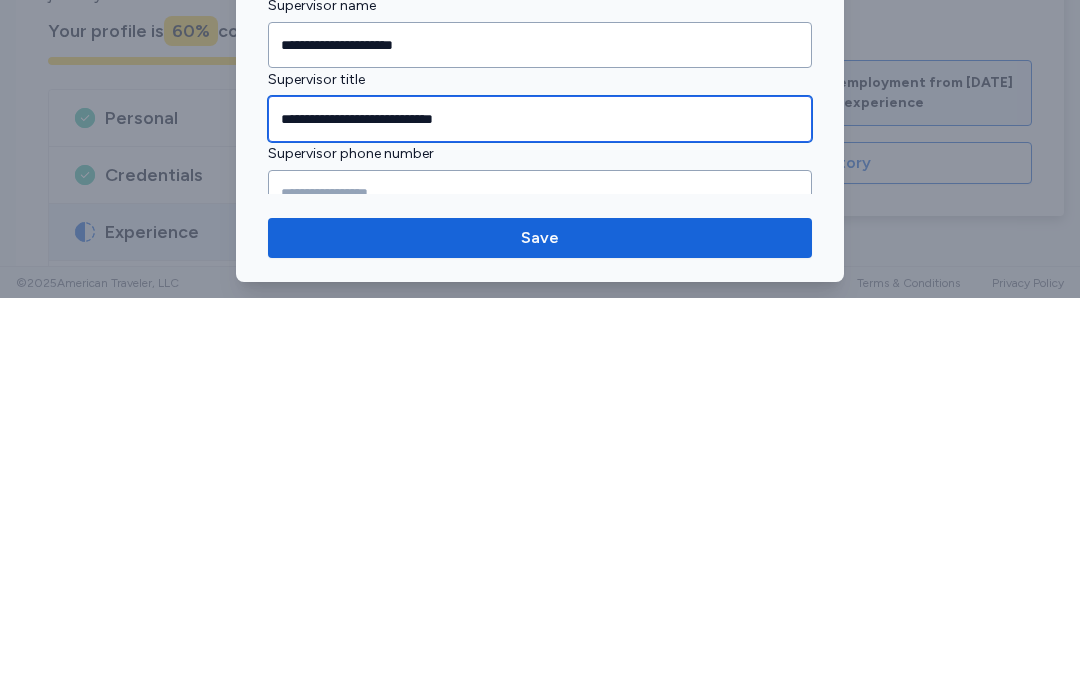 click on "**********" at bounding box center [540, 511] 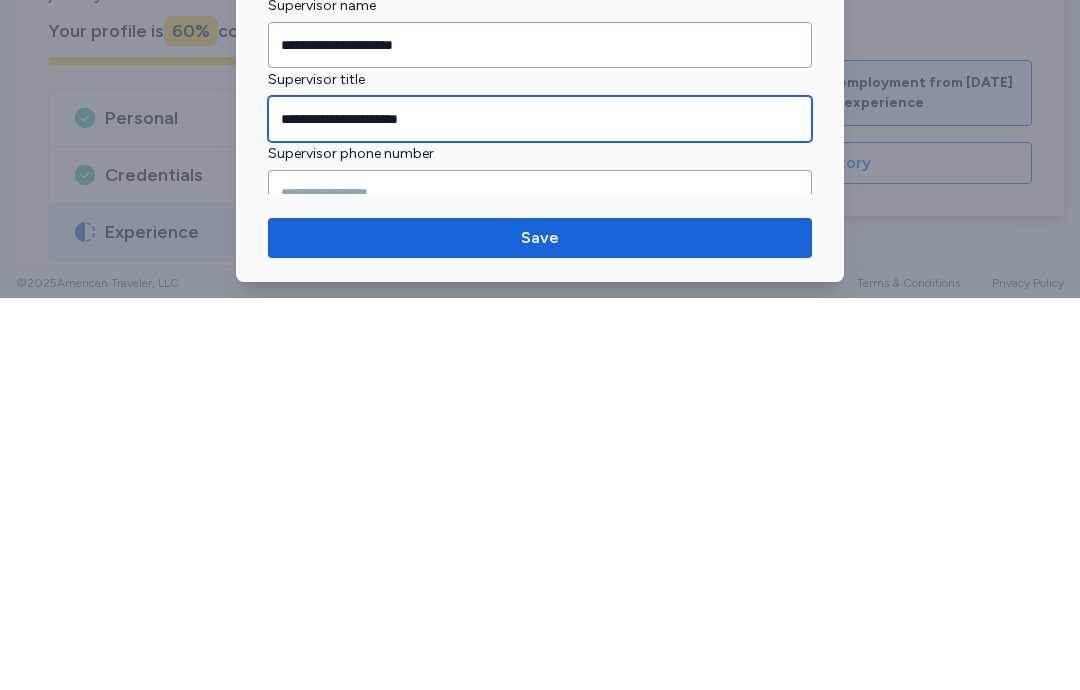 click on "**********" at bounding box center (540, 511) 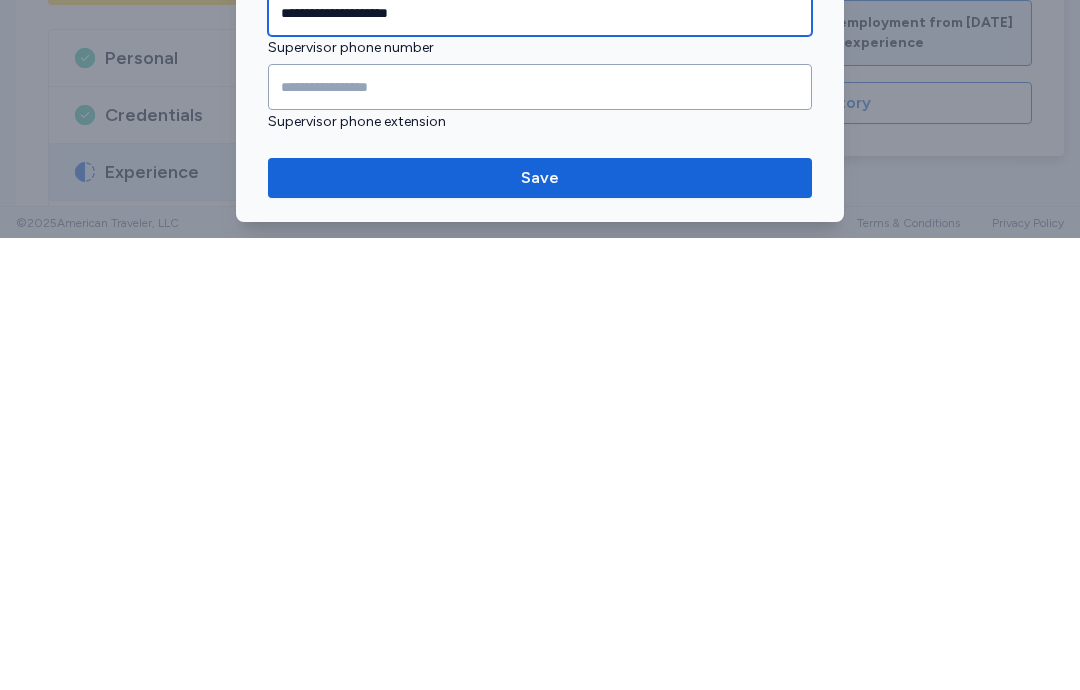 scroll, scrollTop: 1926, scrollLeft: 0, axis: vertical 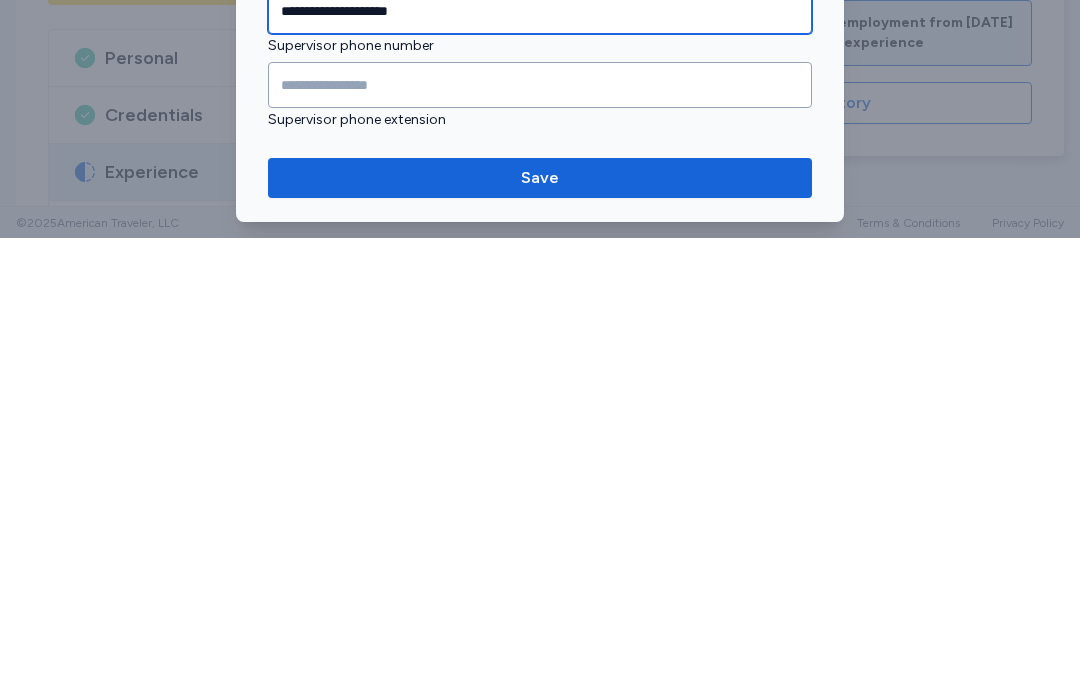 type on "**********" 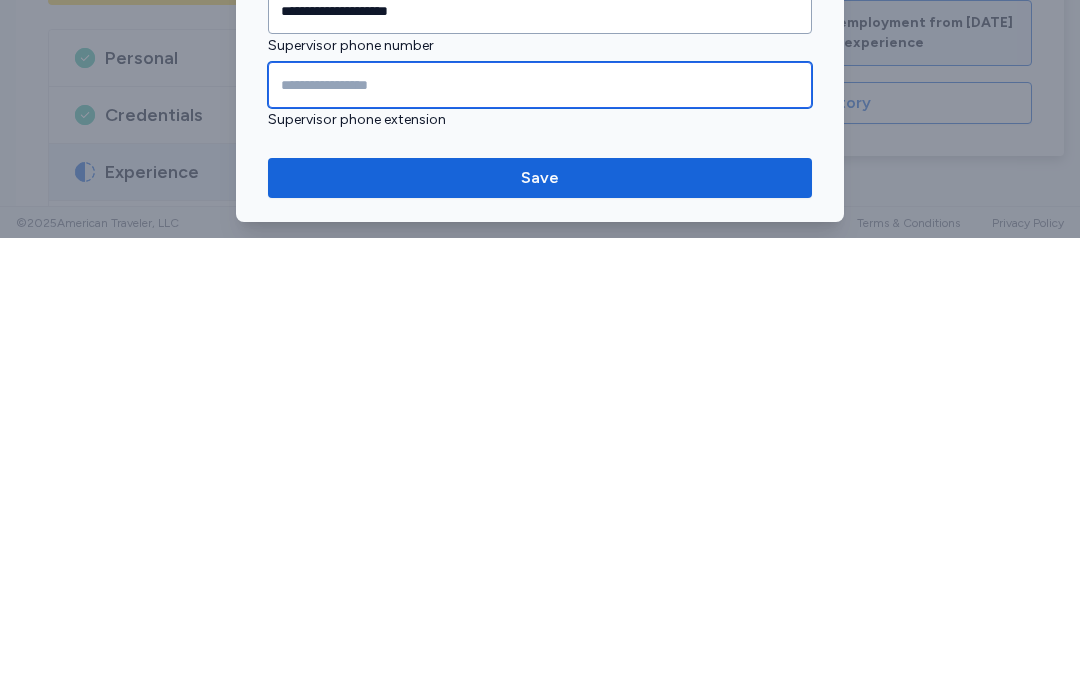 click at bounding box center (540, 537) 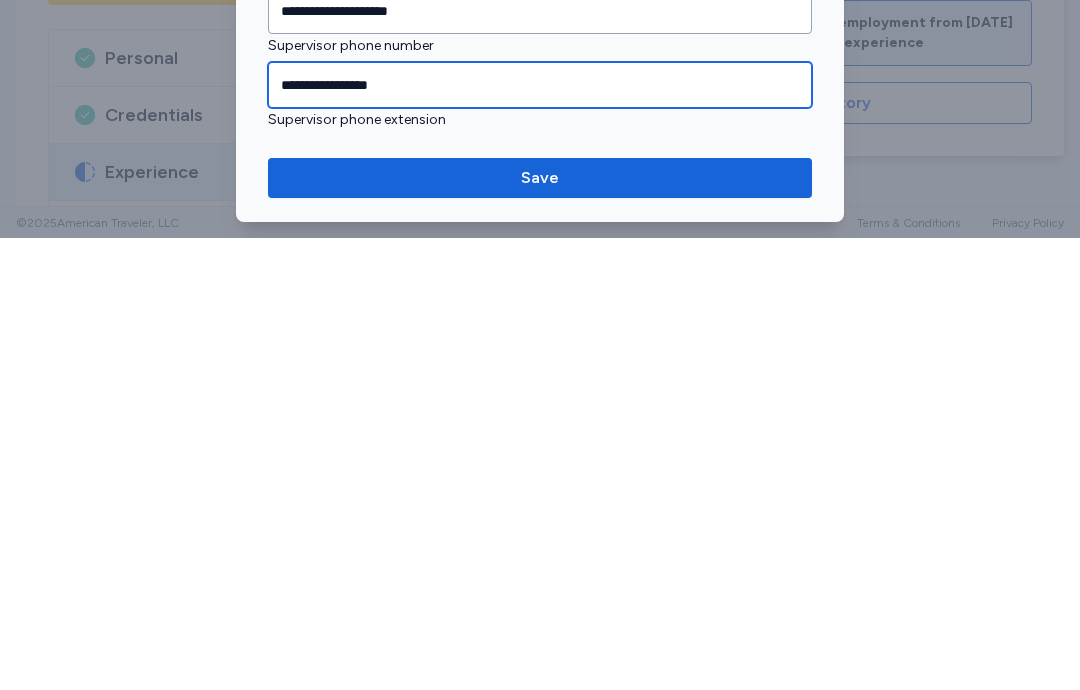 type on "**********" 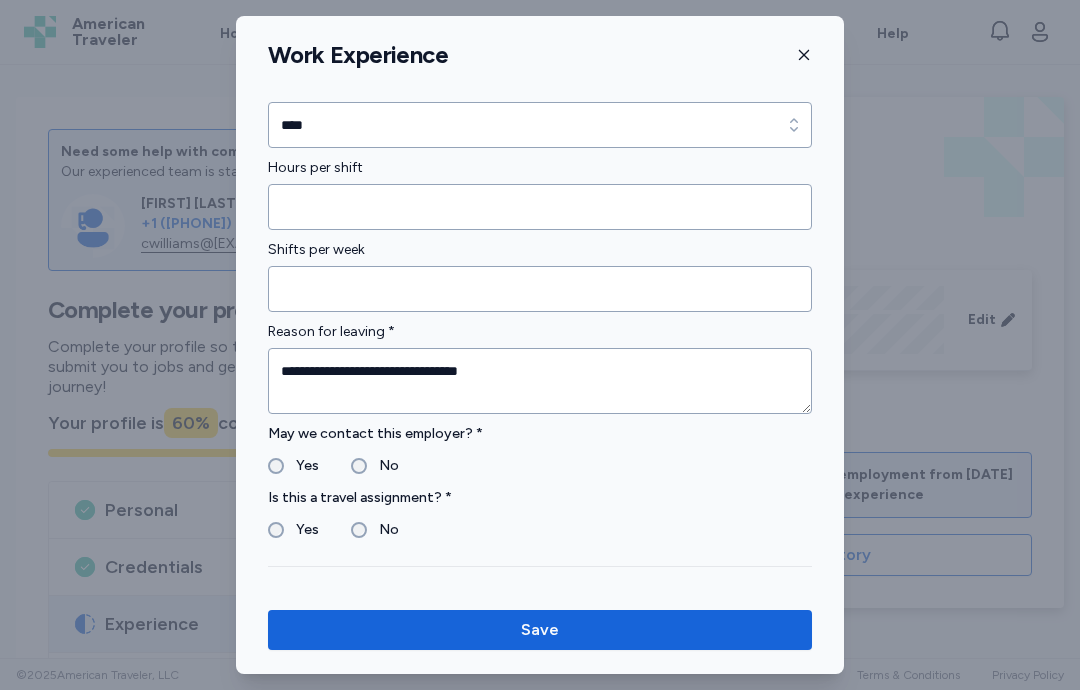 scroll, scrollTop: 1577, scrollLeft: 0, axis: vertical 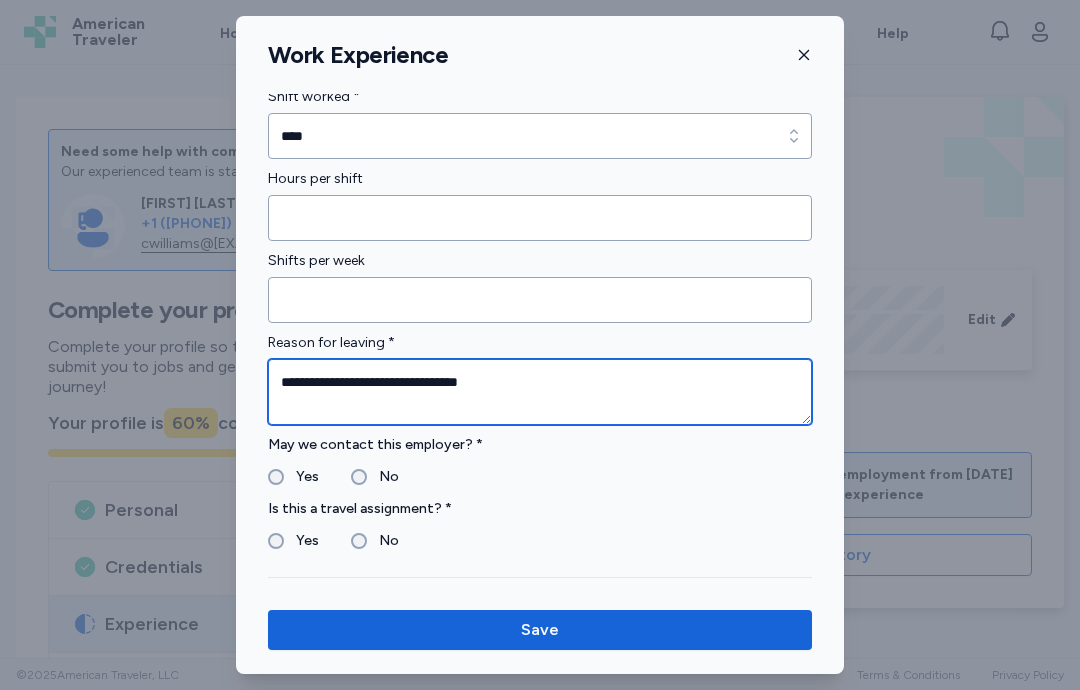 click on "**********" at bounding box center (540, 392) 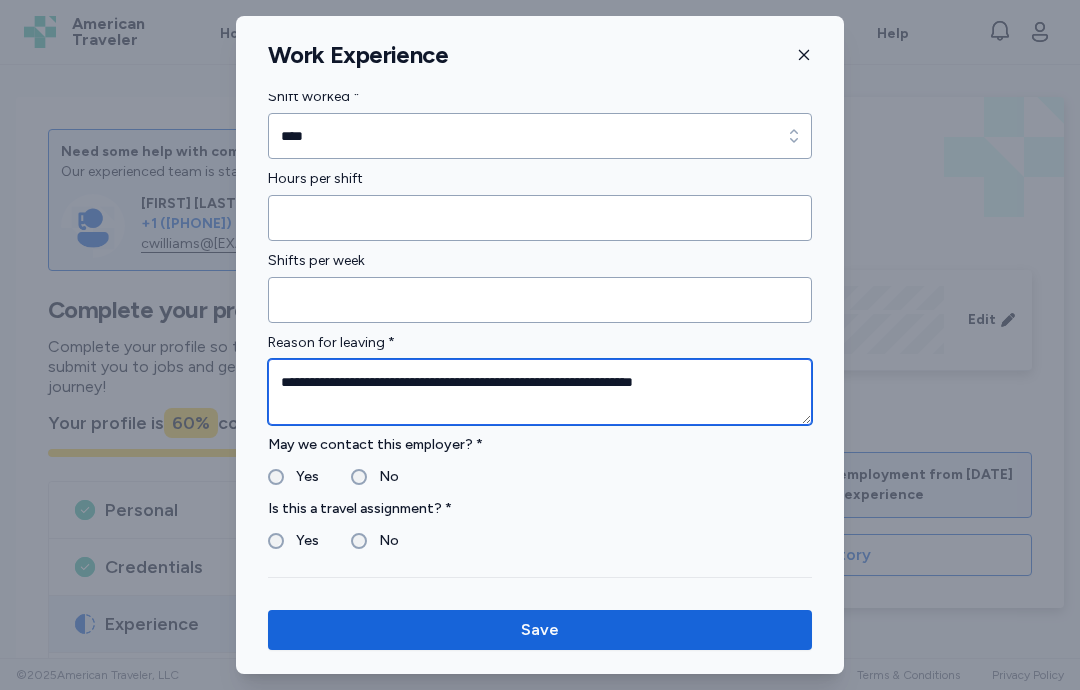 click on "**********" at bounding box center [540, 392] 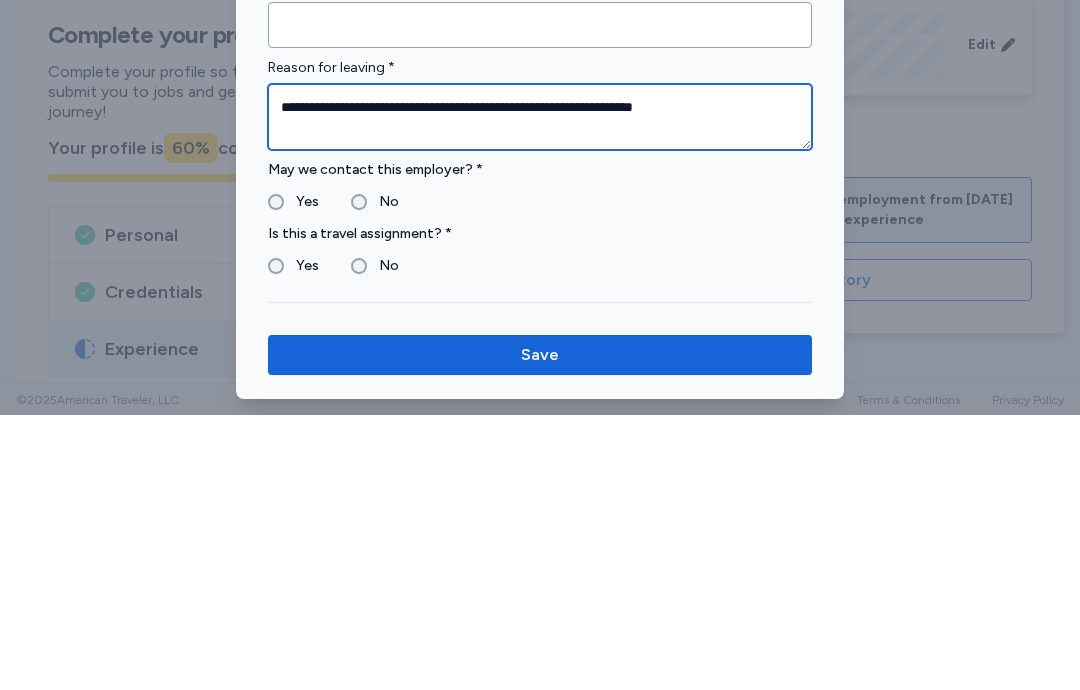 click on "**********" at bounding box center [540, 392] 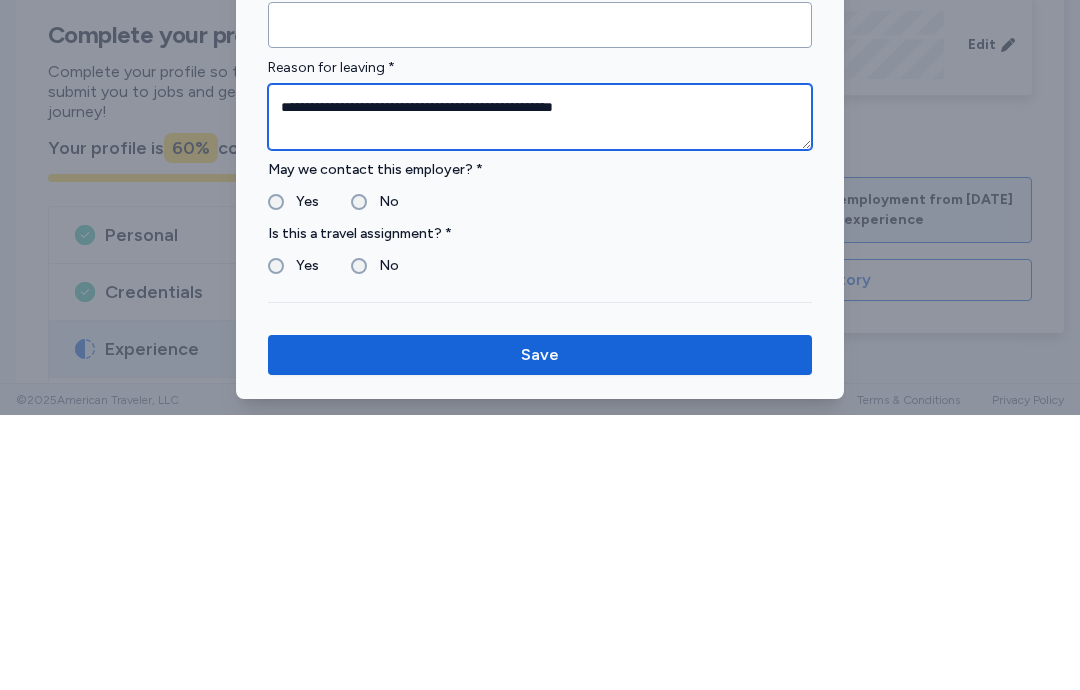 click on "**********" at bounding box center (540, 392) 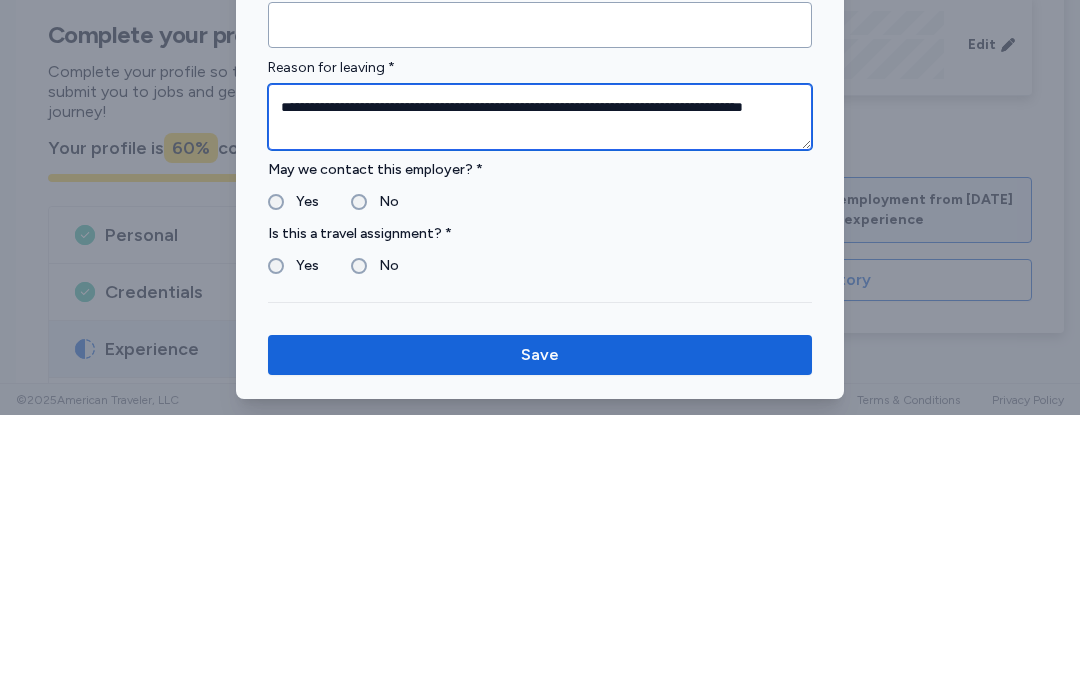 click on "**********" at bounding box center [540, 392] 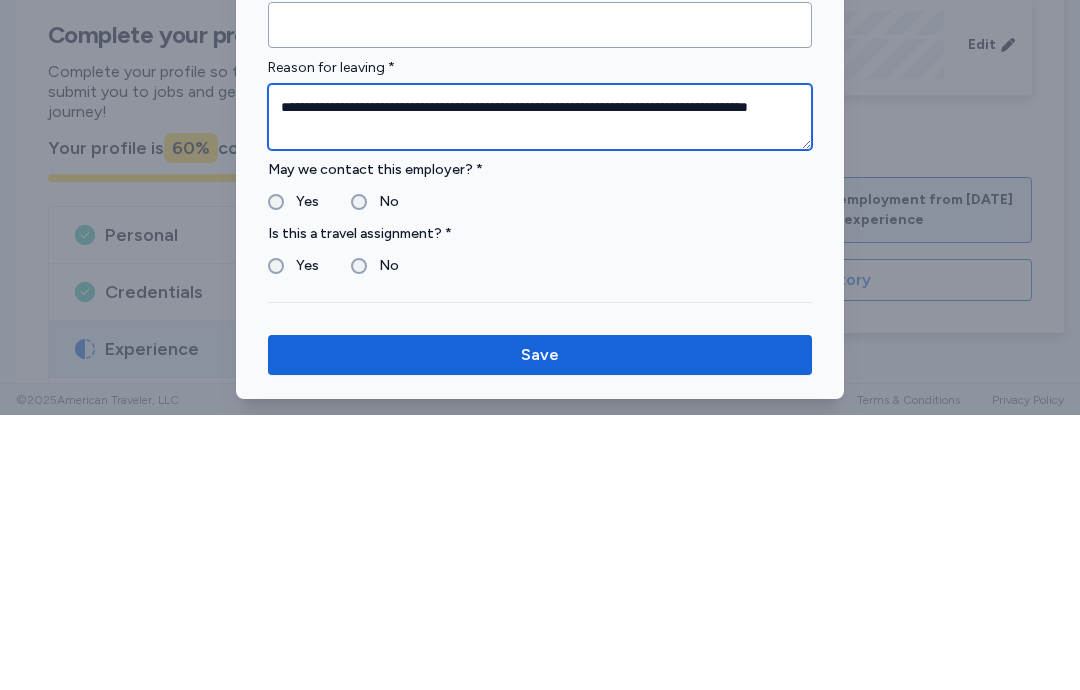 click on "**********" at bounding box center (540, 392) 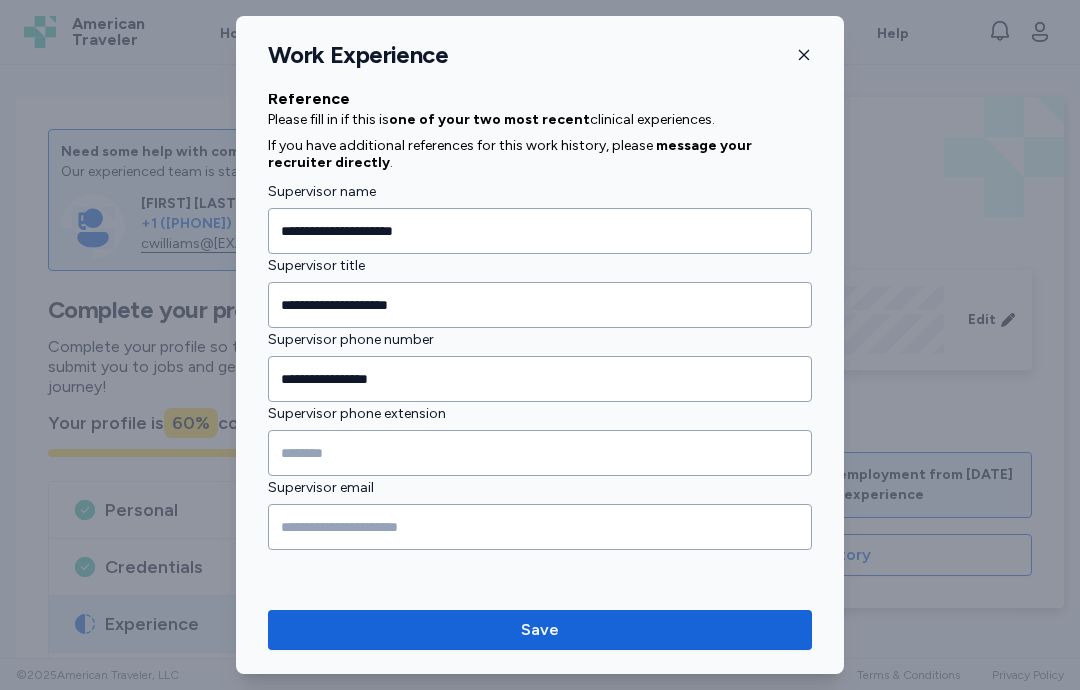 scroll, scrollTop: 2084, scrollLeft: 0, axis: vertical 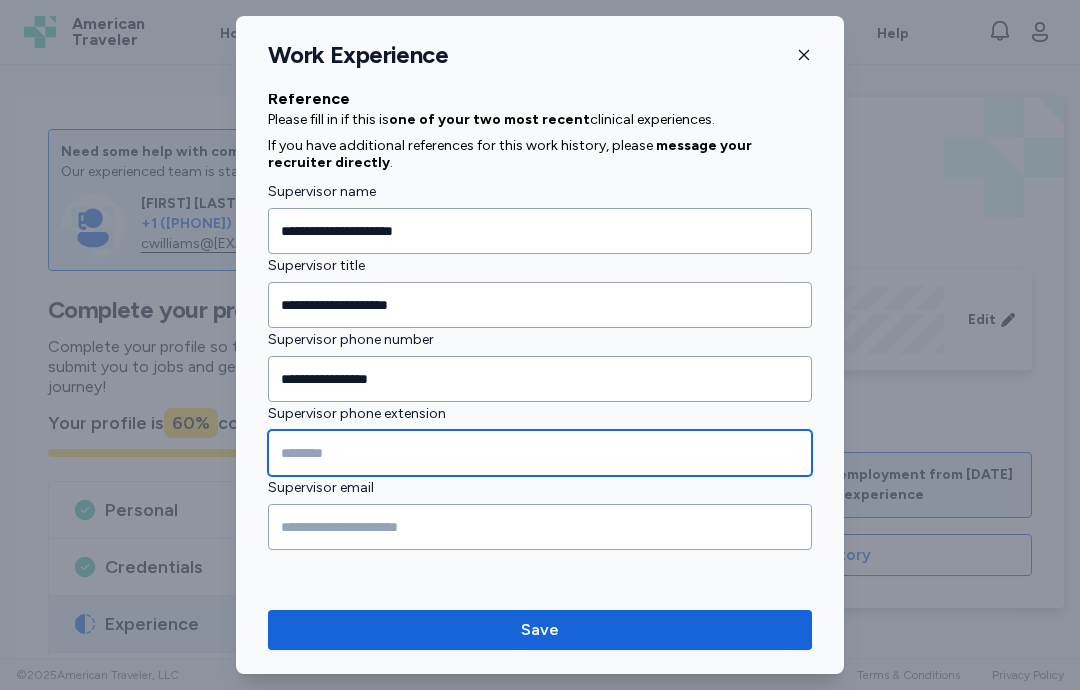 click at bounding box center (540, 453) 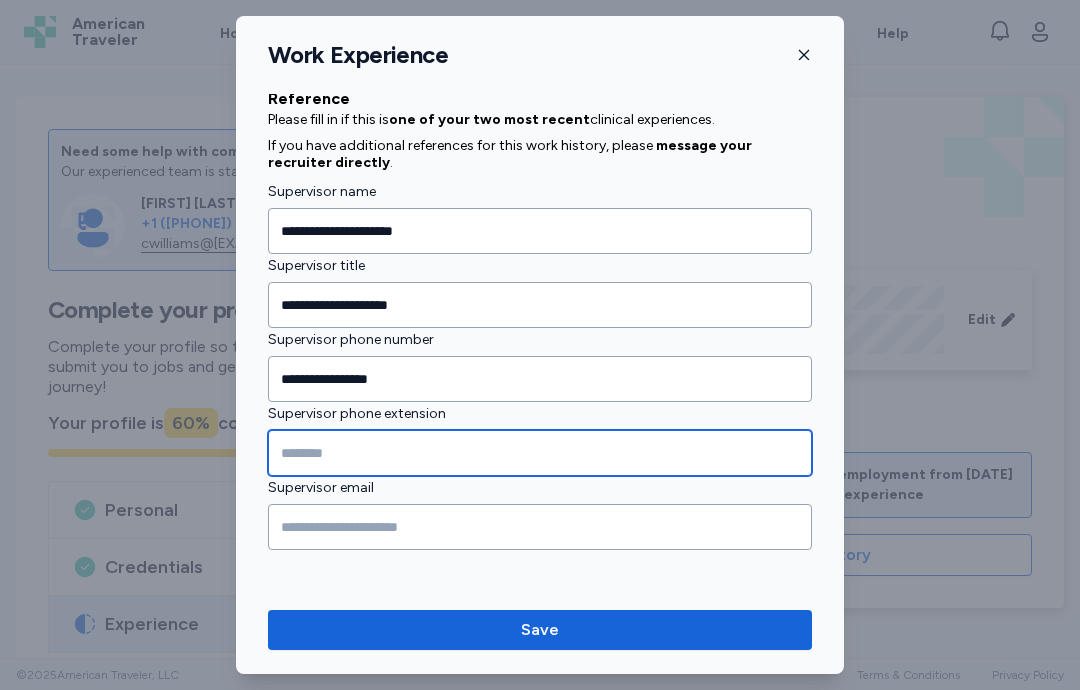 click at bounding box center [540, 453] 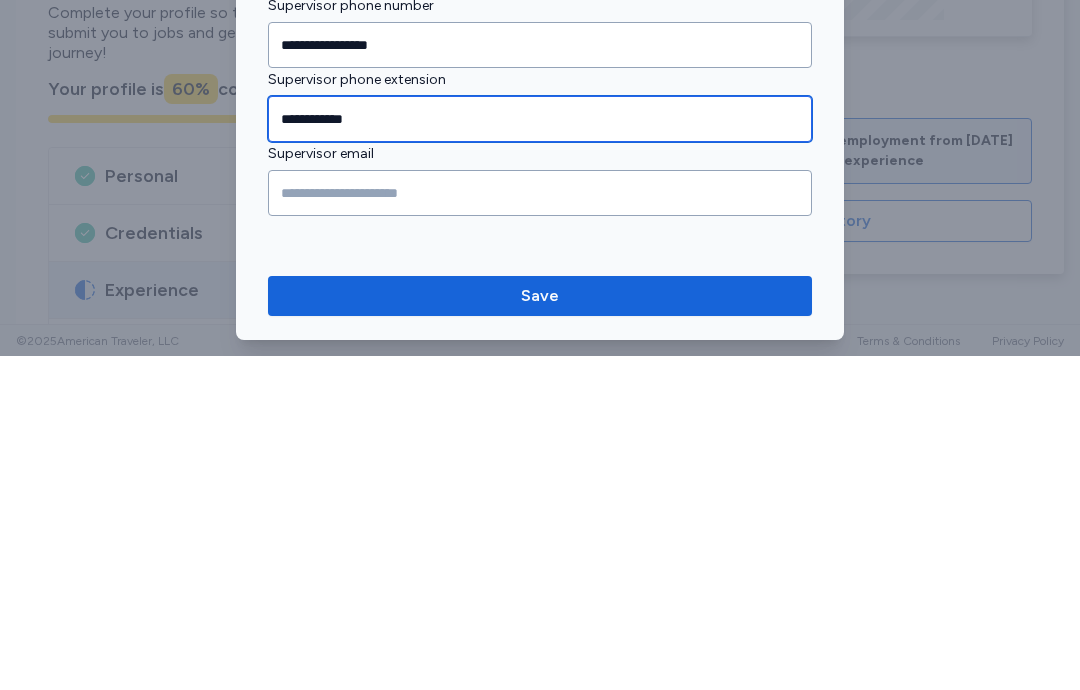 type on "**********" 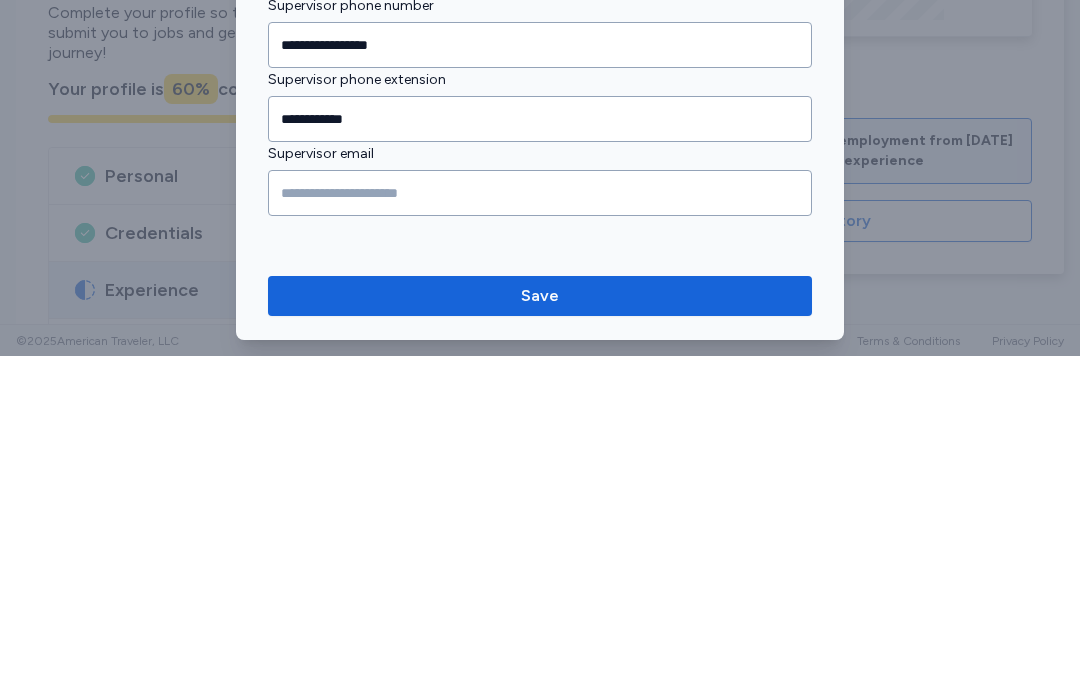 click at bounding box center [540, 527] 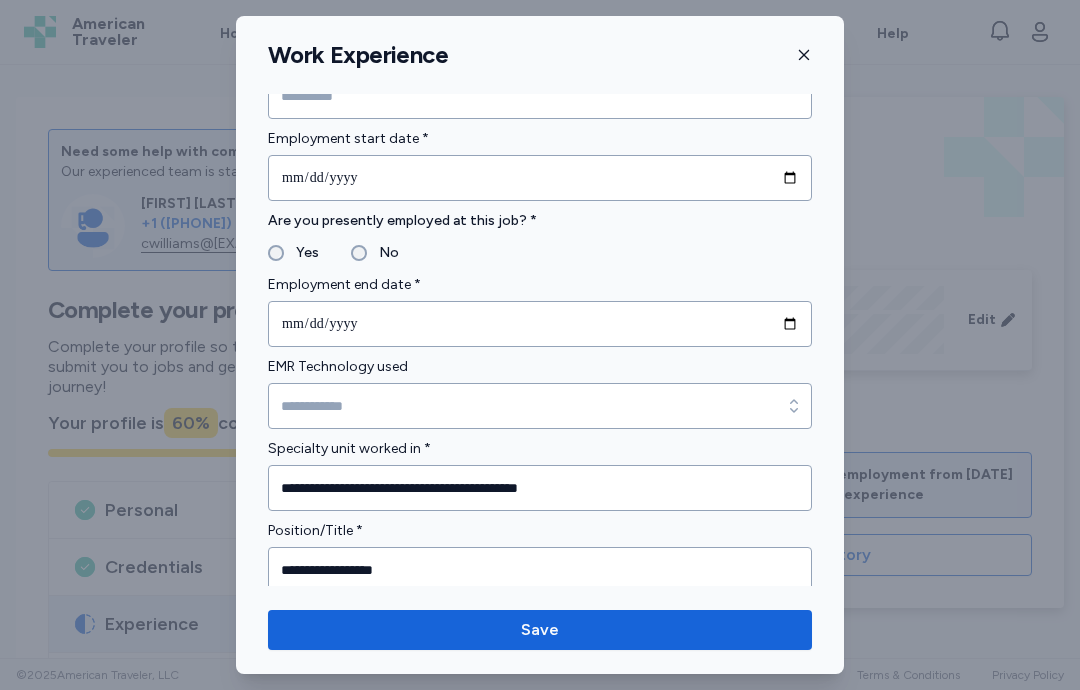 scroll, scrollTop: 825, scrollLeft: 0, axis: vertical 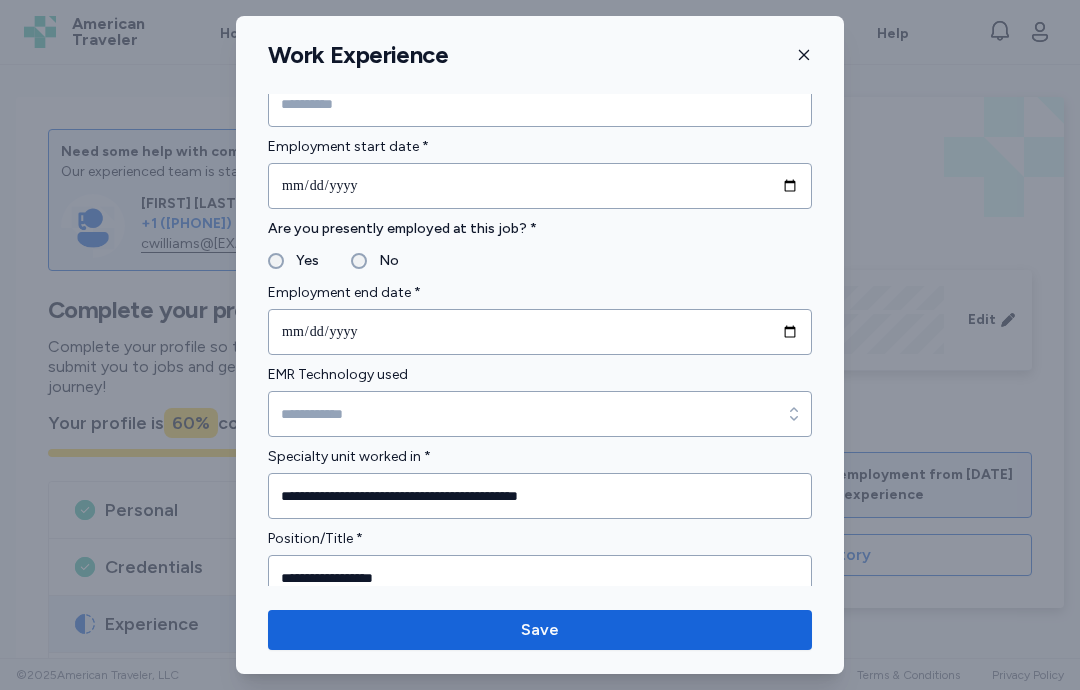 type on "**********" 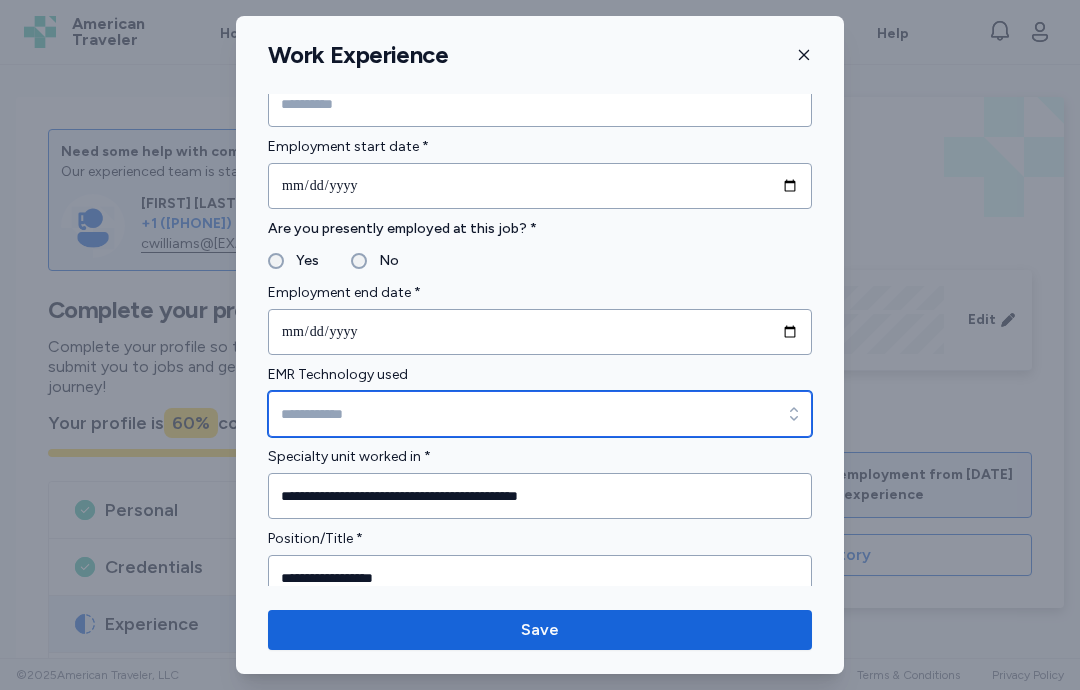 click on "EMR Technology used" at bounding box center [540, 414] 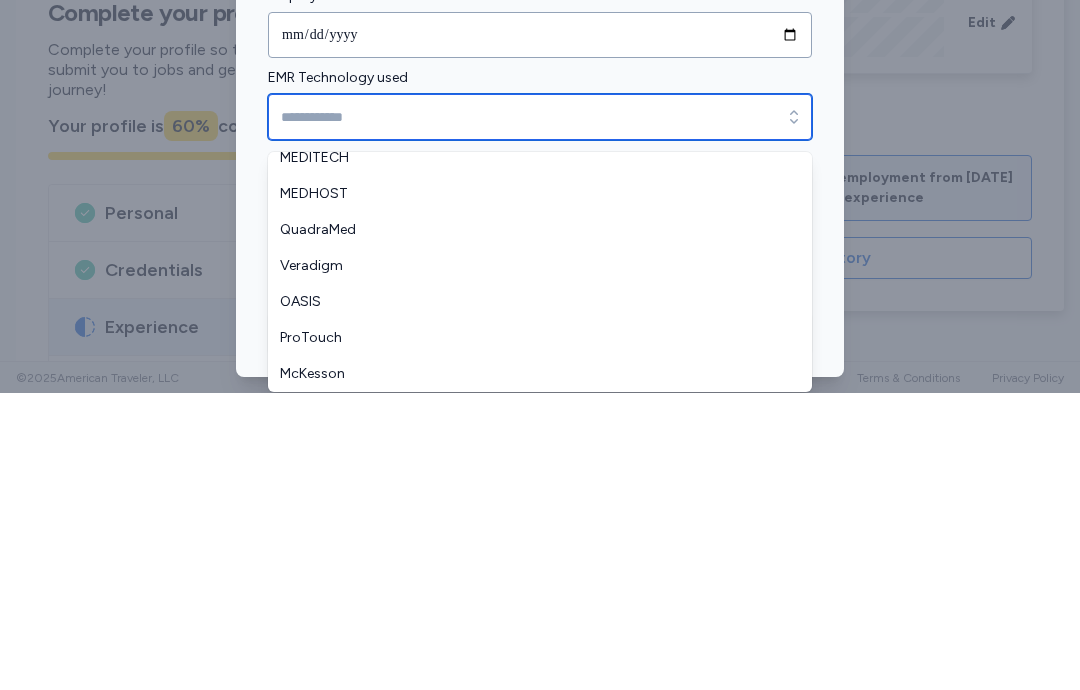 scroll, scrollTop: 336, scrollLeft: 0, axis: vertical 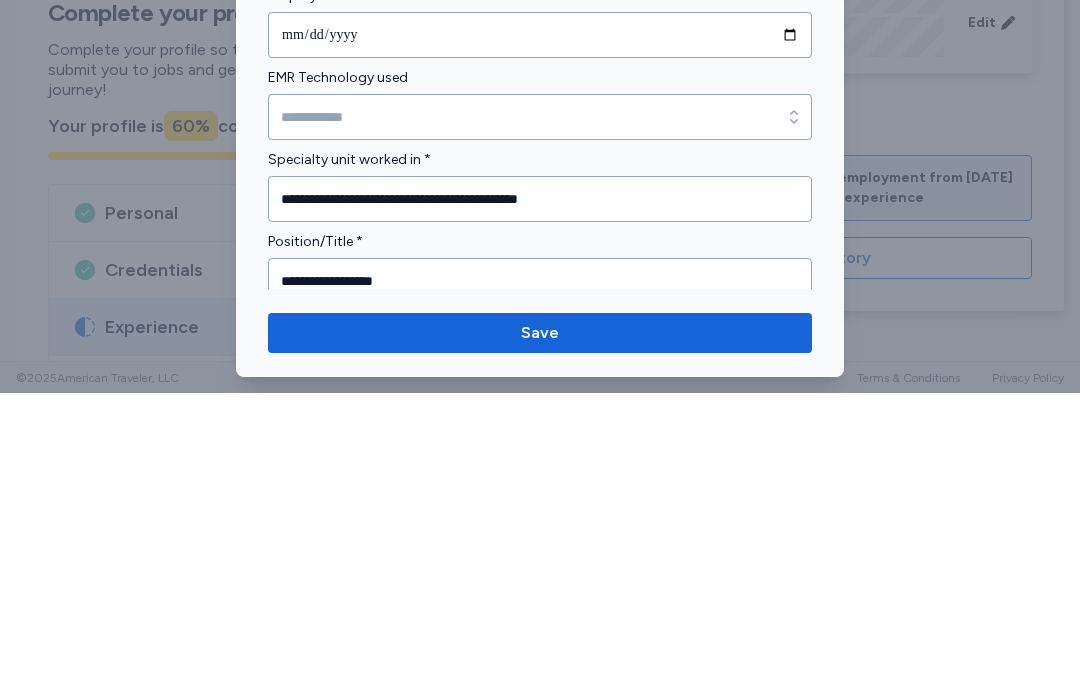 click at bounding box center [540, 345] 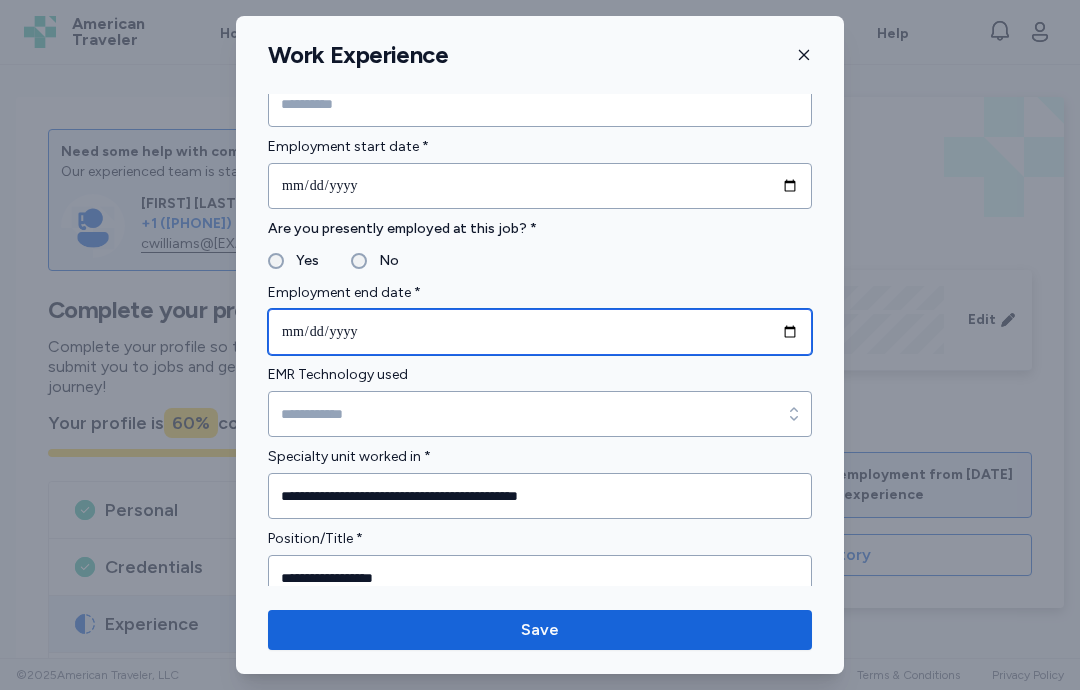 click at bounding box center (540, 332) 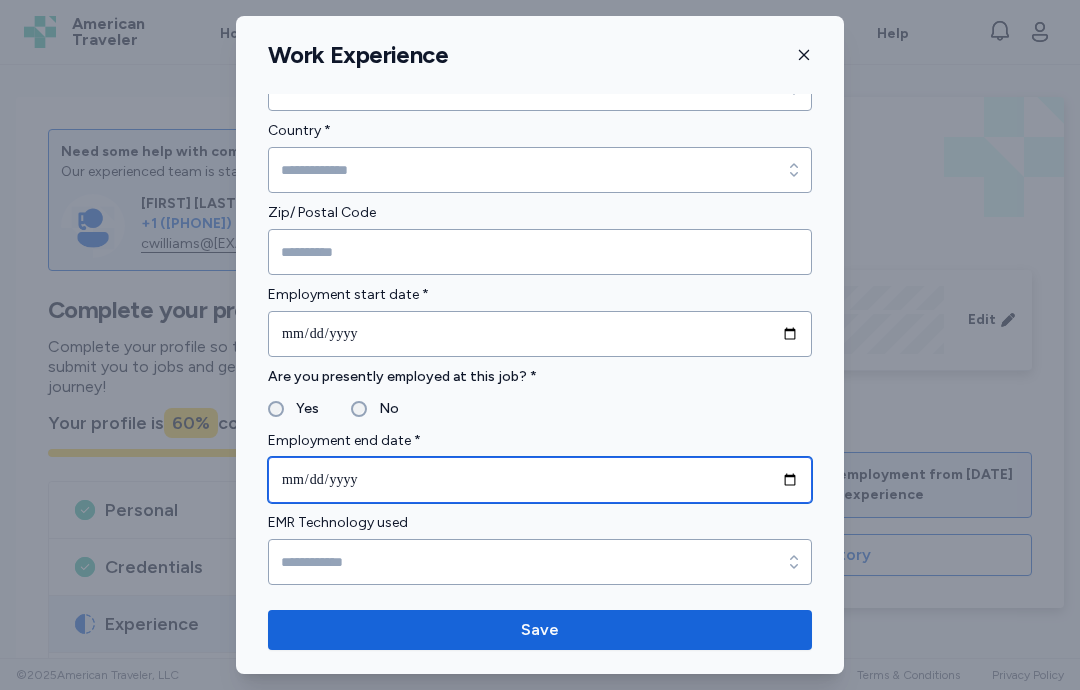 scroll, scrollTop: 695, scrollLeft: 0, axis: vertical 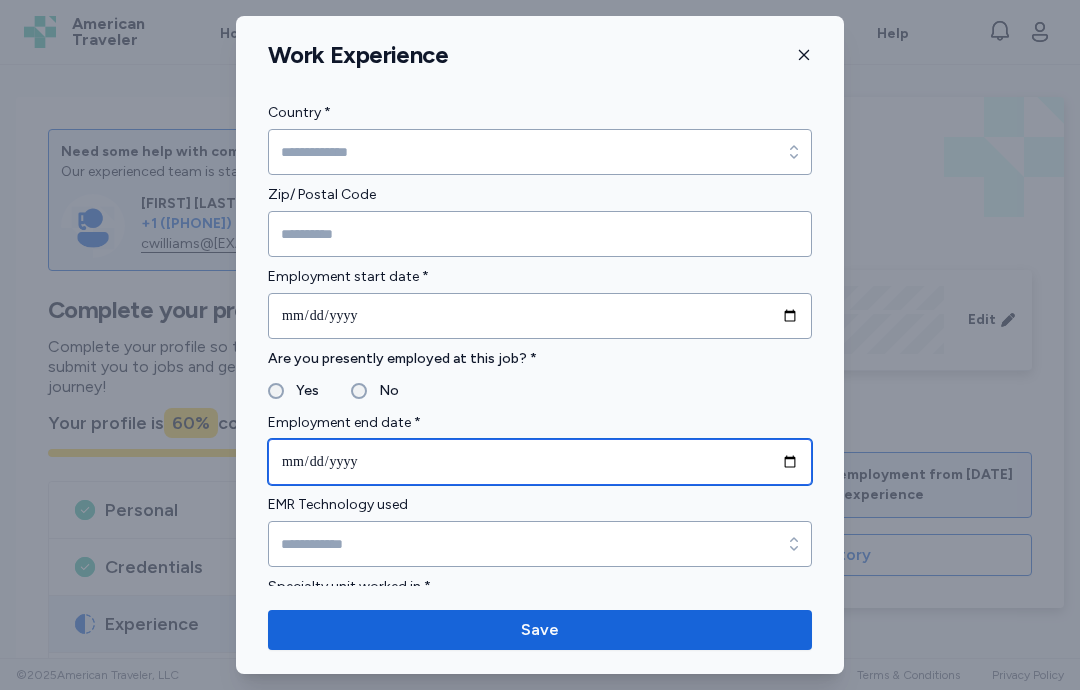 click on "**********" at bounding box center [540, 462] 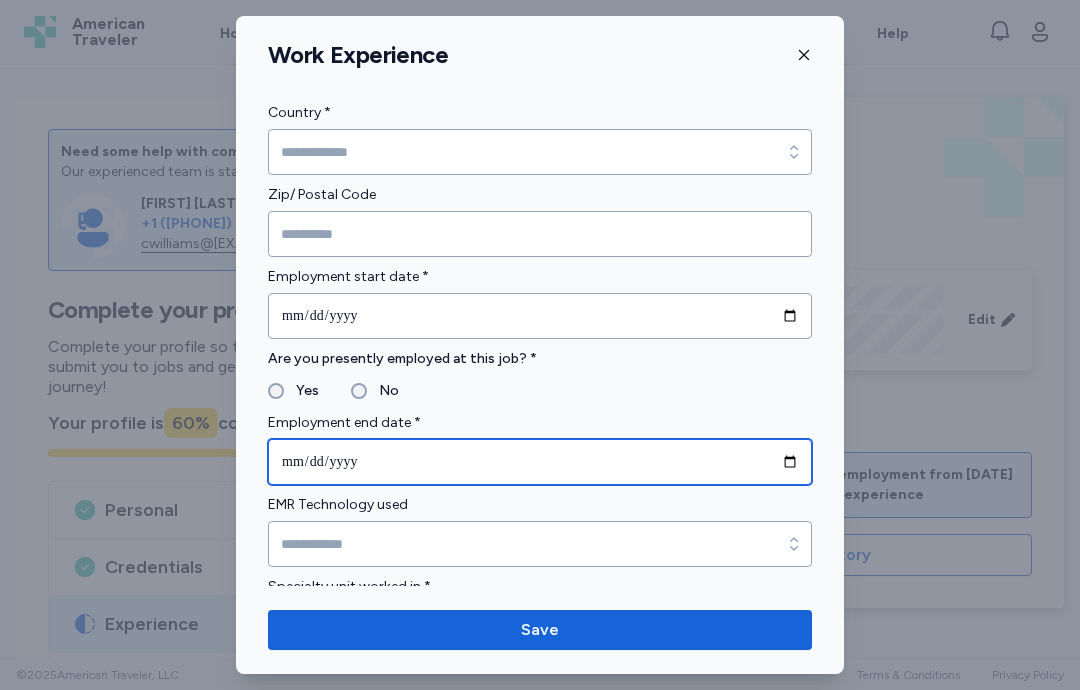 type on "**********" 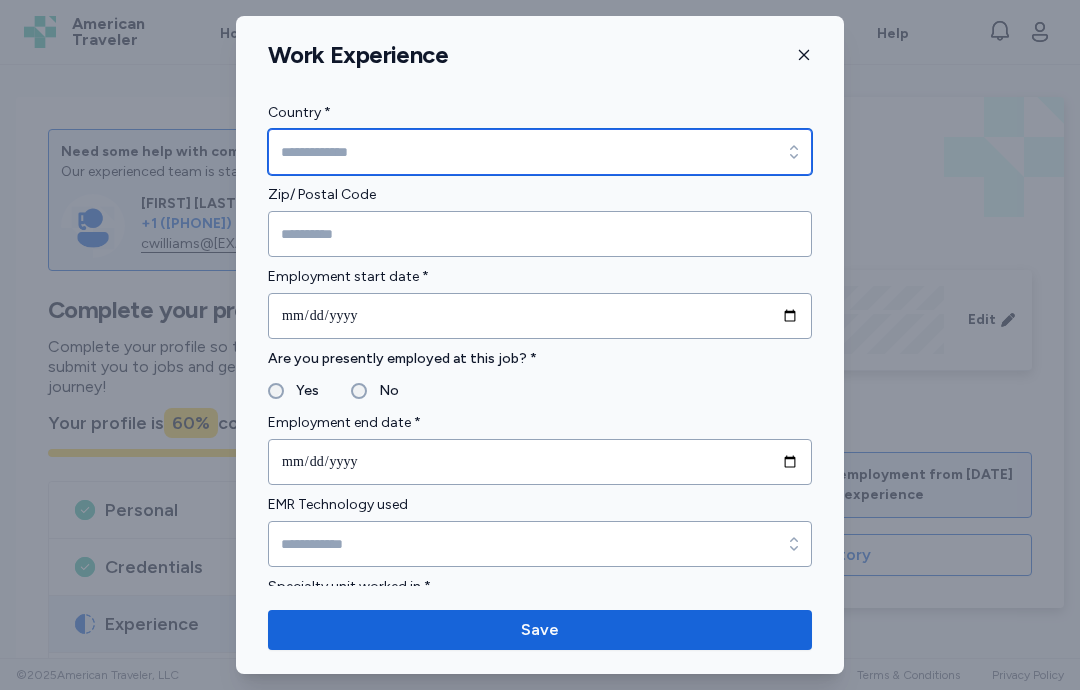 click on "Country *" at bounding box center (540, 152) 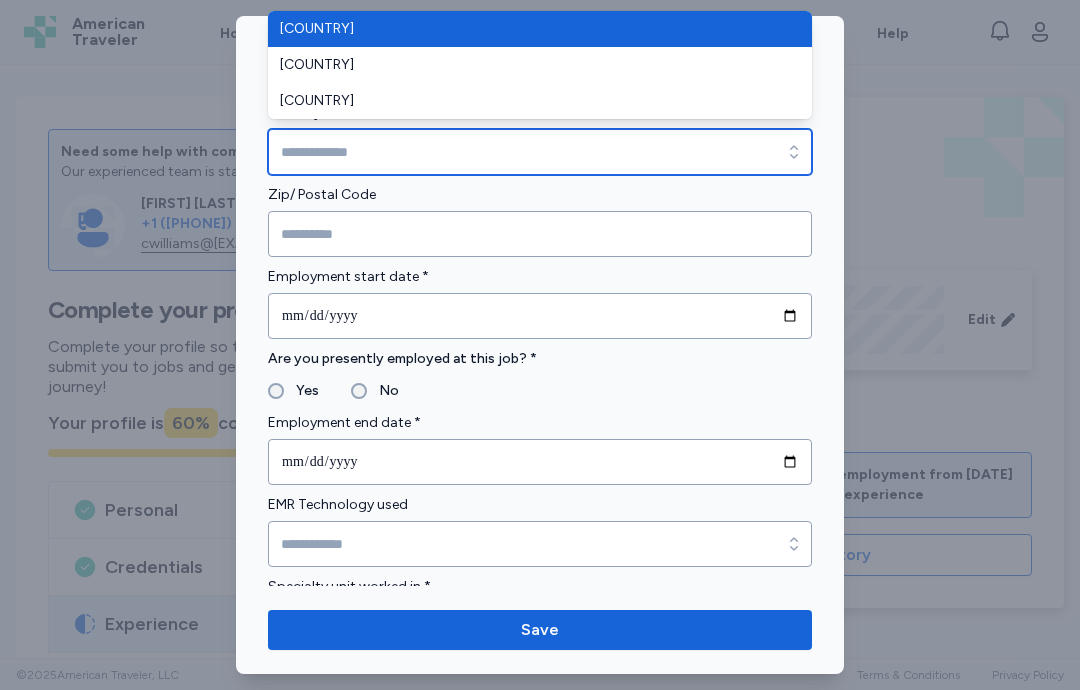 type on "**********" 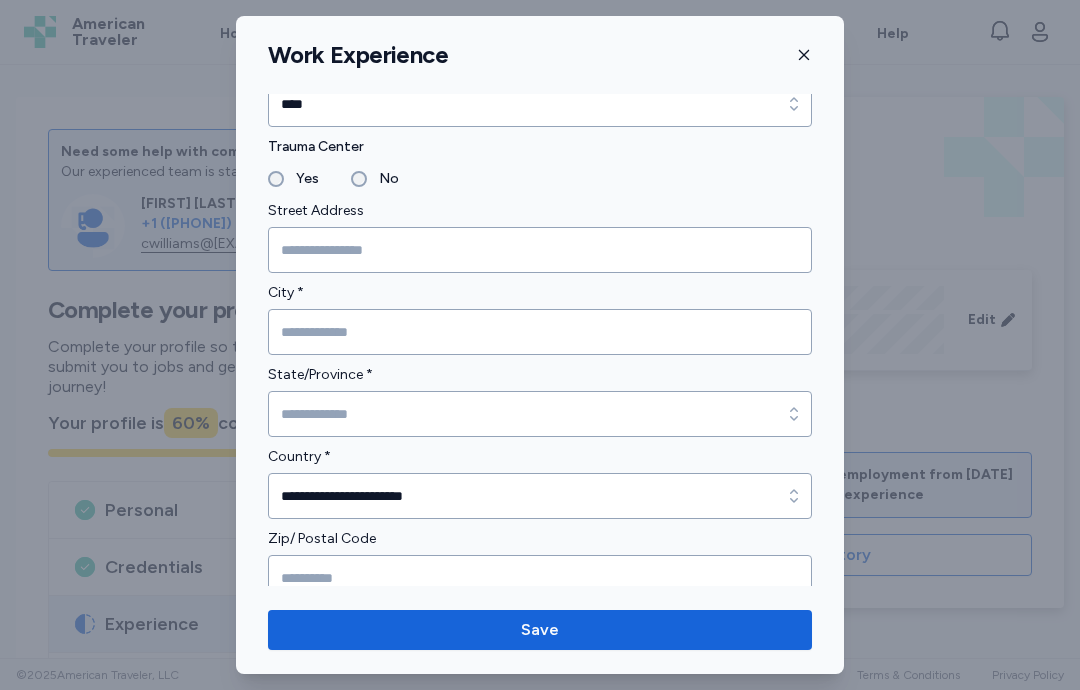 scroll, scrollTop: 341, scrollLeft: 0, axis: vertical 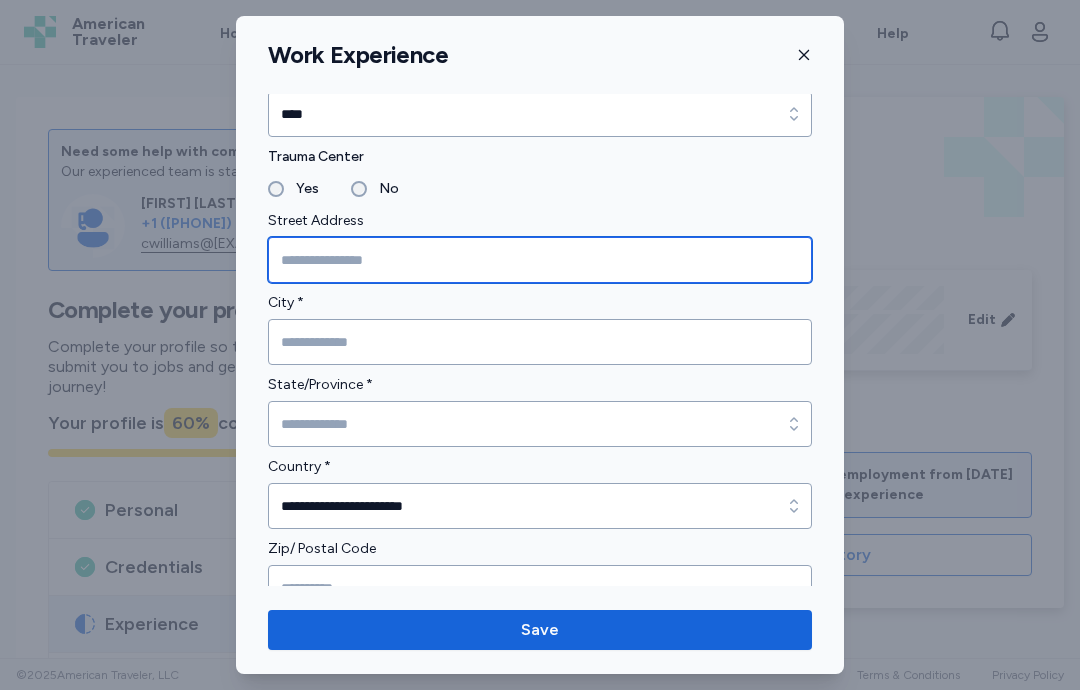 click at bounding box center (540, 260) 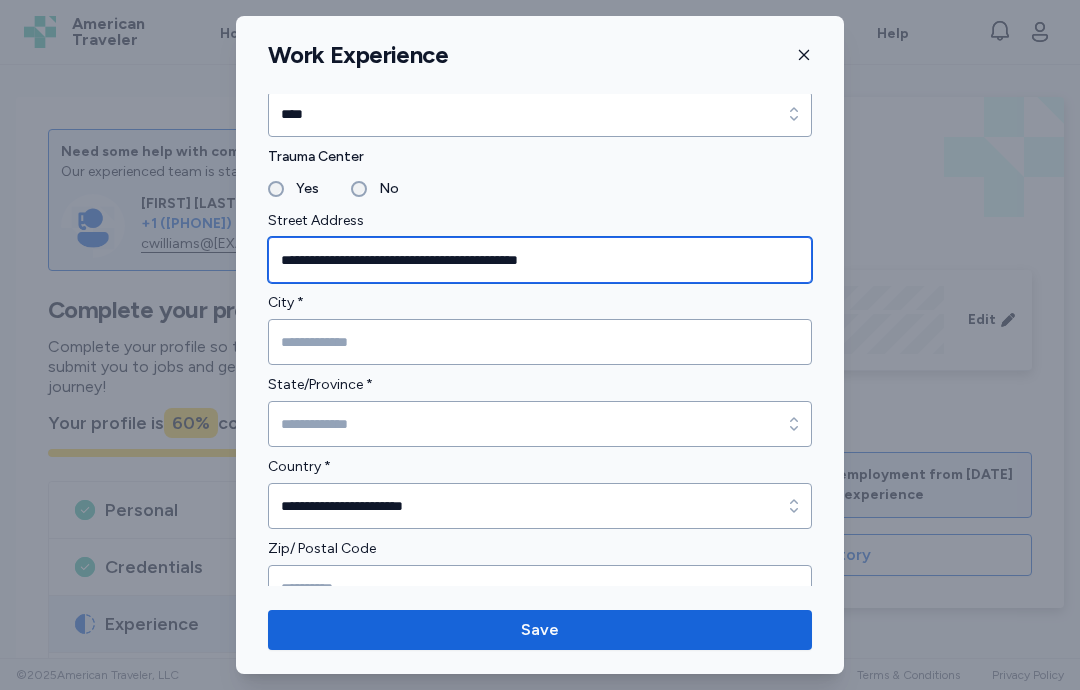 click on "**********" at bounding box center [540, 260] 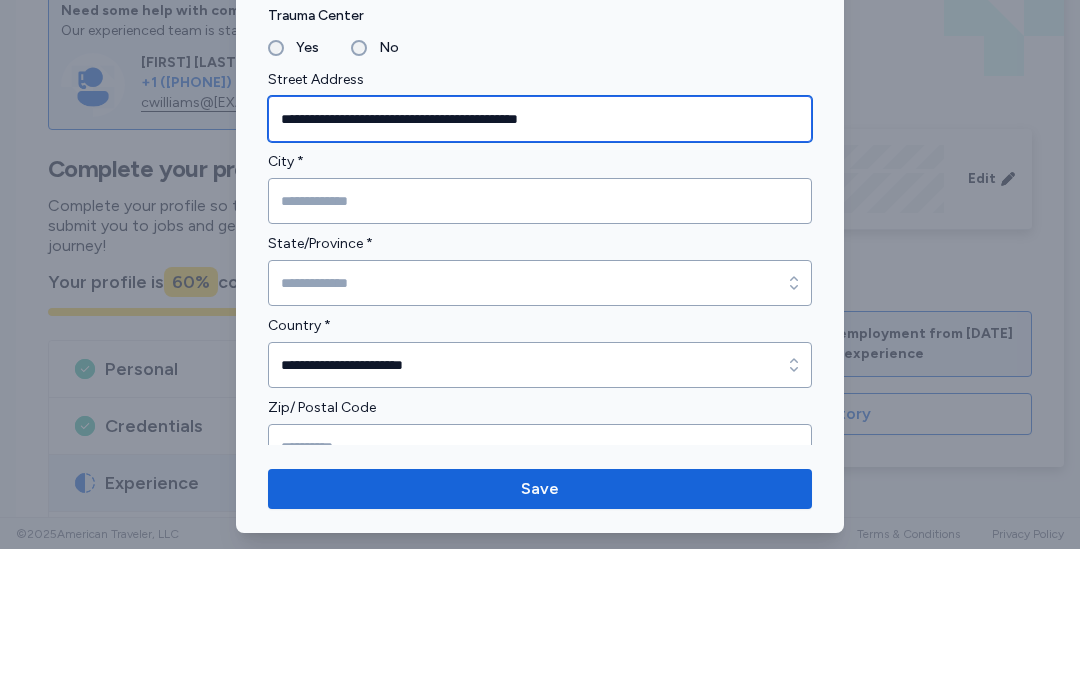 click on "**********" at bounding box center (540, 260) 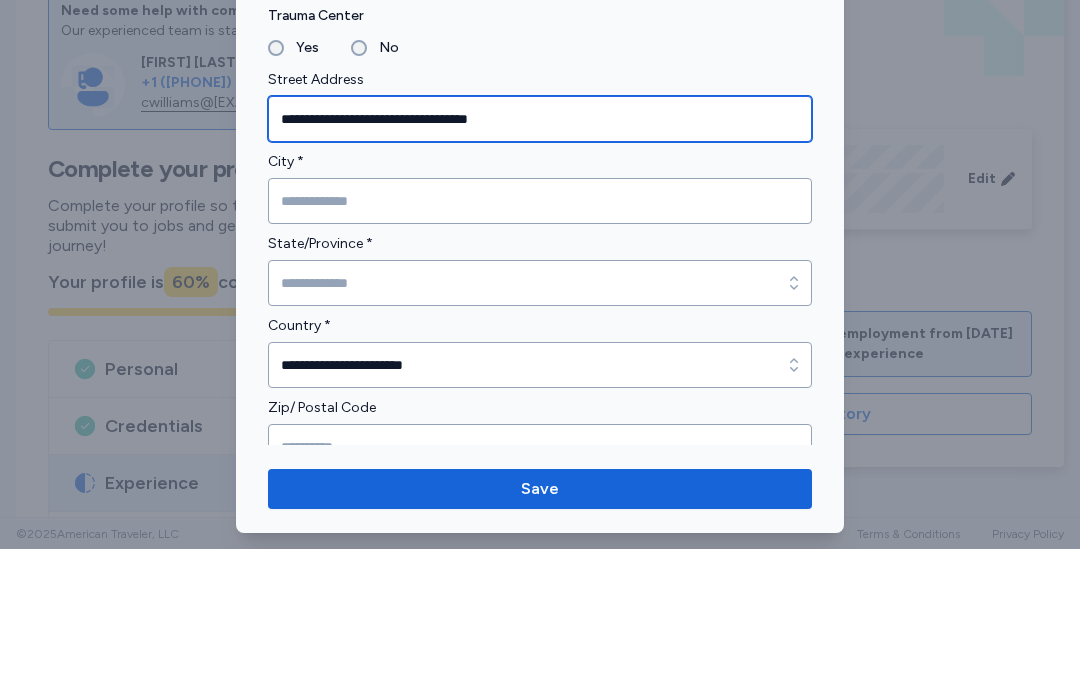 type on "**********" 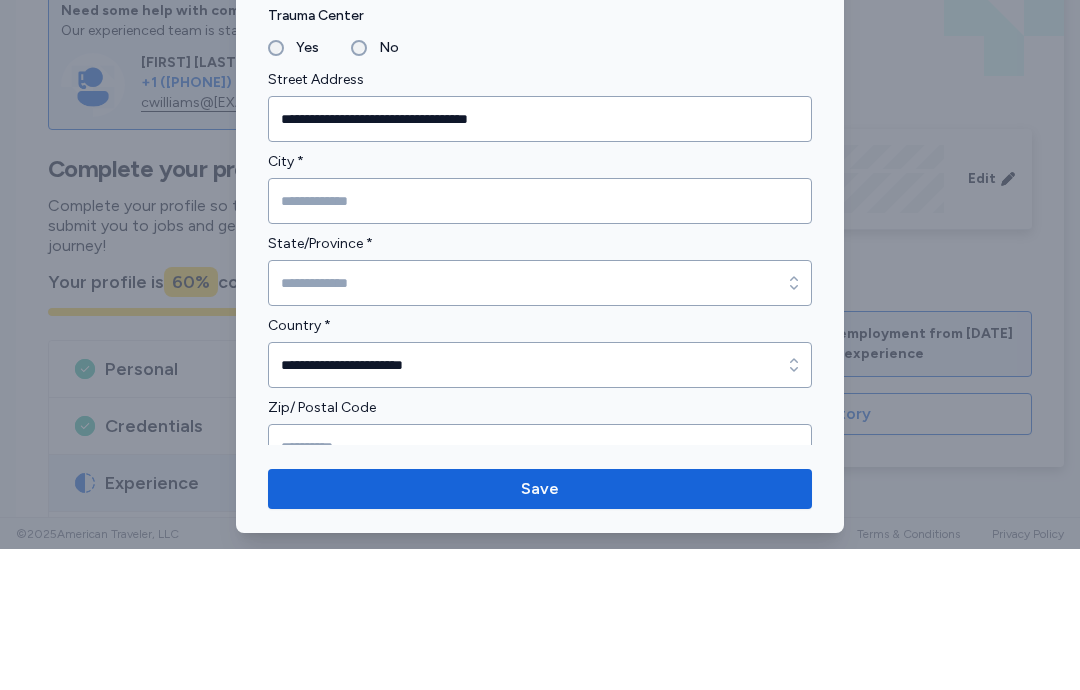 click at bounding box center [540, 342] 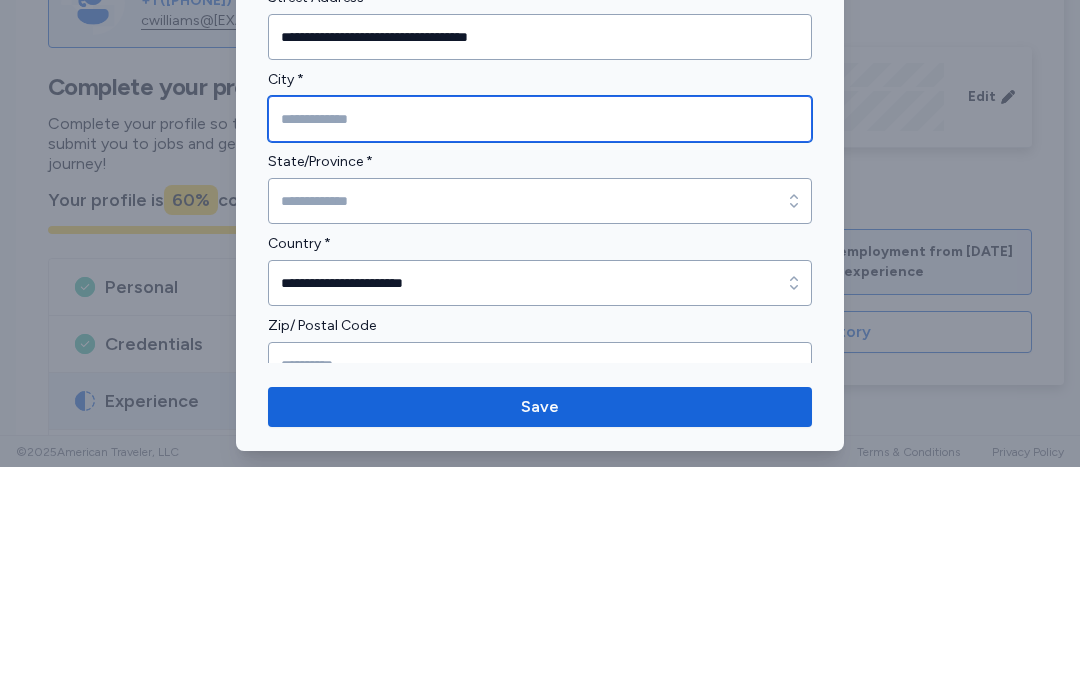 click at bounding box center [540, 342] 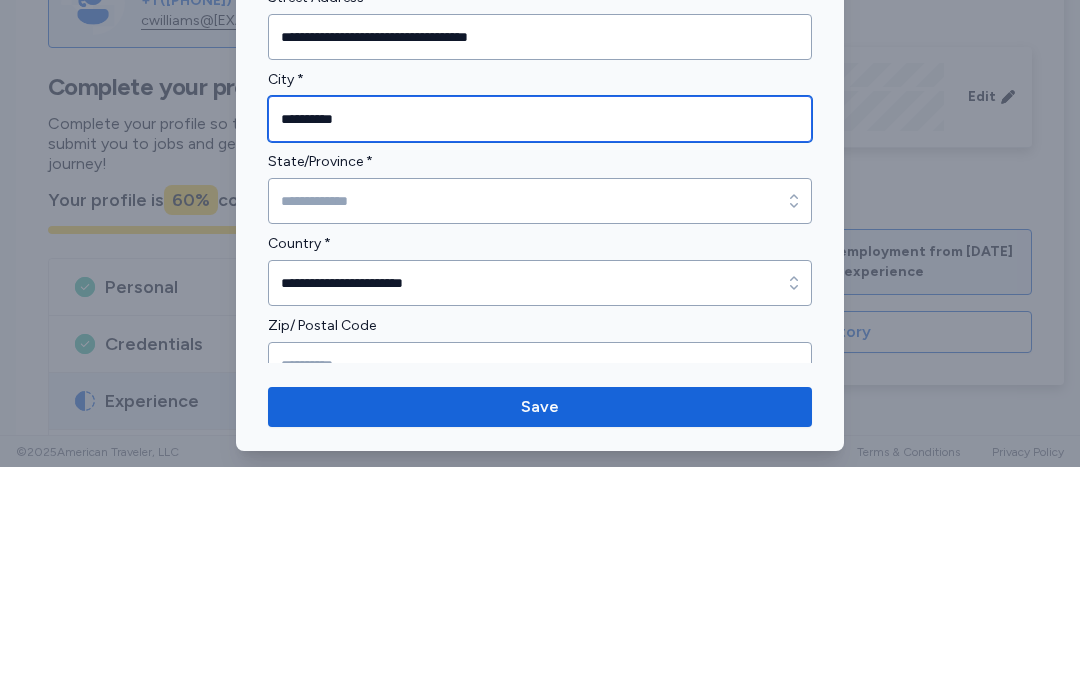 type on "**********" 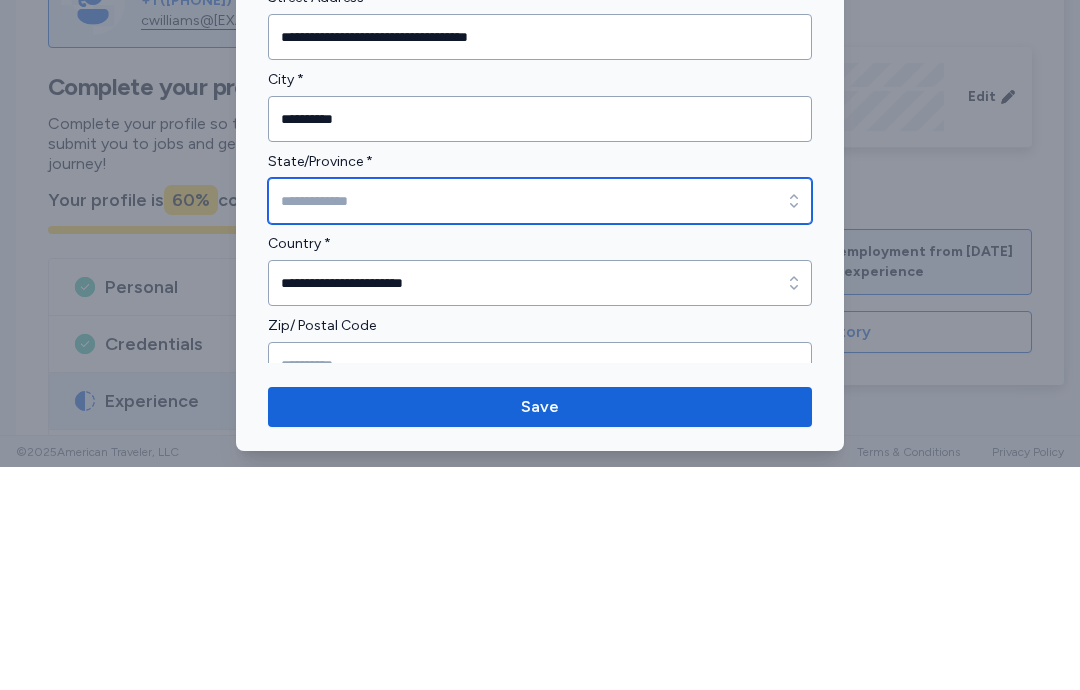 click on "State/Province *" at bounding box center (540, 424) 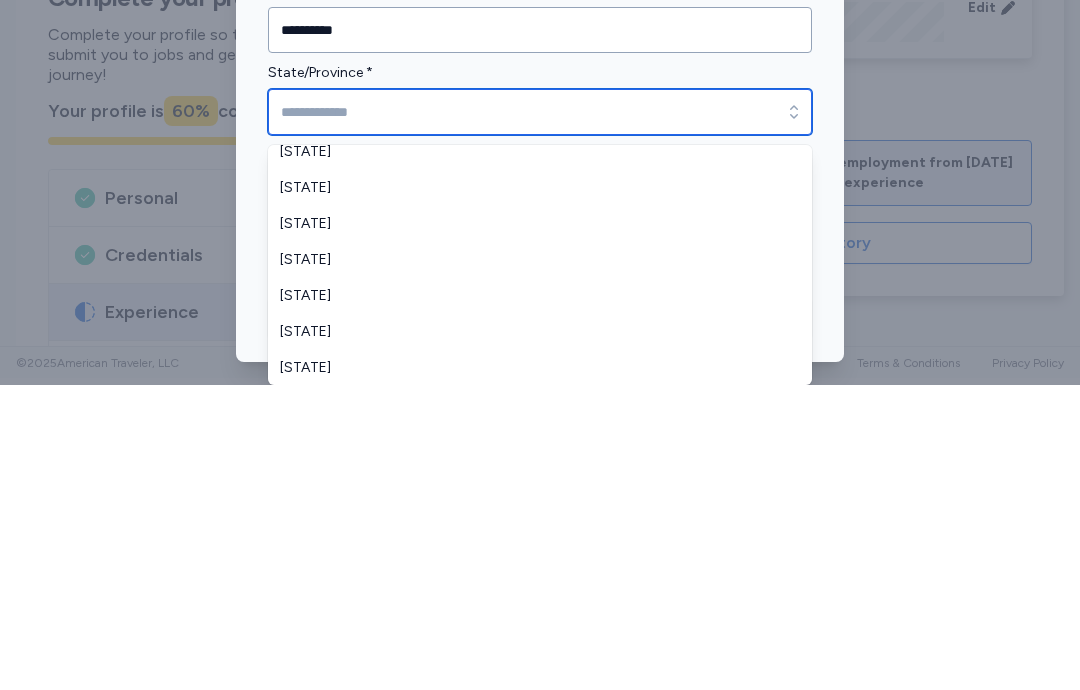 scroll, scrollTop: 307, scrollLeft: 0, axis: vertical 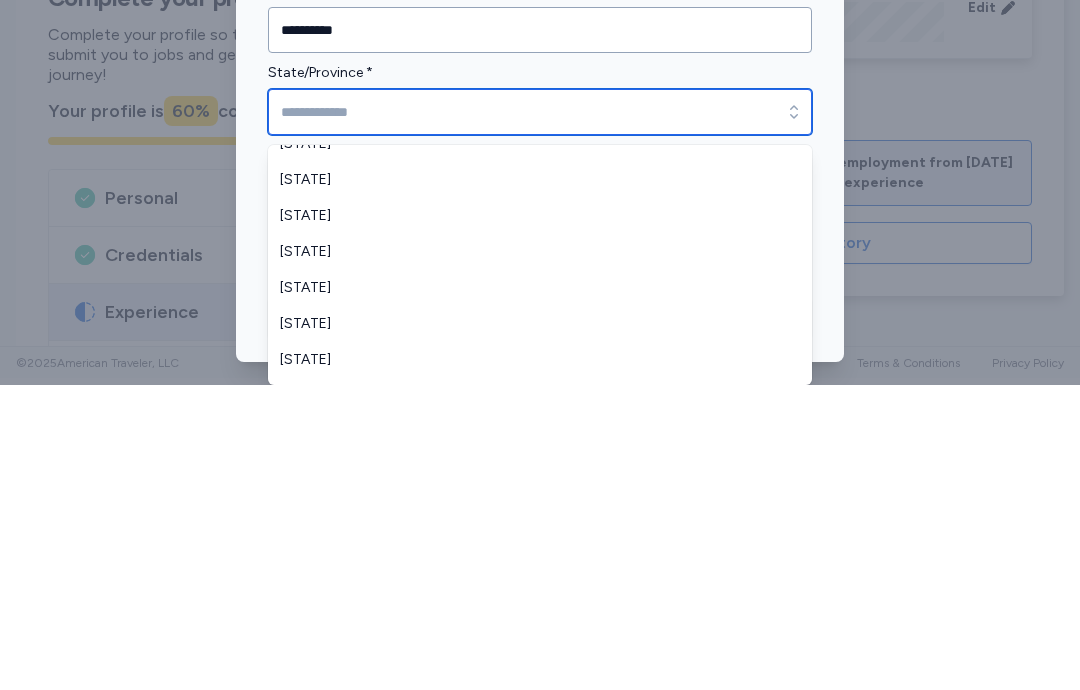 type on "*******" 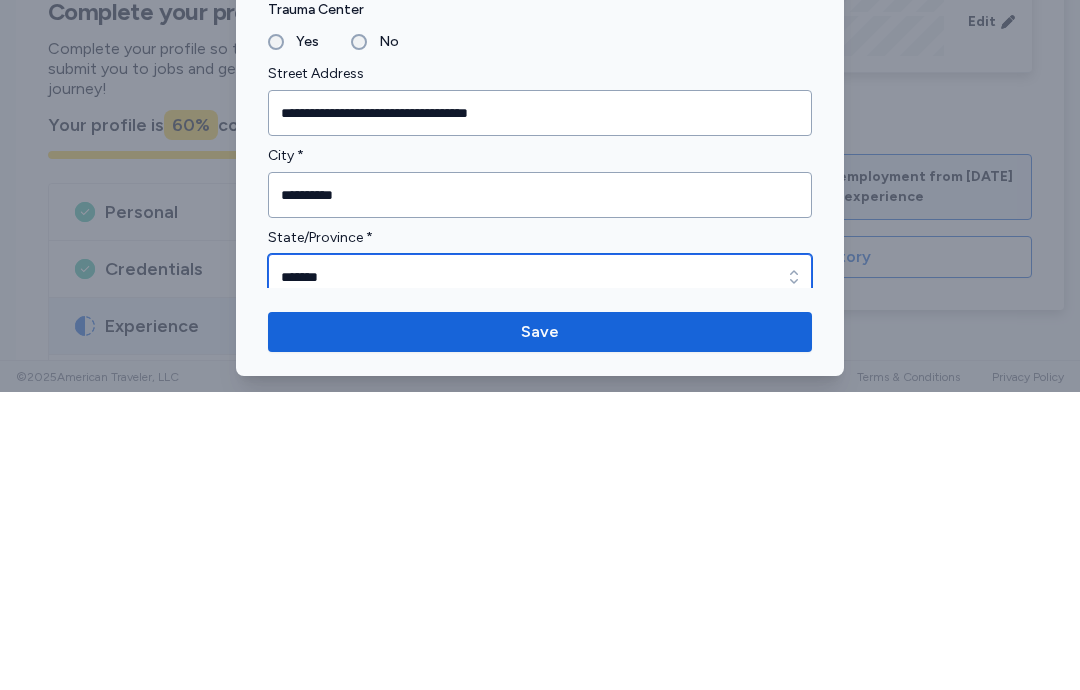 scroll, scrollTop: 217, scrollLeft: 0, axis: vertical 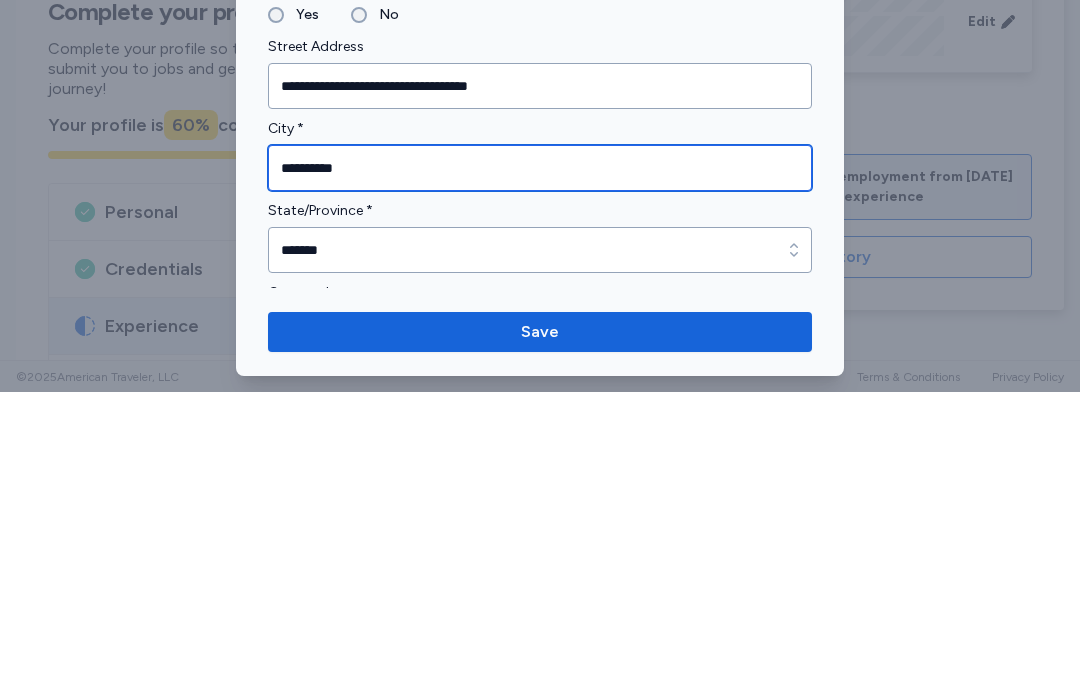 click on "**********" at bounding box center (540, 466) 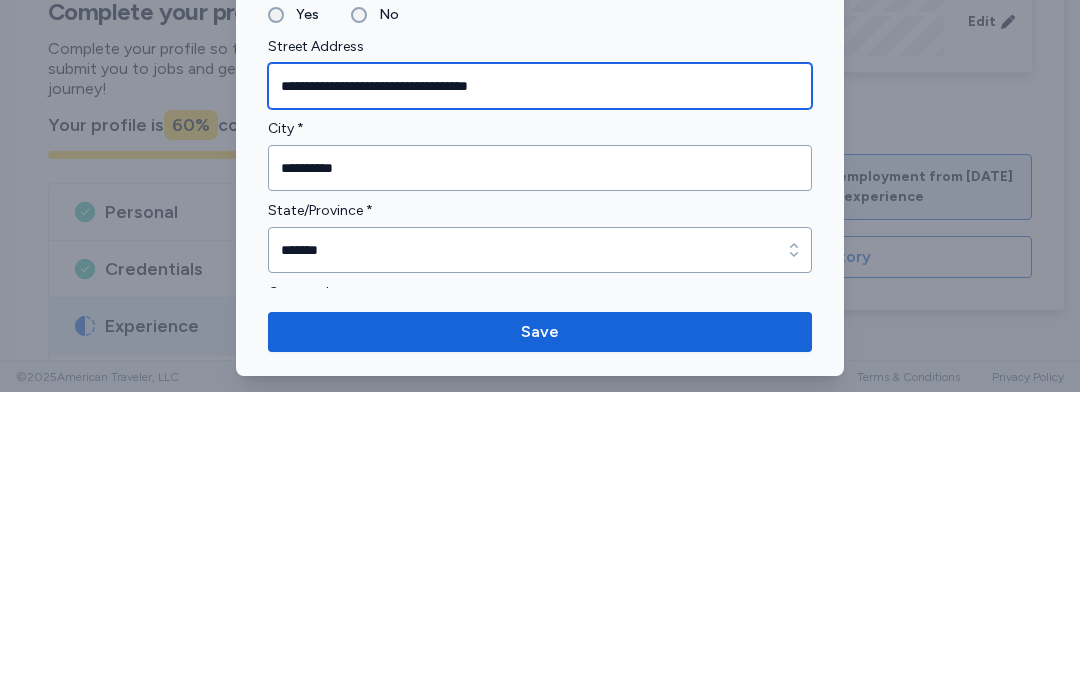 click on "**********" at bounding box center (540, 384) 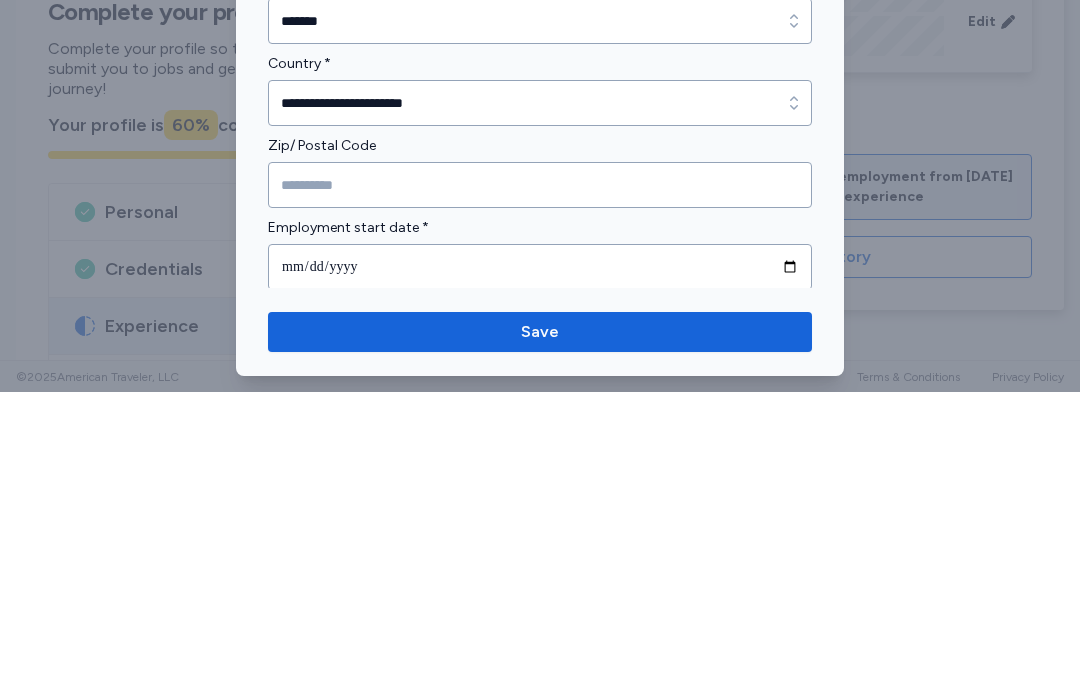 scroll, scrollTop: 449, scrollLeft: 0, axis: vertical 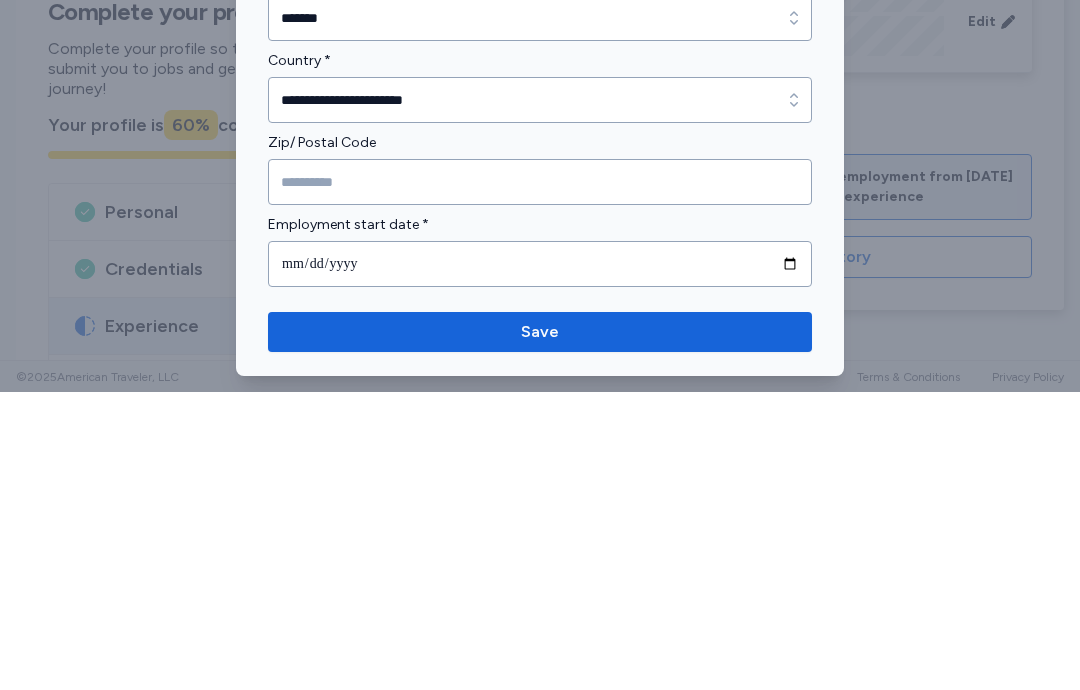 type on "**********" 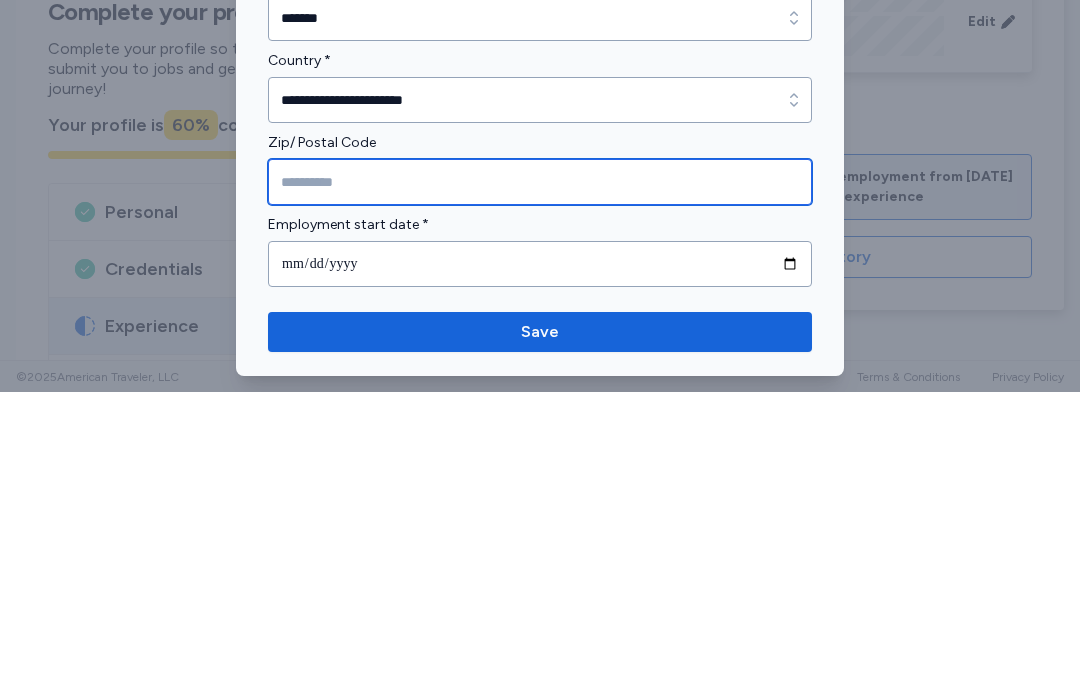 click at bounding box center [540, 480] 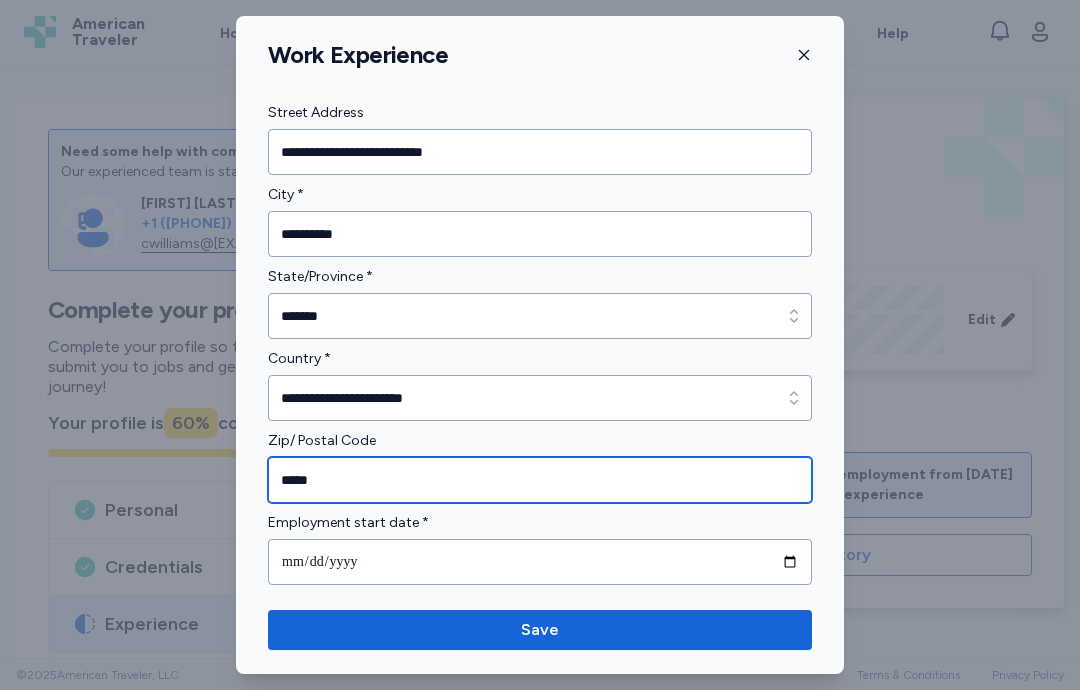 type on "*****" 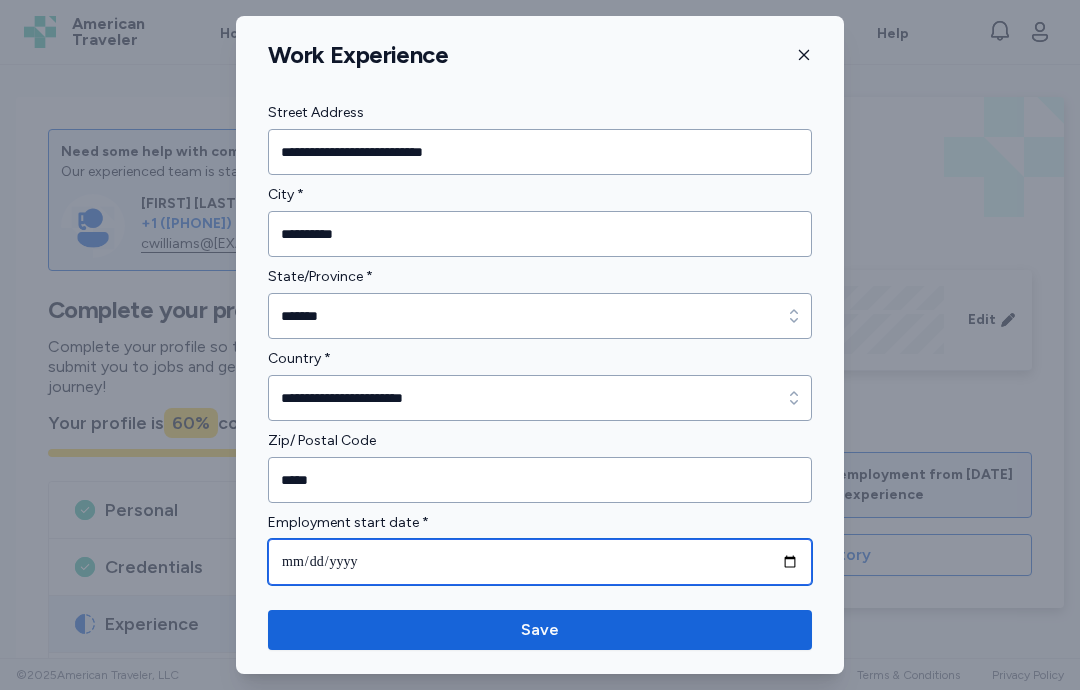 click at bounding box center (540, 562) 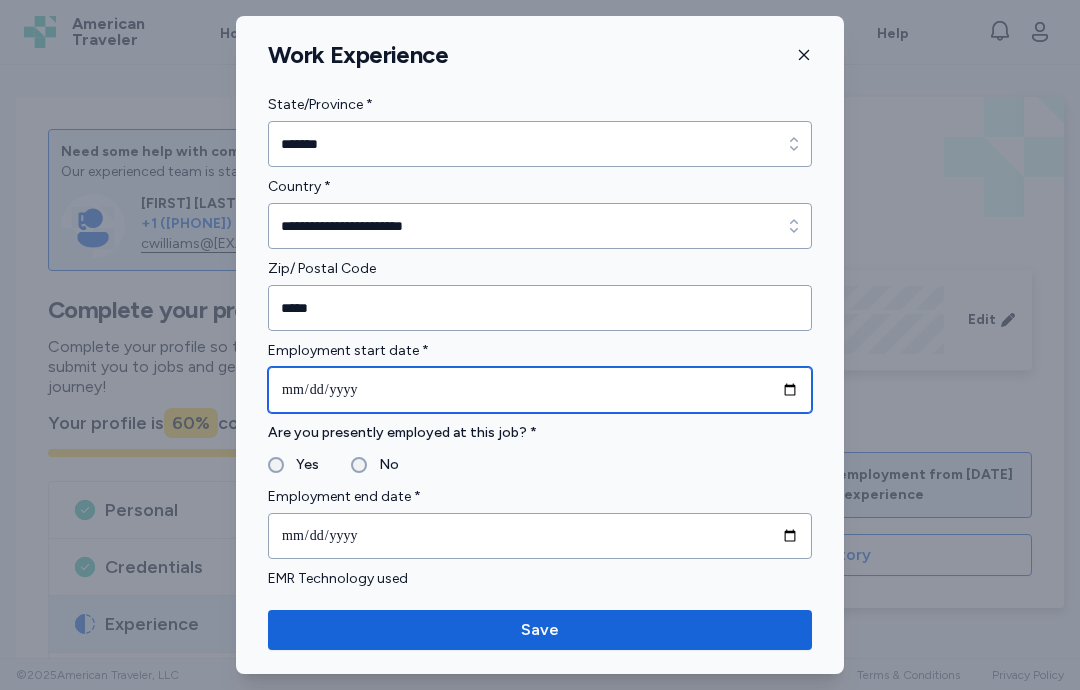 scroll, scrollTop: 620, scrollLeft: 0, axis: vertical 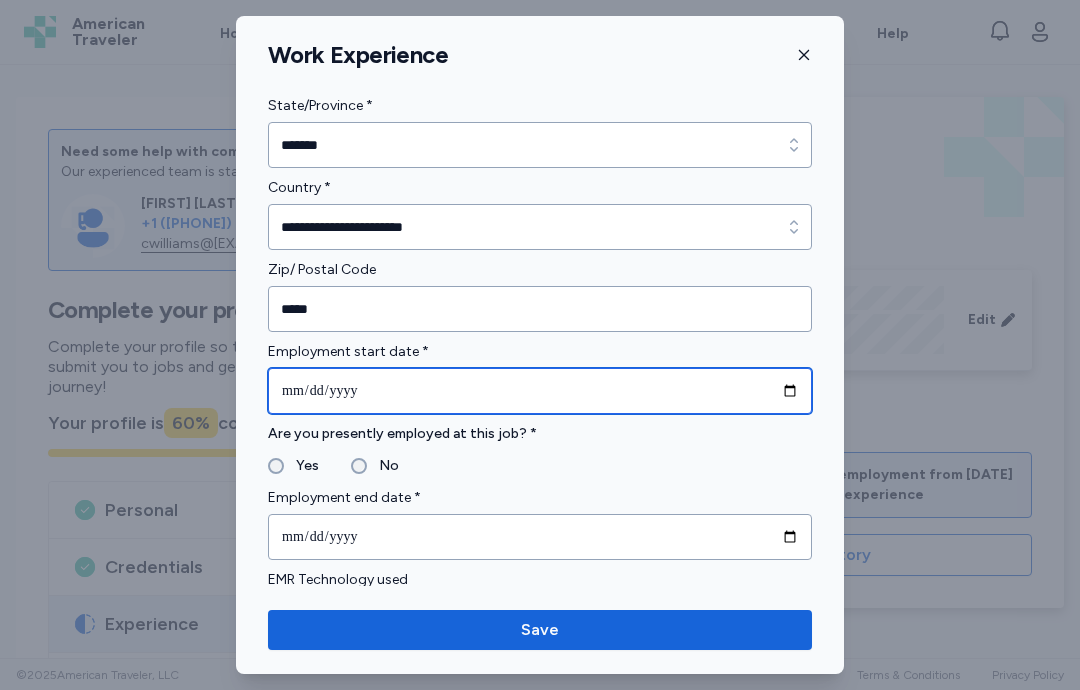click on "**********" at bounding box center [540, 391] 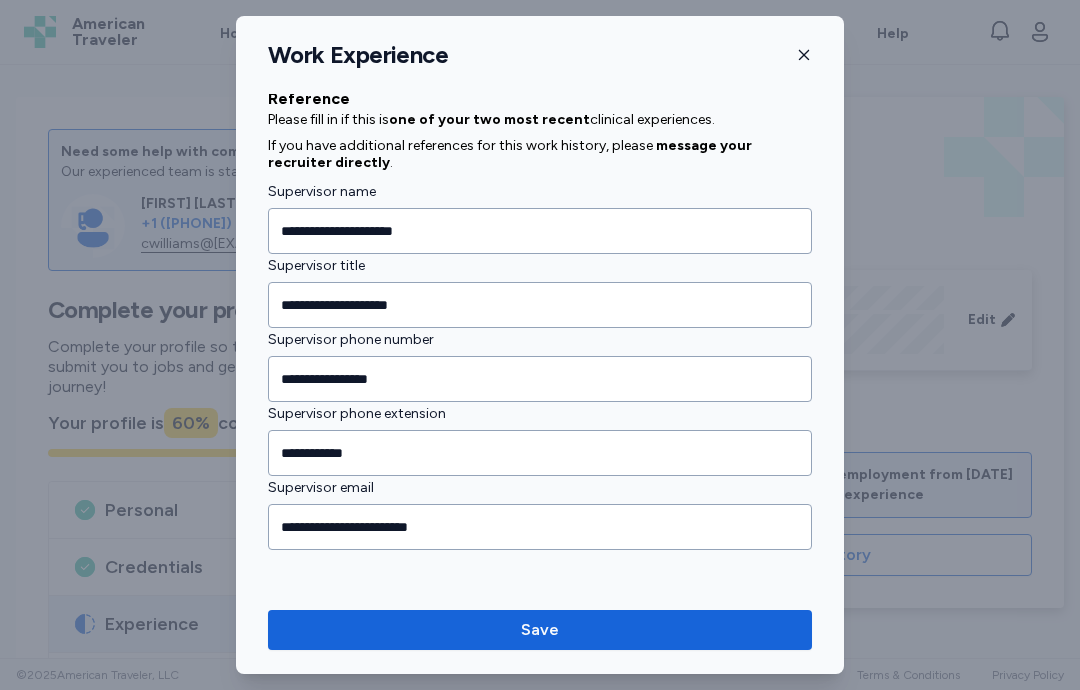 click on "Save" at bounding box center [540, 630] 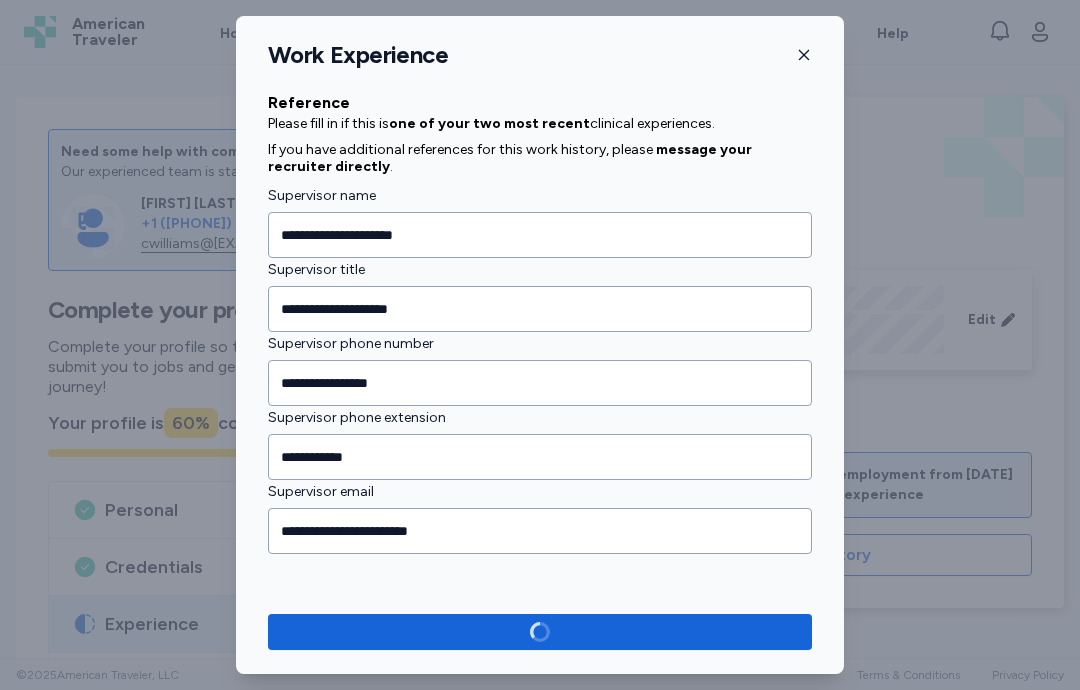 scroll, scrollTop: 2080, scrollLeft: 0, axis: vertical 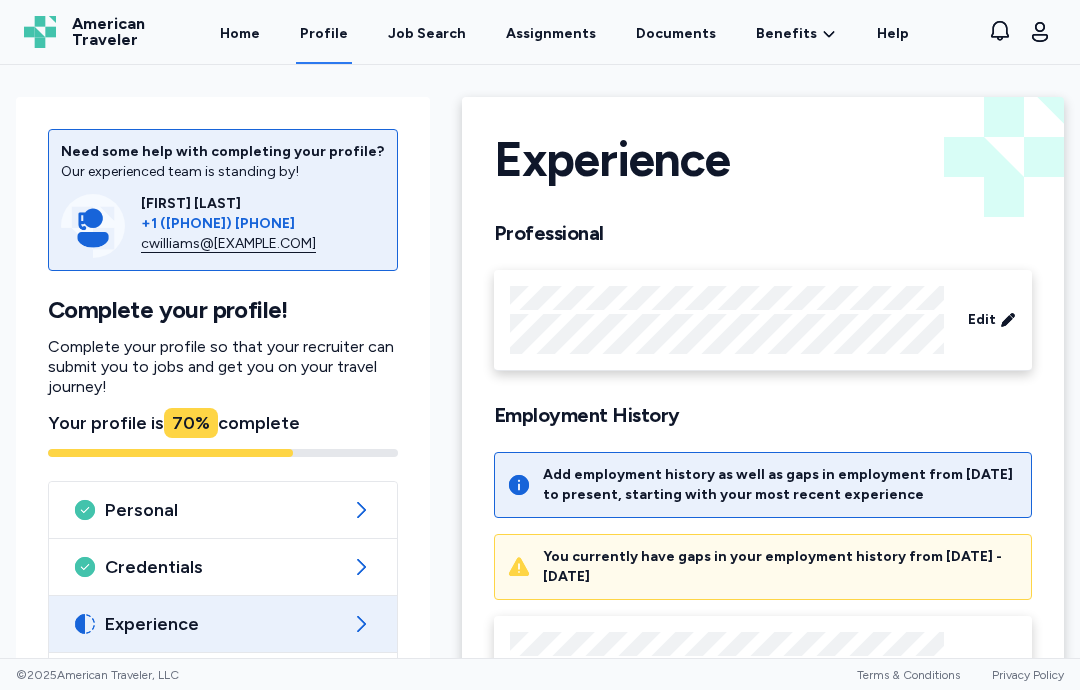 click on "Personal" at bounding box center (223, 510) 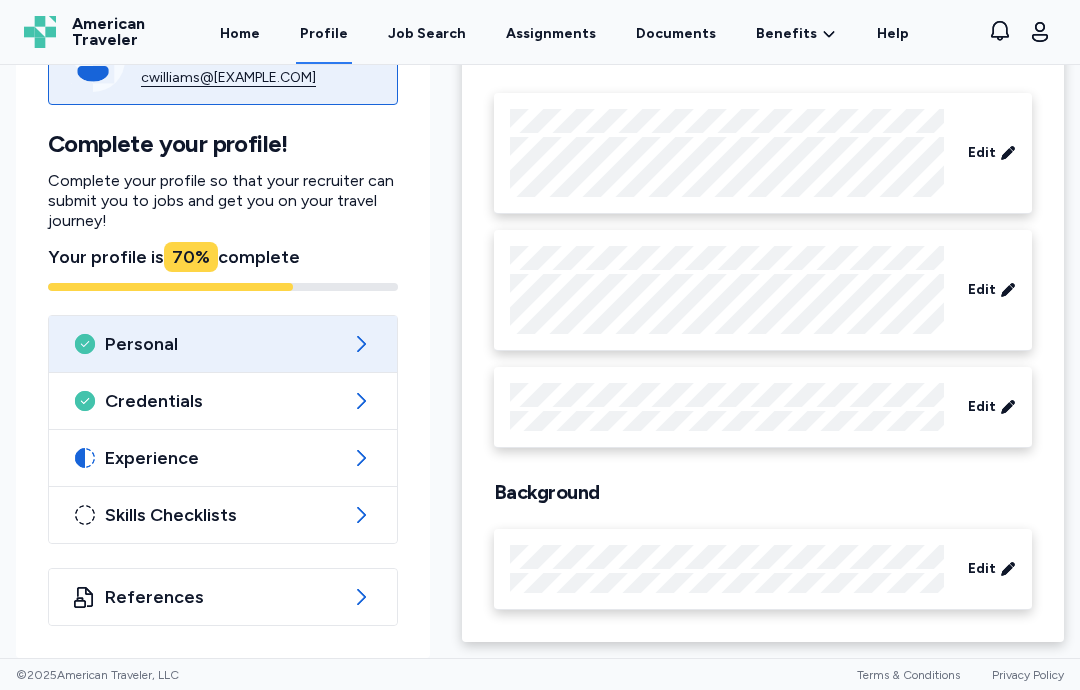 scroll, scrollTop: 181, scrollLeft: 0, axis: vertical 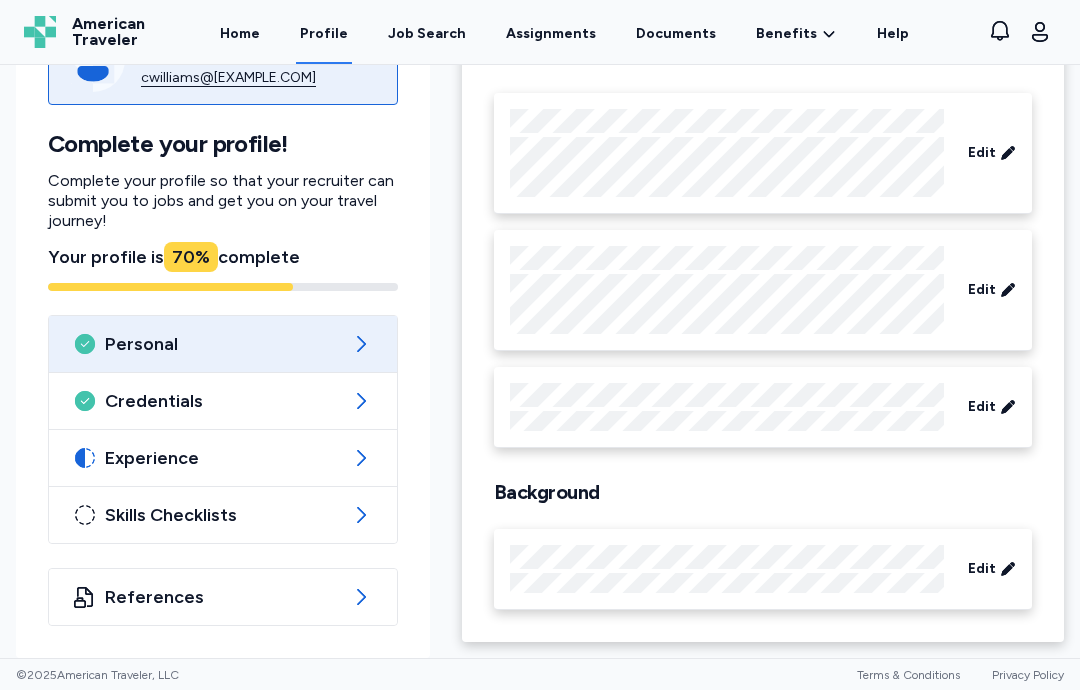 click 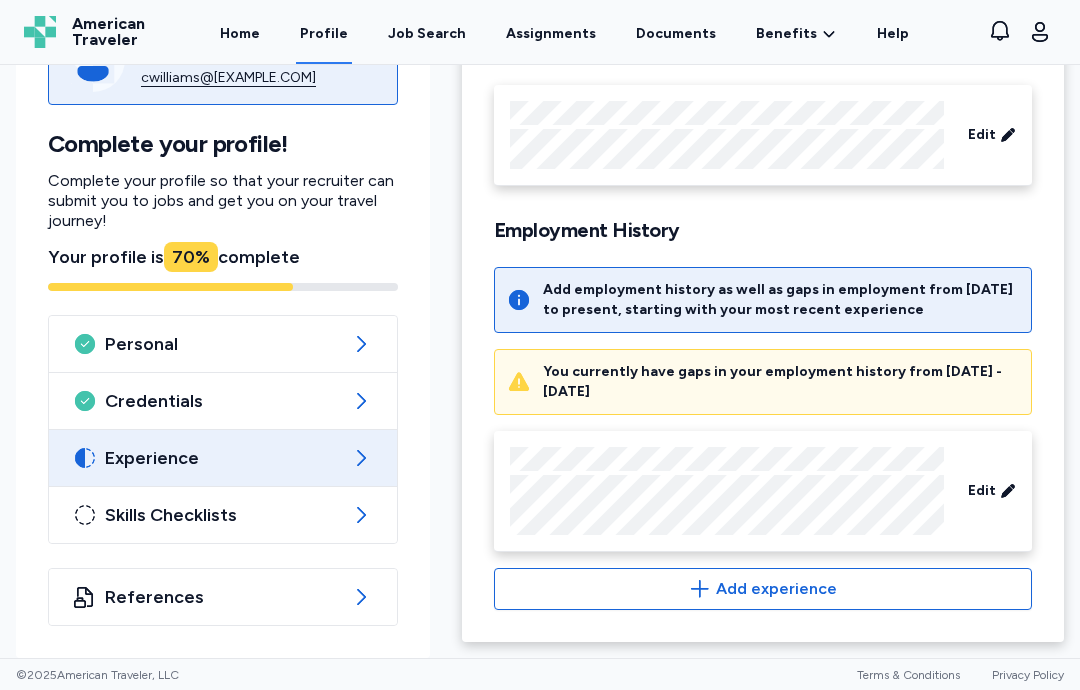 scroll, scrollTop: 185, scrollLeft: 0, axis: vertical 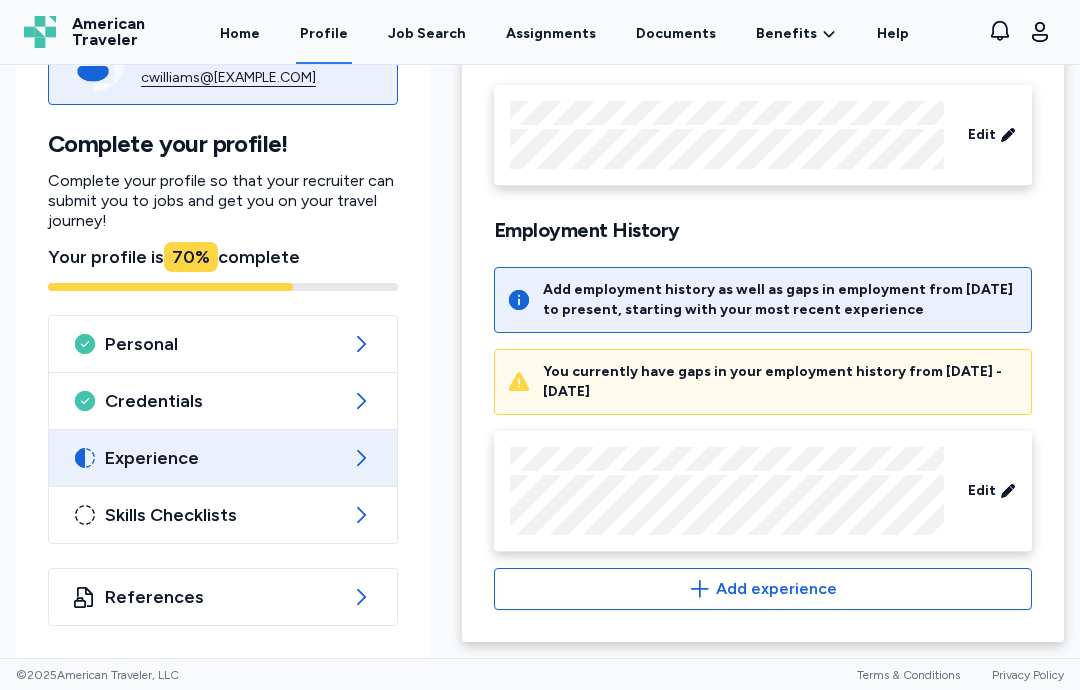 click on "You currently have gaps in your employment history from   [DATE] - [DATE]" at bounding box center [781, 382] 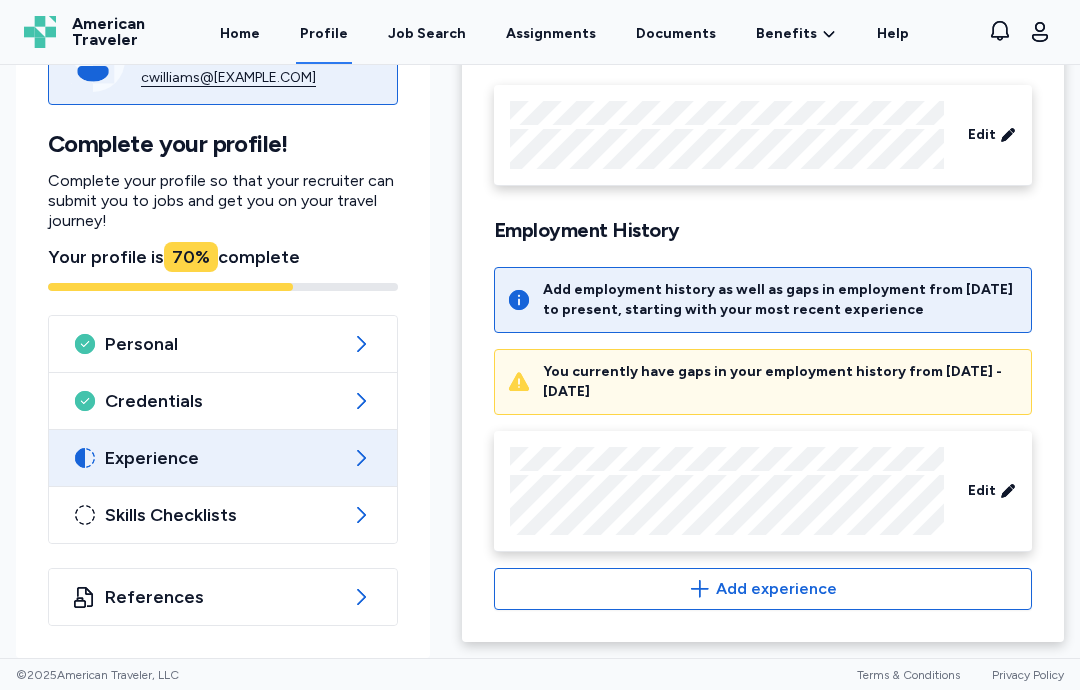click on "You currently have gaps in your employment history from   [DATE] - [DATE]" at bounding box center (781, 382) 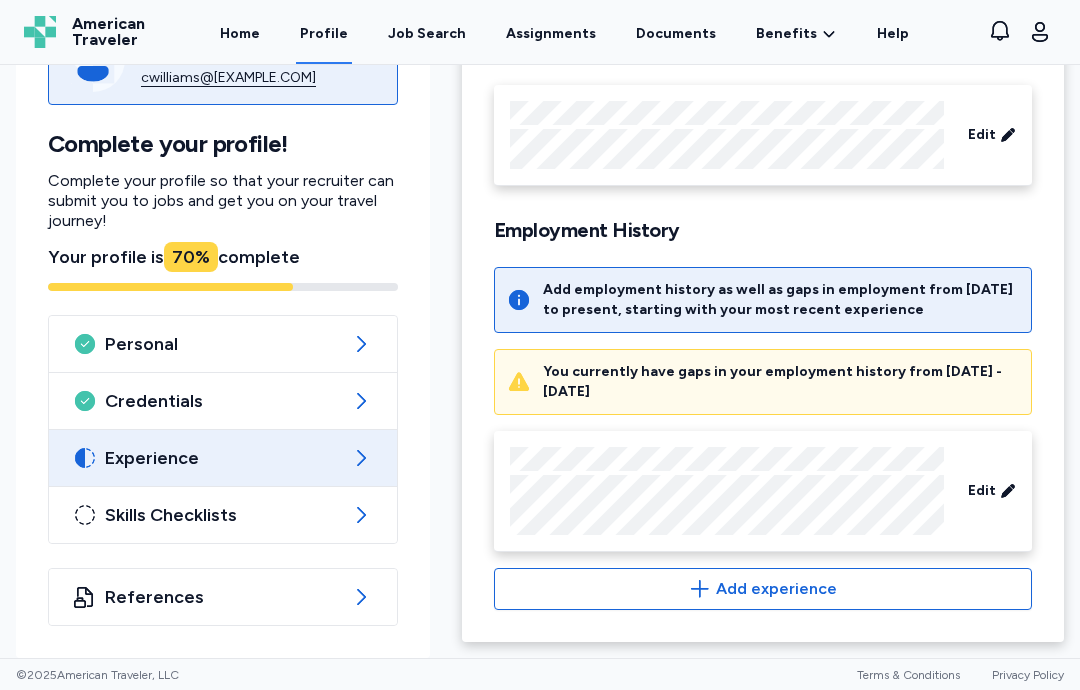 click on "You currently have gaps in your employment history from   [DATE] - [DATE]" at bounding box center (781, 382) 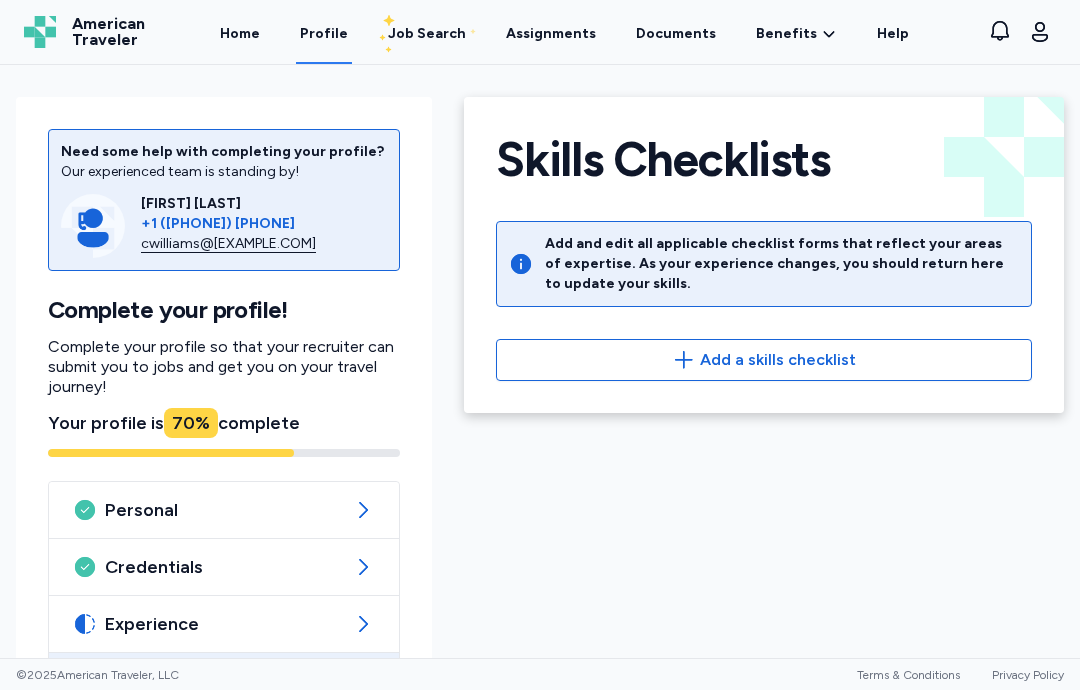 click on "Add a skills checklist" at bounding box center [778, 360] 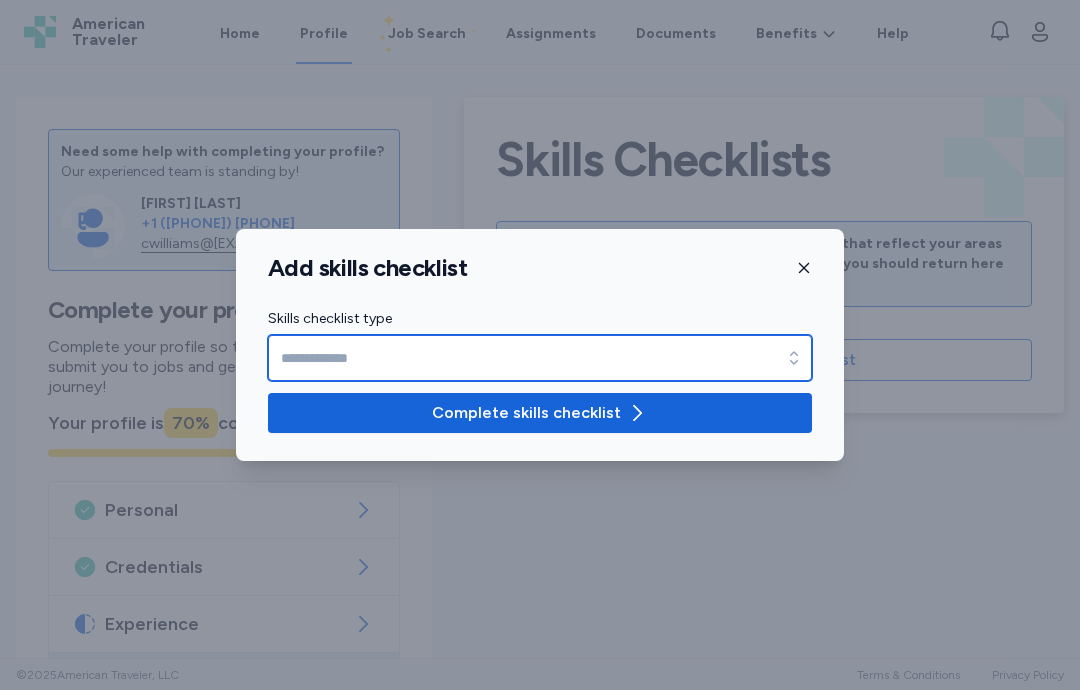 click on "Skills checklist type" at bounding box center [540, 358] 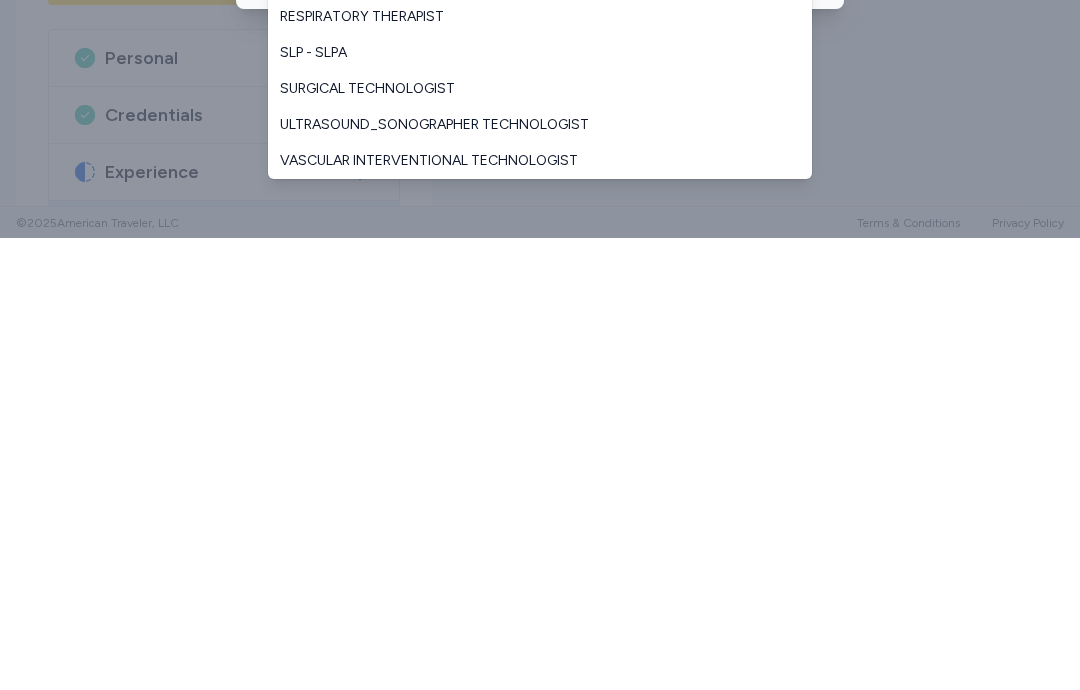 scroll, scrollTop: 444, scrollLeft: 0, axis: vertical 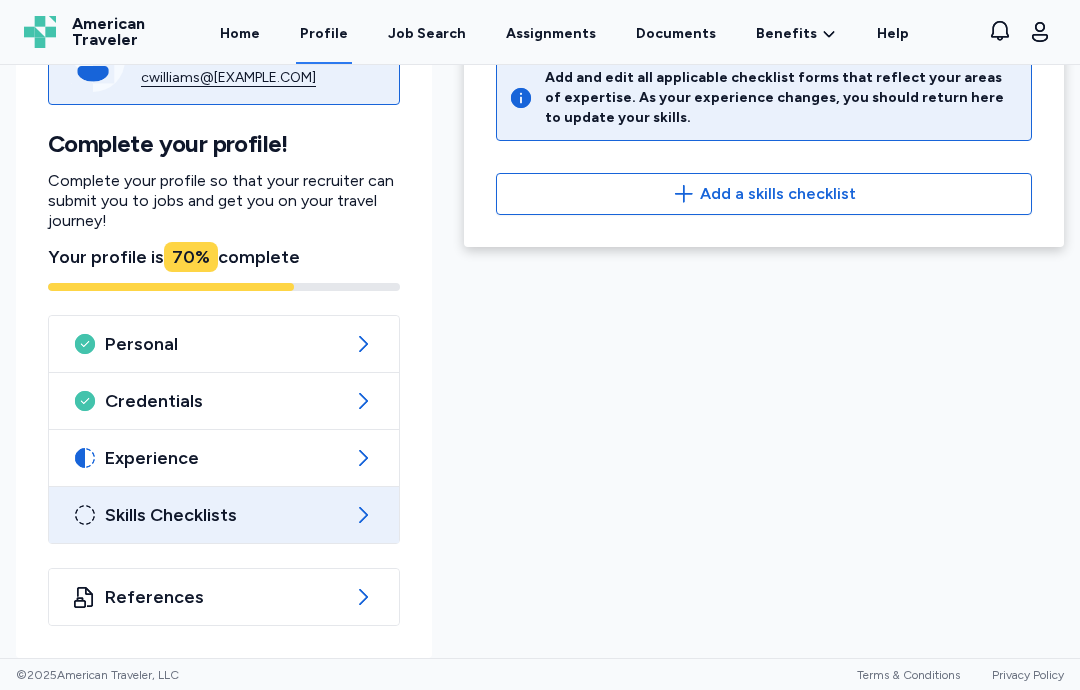 click on "References" at bounding box center [224, 597] 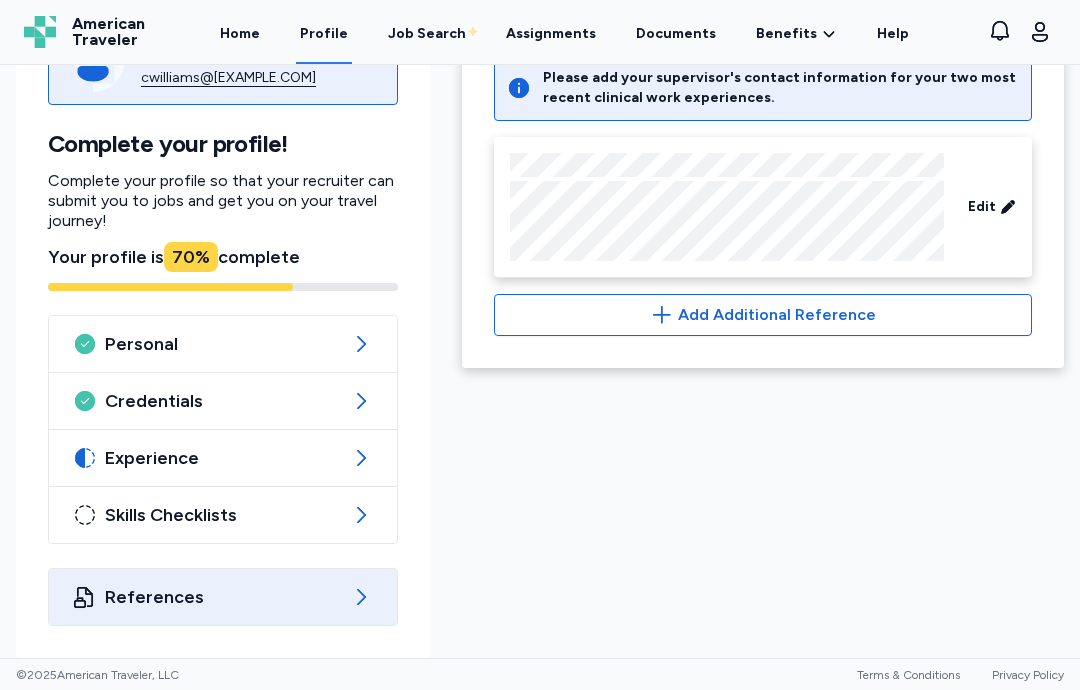 scroll, scrollTop: 166, scrollLeft: 0, axis: vertical 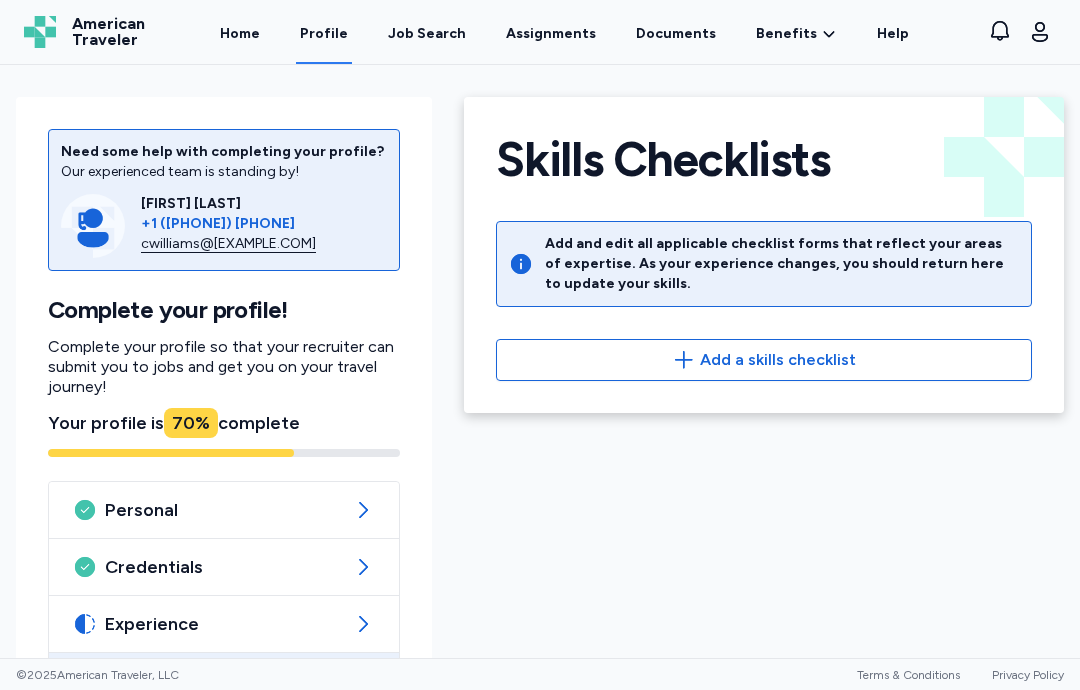 click on "Add a skills checklist" at bounding box center (778, 360) 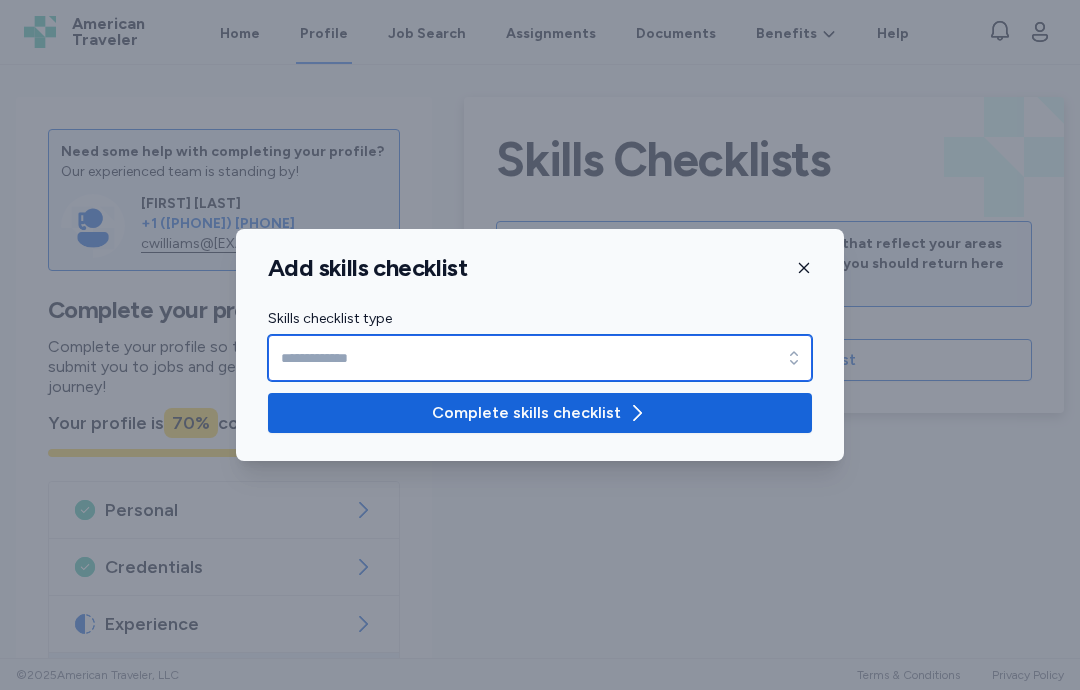 click on "Skills checklist type" at bounding box center (540, 358) 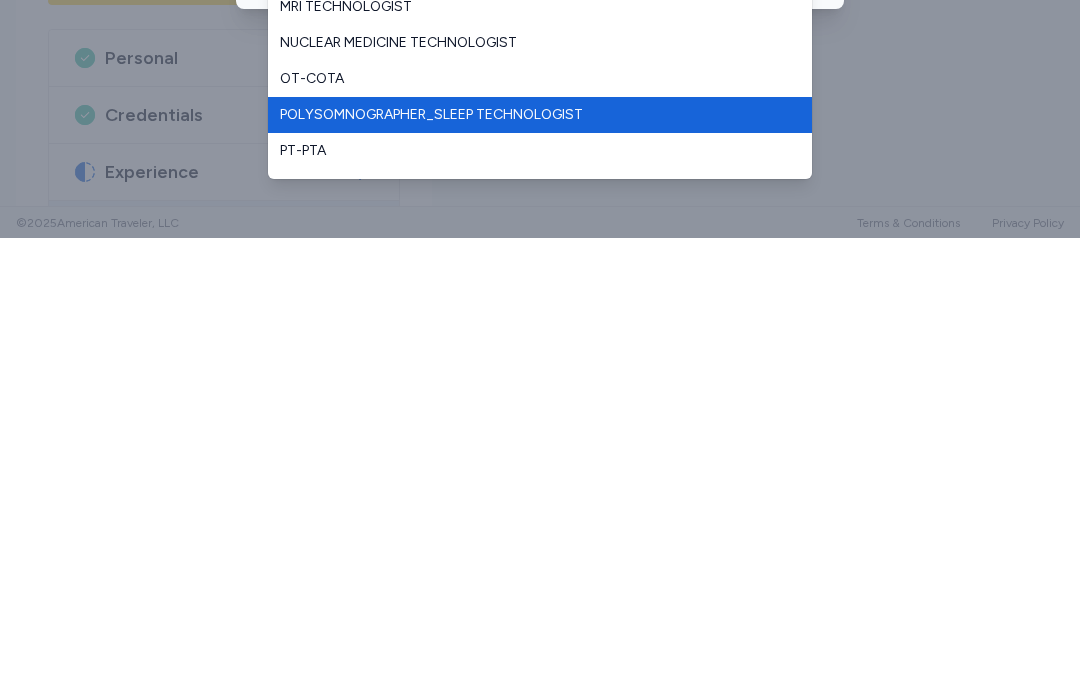 scroll, scrollTop: 210, scrollLeft: 0, axis: vertical 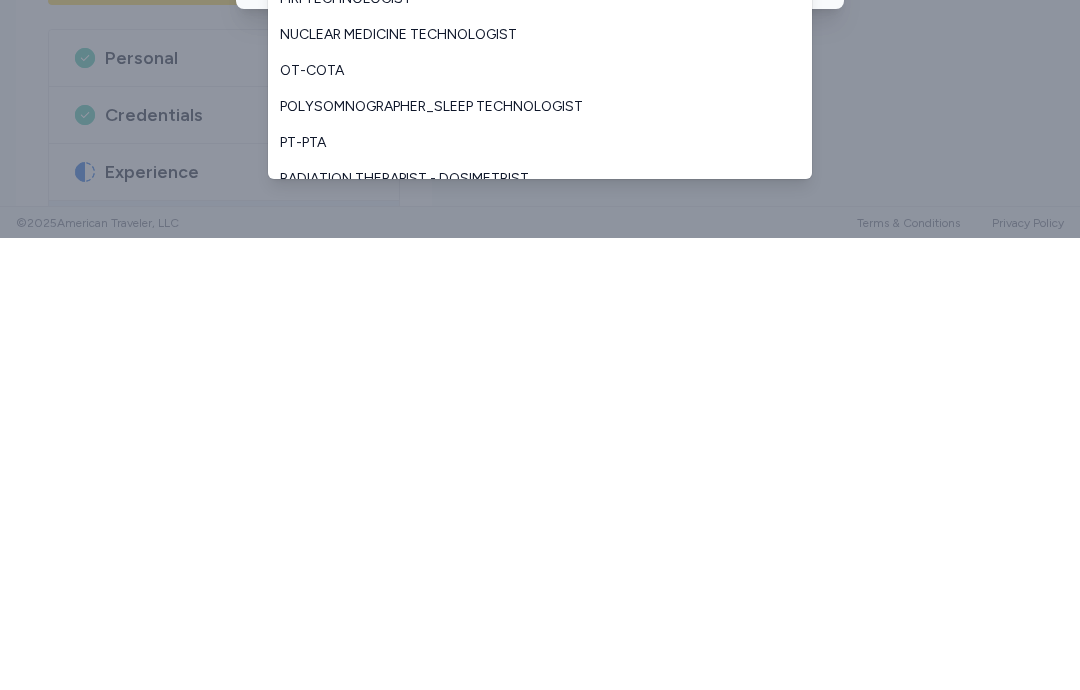 type on "******" 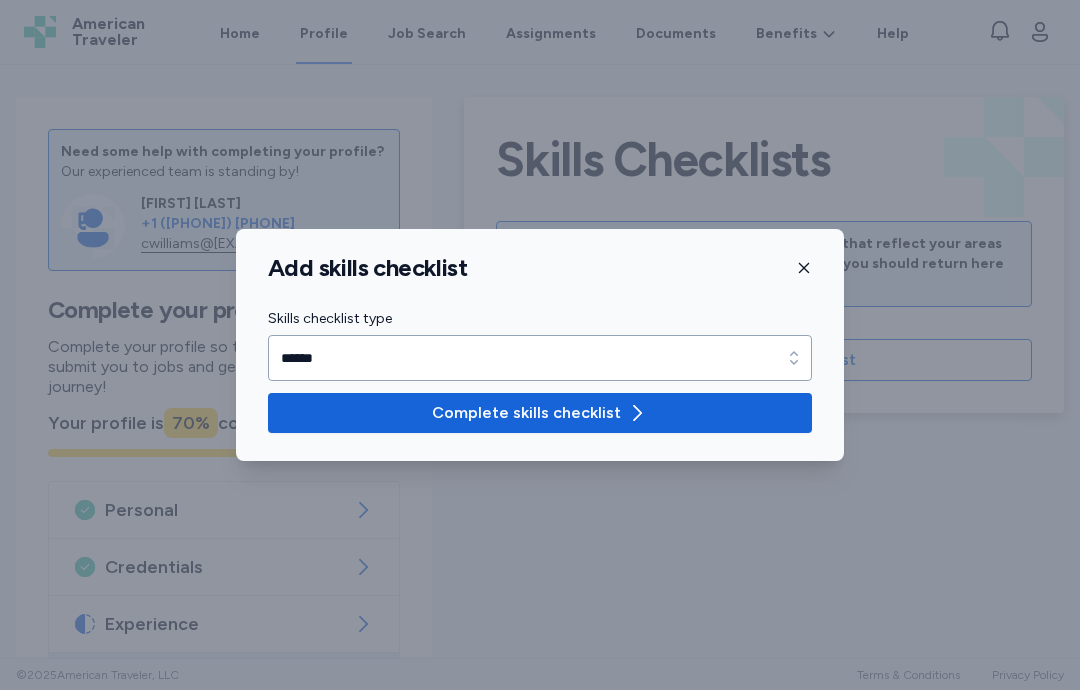 click on "Complete skills checklist" at bounding box center (526, 413) 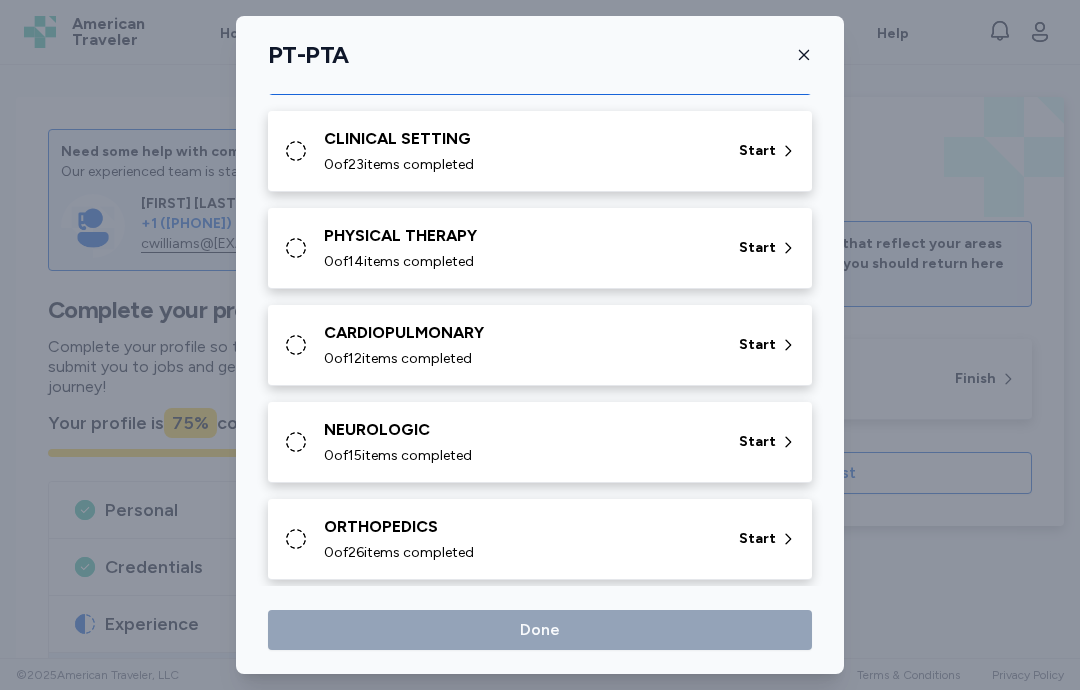 scroll, scrollTop: 26, scrollLeft: 0, axis: vertical 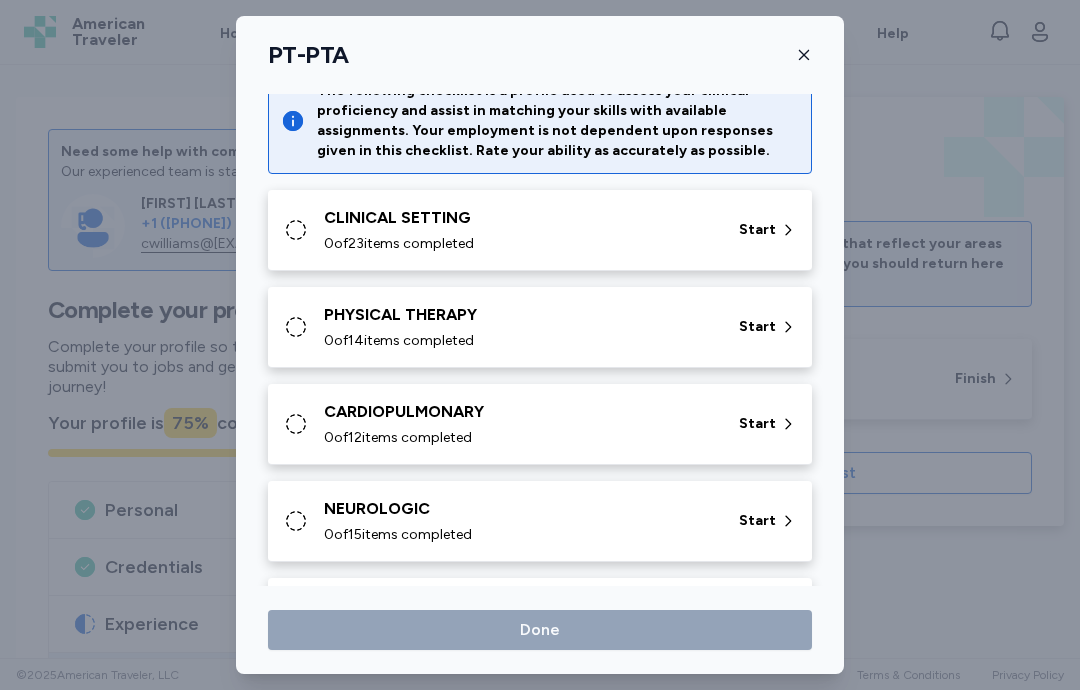 click on "CLINICAL SETTING 0  of  23  items completed Start" at bounding box center (540, 230) 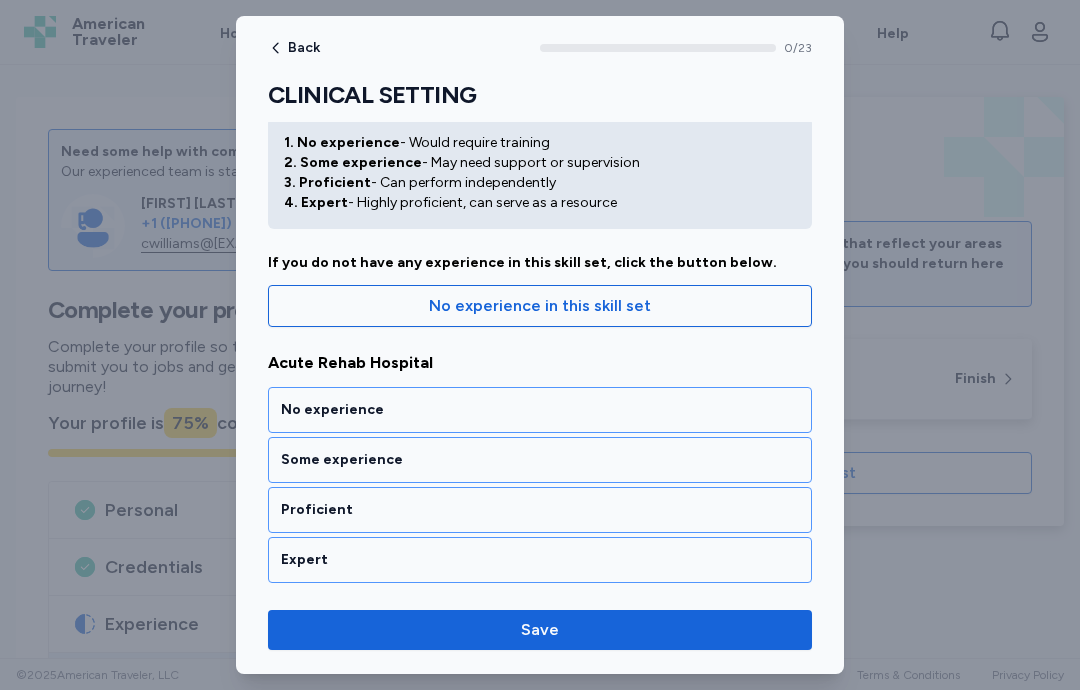 scroll, scrollTop: 66, scrollLeft: 0, axis: vertical 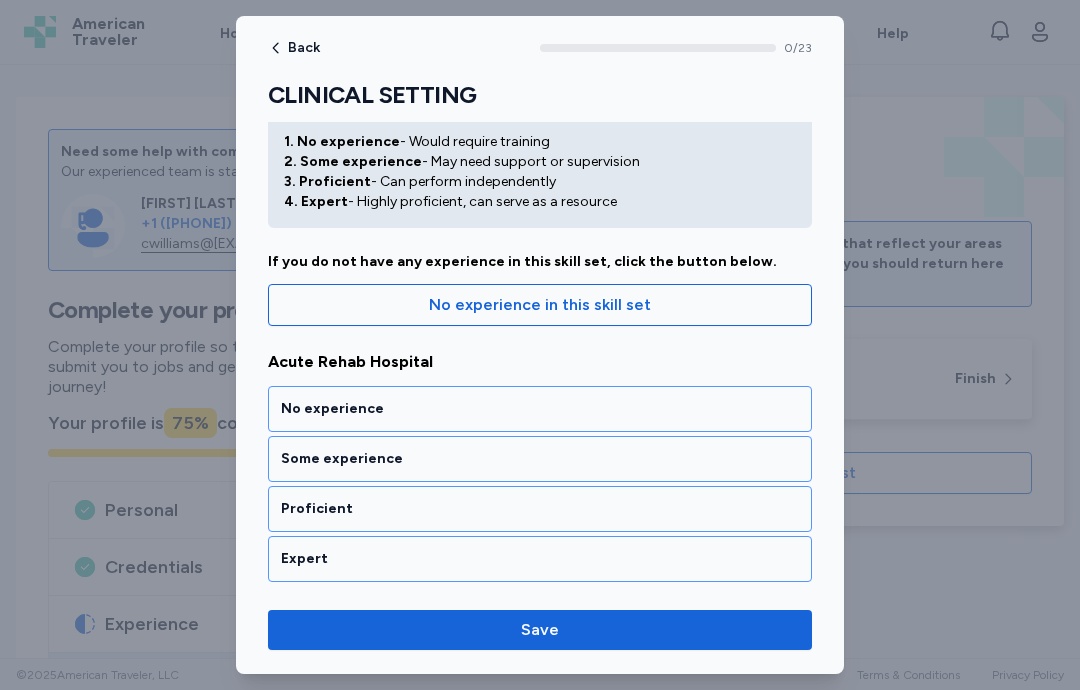 click on "Proficient" at bounding box center (540, 509) 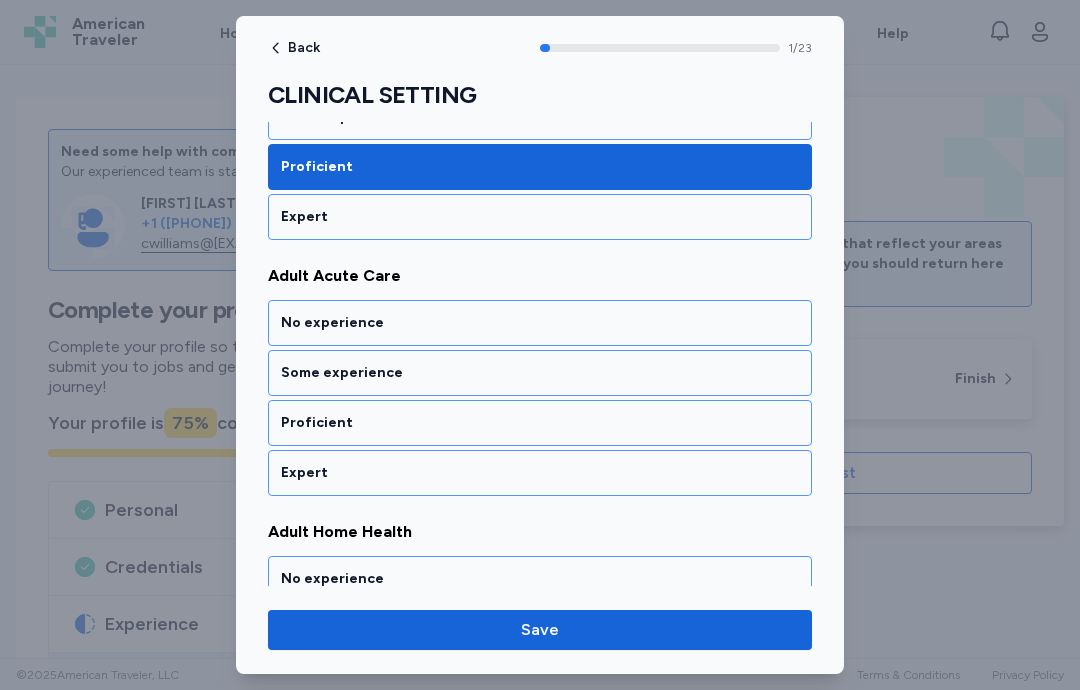 scroll, scrollTop: 434, scrollLeft: 0, axis: vertical 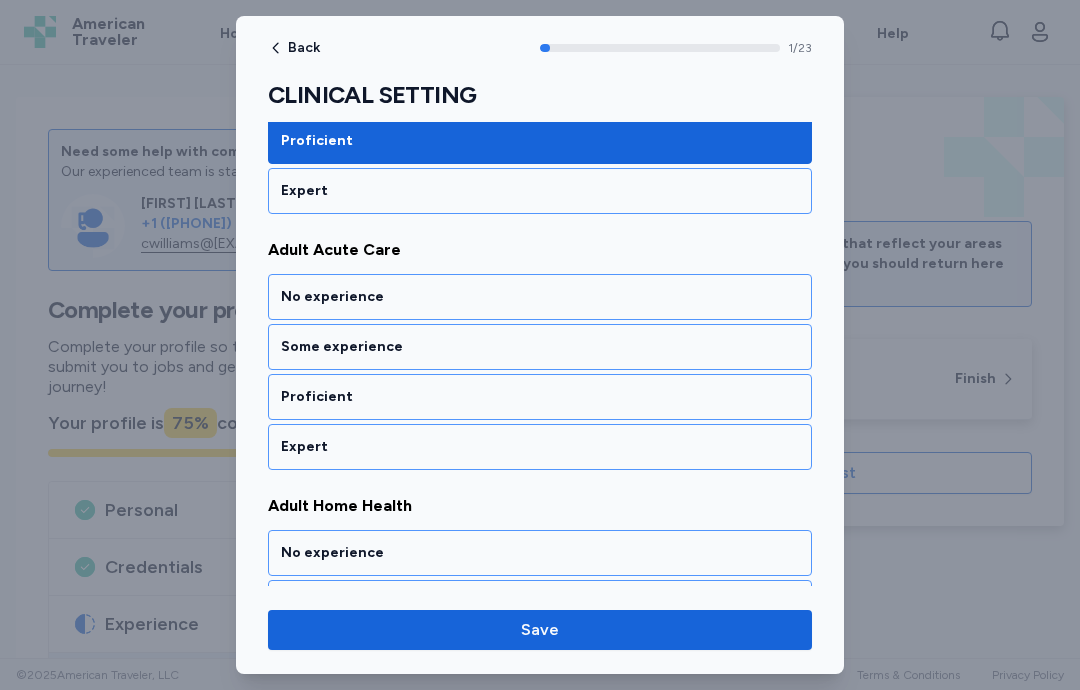 click on "Proficient" at bounding box center [540, 397] 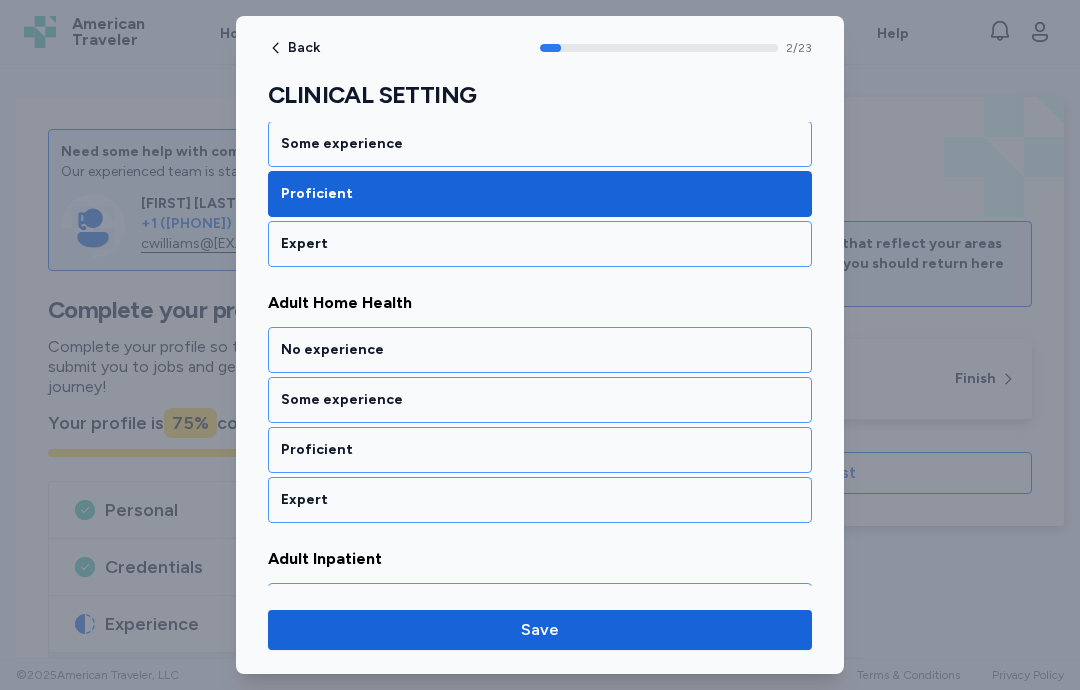 scroll, scrollTop: 690, scrollLeft: 0, axis: vertical 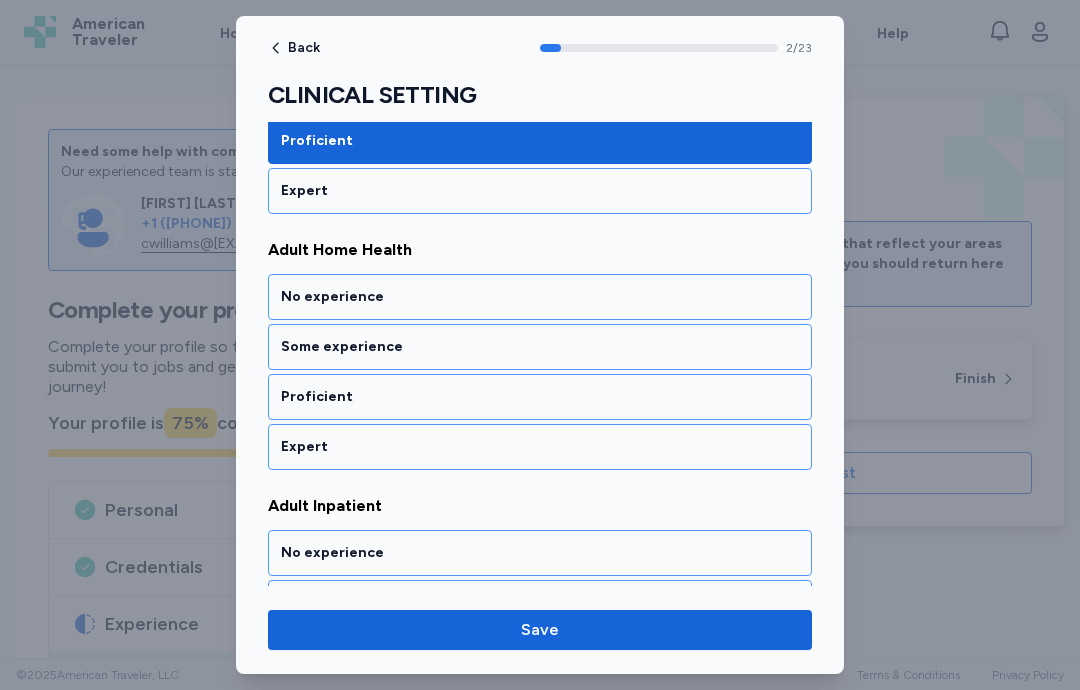 click on "Proficient" at bounding box center [540, 397] 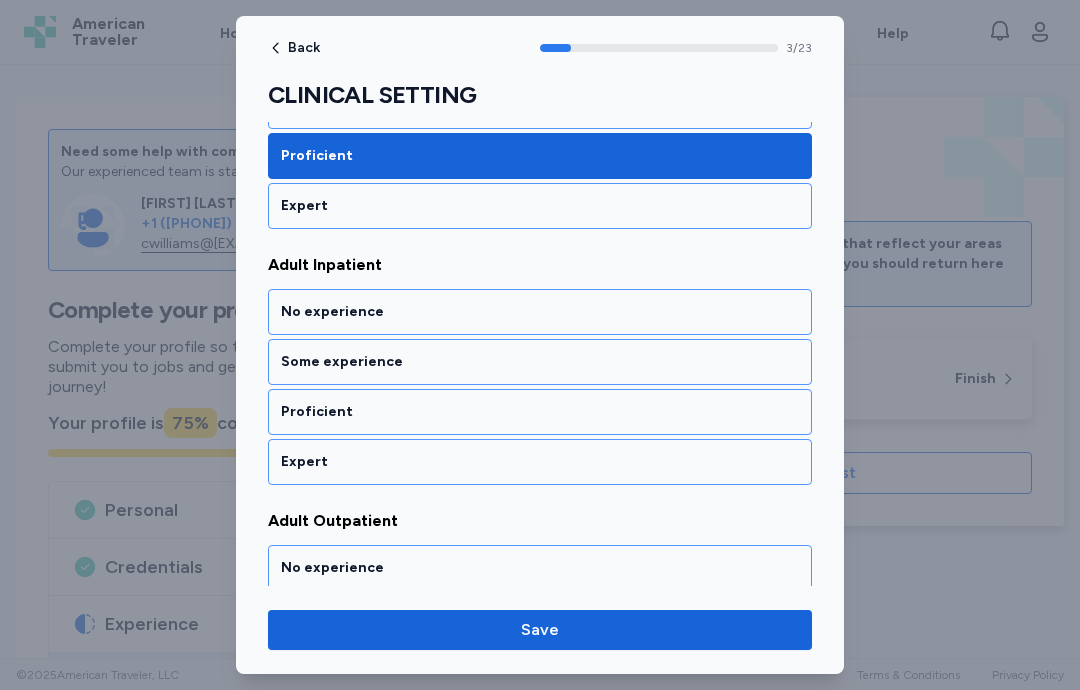 scroll, scrollTop: 946, scrollLeft: 0, axis: vertical 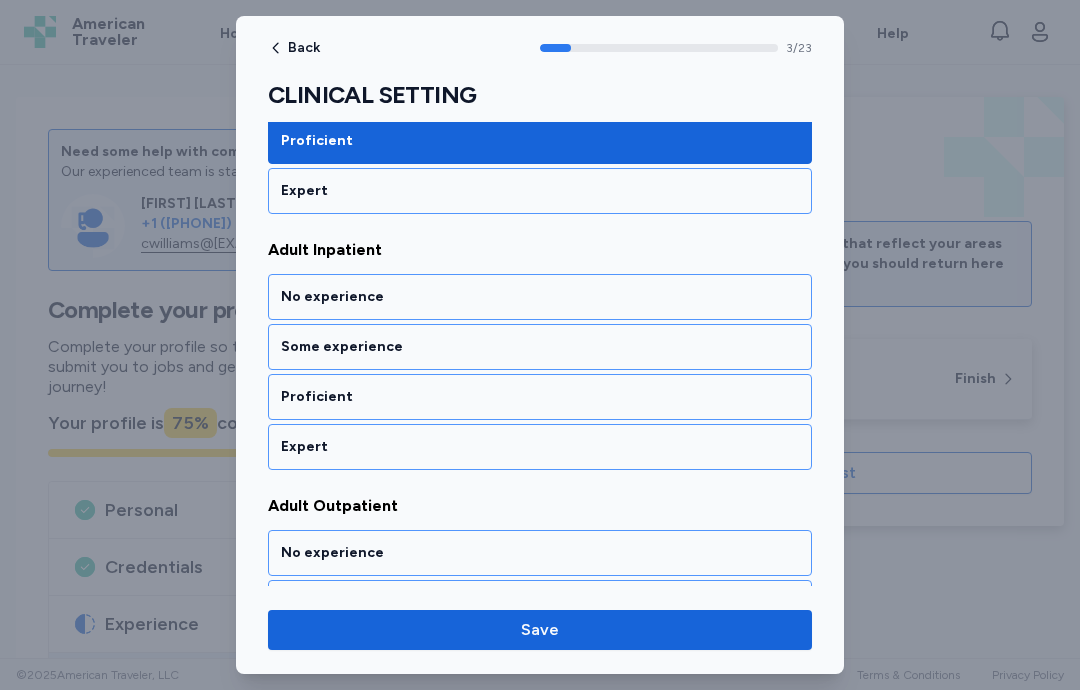 click on "Proficient" at bounding box center [540, 397] 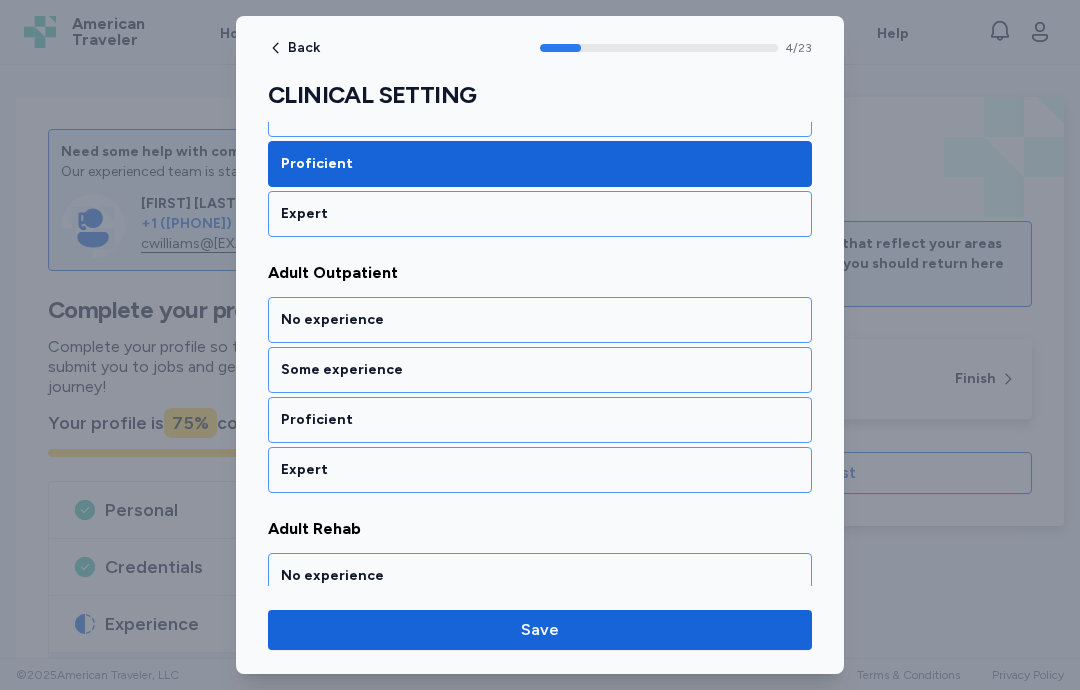 scroll, scrollTop: 1202, scrollLeft: 0, axis: vertical 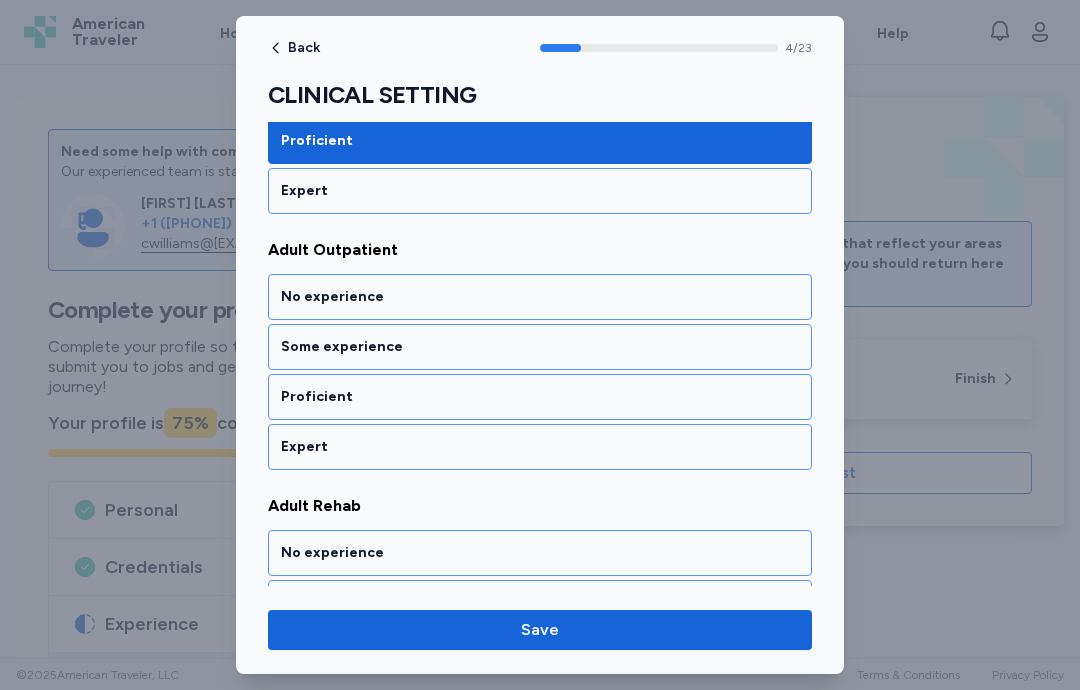 click on "Proficient" at bounding box center [540, 397] 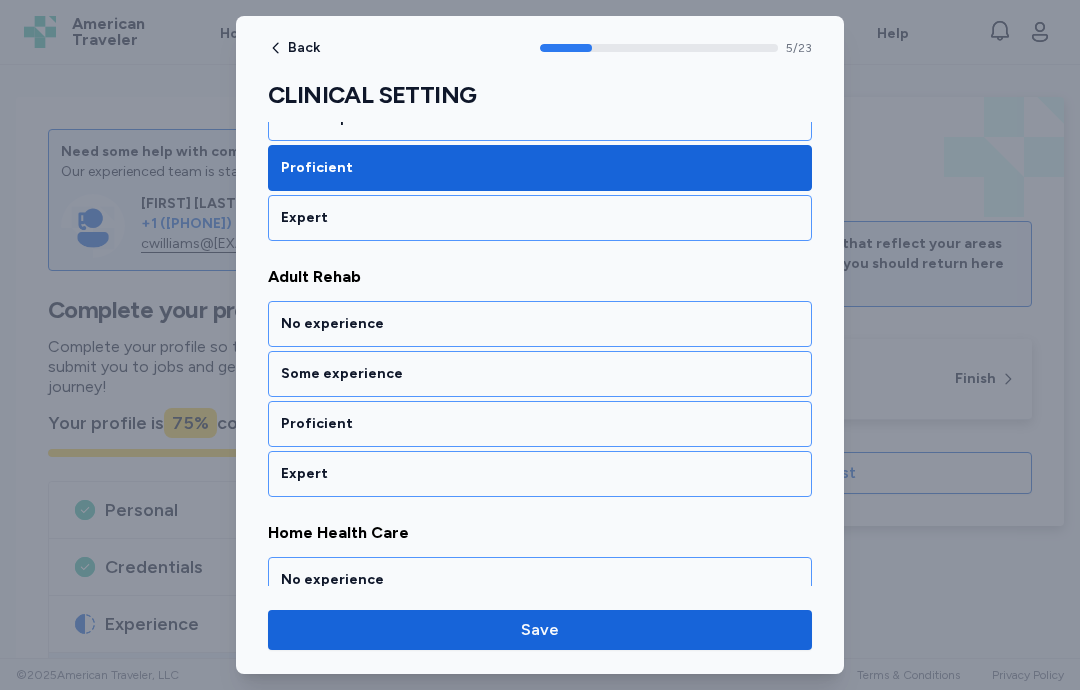 scroll, scrollTop: 1458, scrollLeft: 0, axis: vertical 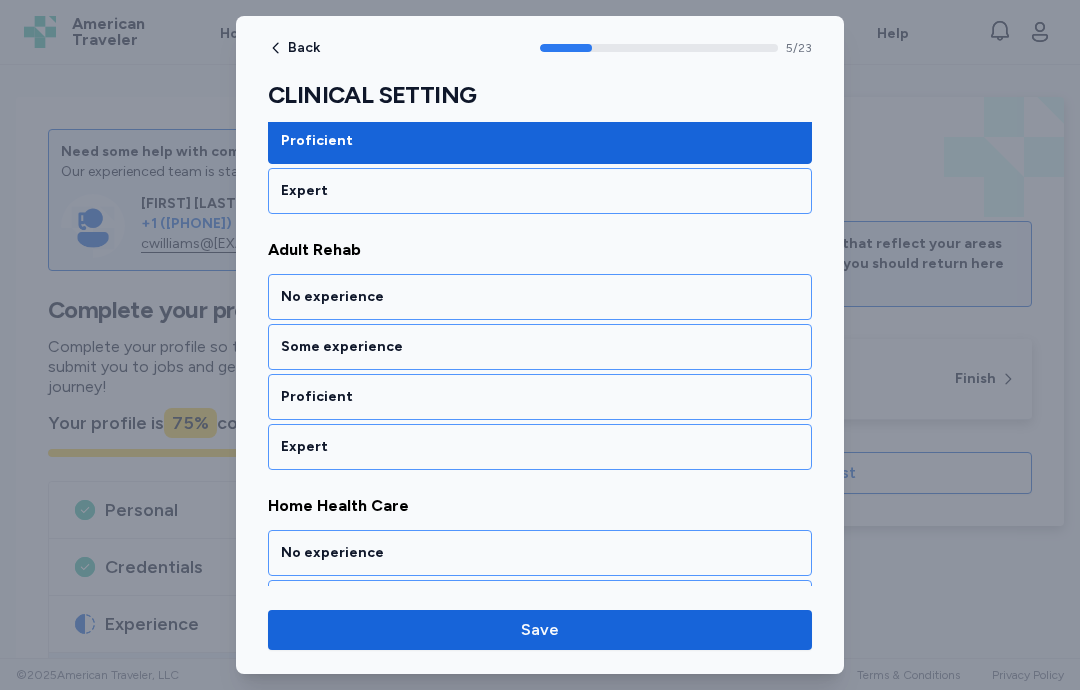 click on "Proficient" at bounding box center (540, 397) 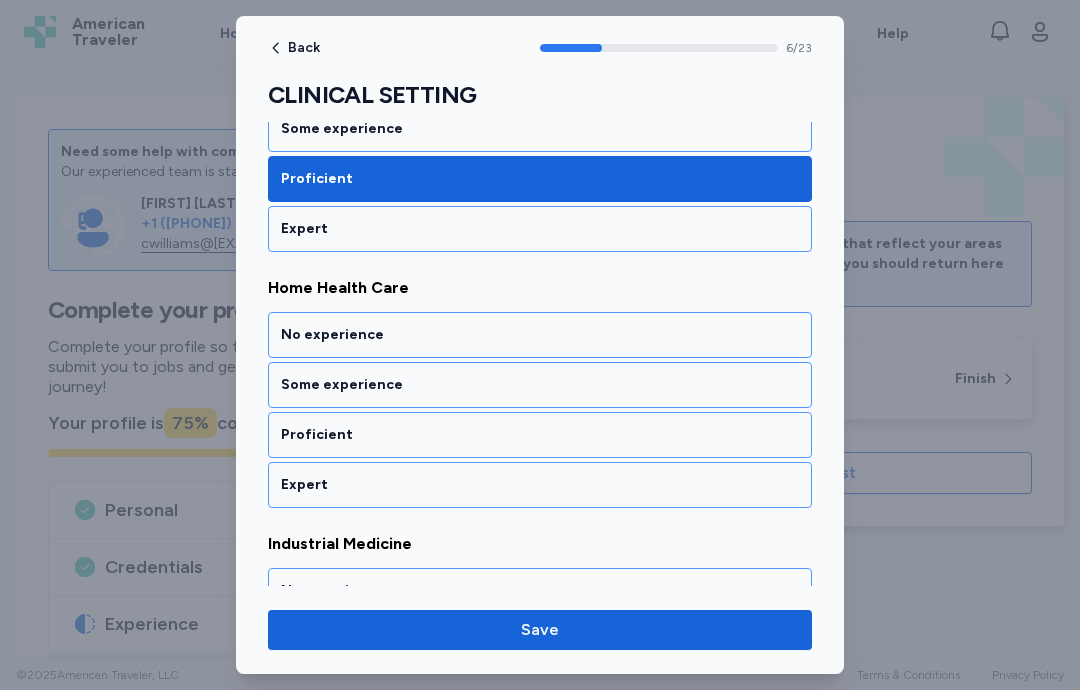 scroll, scrollTop: 1714, scrollLeft: 0, axis: vertical 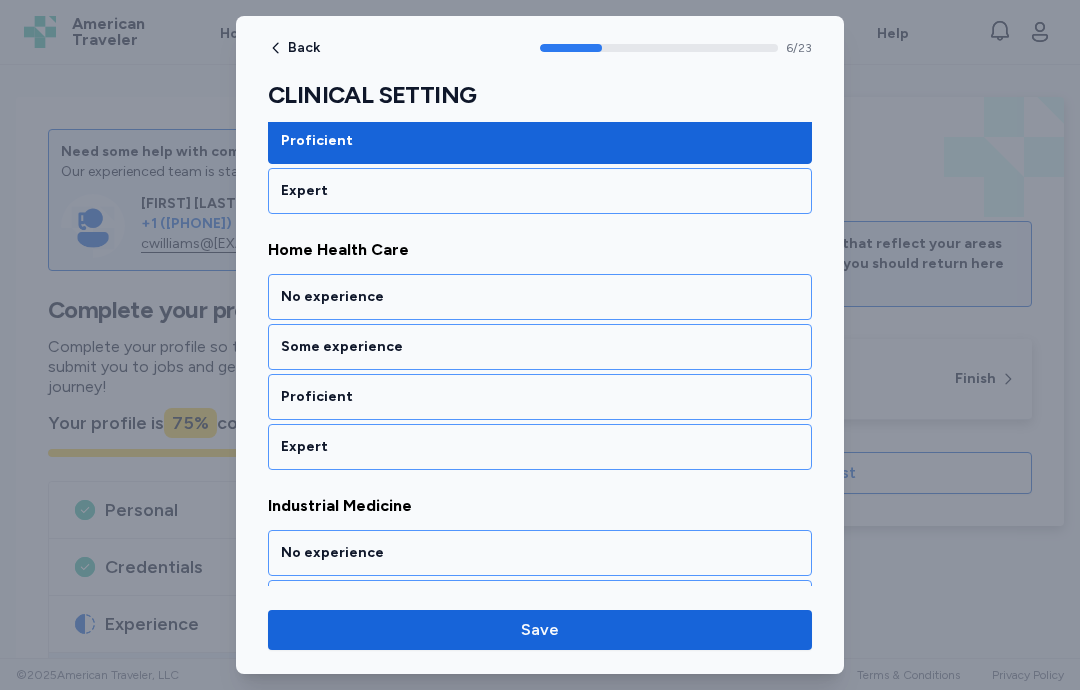 click on "Proficient" at bounding box center (540, 397) 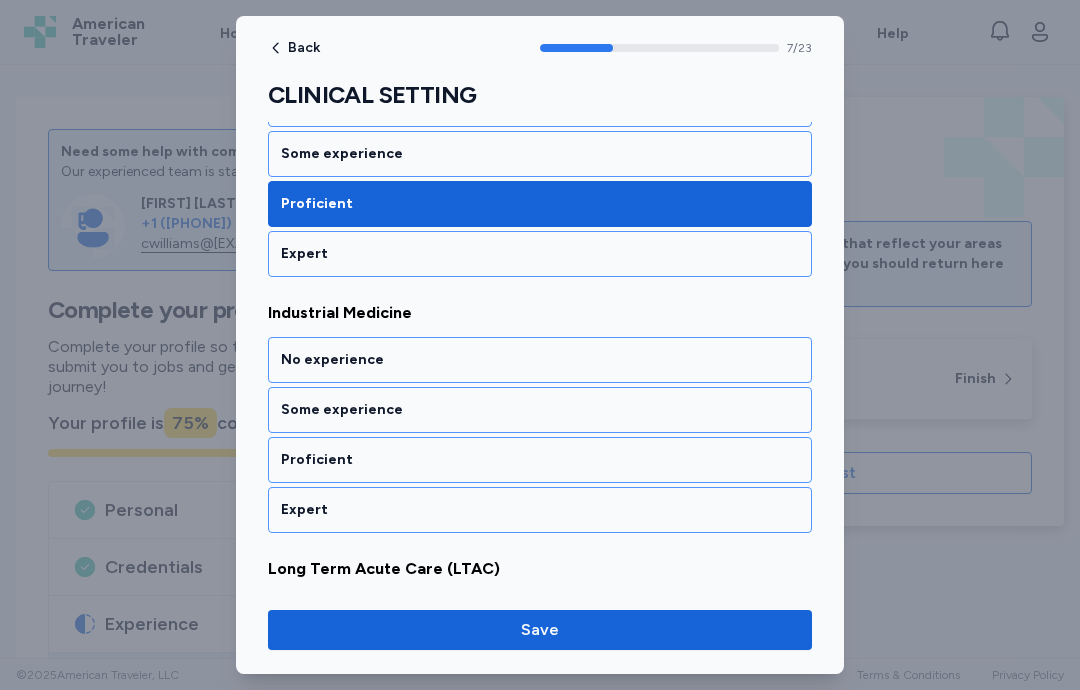 scroll, scrollTop: 1970, scrollLeft: 0, axis: vertical 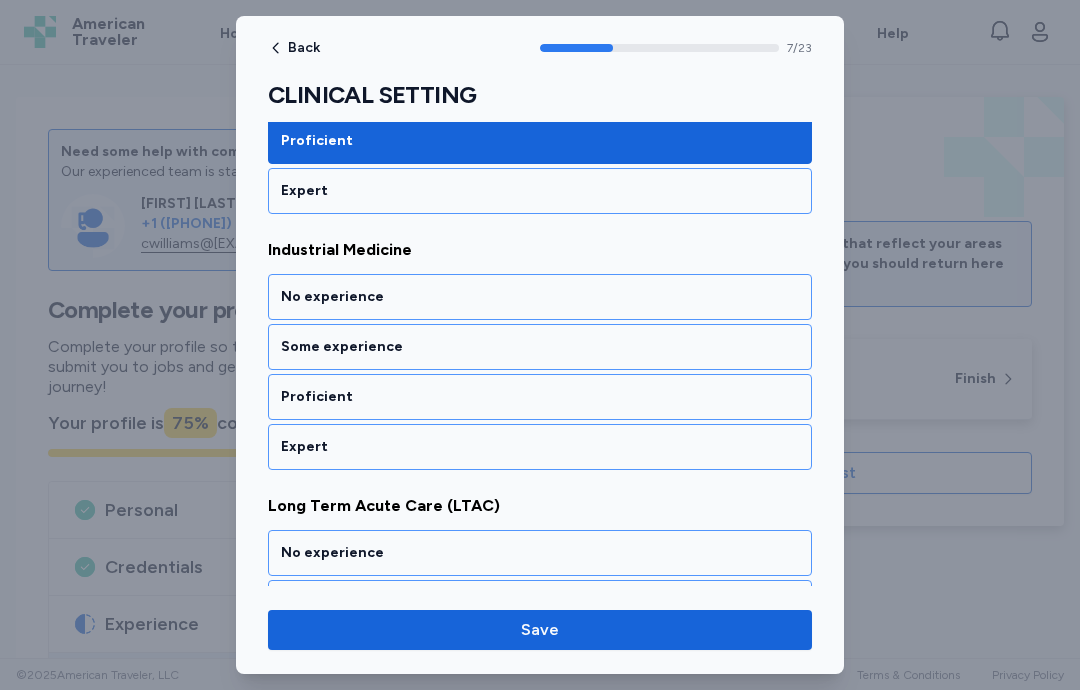 click on "Some experience" at bounding box center (540, 347) 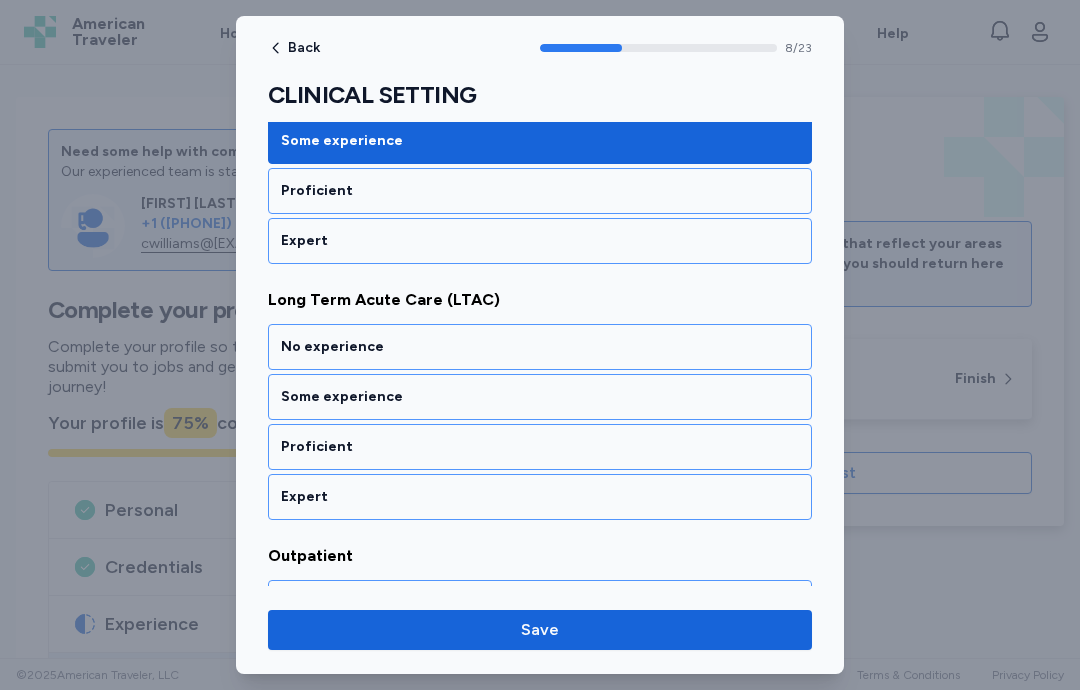 scroll, scrollTop: 2226, scrollLeft: 0, axis: vertical 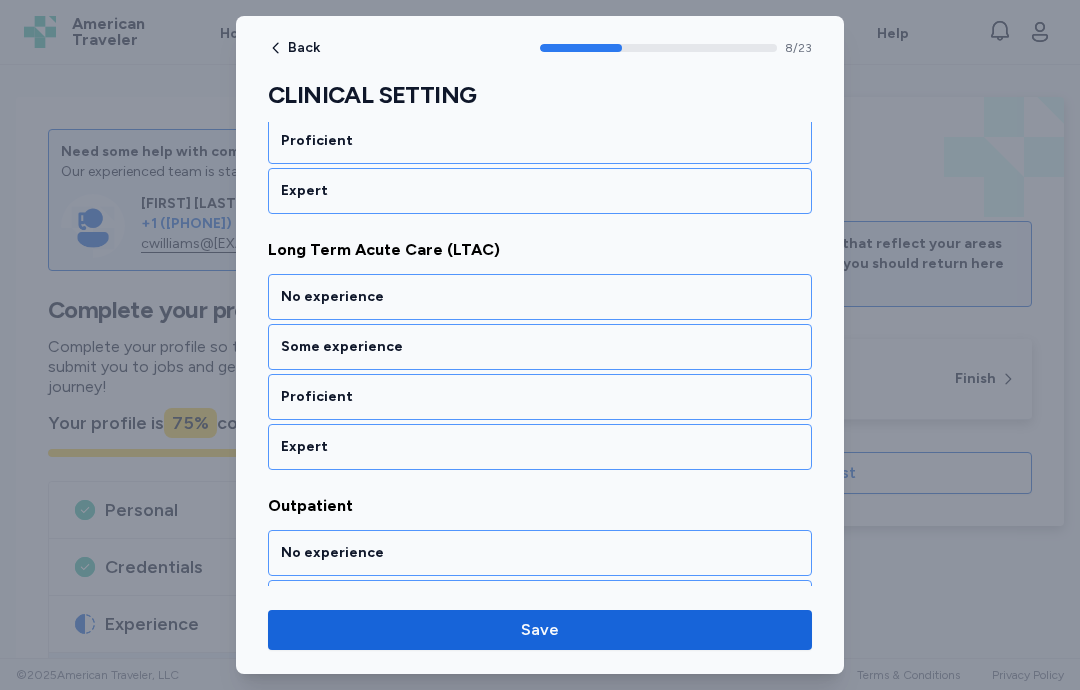 click on "Some experience" at bounding box center (540, 347) 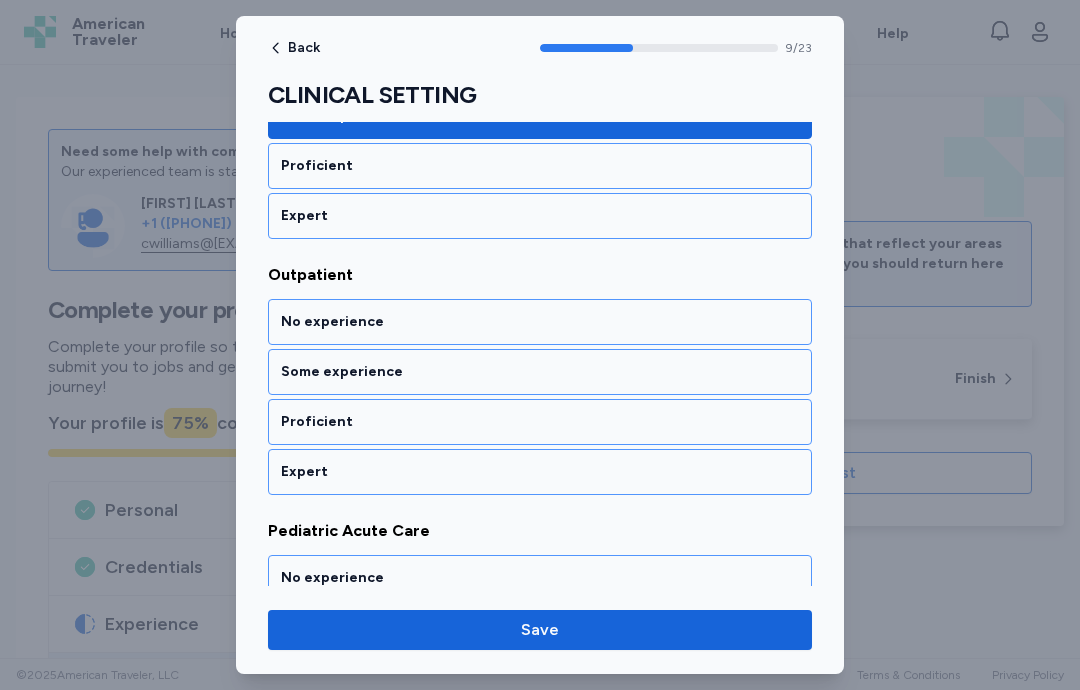 scroll, scrollTop: 2482, scrollLeft: 0, axis: vertical 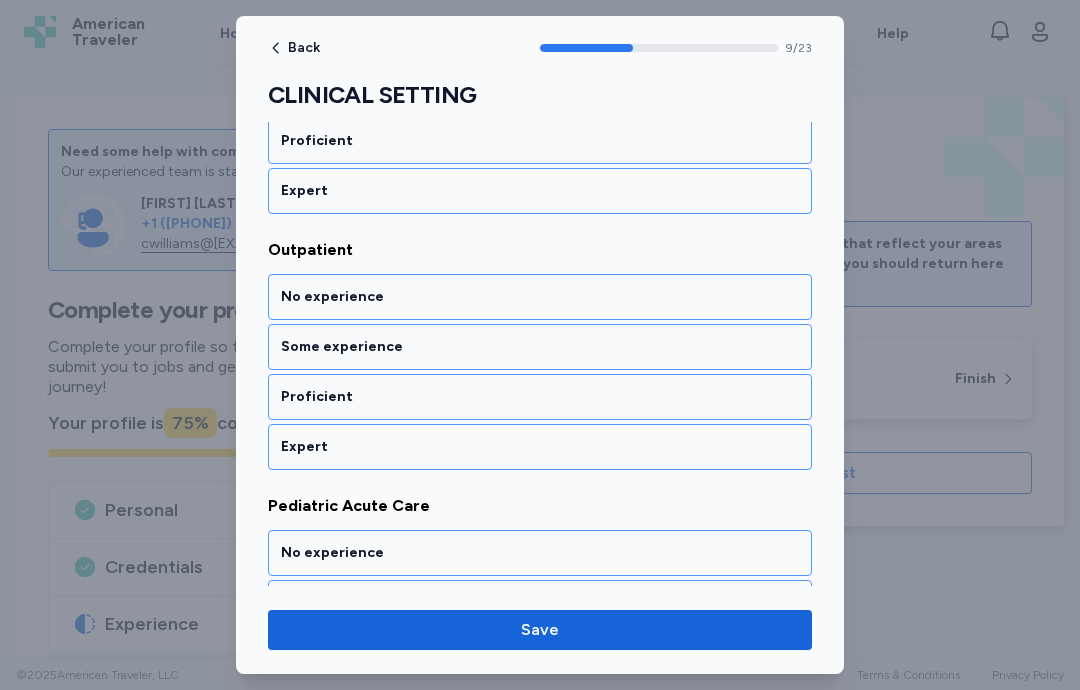 click on "Proficient" at bounding box center (540, 397) 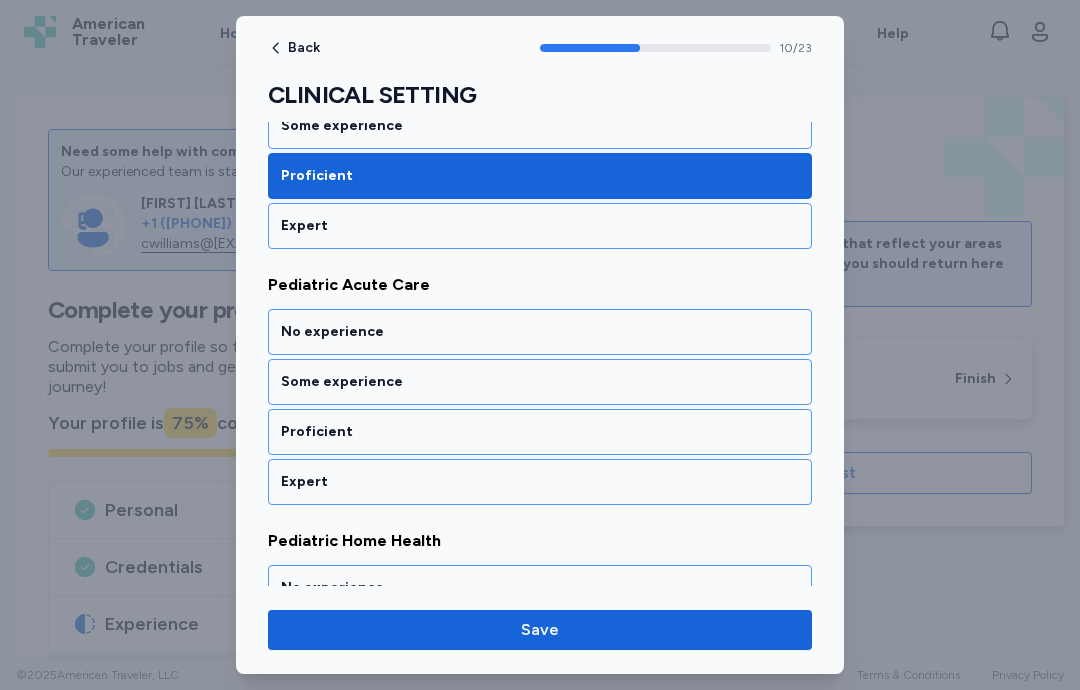 scroll, scrollTop: 2738, scrollLeft: 0, axis: vertical 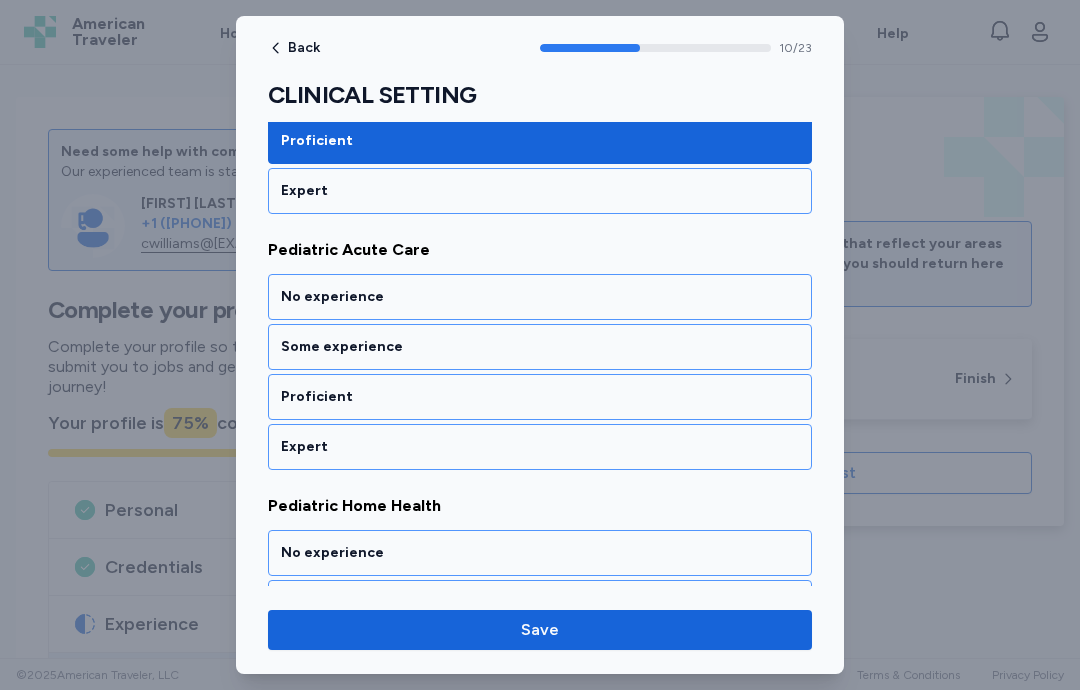 click on "Some experience" at bounding box center [540, 347] 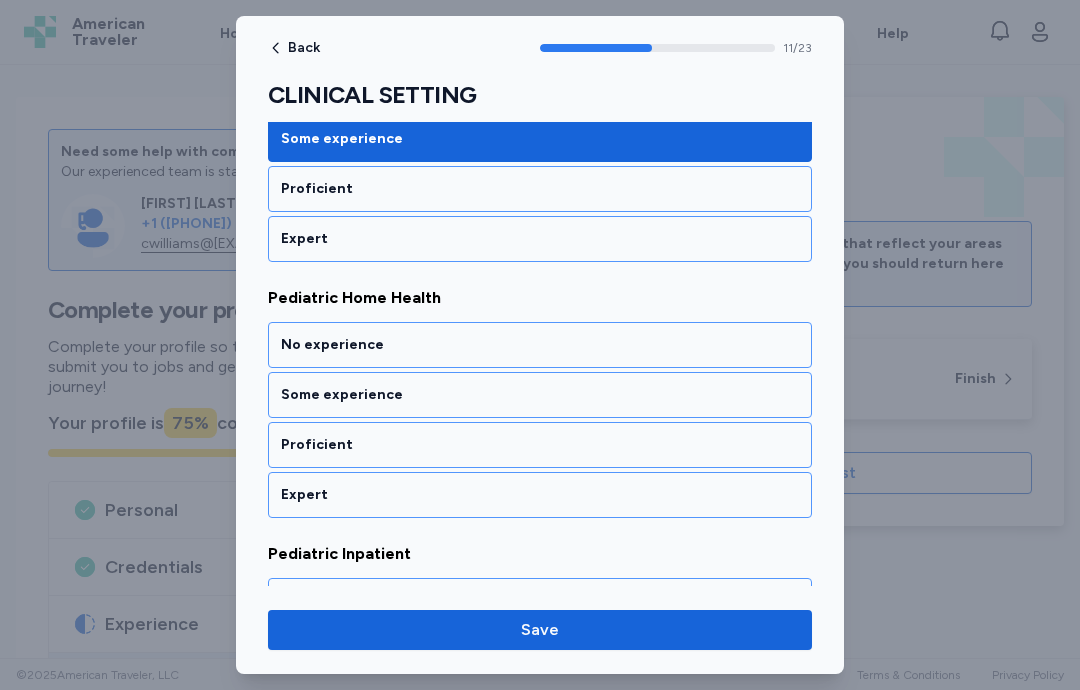 scroll, scrollTop: 2994, scrollLeft: 0, axis: vertical 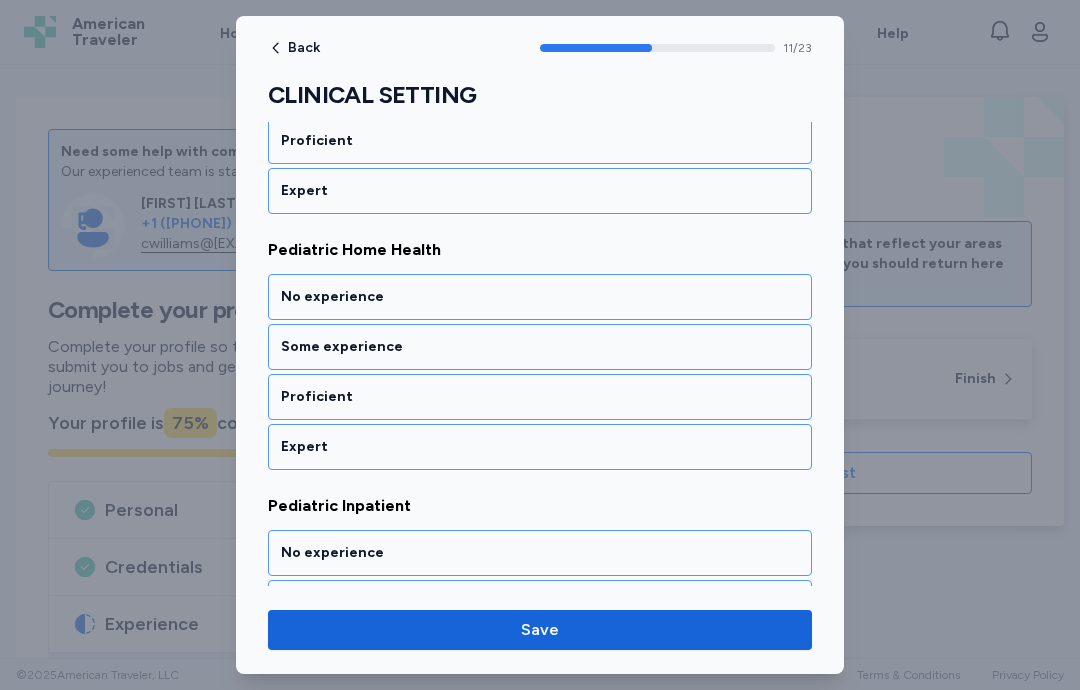 click on "Some experience" at bounding box center (540, 347) 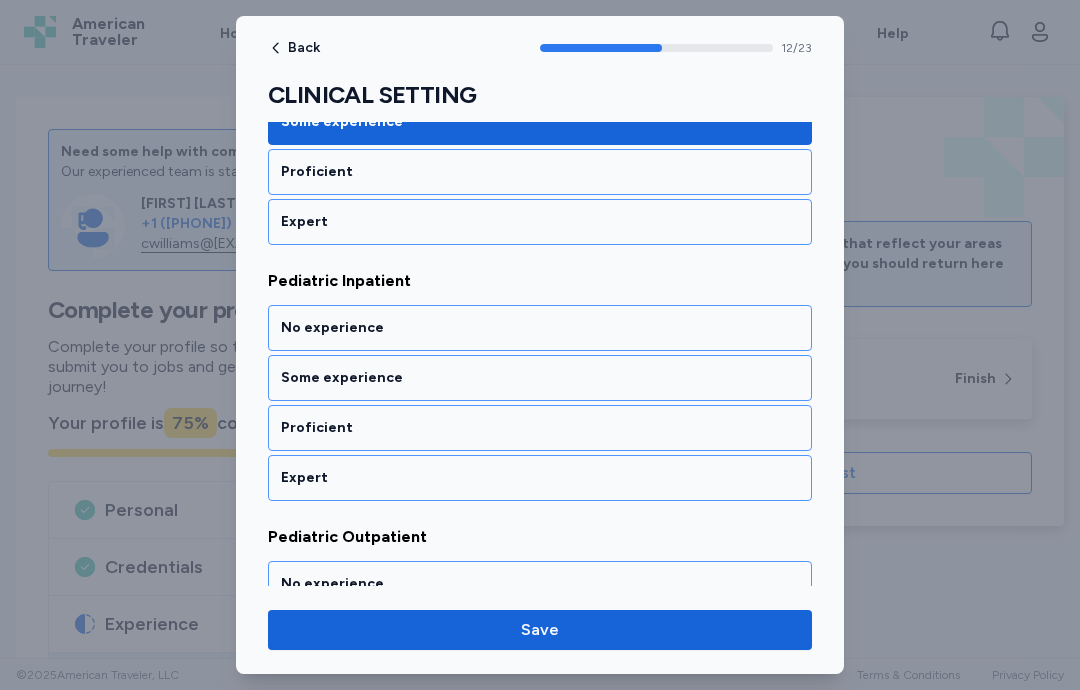 scroll, scrollTop: 3250, scrollLeft: 0, axis: vertical 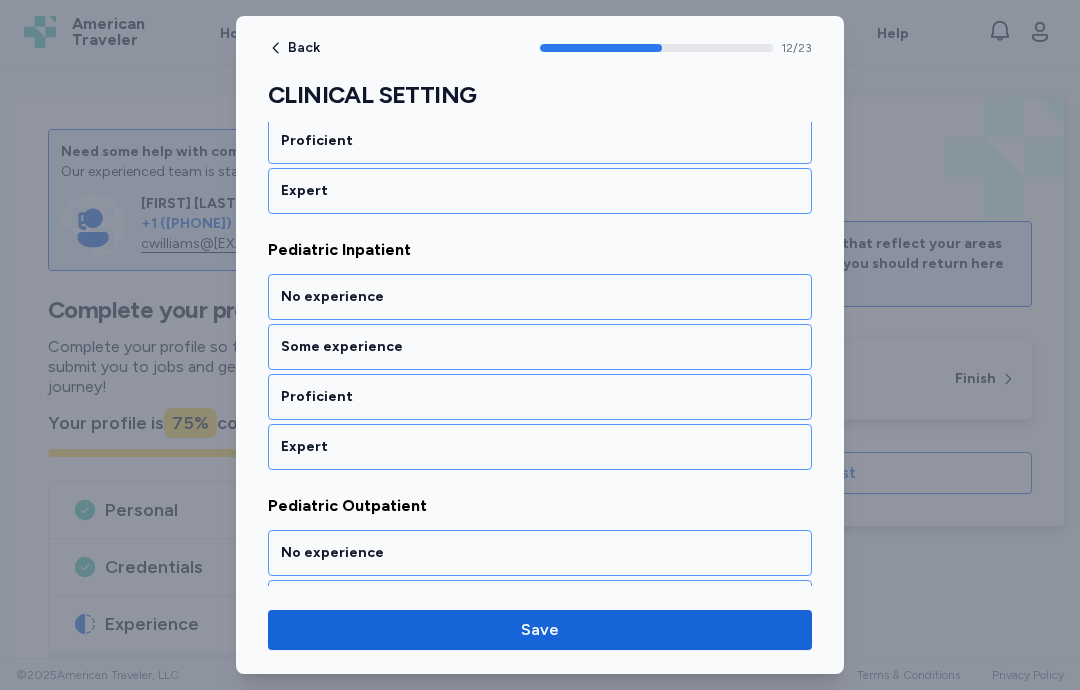click on "No experience" at bounding box center (540, 297) 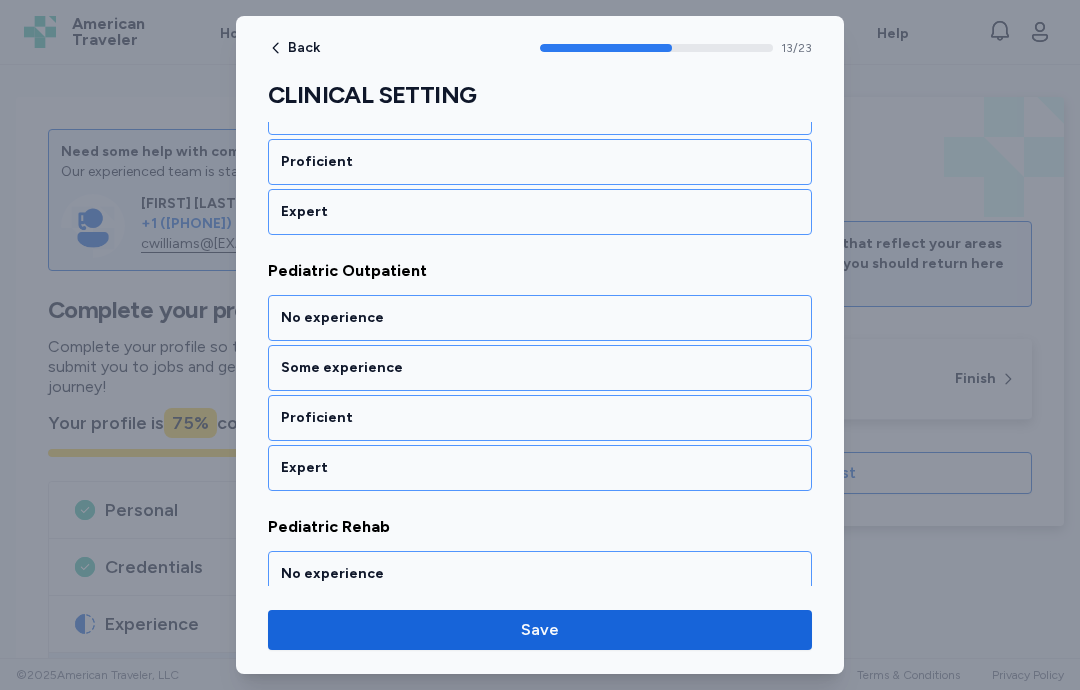 scroll, scrollTop: 3506, scrollLeft: 0, axis: vertical 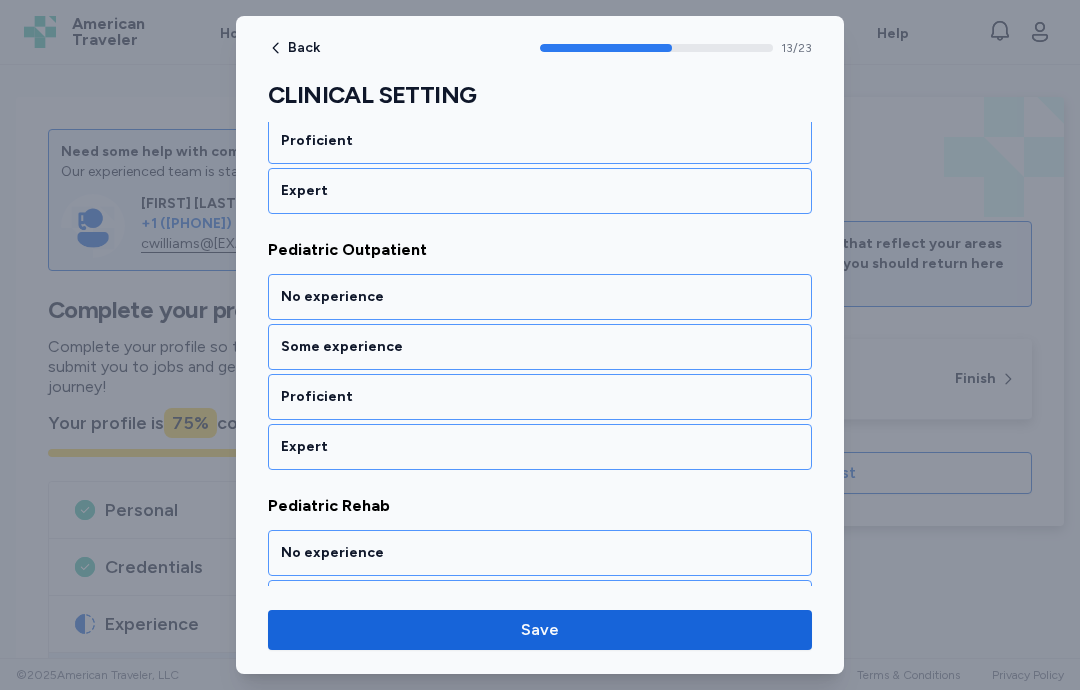 click on "Some experience" at bounding box center (540, 347) 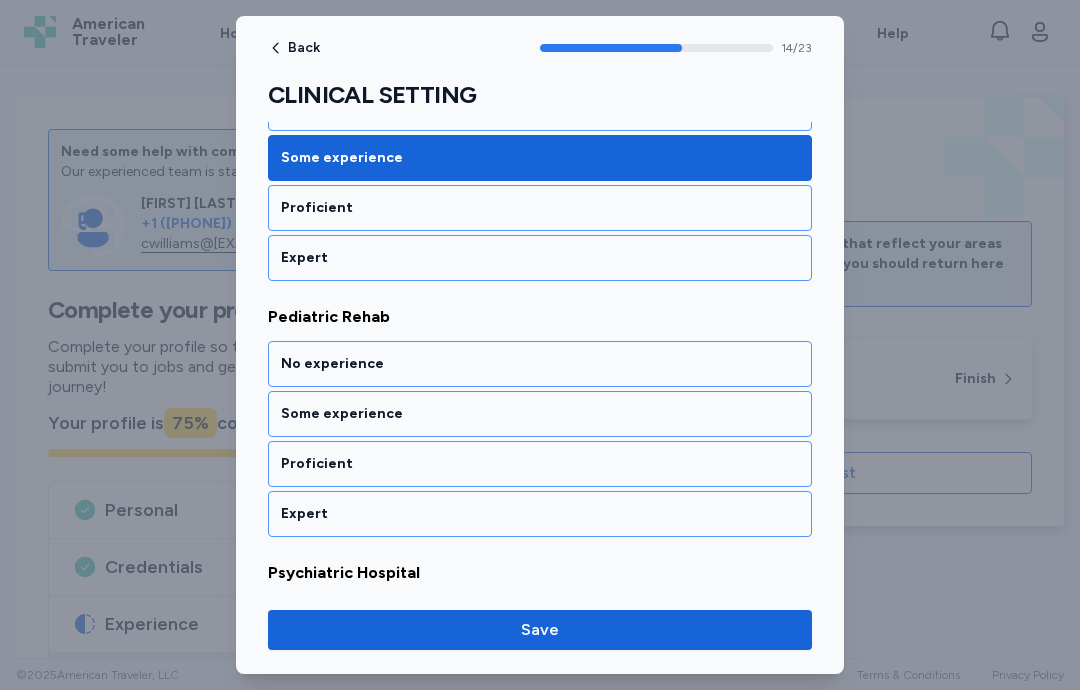scroll, scrollTop: 3762, scrollLeft: 0, axis: vertical 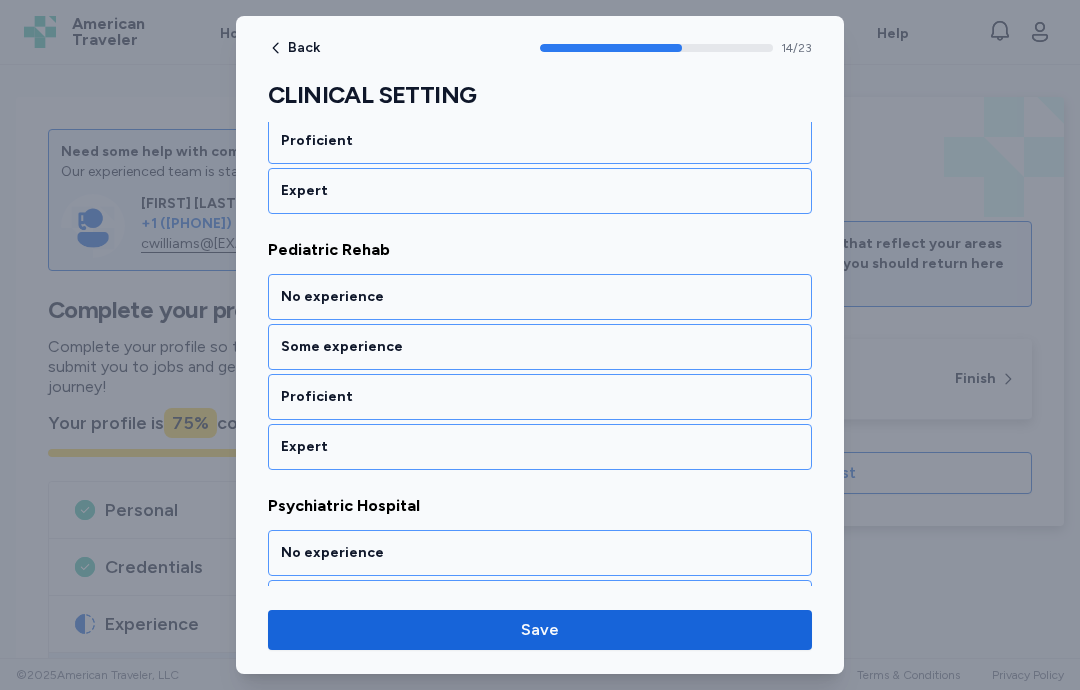 click on "Some experience" at bounding box center (540, 347) 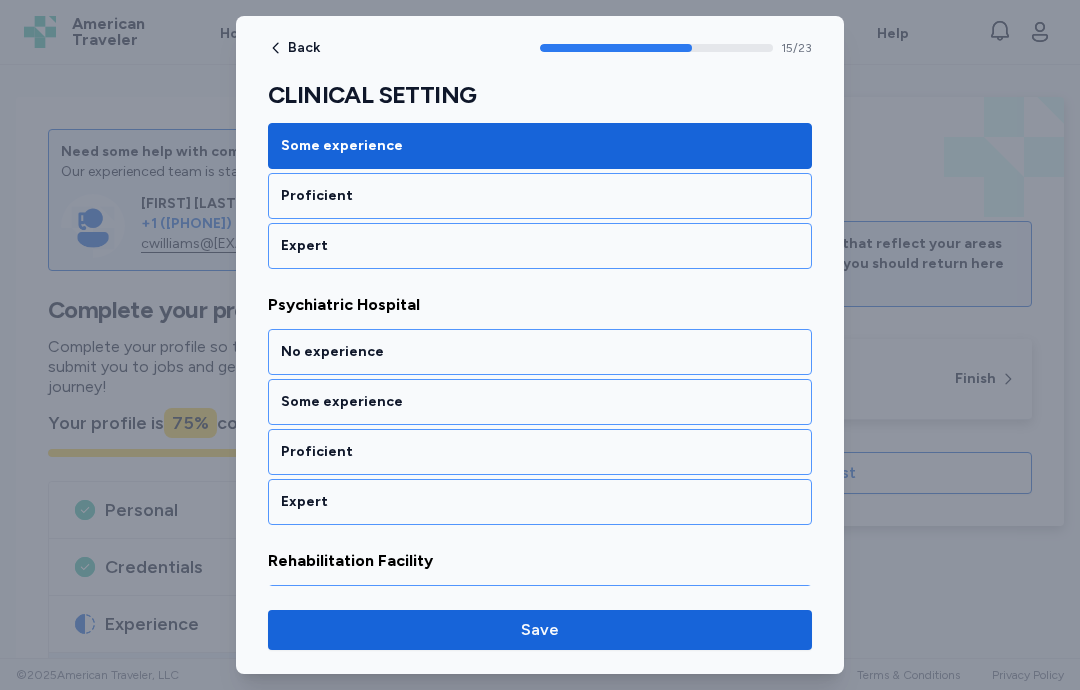 scroll, scrollTop: 4018, scrollLeft: 0, axis: vertical 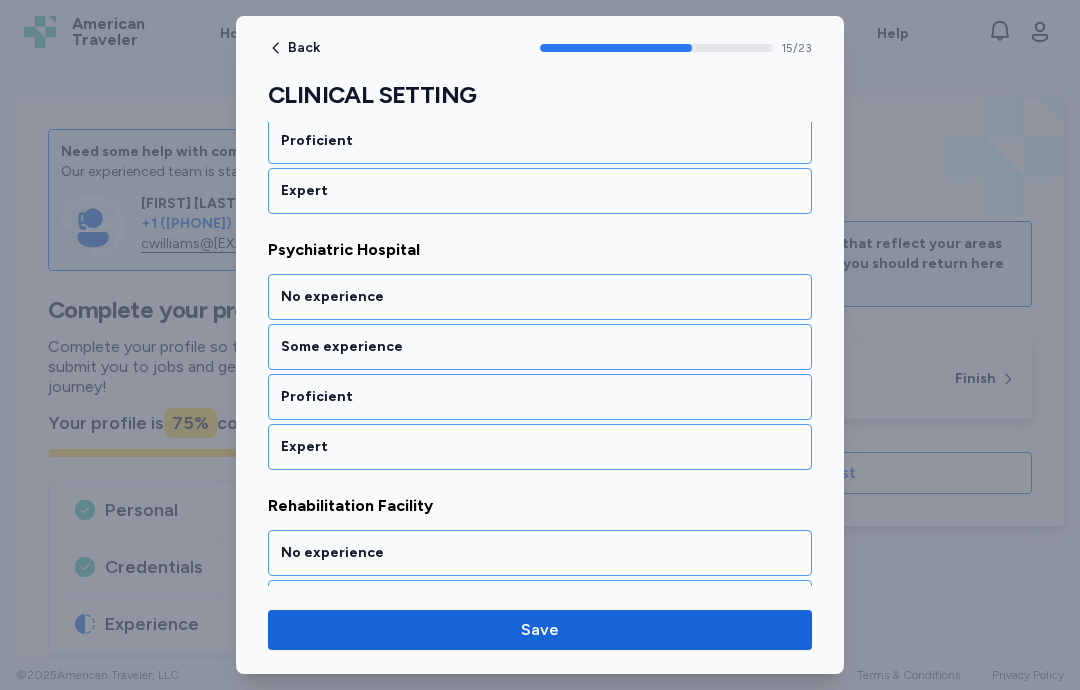 click on "No experience" at bounding box center [540, 297] 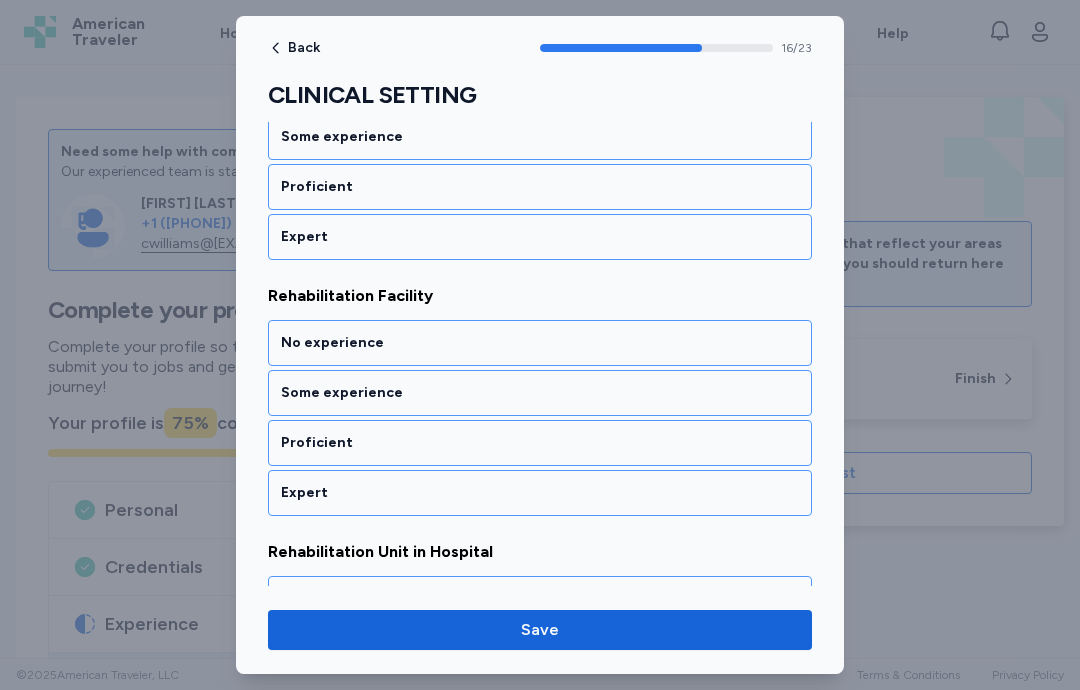 scroll, scrollTop: 4274, scrollLeft: 0, axis: vertical 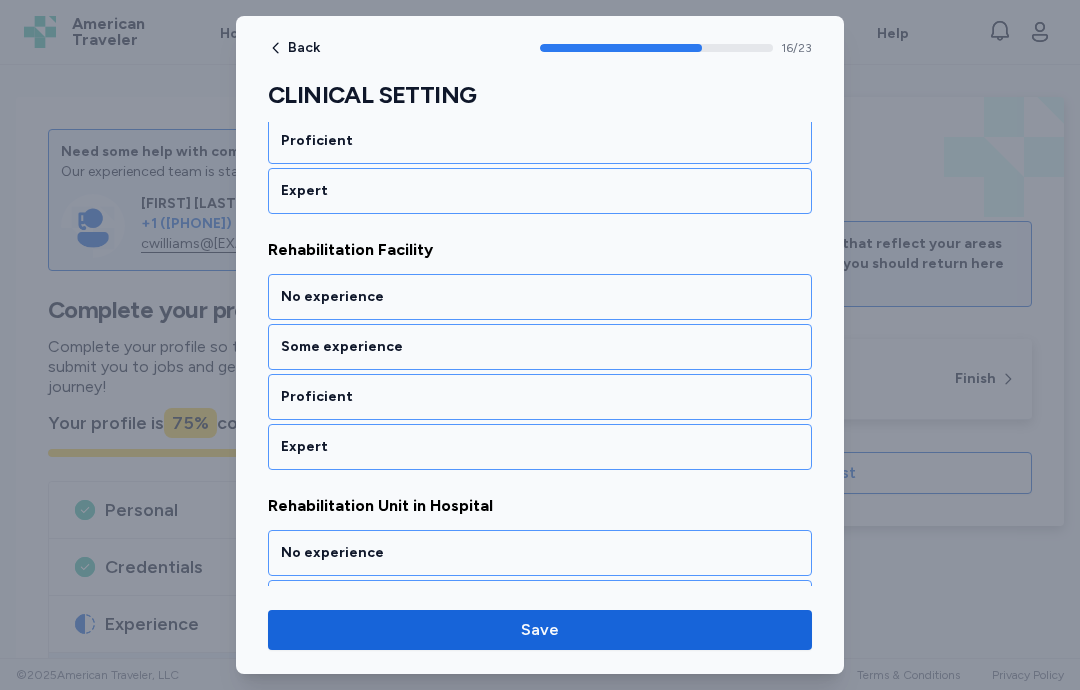 click on "Proficient" at bounding box center (540, 397) 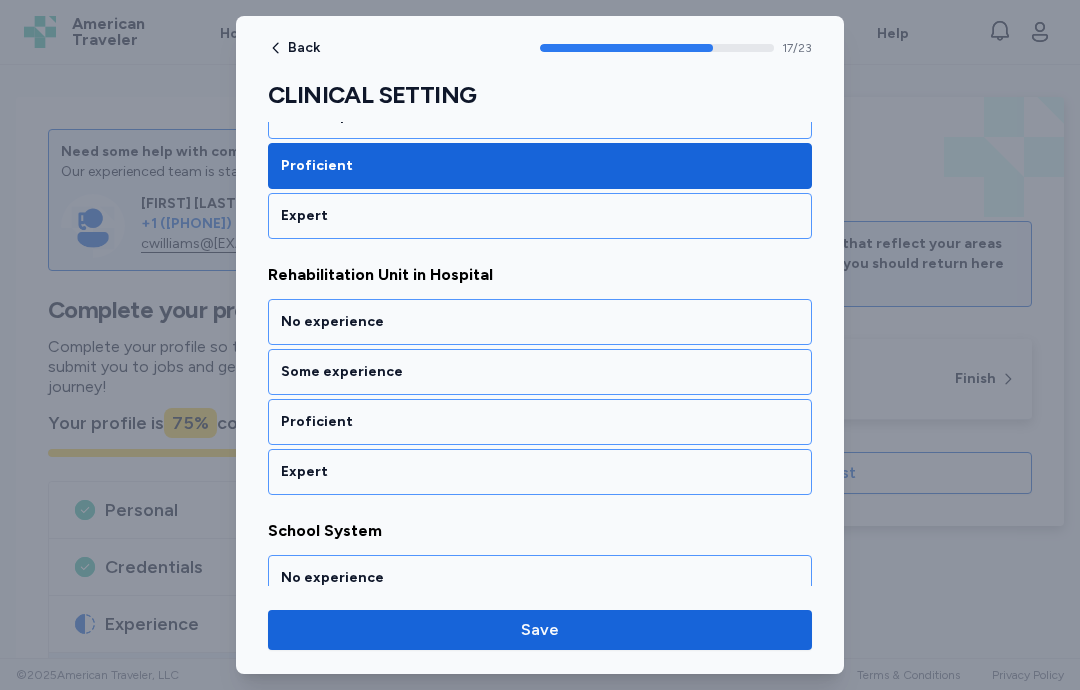scroll, scrollTop: 4530, scrollLeft: 0, axis: vertical 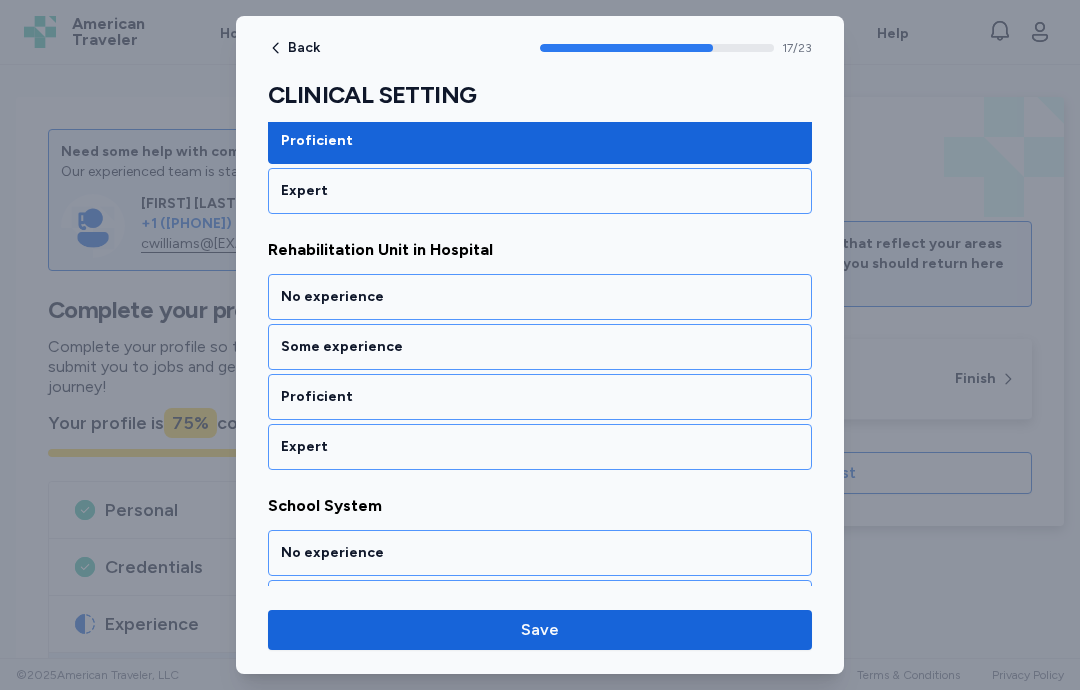 click on "Proficient" at bounding box center (540, 397) 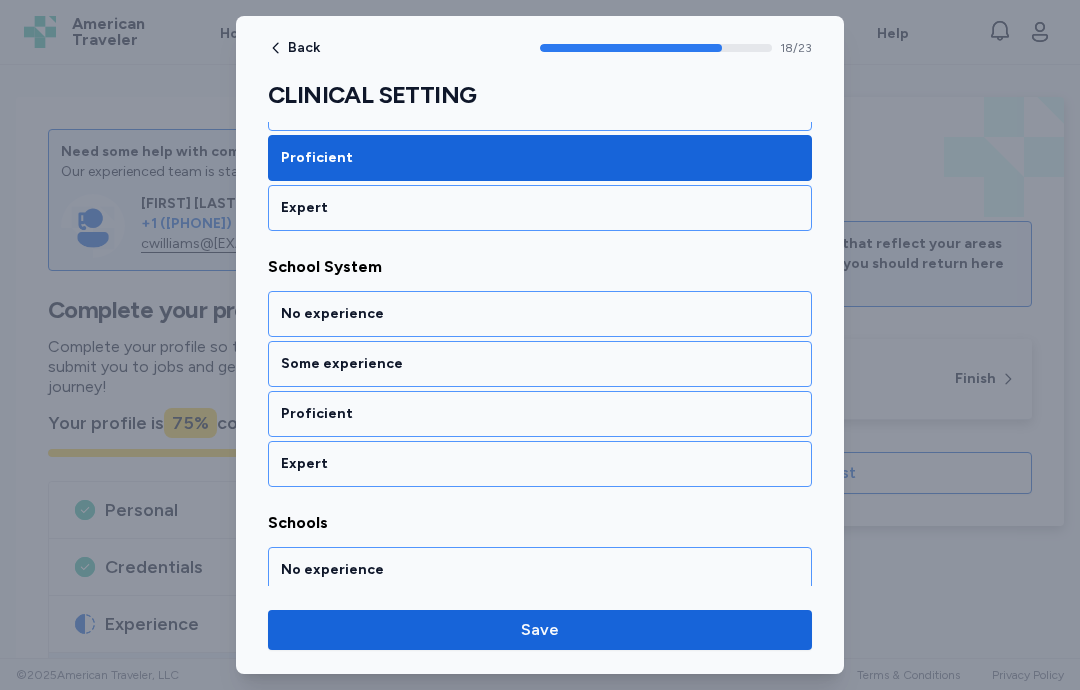 scroll, scrollTop: 4786, scrollLeft: 0, axis: vertical 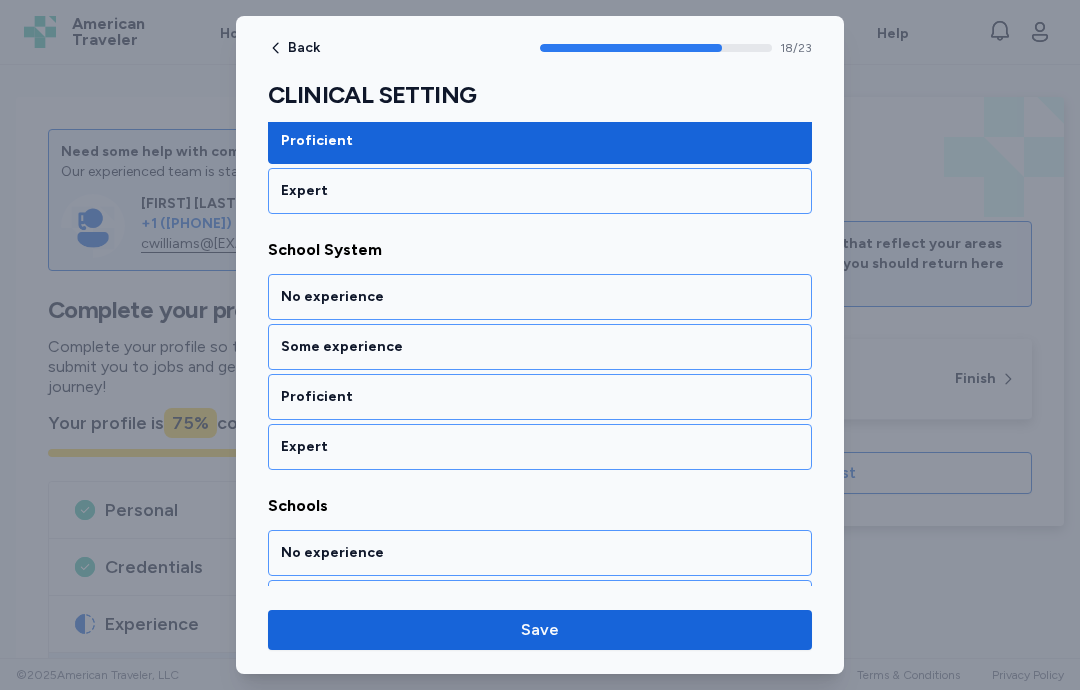 click on "Some experience" at bounding box center [540, 347] 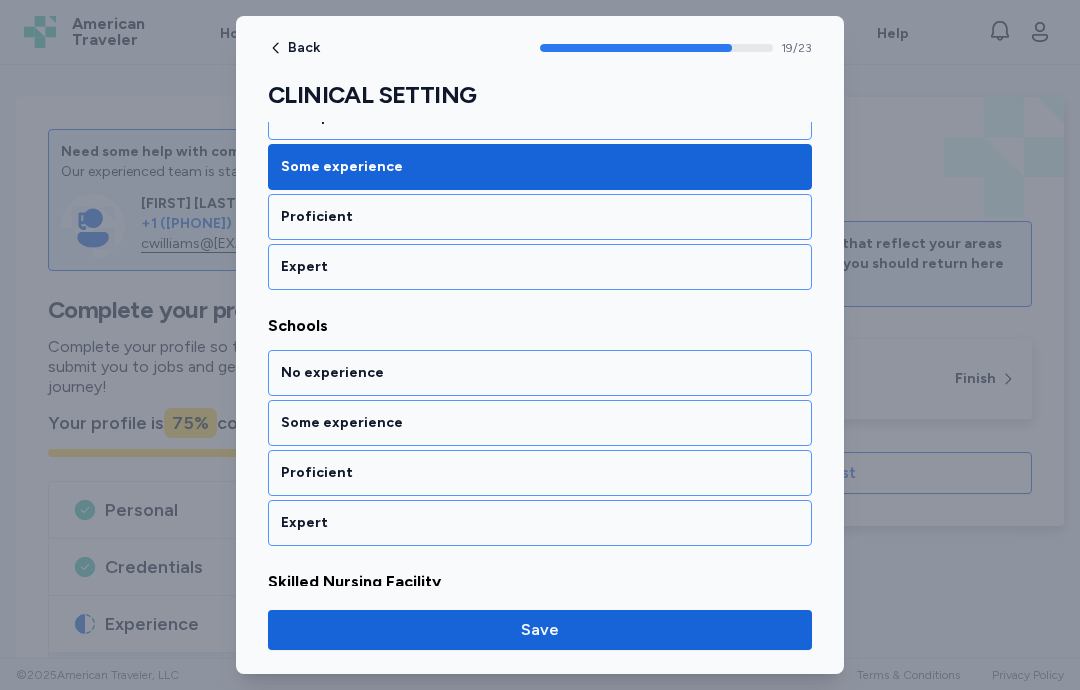scroll, scrollTop: 5042, scrollLeft: 0, axis: vertical 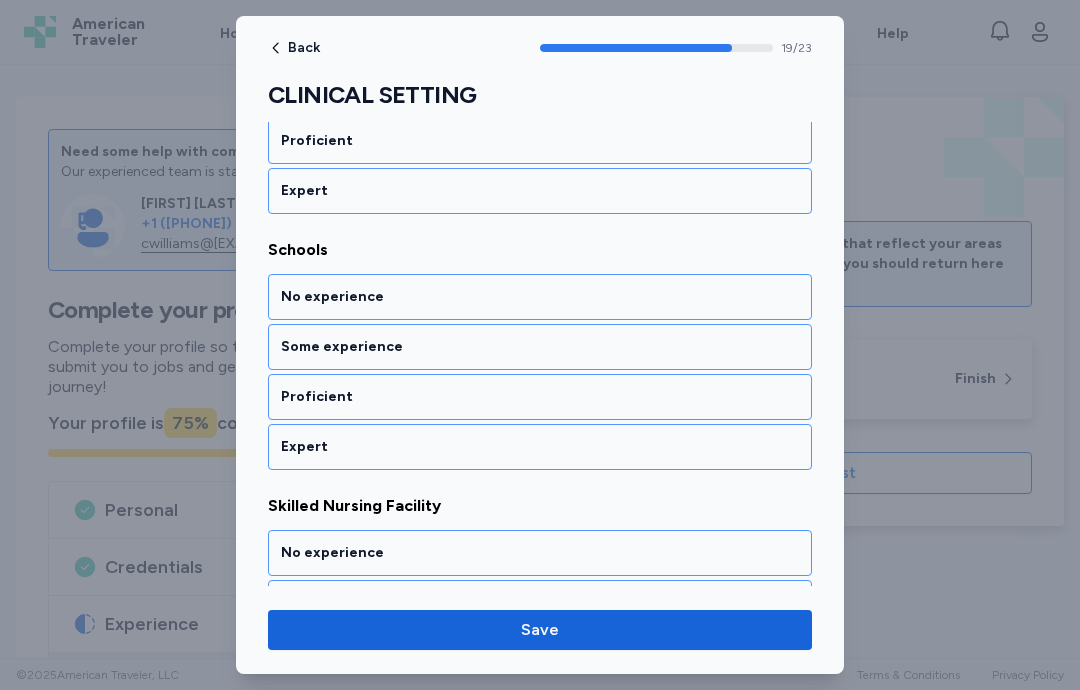 click on "Some experience" at bounding box center (540, 347) 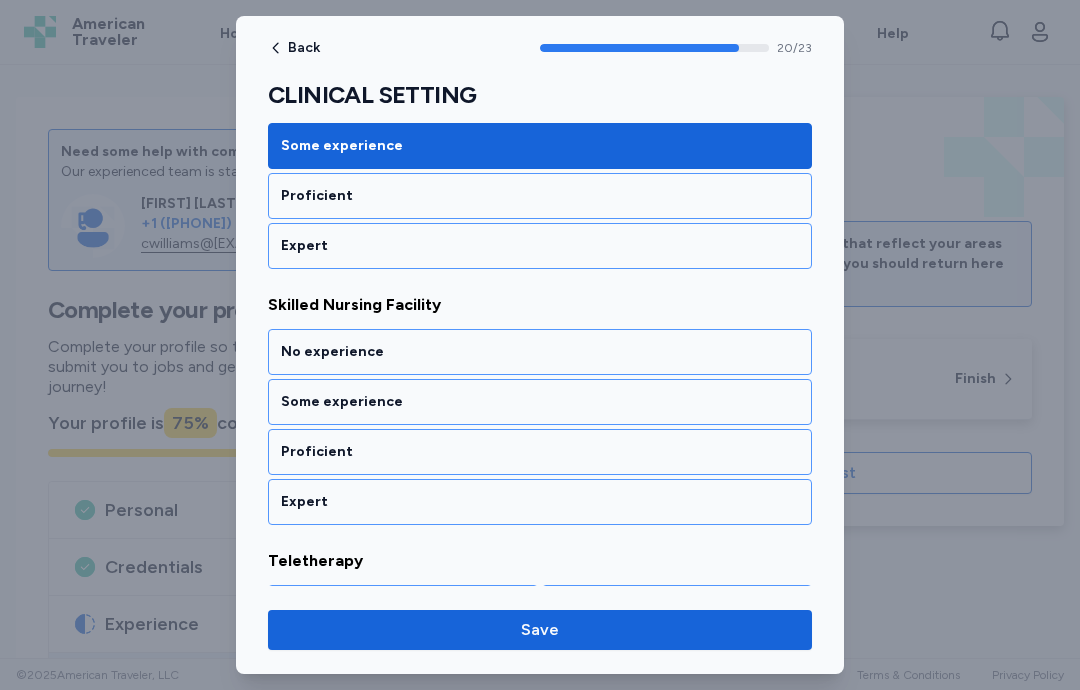 scroll, scrollTop: 5298, scrollLeft: 0, axis: vertical 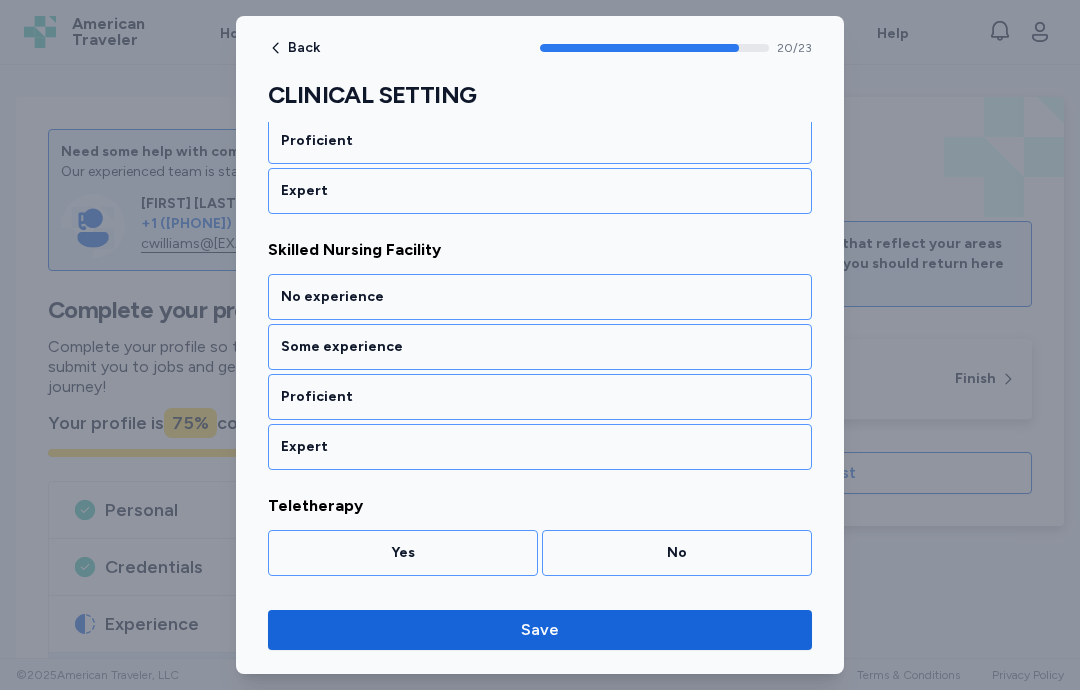 click on "Proficient" at bounding box center (540, 397) 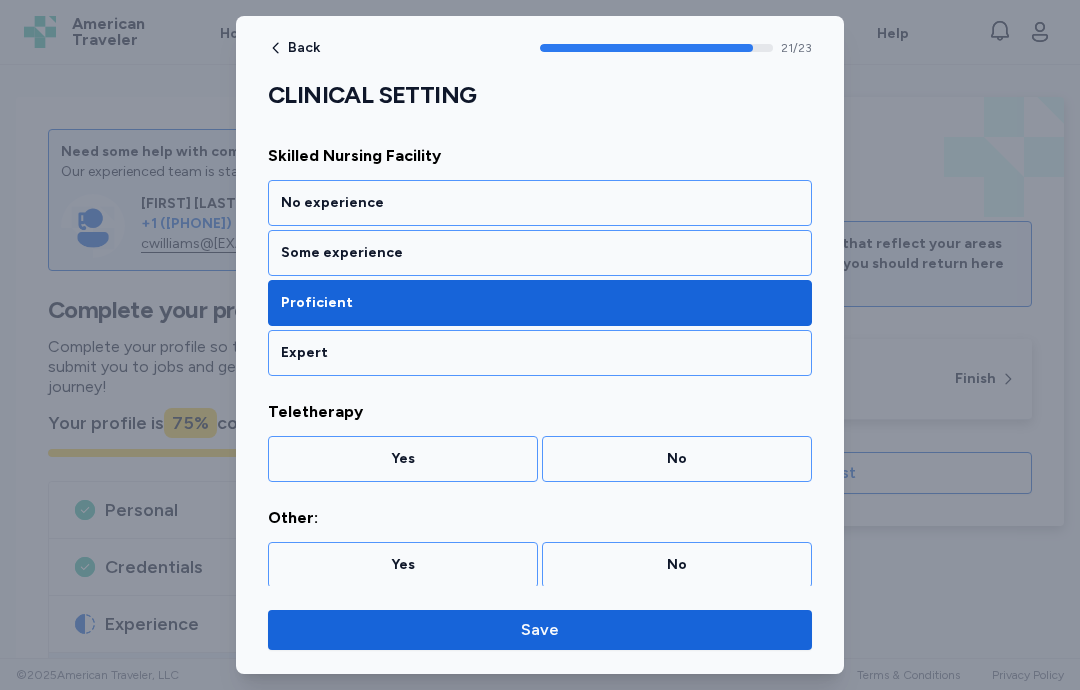 scroll, scrollTop: 5398, scrollLeft: 0, axis: vertical 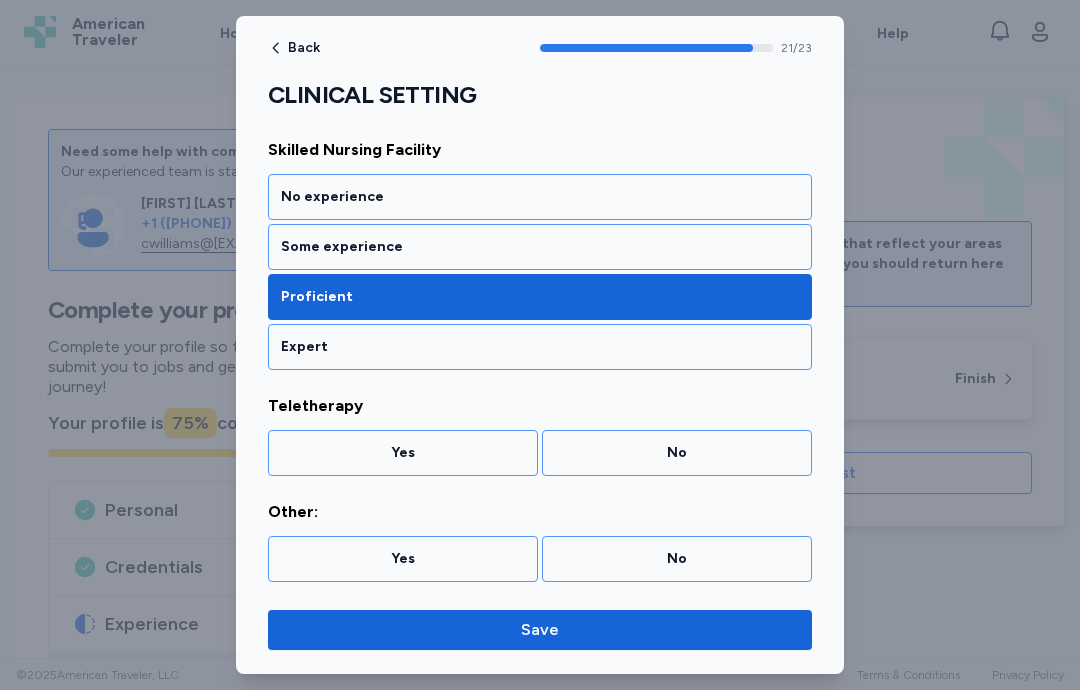 click on "No" at bounding box center [677, 453] 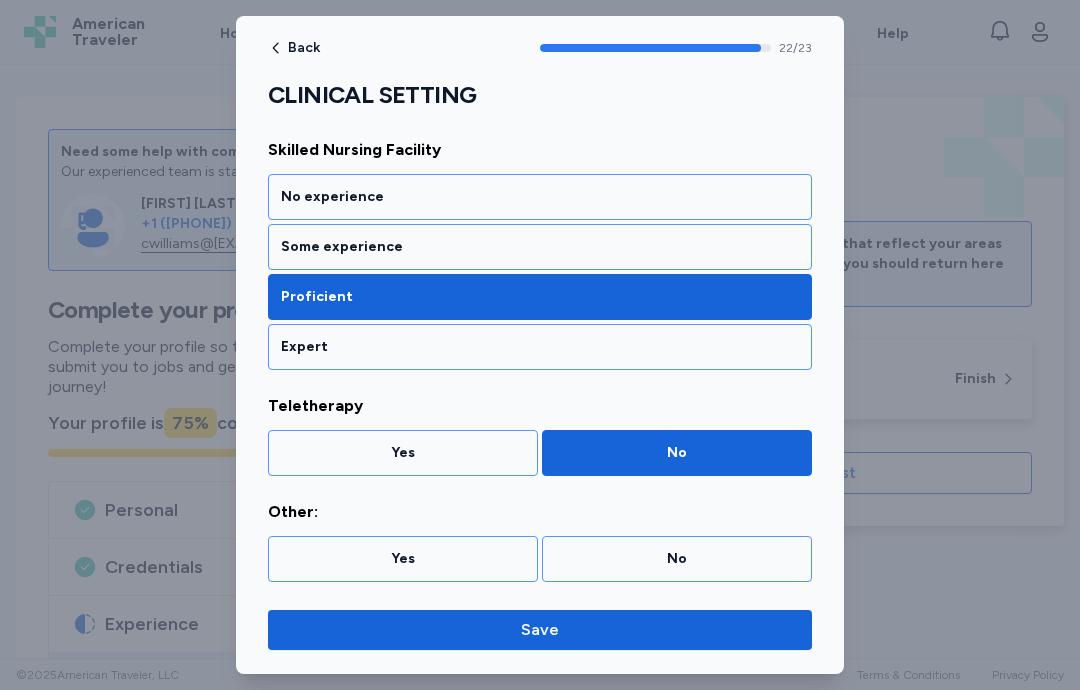 click on "No" at bounding box center [677, 559] 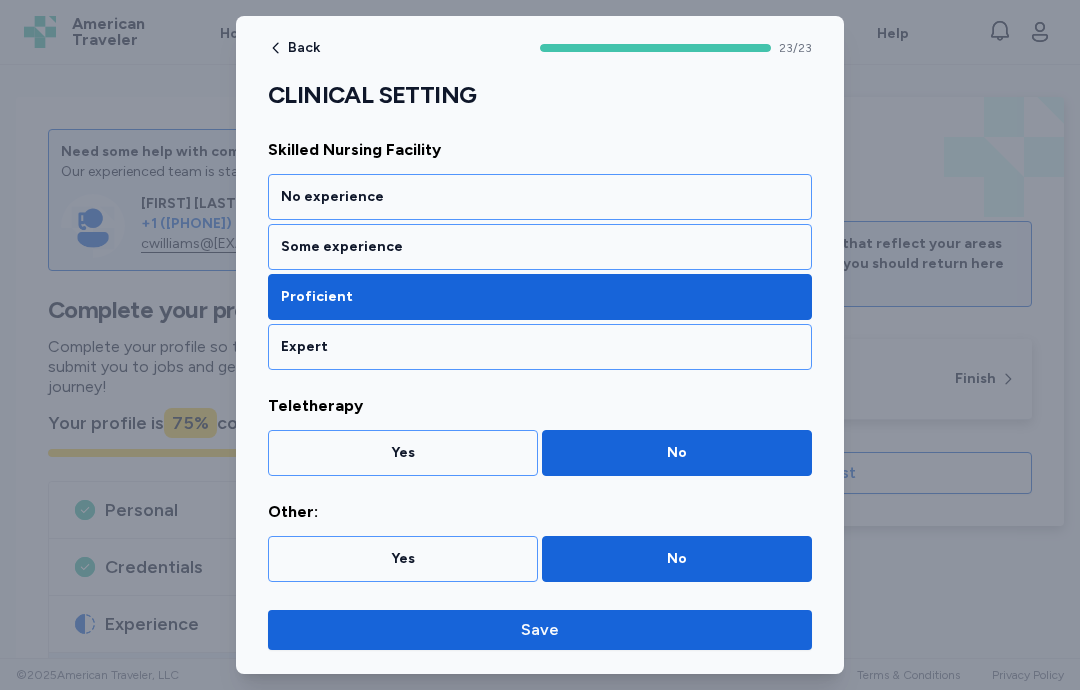 click on "Save" at bounding box center [540, 630] 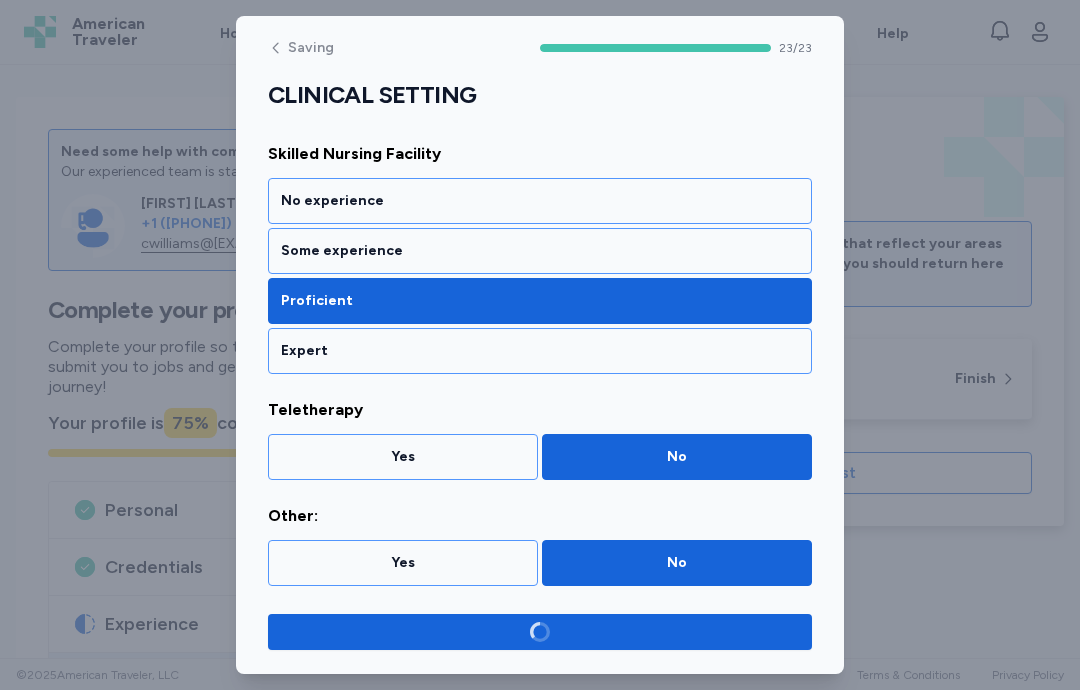 scroll, scrollTop: 5394, scrollLeft: 0, axis: vertical 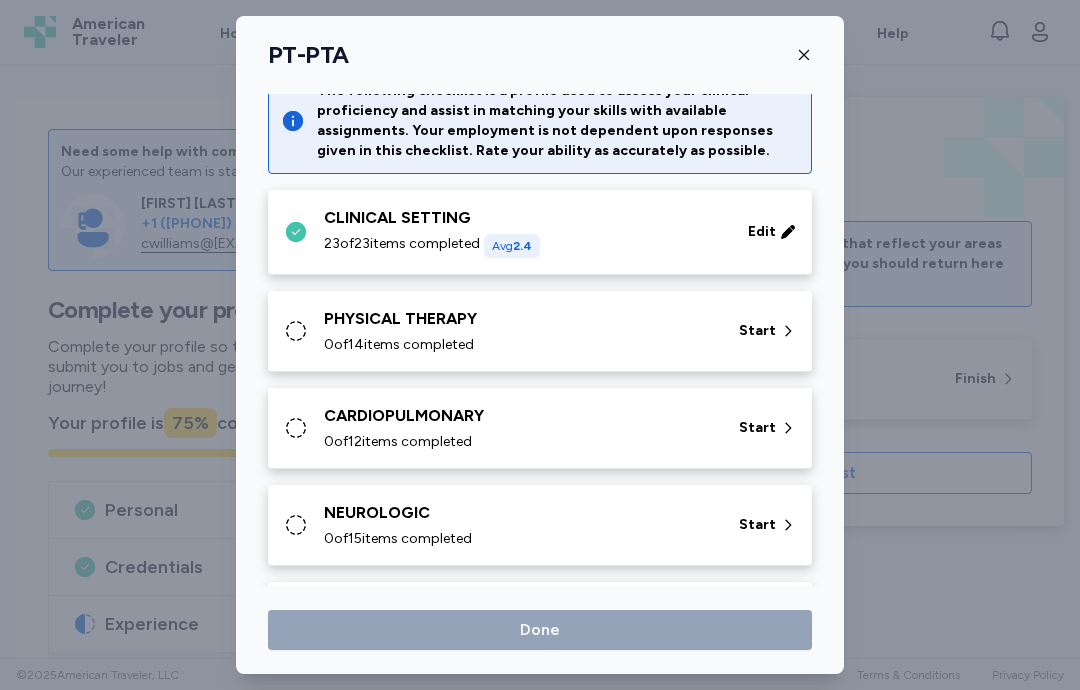 click on "0  of  14  items completed" at bounding box center (519, 345) 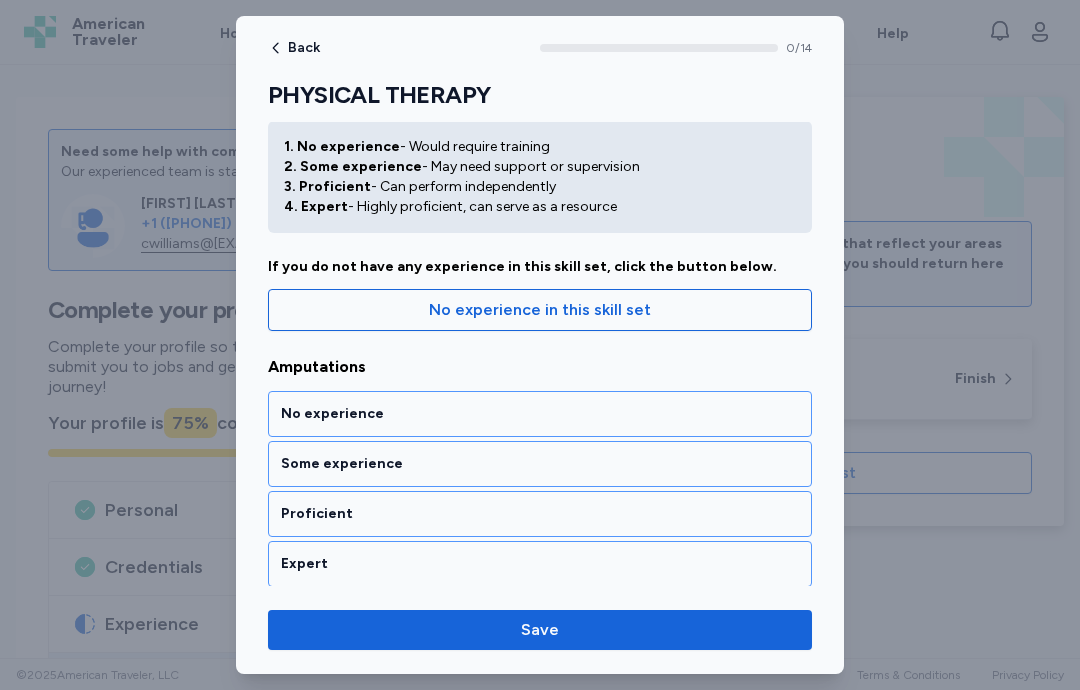 scroll, scrollTop: 69, scrollLeft: 0, axis: vertical 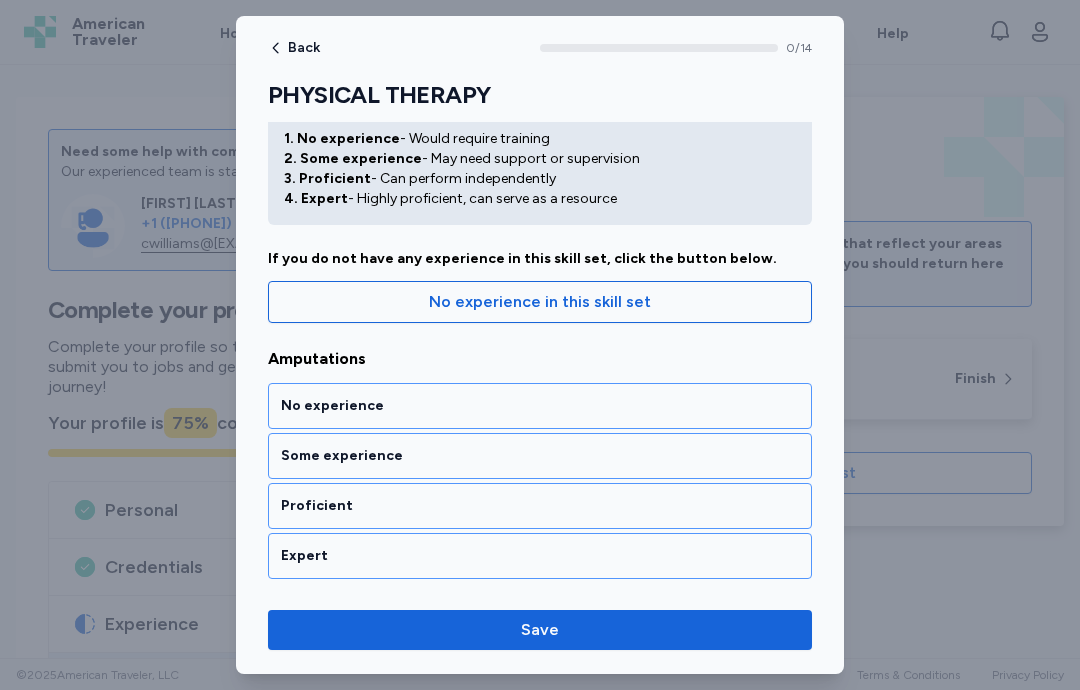 click on "Expert" at bounding box center [540, 556] 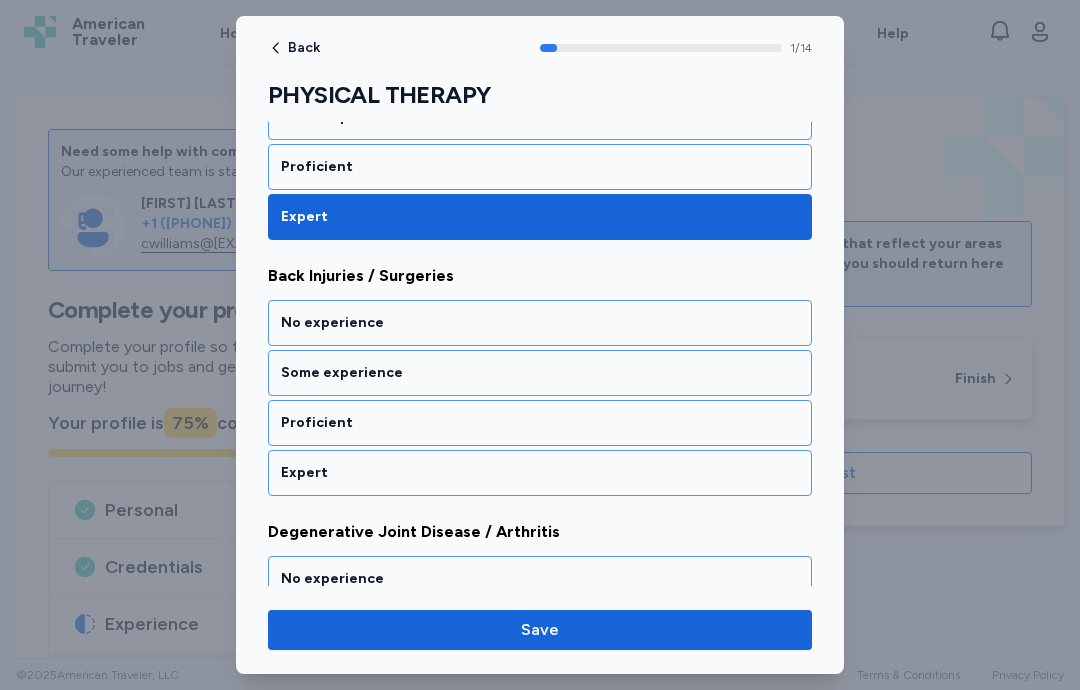 scroll, scrollTop: 434, scrollLeft: 0, axis: vertical 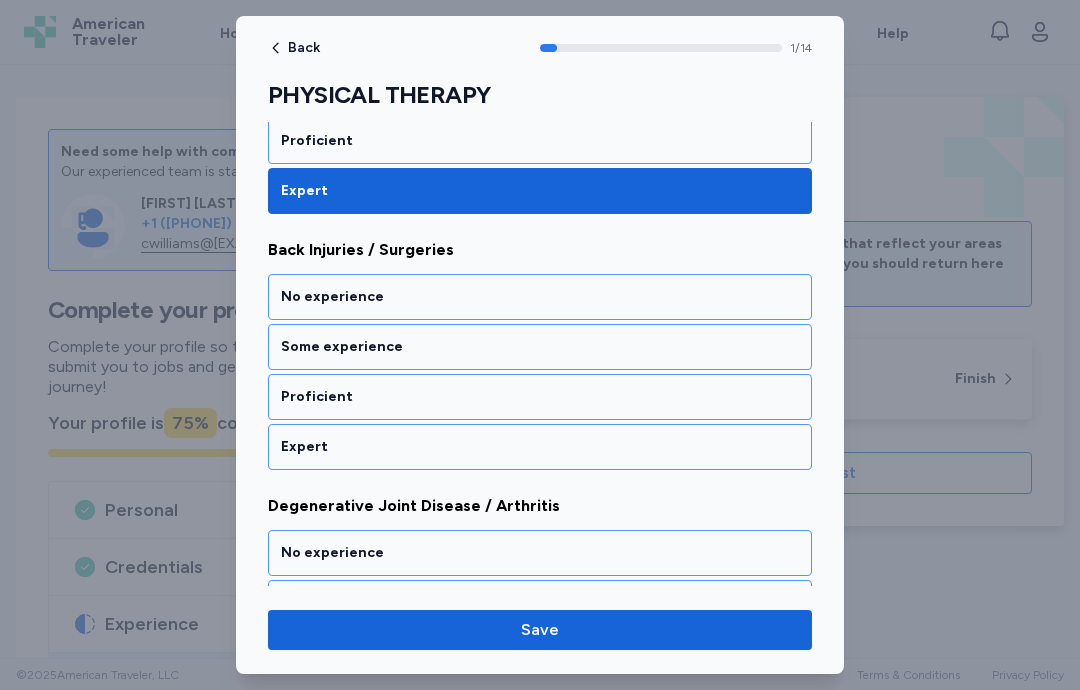 click on "Expert" at bounding box center (540, 447) 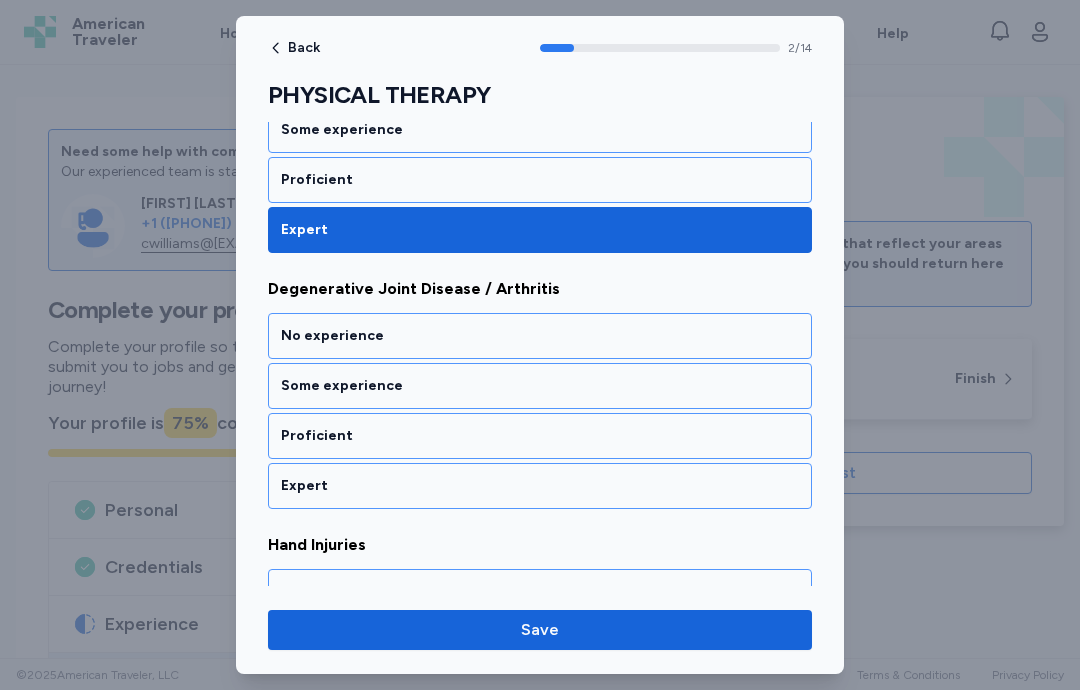 scroll, scrollTop: 690, scrollLeft: 0, axis: vertical 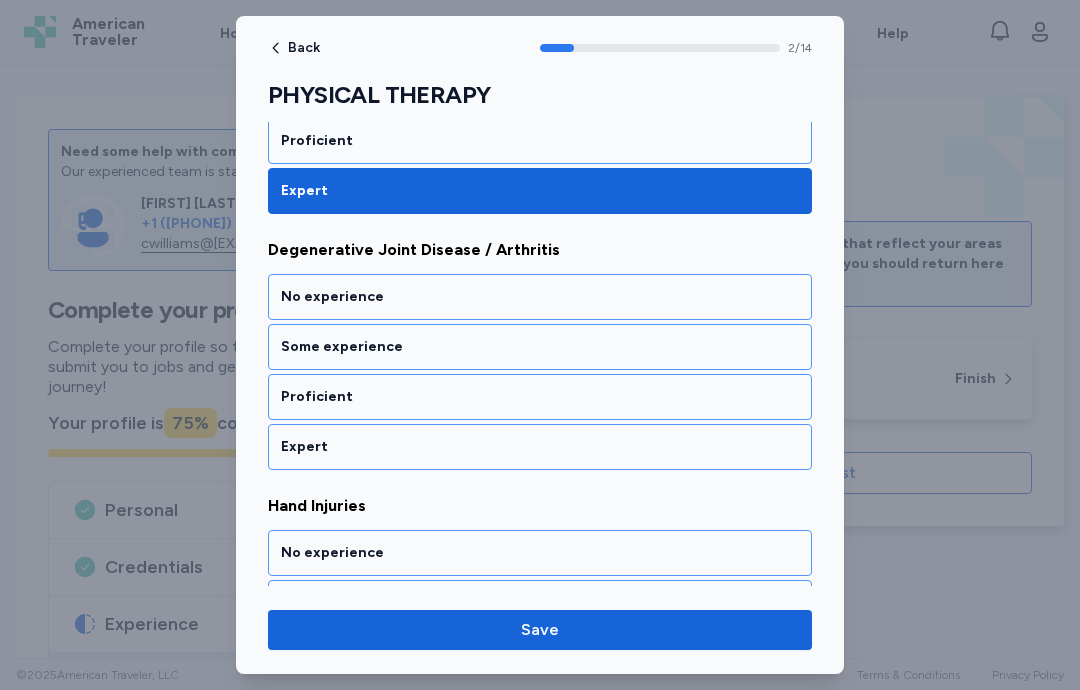 click on "Expert" at bounding box center [540, 447] 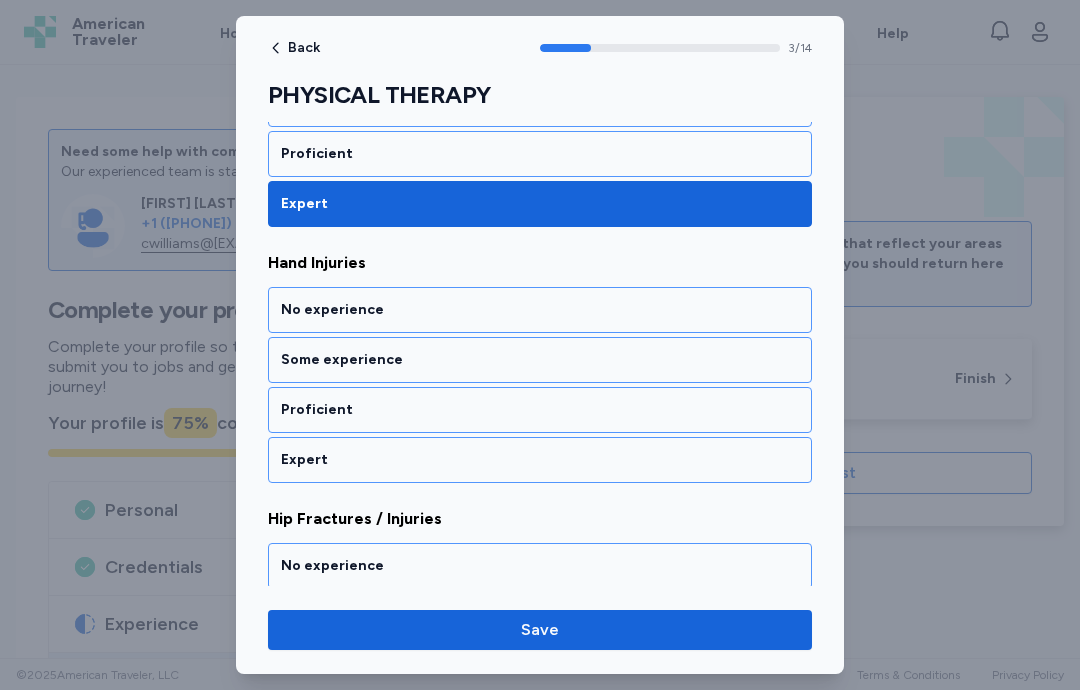 scroll, scrollTop: 946, scrollLeft: 0, axis: vertical 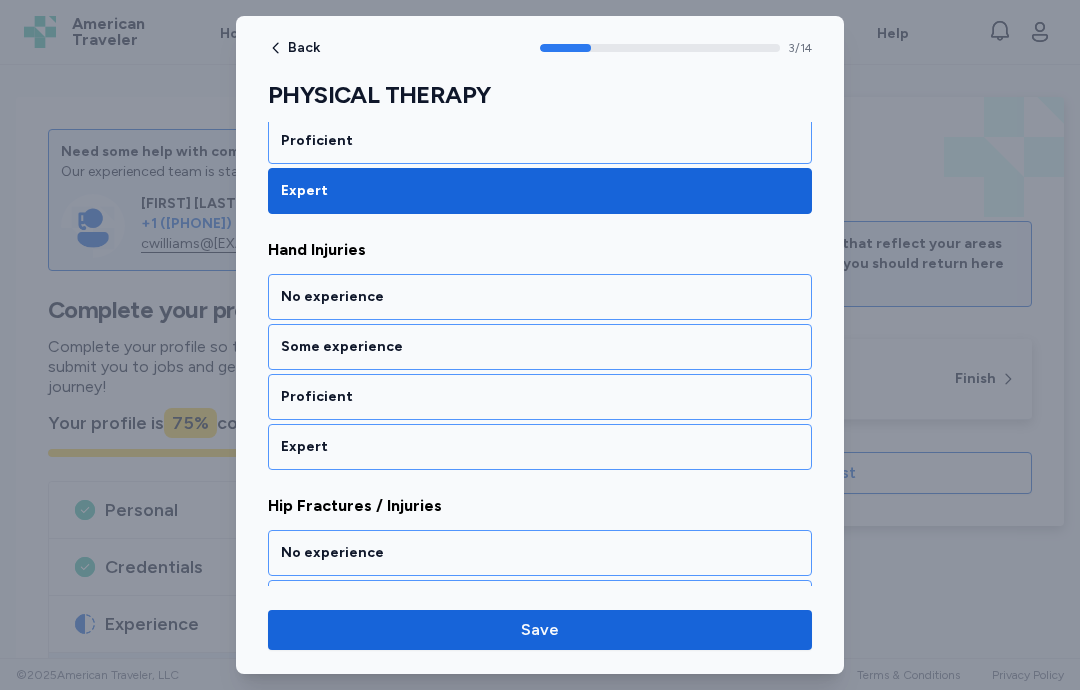 click on "Proficient" at bounding box center [540, 397] 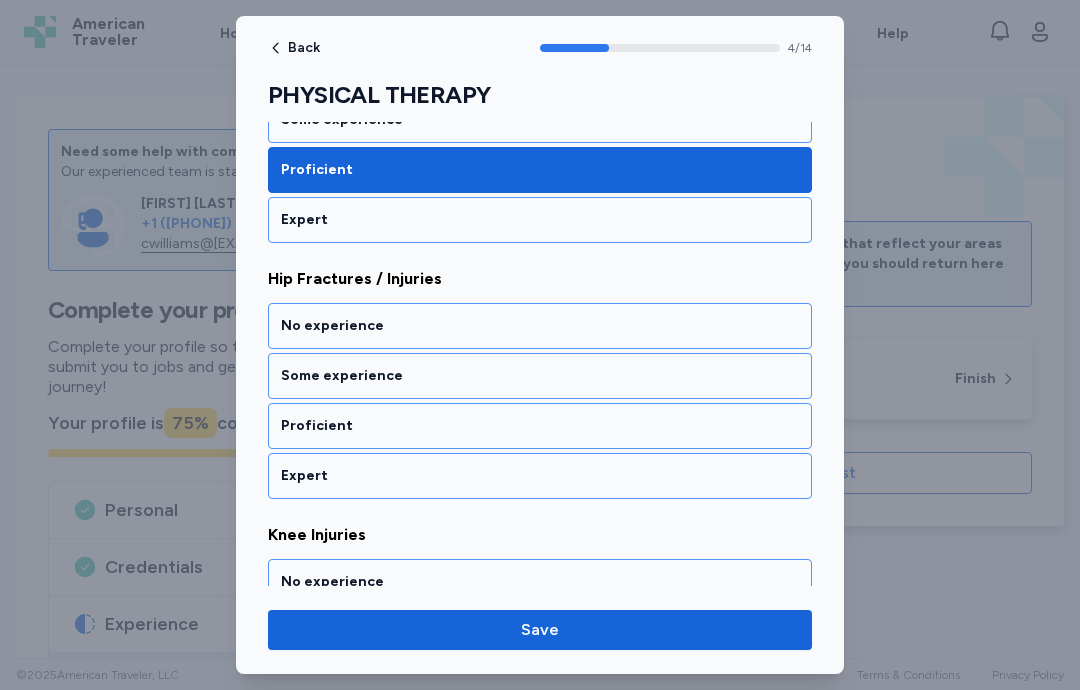 scroll, scrollTop: 1202, scrollLeft: 0, axis: vertical 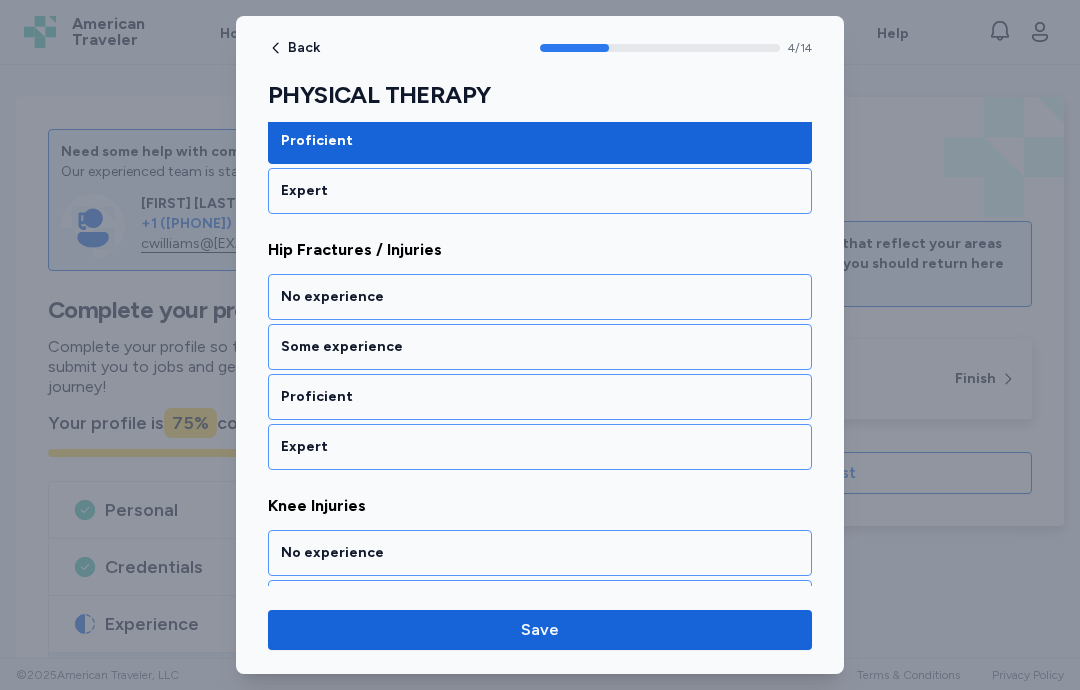 click on "Expert" at bounding box center [540, 447] 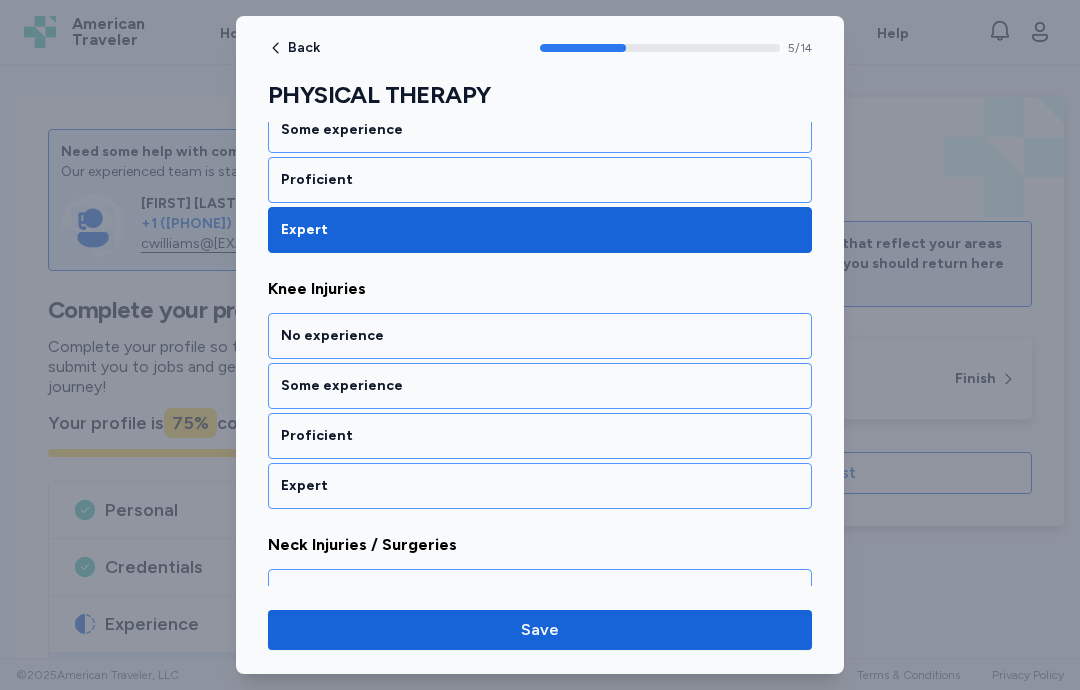 scroll, scrollTop: 1458, scrollLeft: 0, axis: vertical 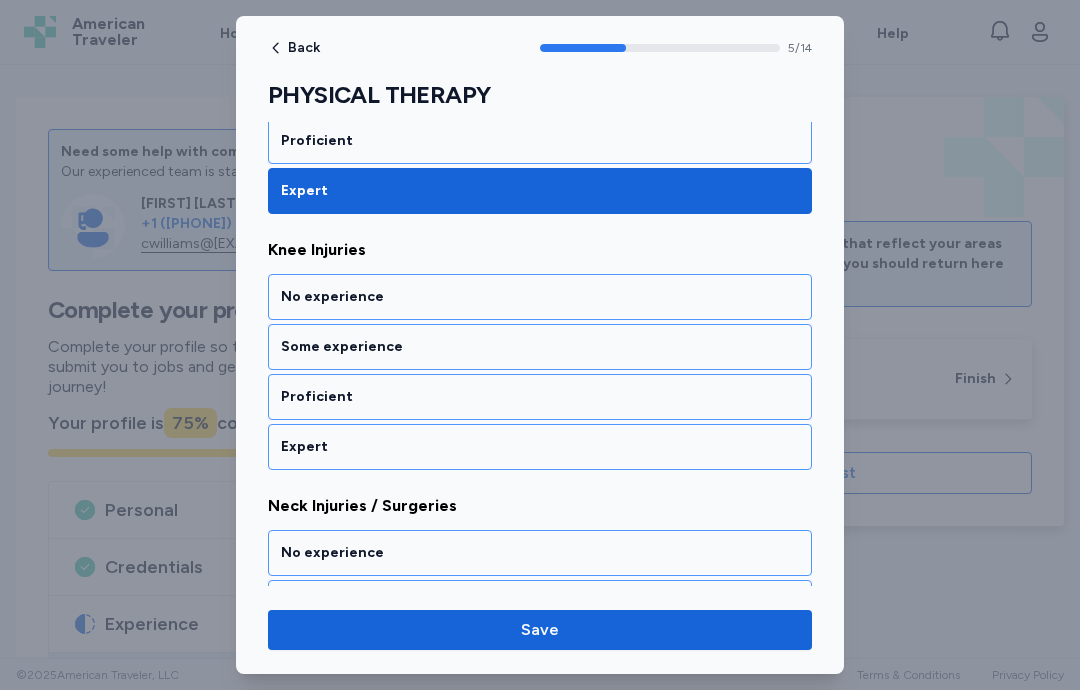 click on "Expert" at bounding box center (540, 447) 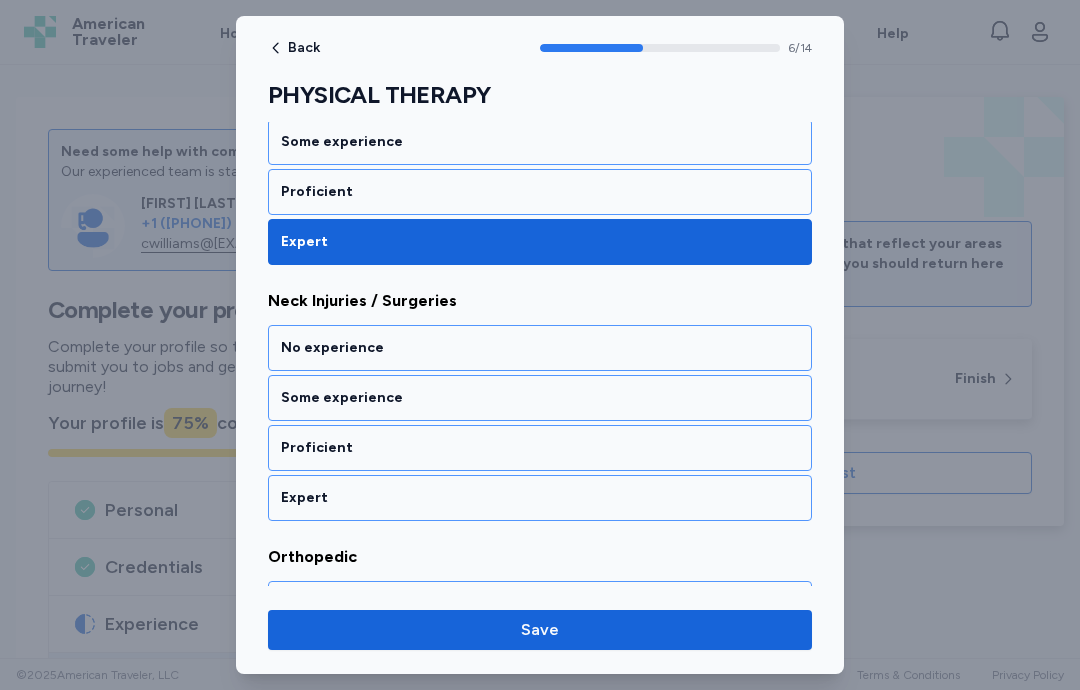 scroll, scrollTop: 1714, scrollLeft: 0, axis: vertical 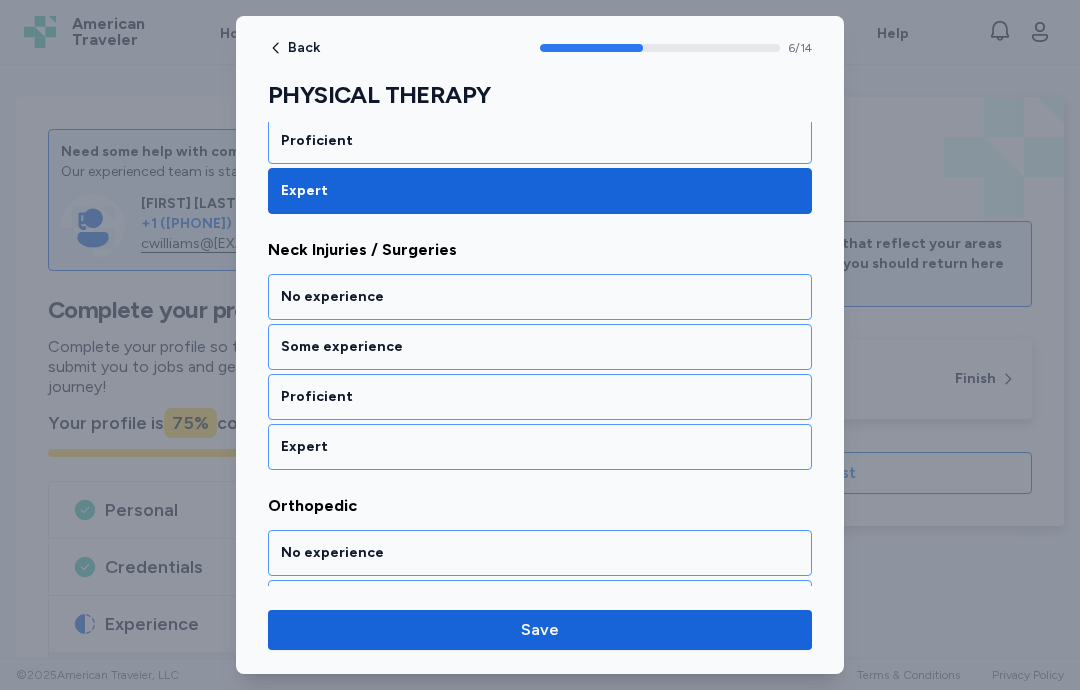 click on "Expert" at bounding box center (540, 447) 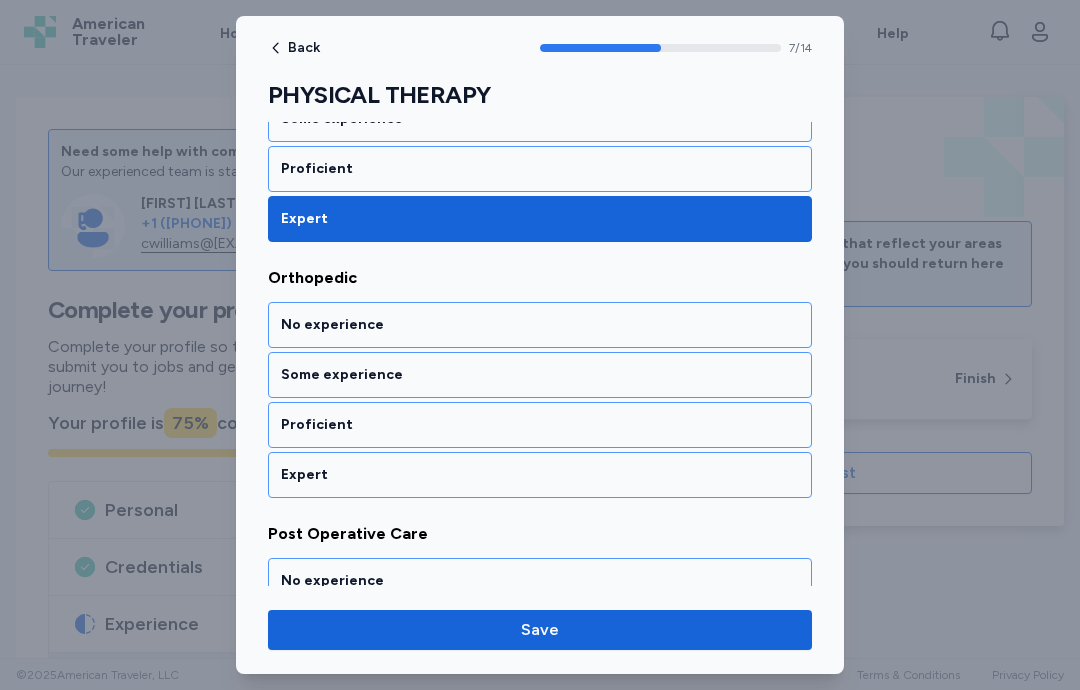 scroll, scrollTop: 1970, scrollLeft: 0, axis: vertical 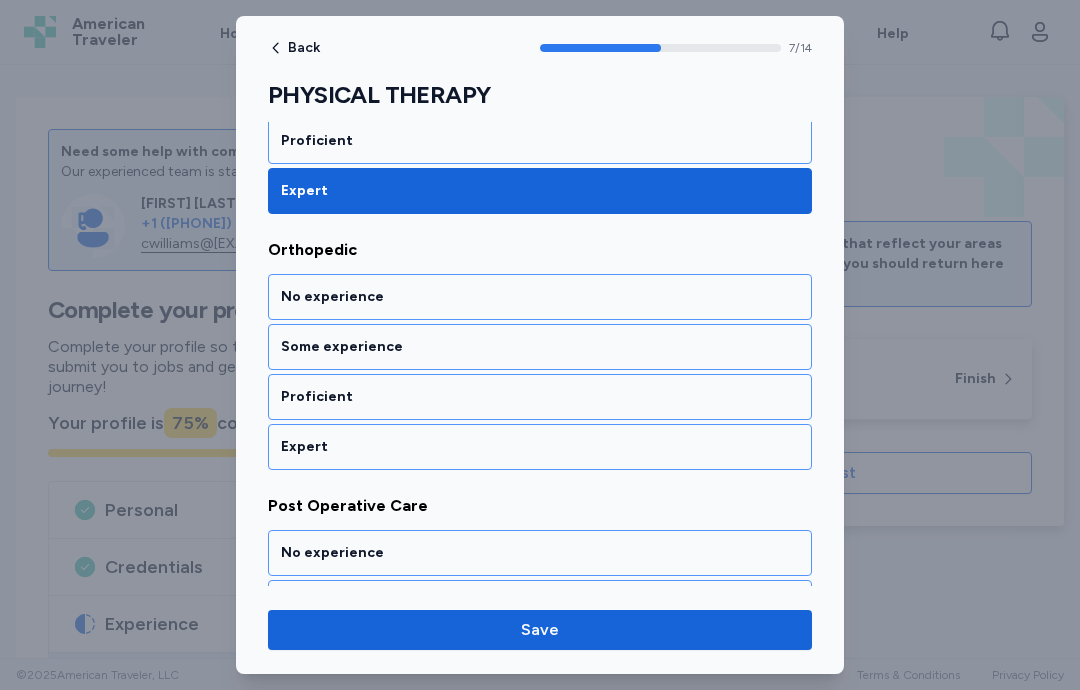 click on "Expert" at bounding box center [540, 447] 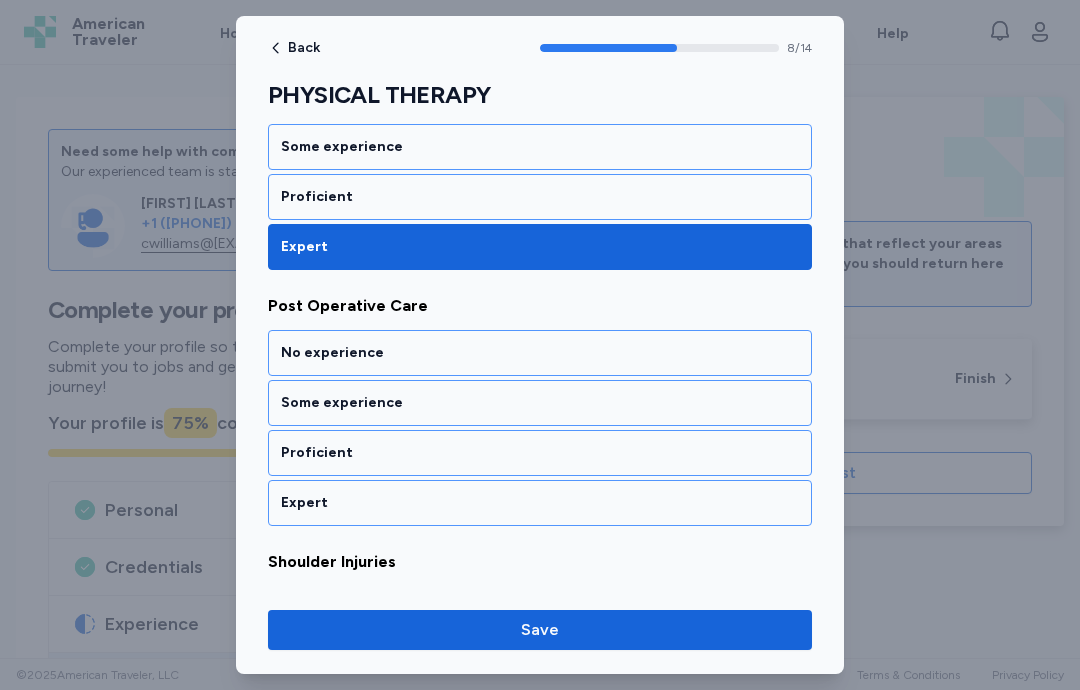 scroll, scrollTop: 2226, scrollLeft: 0, axis: vertical 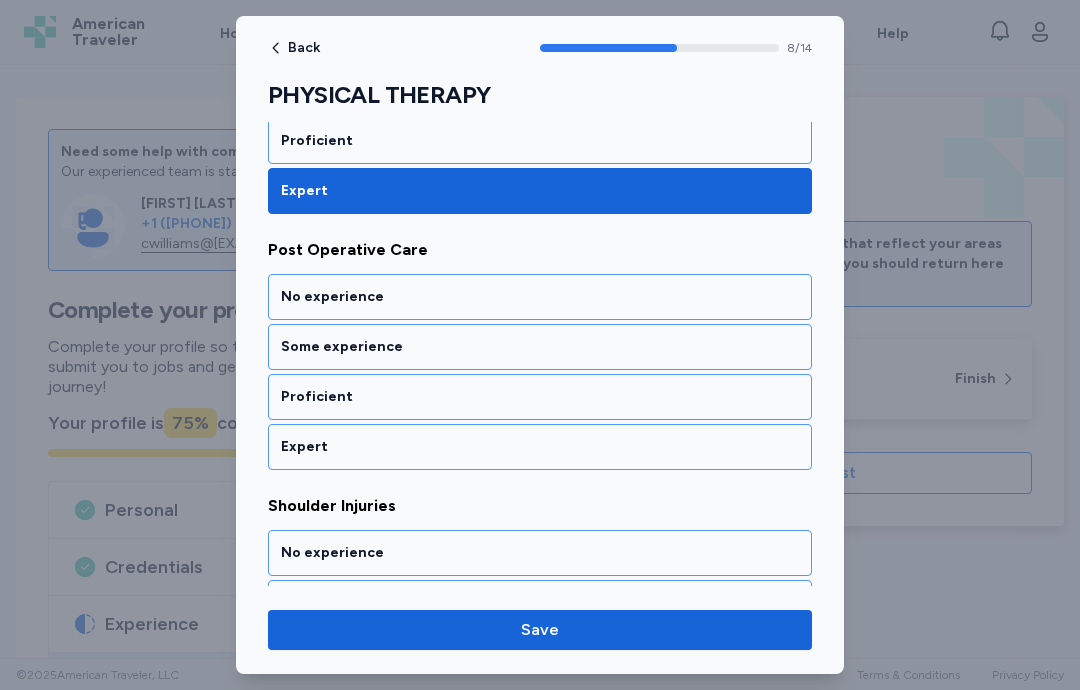 click on "Expert" at bounding box center (540, 447) 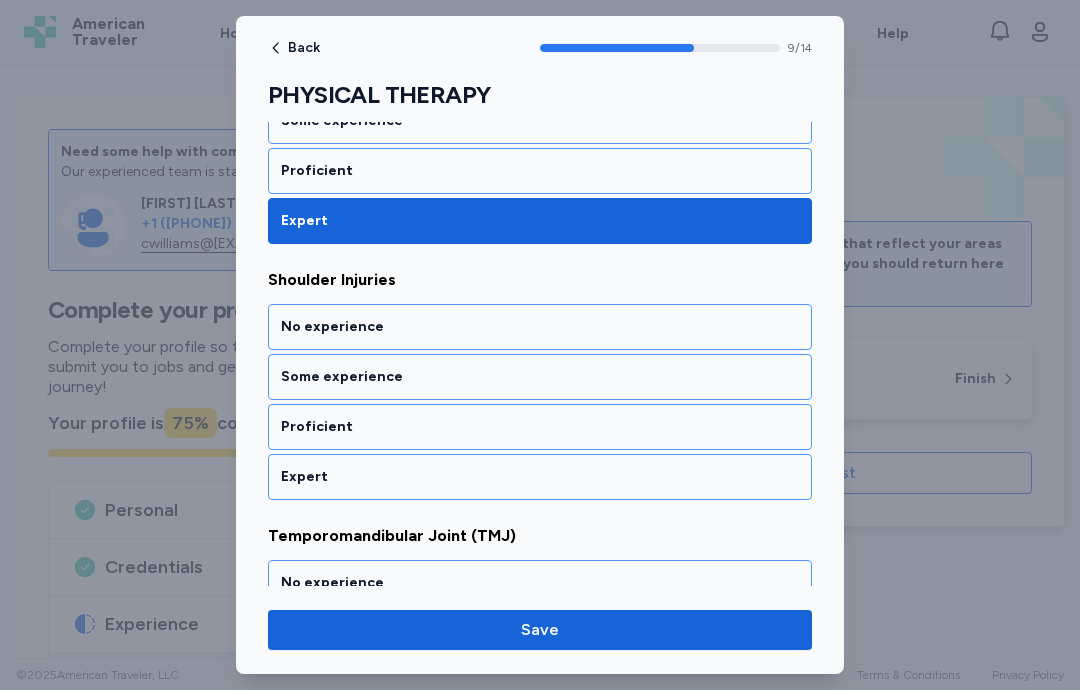 scroll, scrollTop: 2482, scrollLeft: 0, axis: vertical 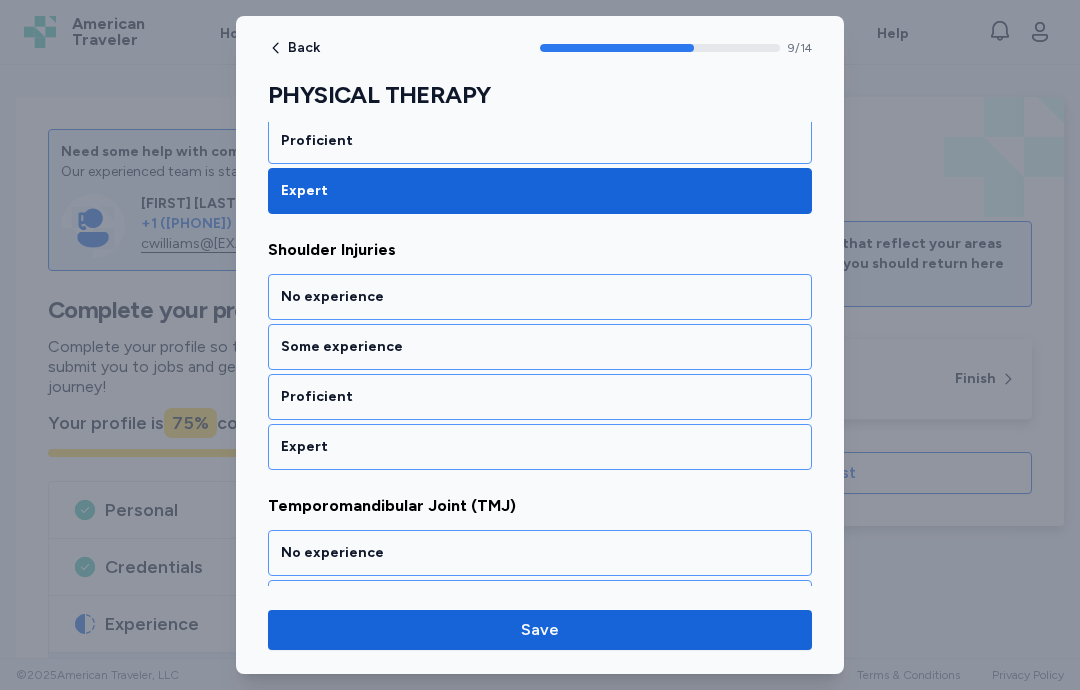 click on "Expert" at bounding box center (540, 447) 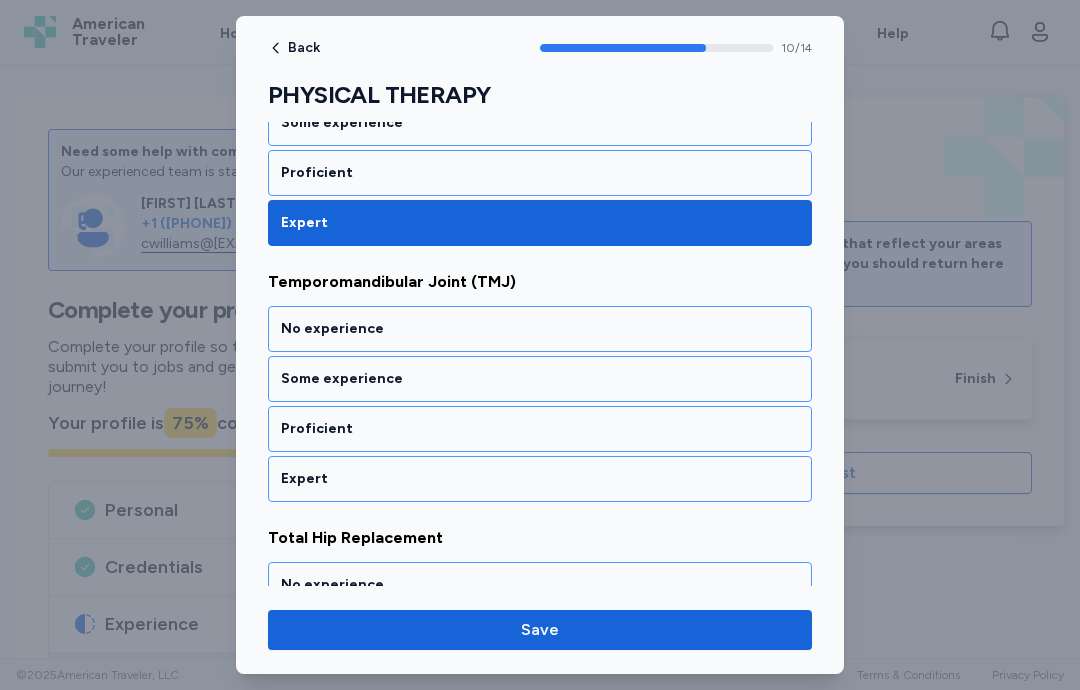 scroll, scrollTop: 2738, scrollLeft: 0, axis: vertical 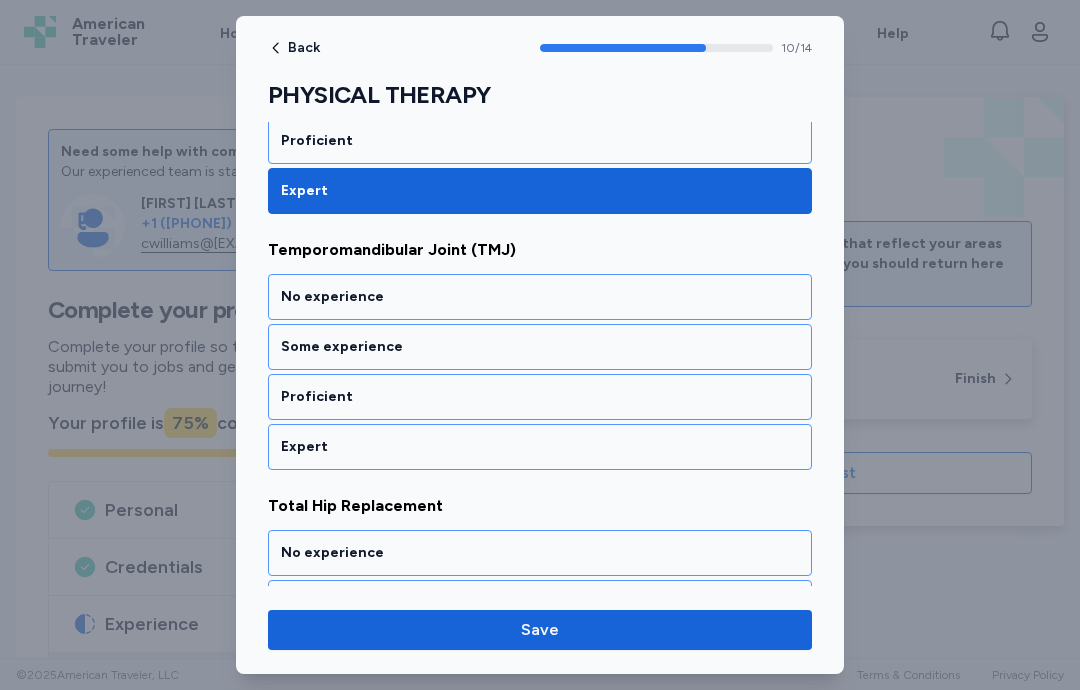 click on "Some experience" at bounding box center (540, 347) 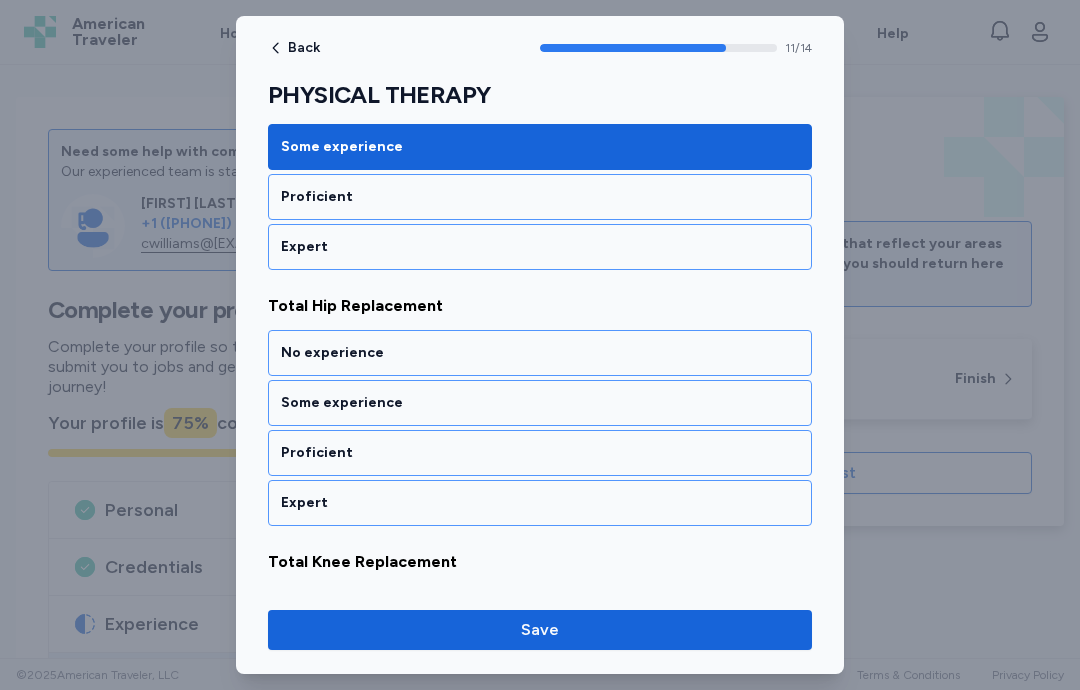 scroll, scrollTop: 2994, scrollLeft: 0, axis: vertical 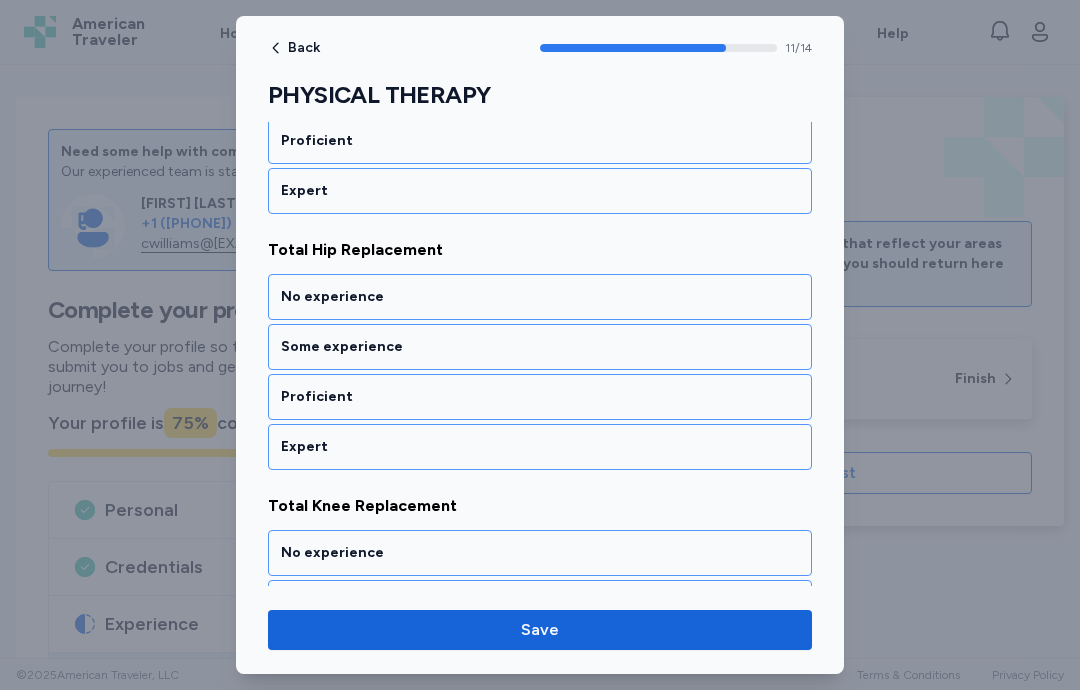 click on "Expert" at bounding box center [540, 447] 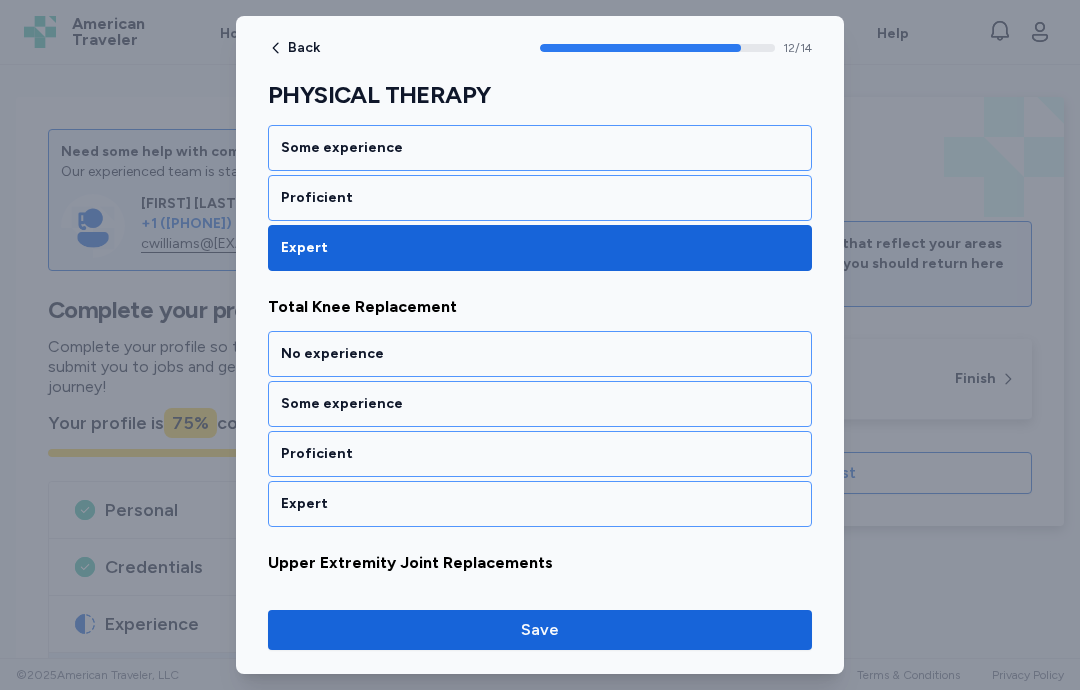 scroll, scrollTop: 3250, scrollLeft: 0, axis: vertical 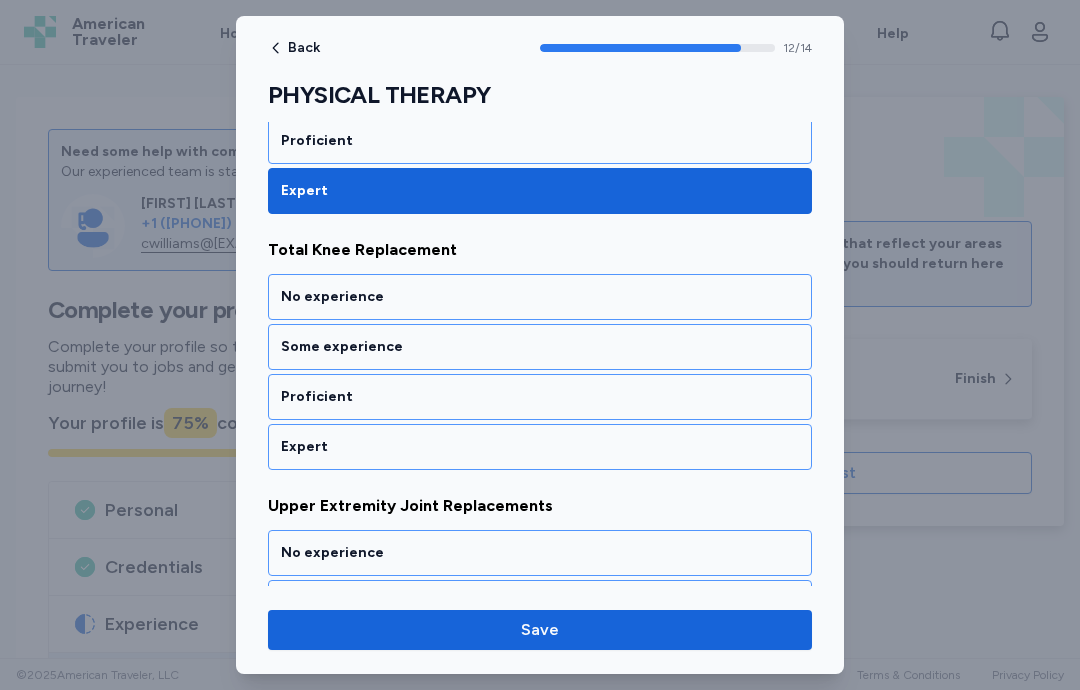 click on "Expert" at bounding box center [540, 447] 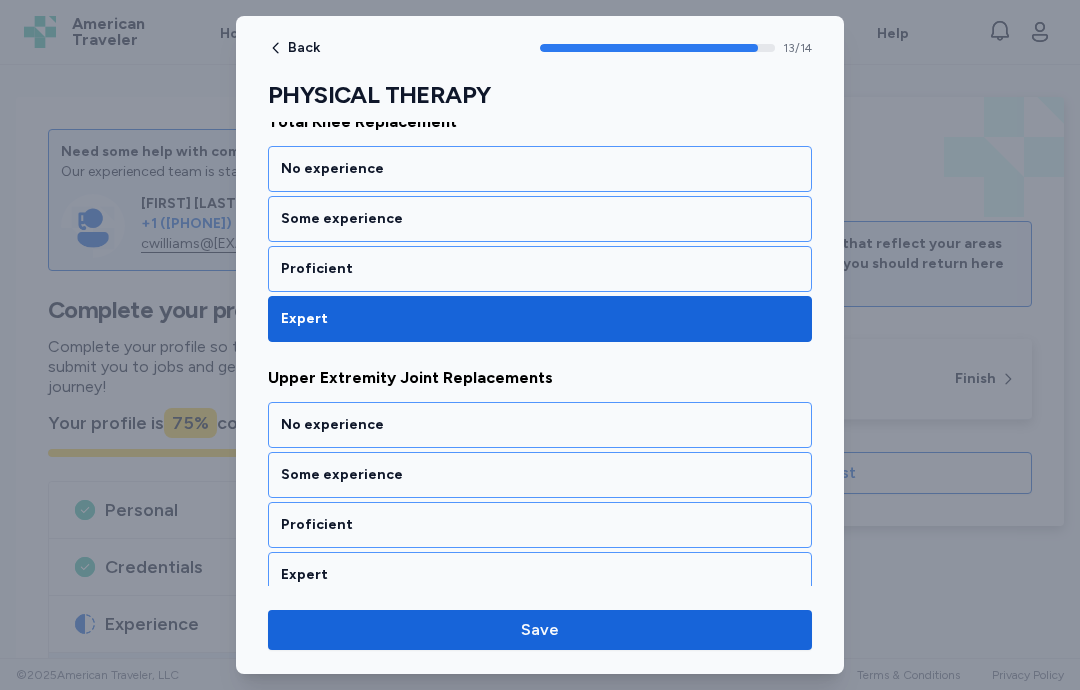 scroll, scrollTop: 3394, scrollLeft: 0, axis: vertical 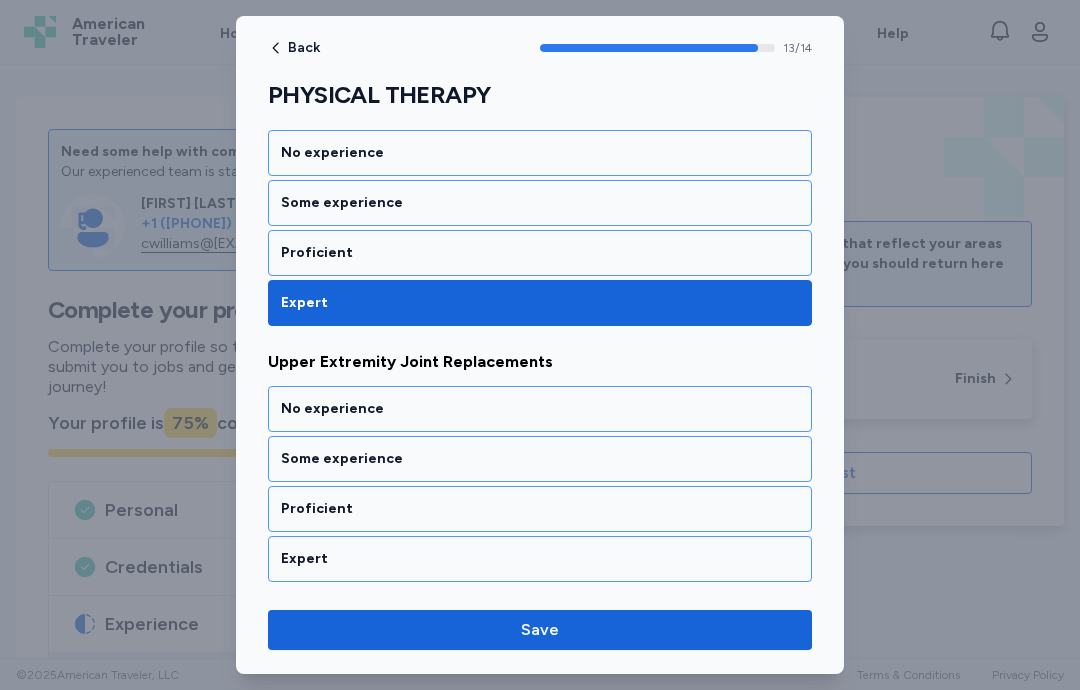 click on "Proficient" at bounding box center (540, 509) 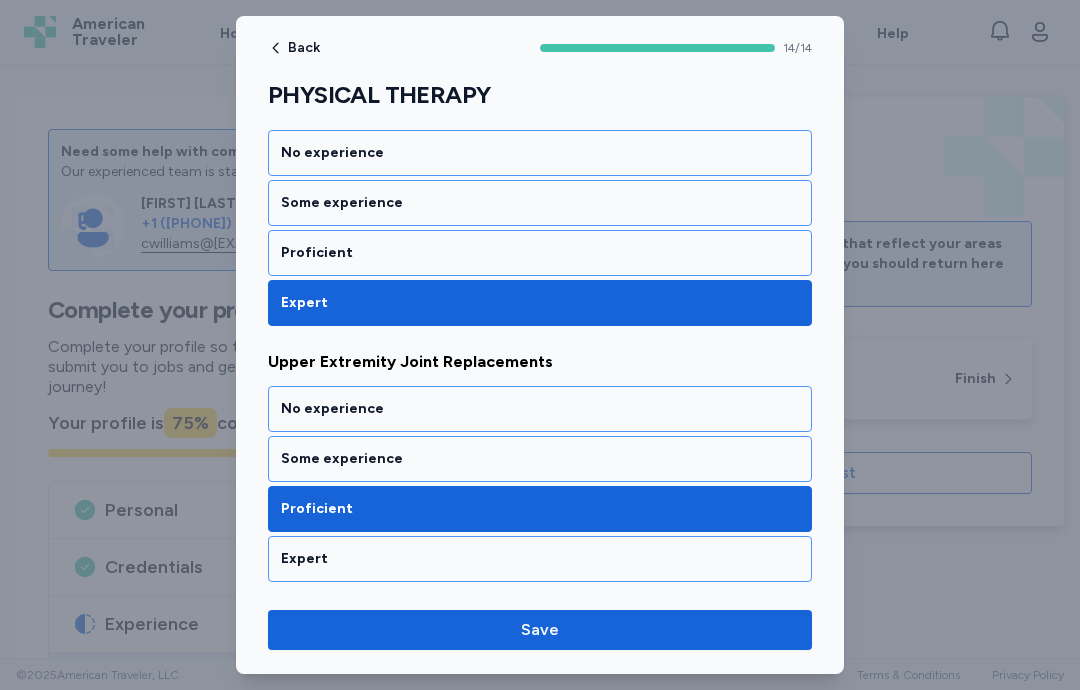 click on "Save" at bounding box center [540, 630] 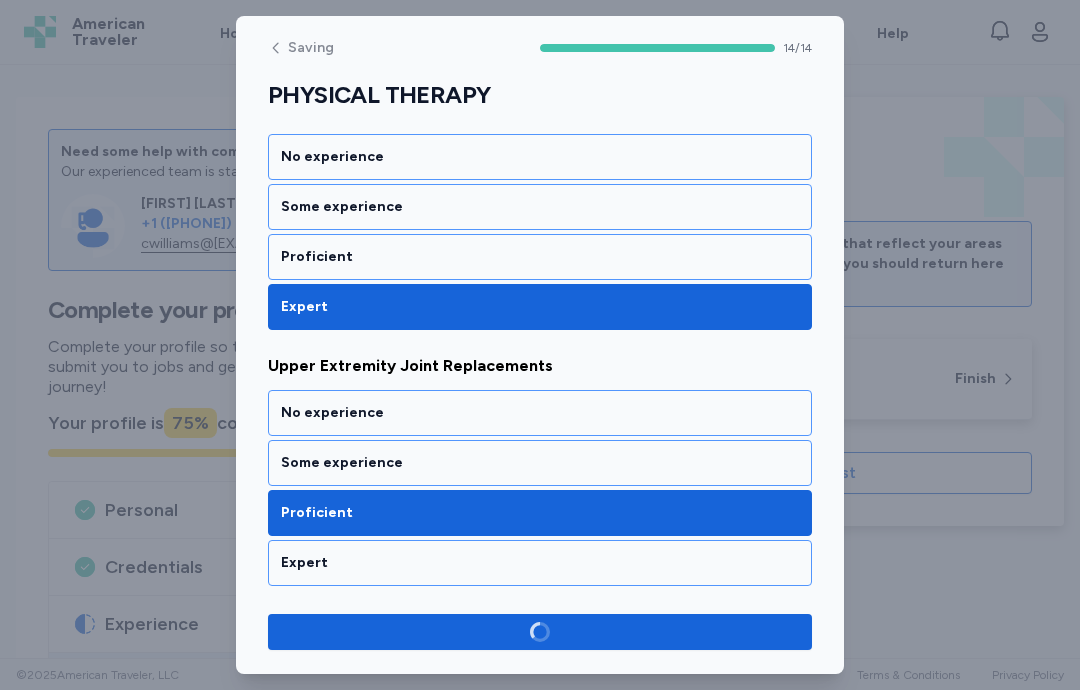 scroll, scrollTop: 3390, scrollLeft: 0, axis: vertical 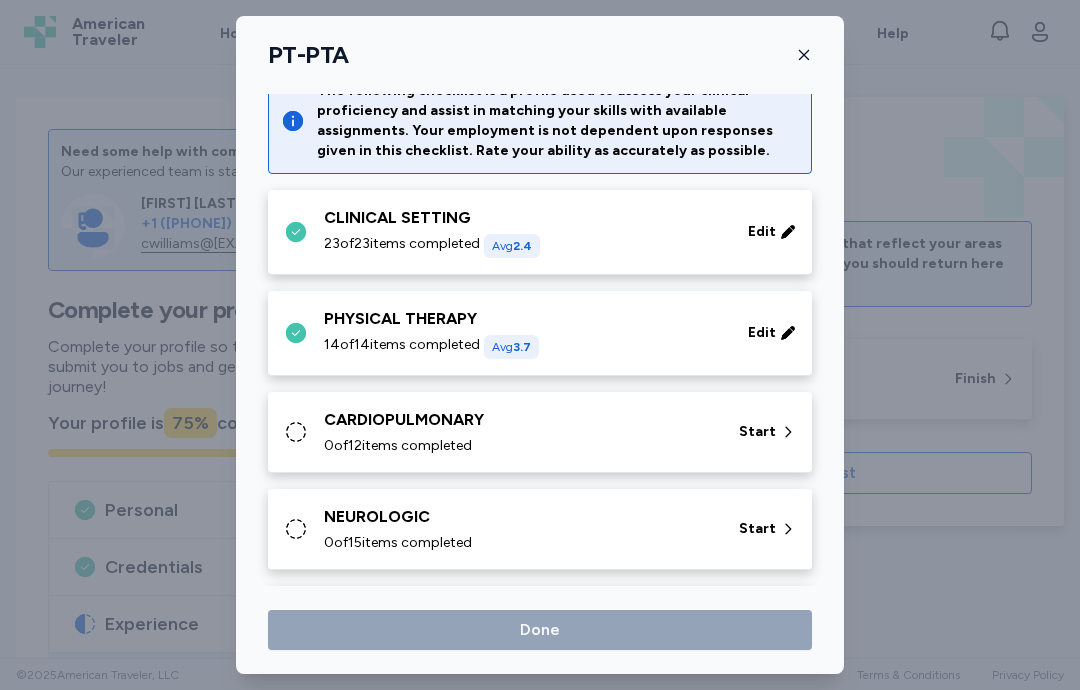 click on "CARDIOPULMONARY" at bounding box center [519, 420] 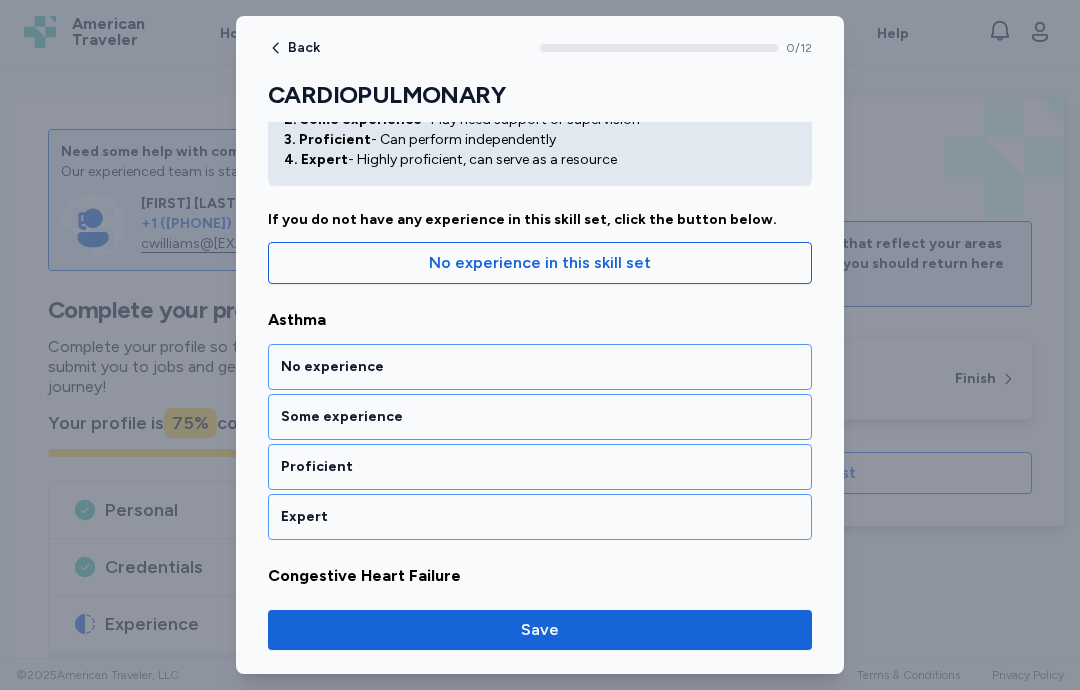 scroll, scrollTop: 109, scrollLeft: 0, axis: vertical 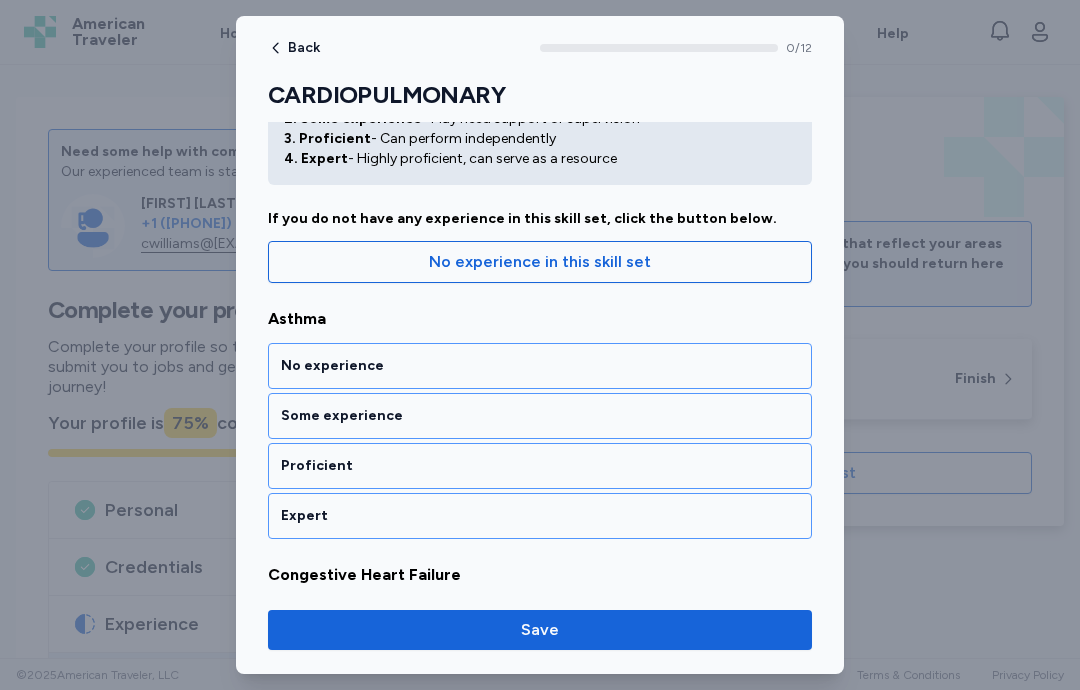 click on "Expert" at bounding box center (540, 516) 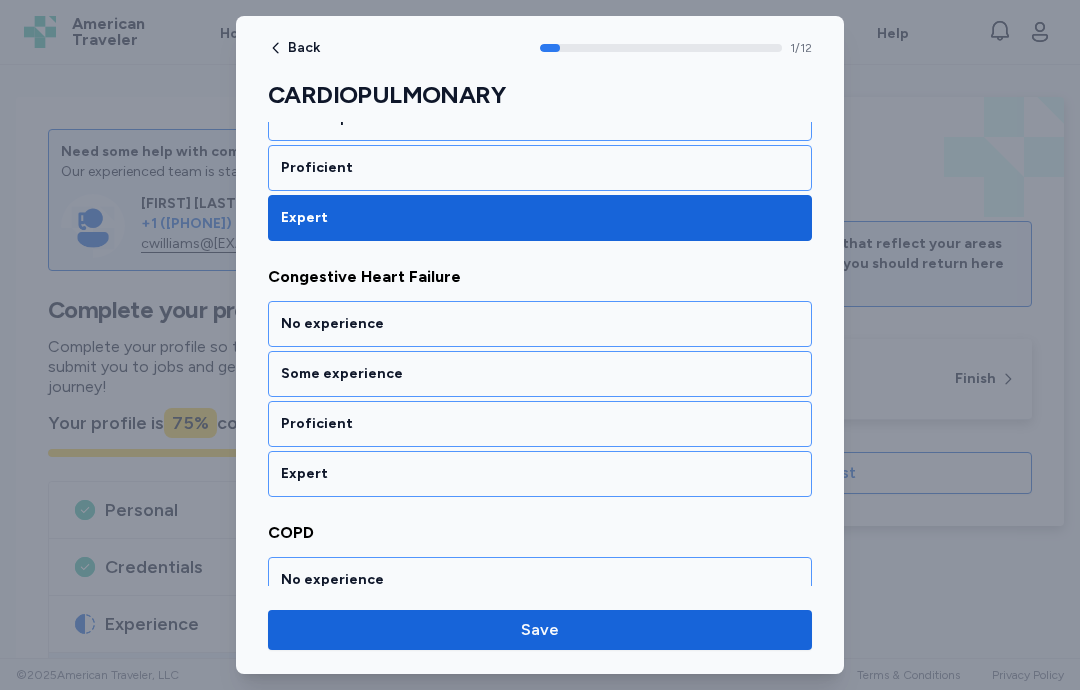 scroll, scrollTop: 434, scrollLeft: 0, axis: vertical 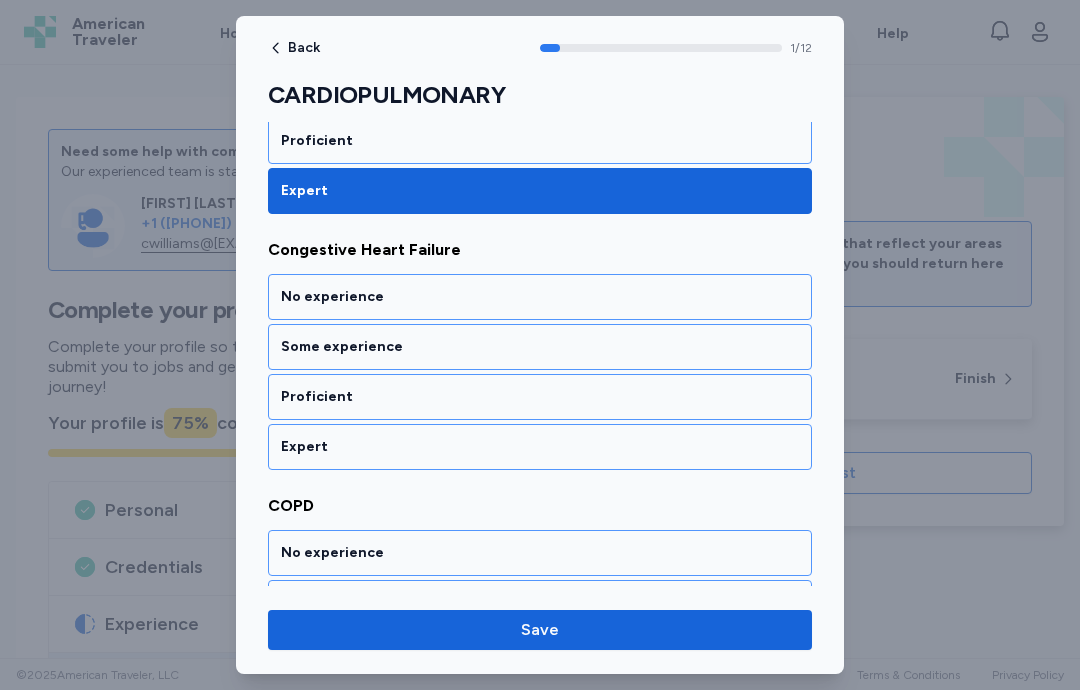 click on "Proficient" at bounding box center (540, 397) 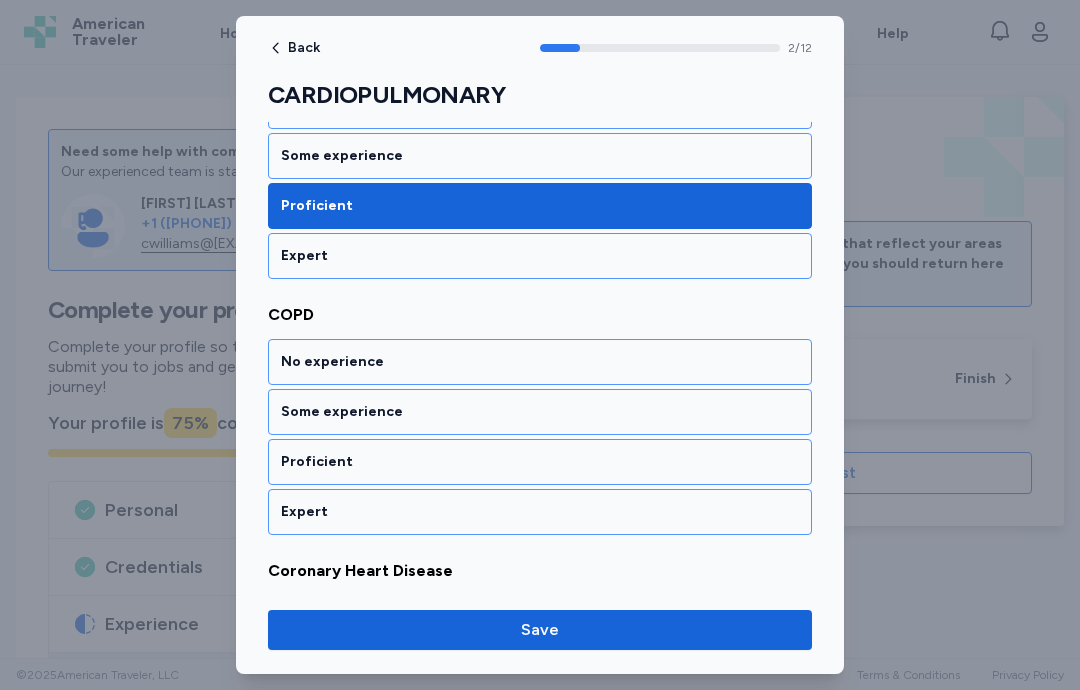 scroll, scrollTop: 690, scrollLeft: 0, axis: vertical 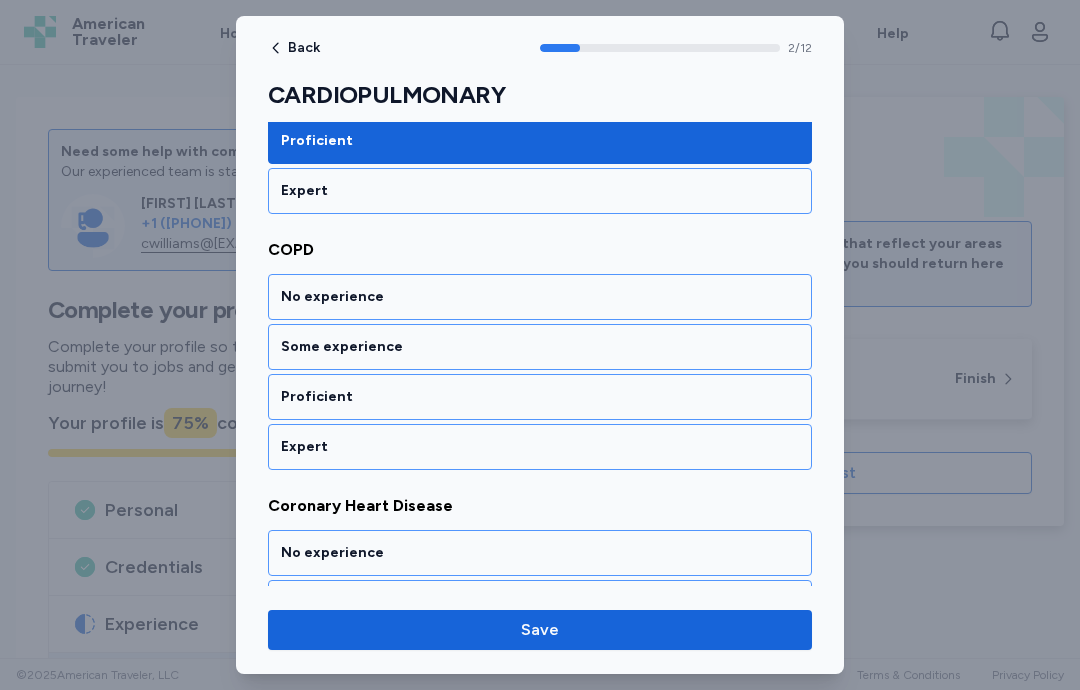 click on "Expert" at bounding box center (540, 447) 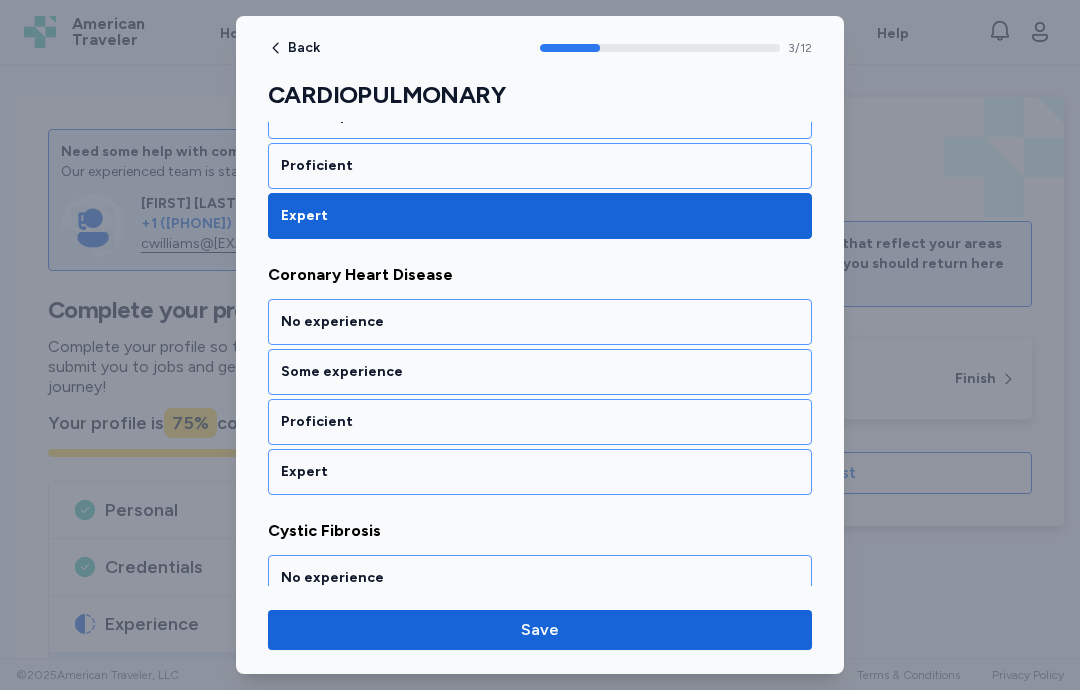 scroll, scrollTop: 946, scrollLeft: 0, axis: vertical 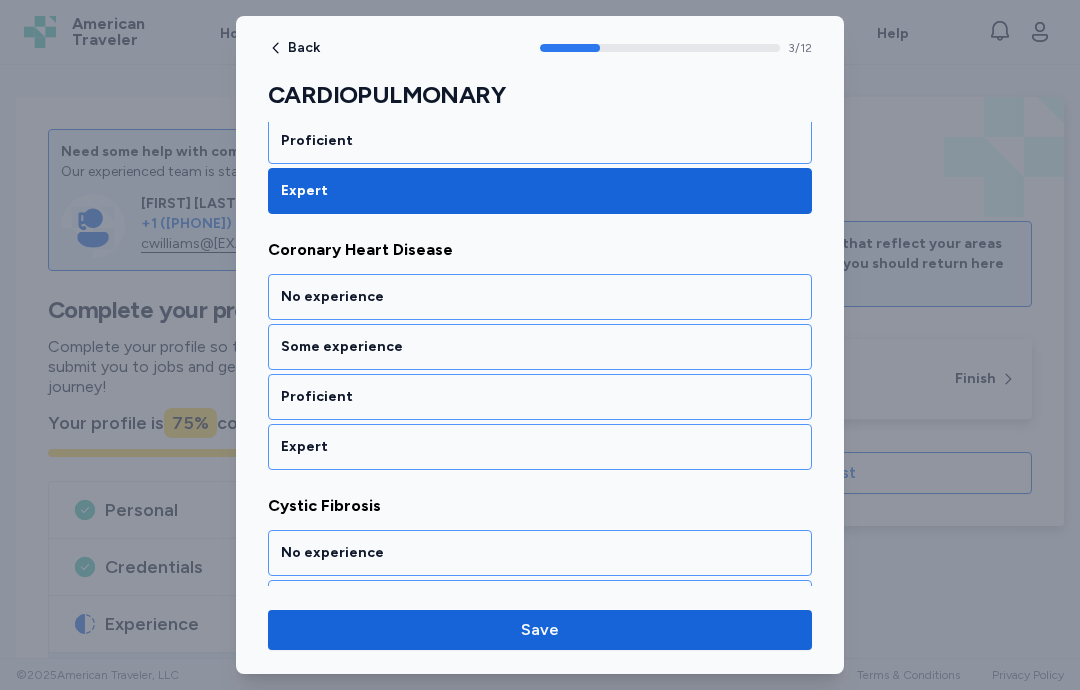 click on "Expert" at bounding box center [540, 447] 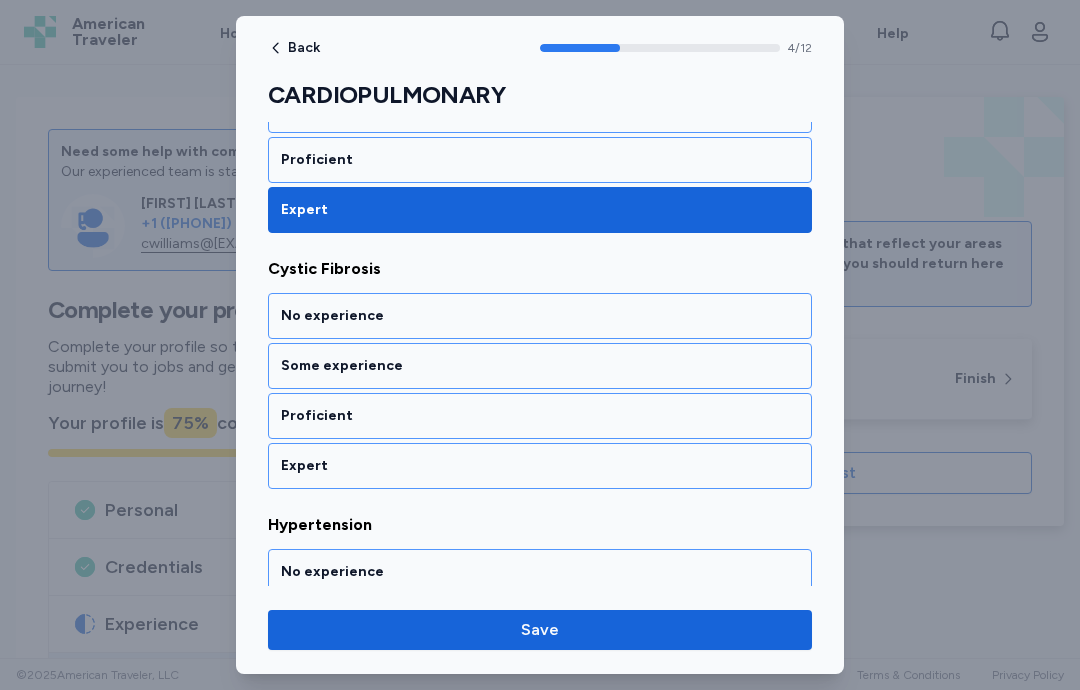 scroll, scrollTop: 1202, scrollLeft: 0, axis: vertical 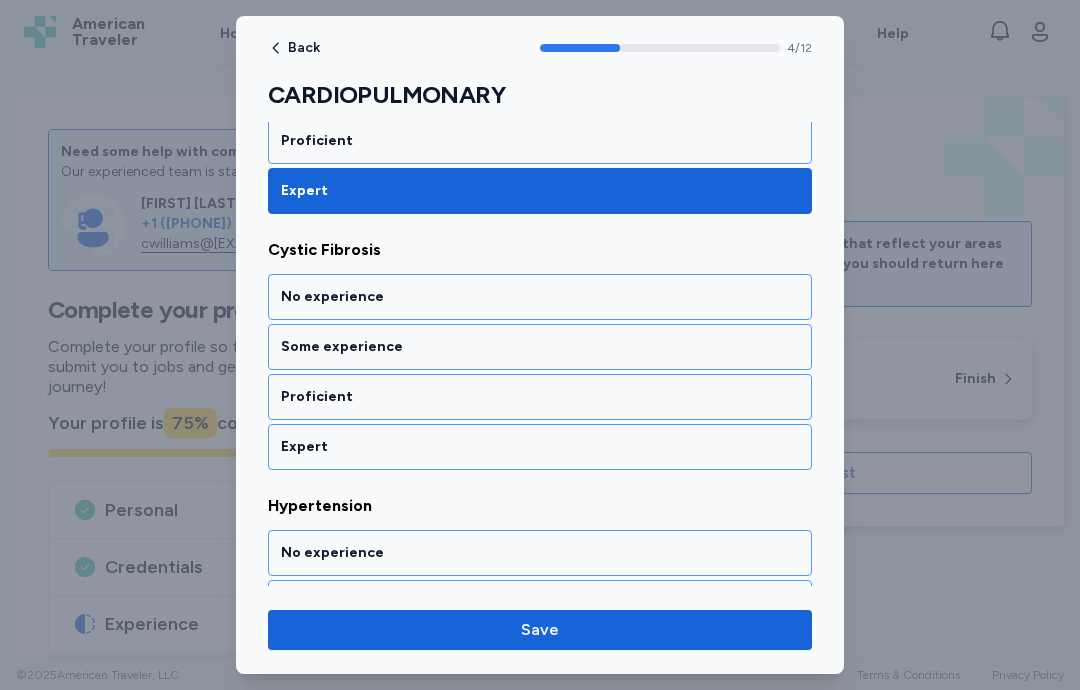 click on "Proficient" at bounding box center [540, 397] 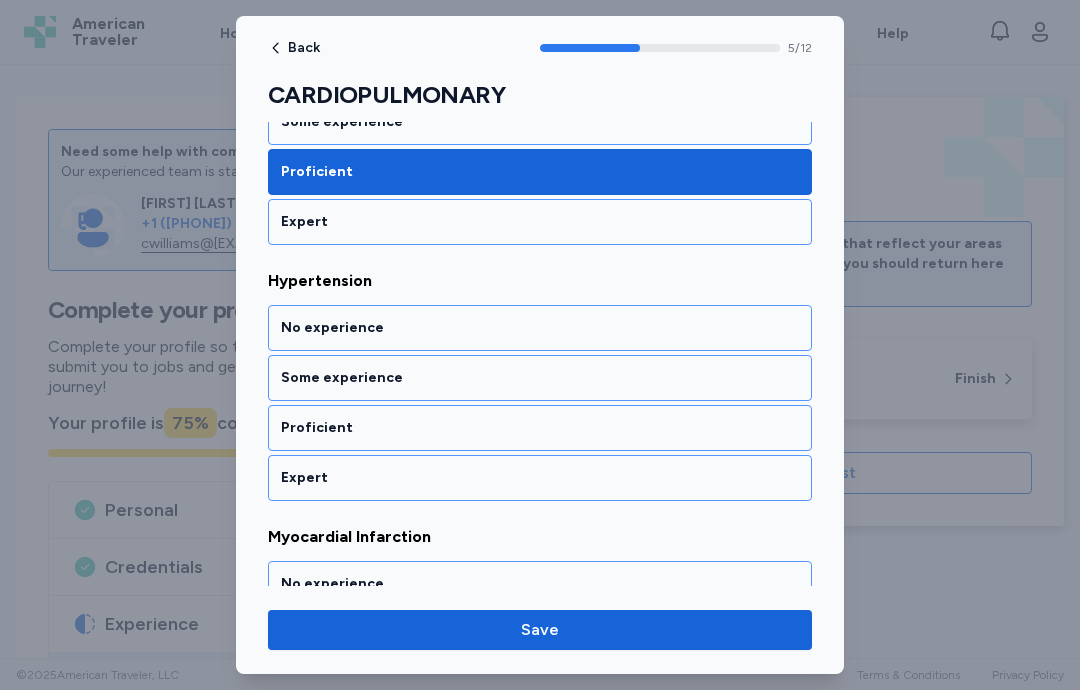 scroll, scrollTop: 1458, scrollLeft: 0, axis: vertical 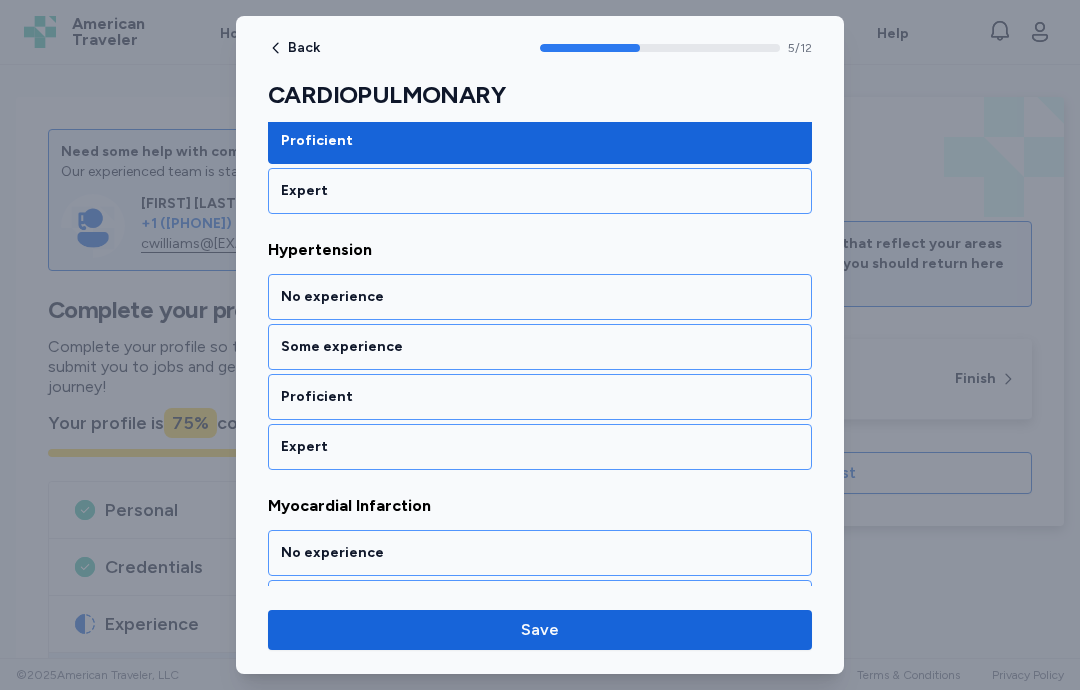 click on "Expert" at bounding box center [540, 447] 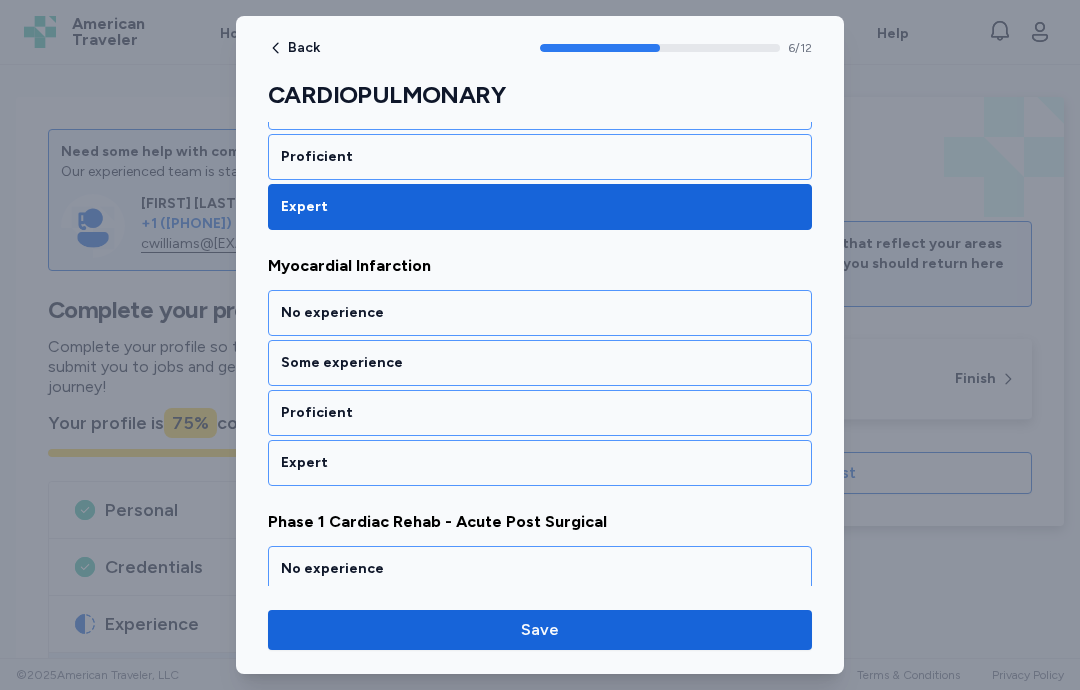 scroll, scrollTop: 1714, scrollLeft: 0, axis: vertical 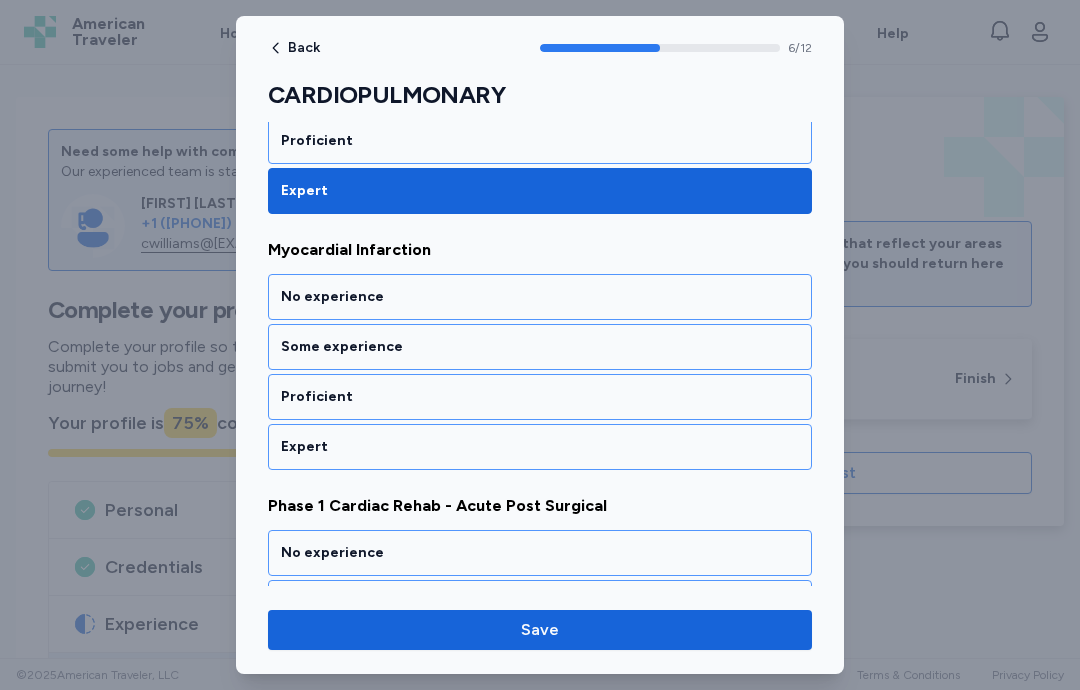 click on "Proficient" at bounding box center (540, 397) 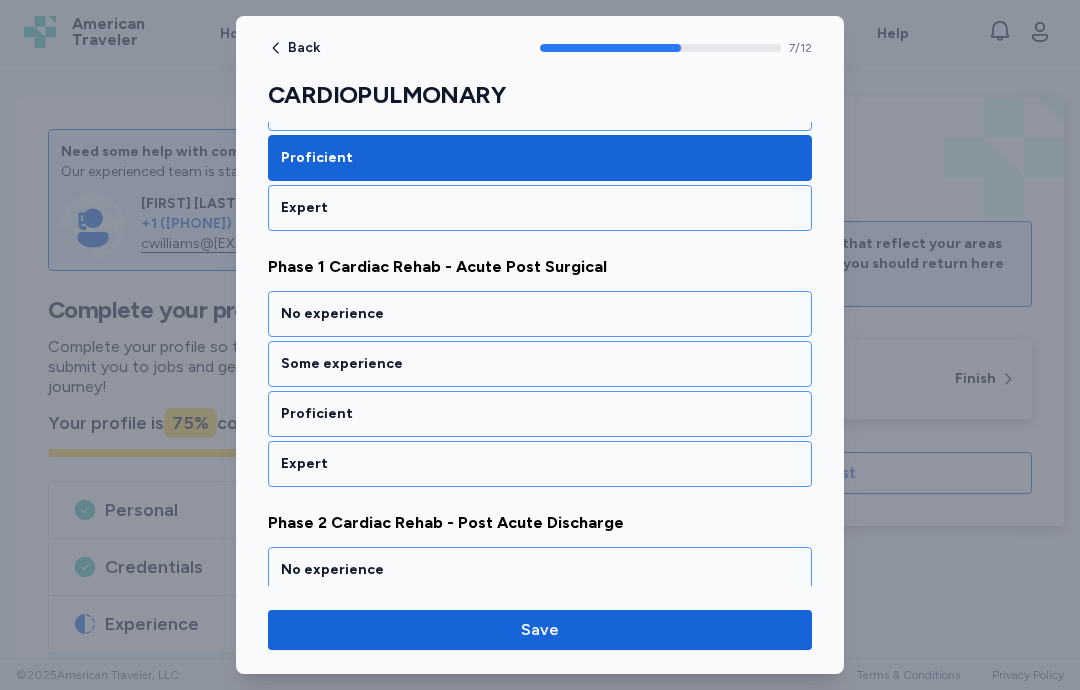 scroll, scrollTop: 1970, scrollLeft: 0, axis: vertical 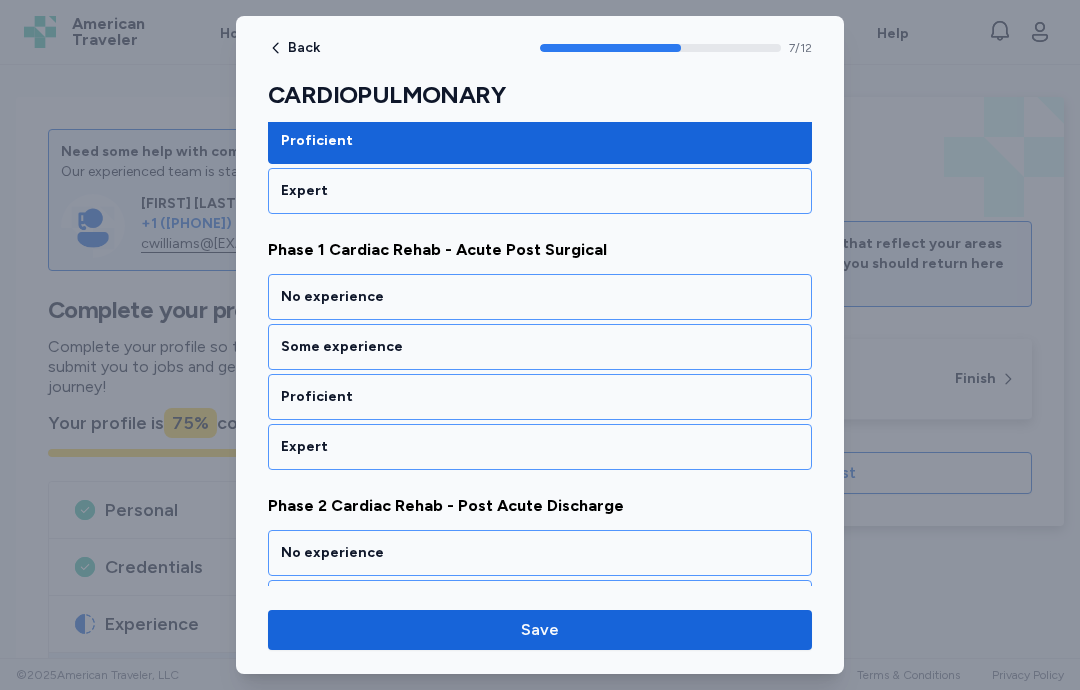 click on "Proficient" at bounding box center [540, 397] 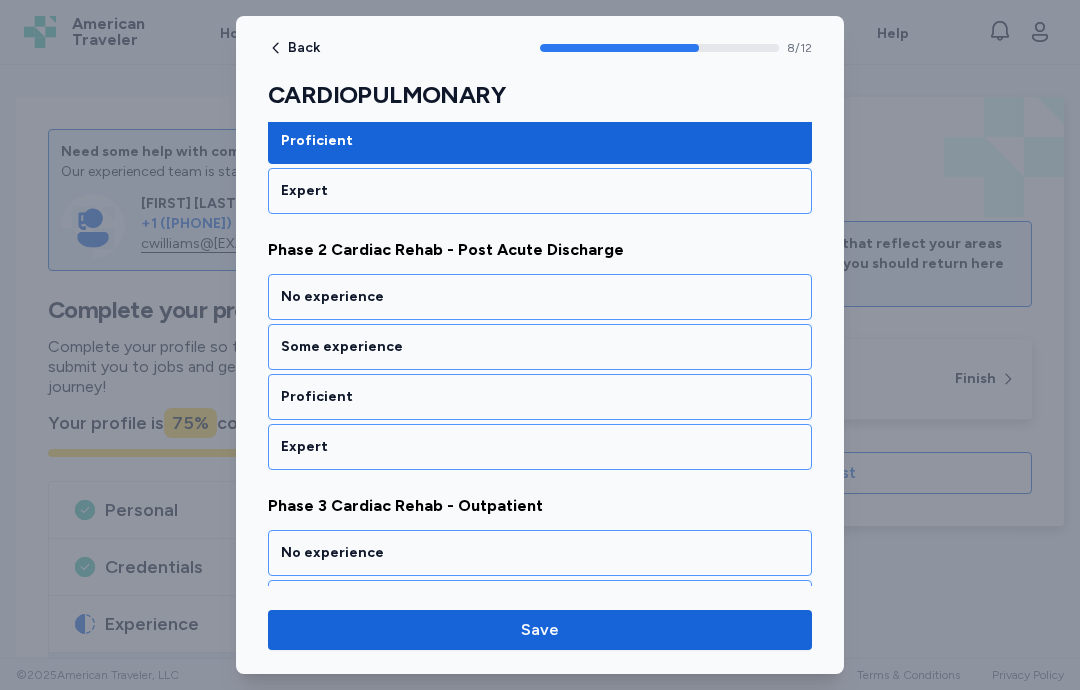 click on "Proficient" at bounding box center (540, 397) 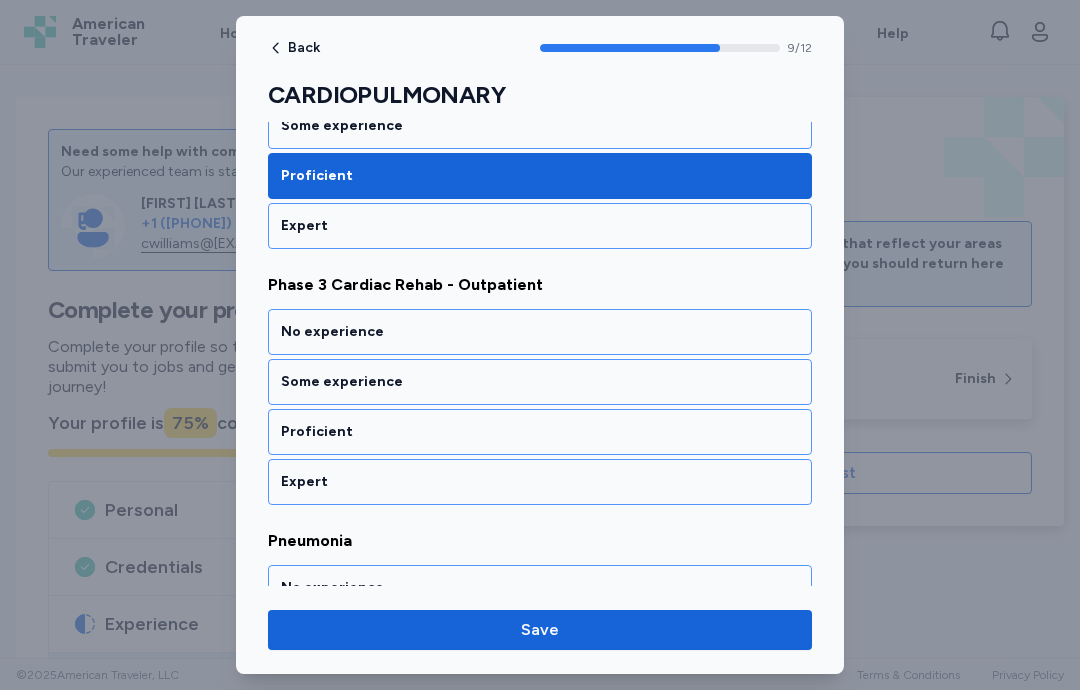 scroll, scrollTop: 2482, scrollLeft: 0, axis: vertical 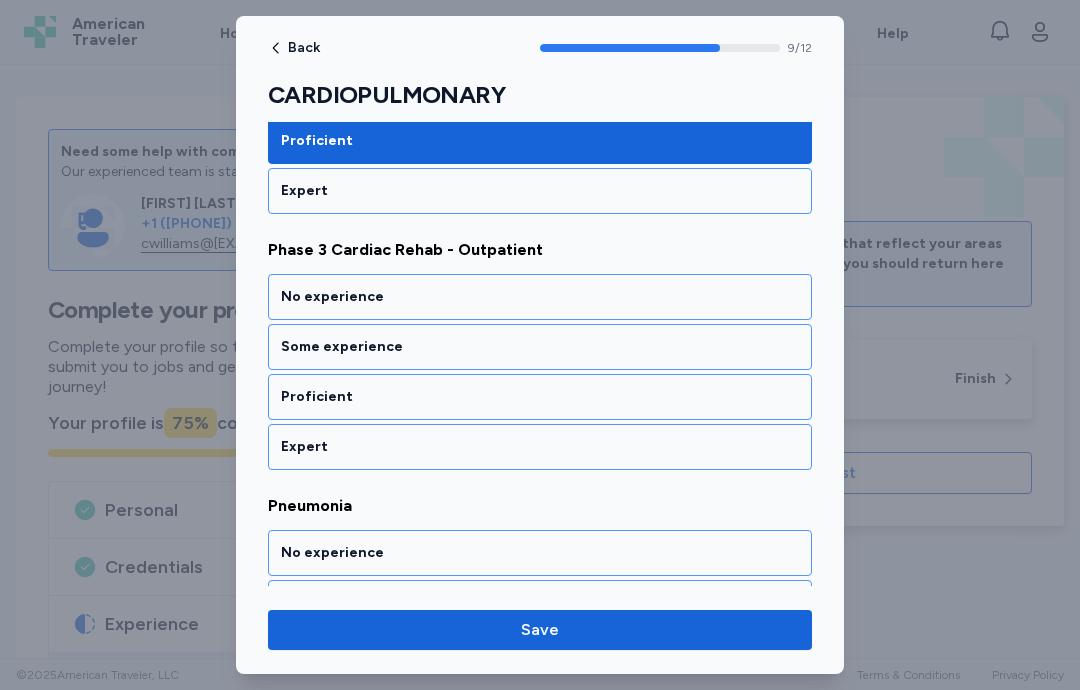 click on "Proficient" at bounding box center (540, 397) 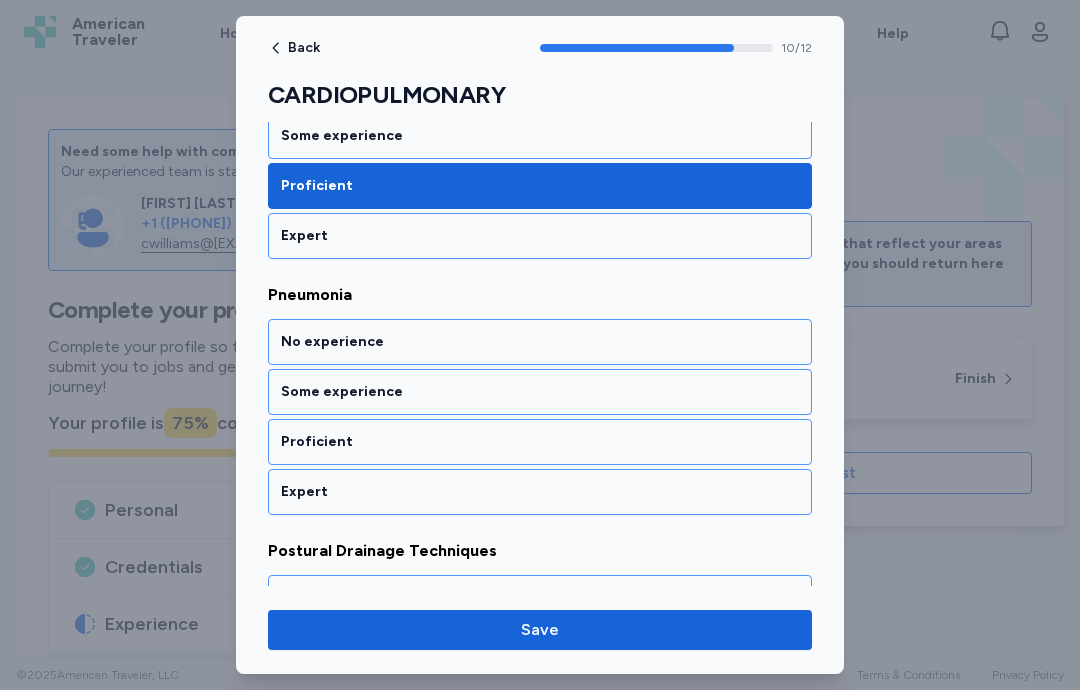 scroll, scrollTop: 2738, scrollLeft: 0, axis: vertical 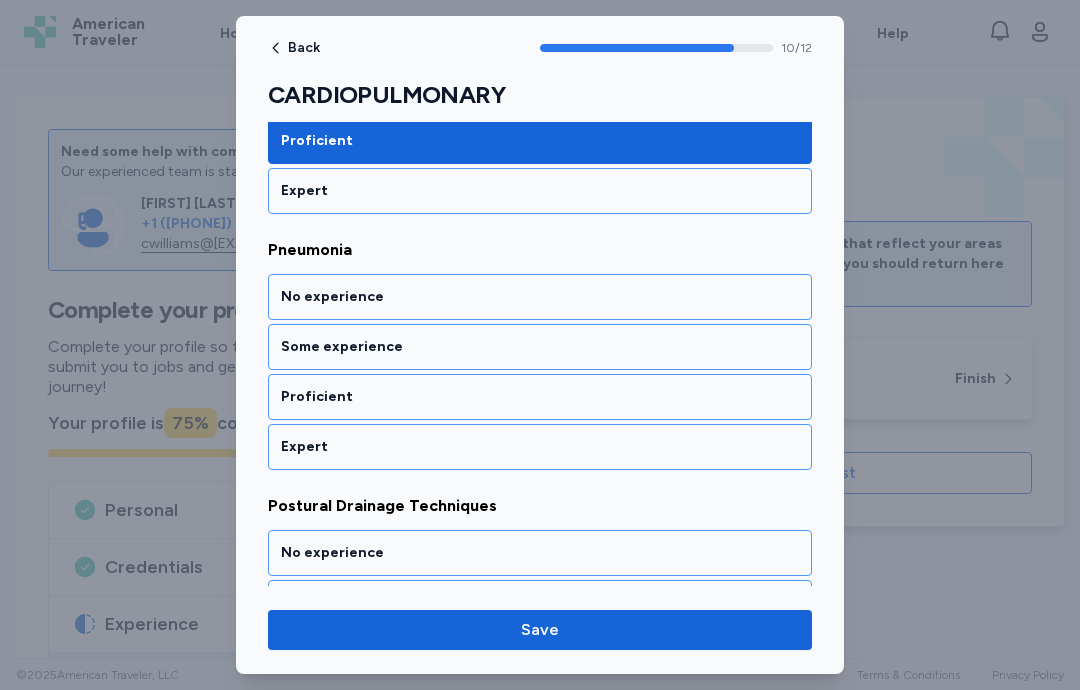 click on "Proficient" at bounding box center (540, 397) 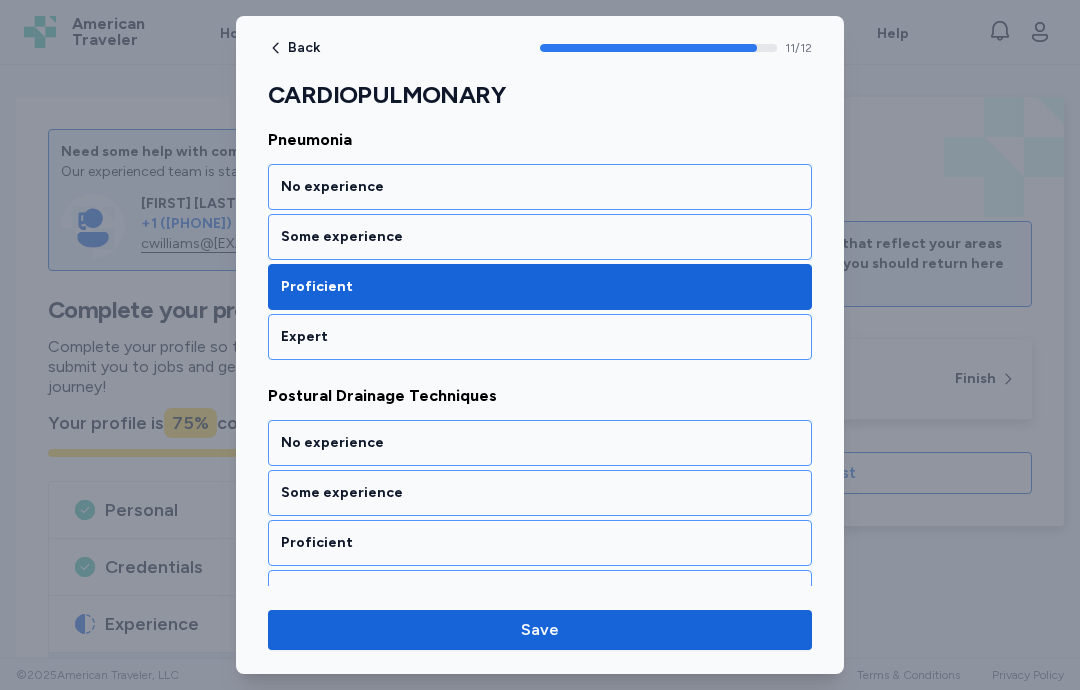 scroll, scrollTop: 2882, scrollLeft: 0, axis: vertical 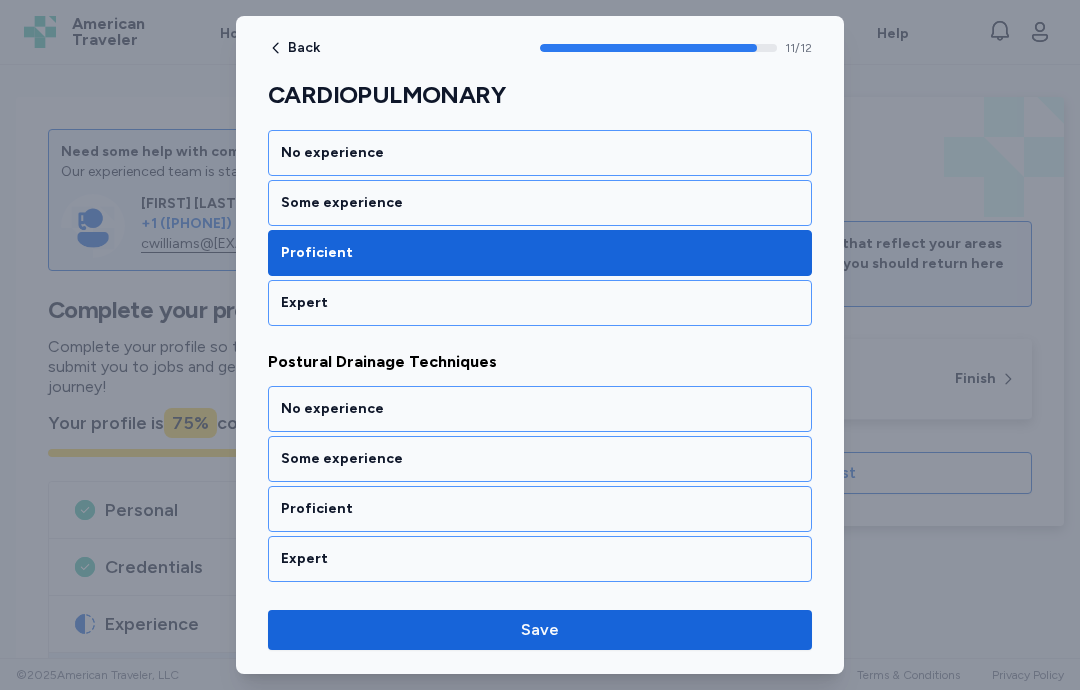 click on "Some experience" at bounding box center (540, 459) 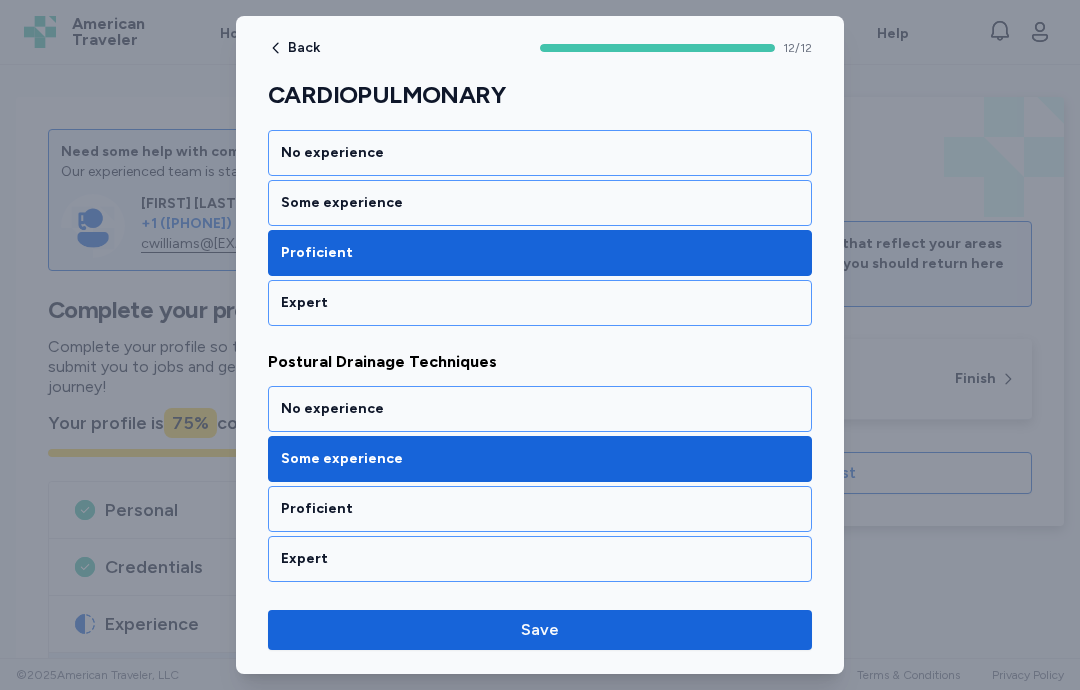 click on "Save" at bounding box center (540, 630) 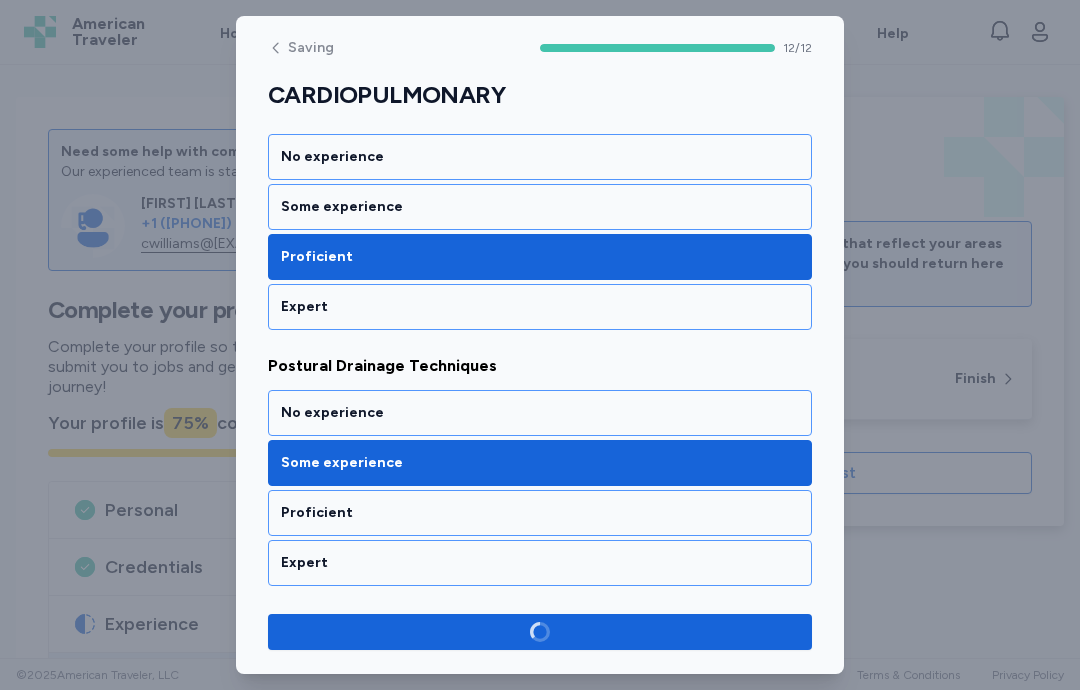 scroll, scrollTop: 2878, scrollLeft: 0, axis: vertical 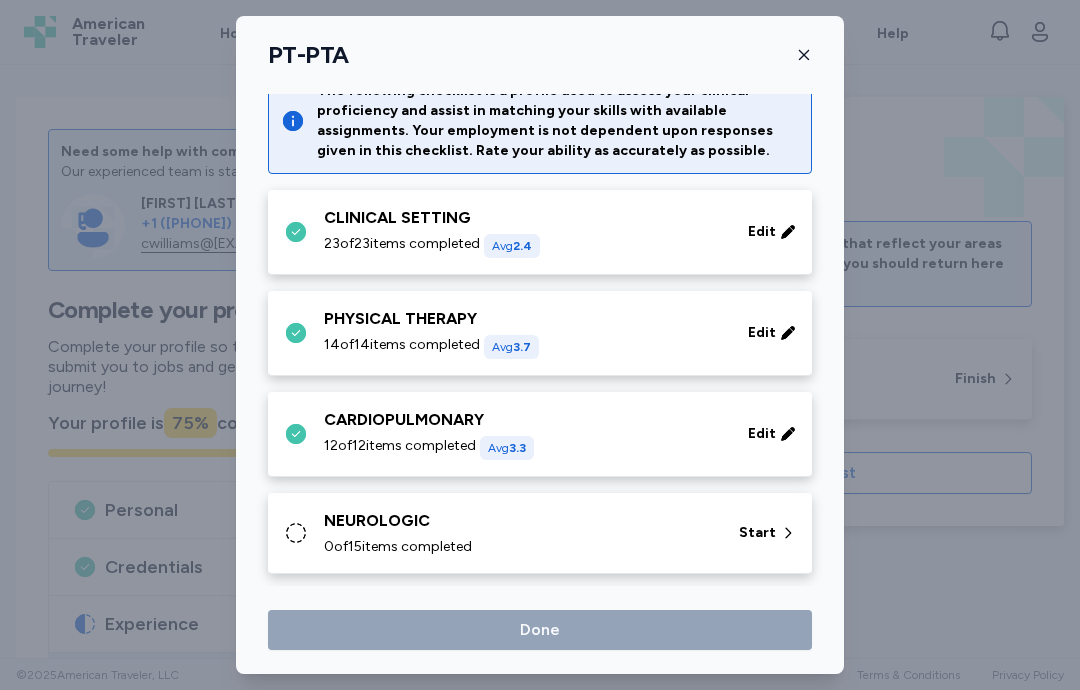 click on "NEUROLOGIC 0  of  15  items completed" at bounding box center [519, 533] 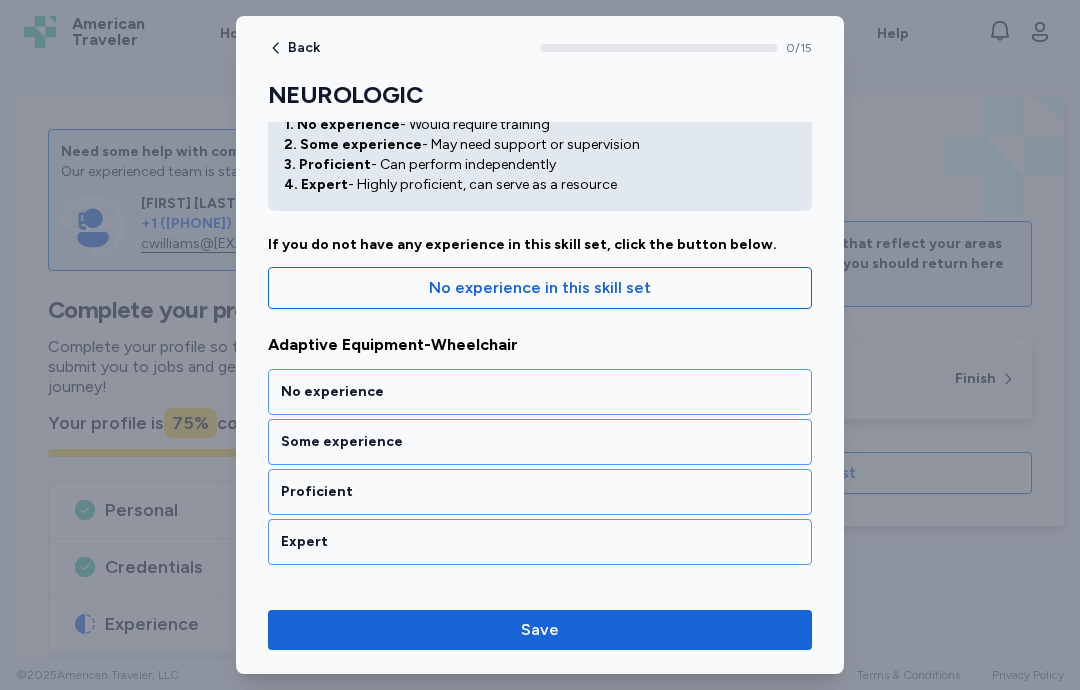 scroll, scrollTop: 90, scrollLeft: 0, axis: vertical 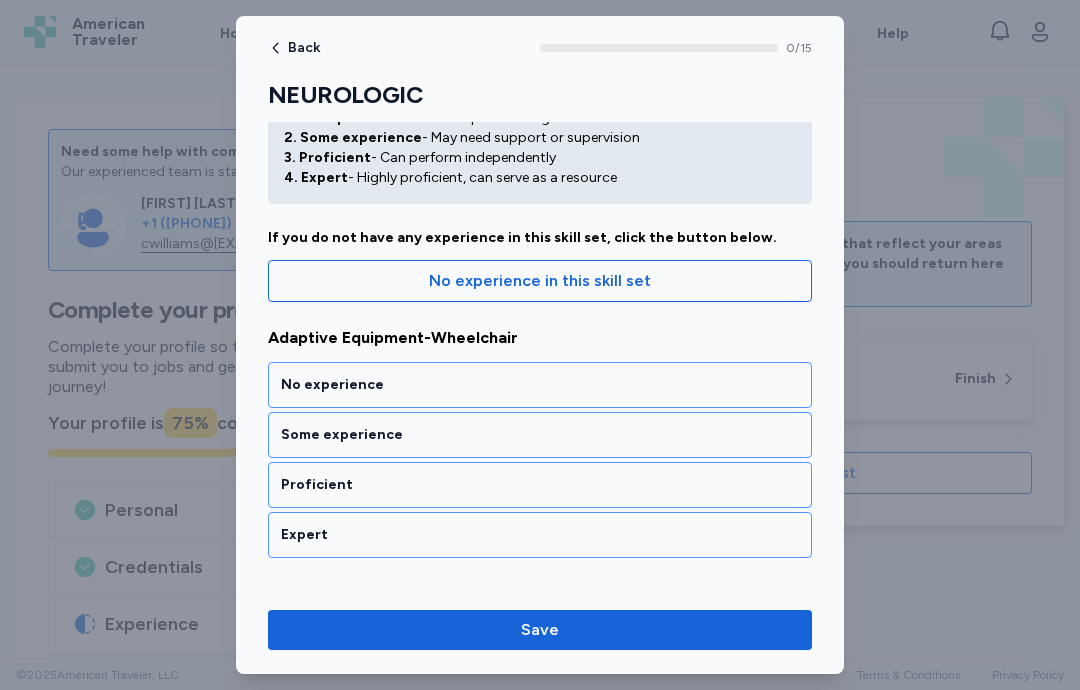 click on "Proficient" at bounding box center [540, 485] 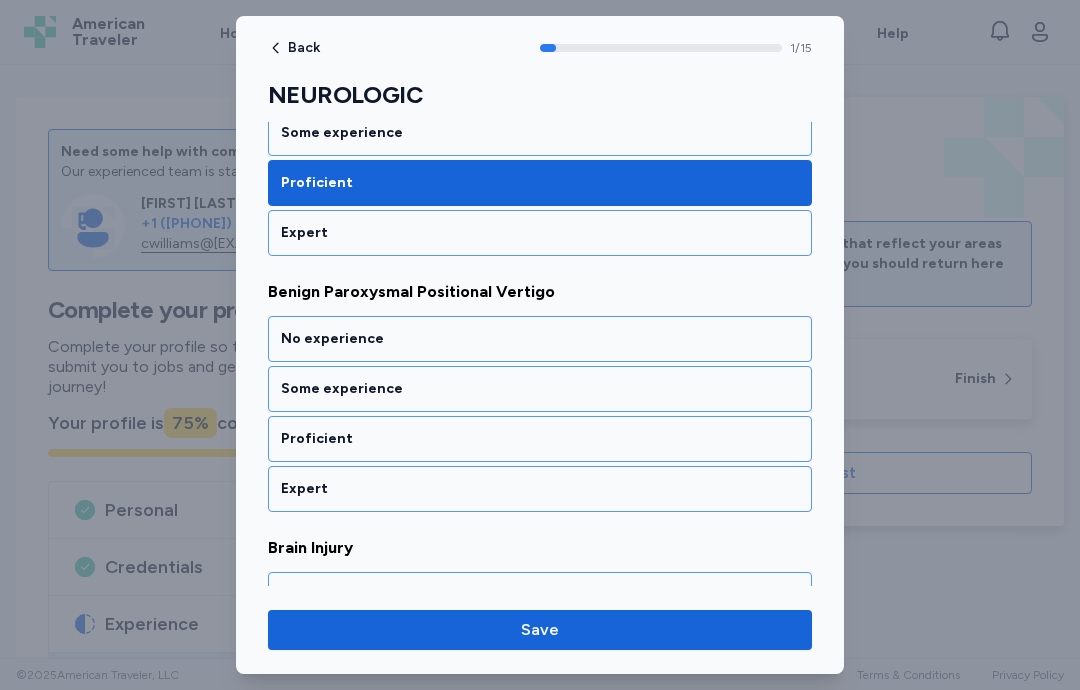 scroll, scrollTop: 434, scrollLeft: 0, axis: vertical 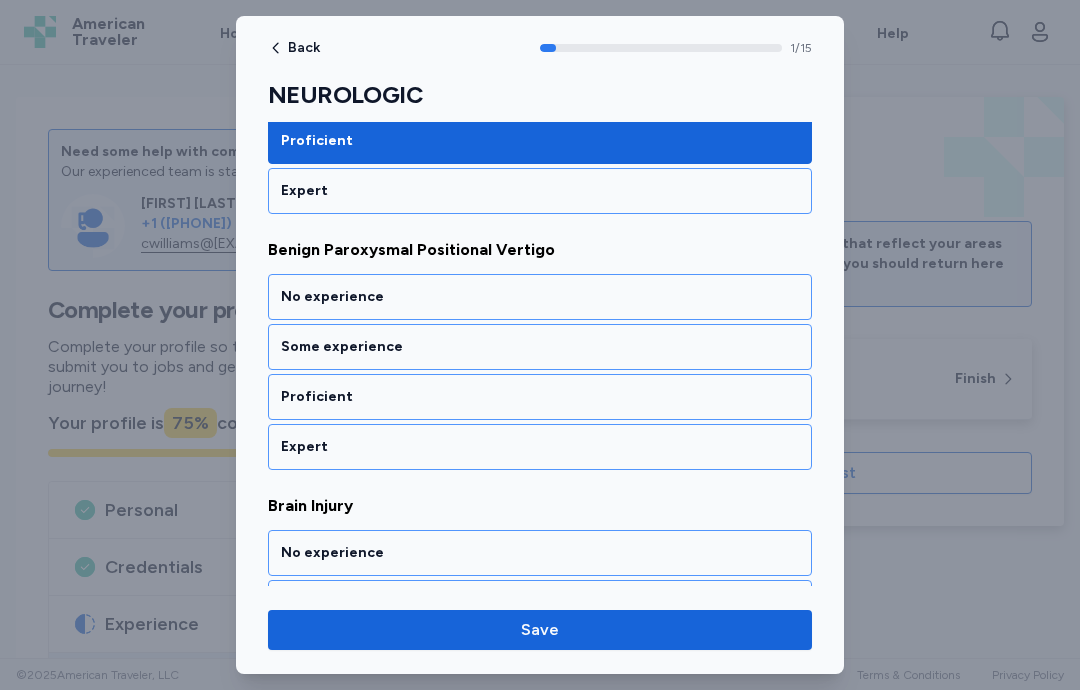 click on "Some experience" at bounding box center [540, 347] 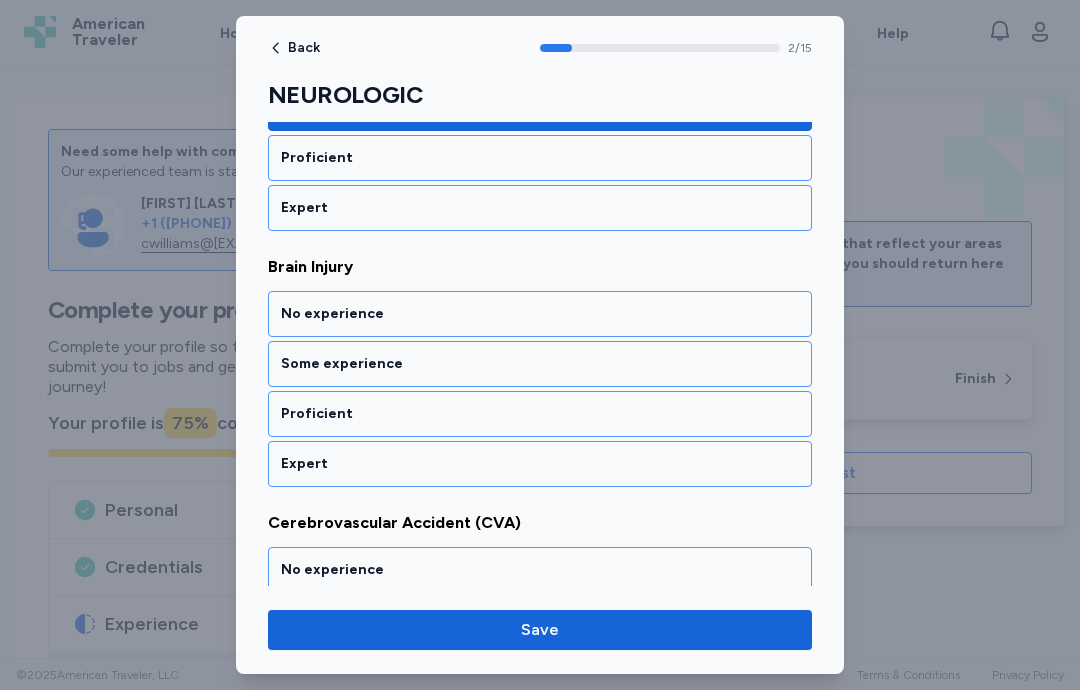 scroll, scrollTop: 690, scrollLeft: 0, axis: vertical 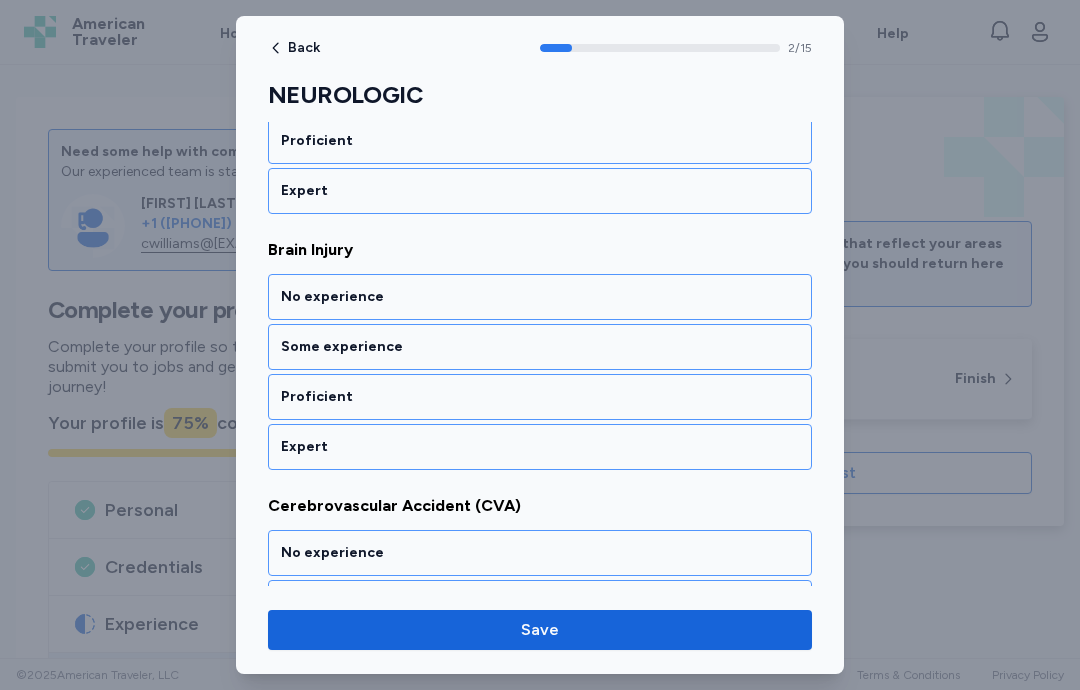 click on "Proficient" at bounding box center [540, 397] 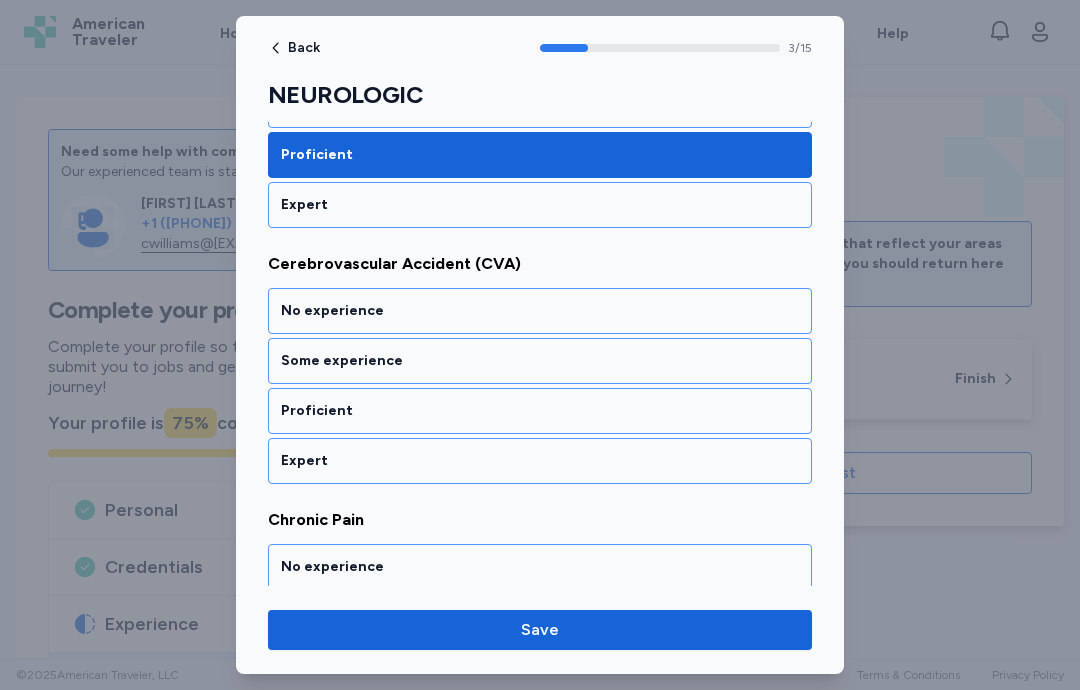 scroll, scrollTop: 946, scrollLeft: 0, axis: vertical 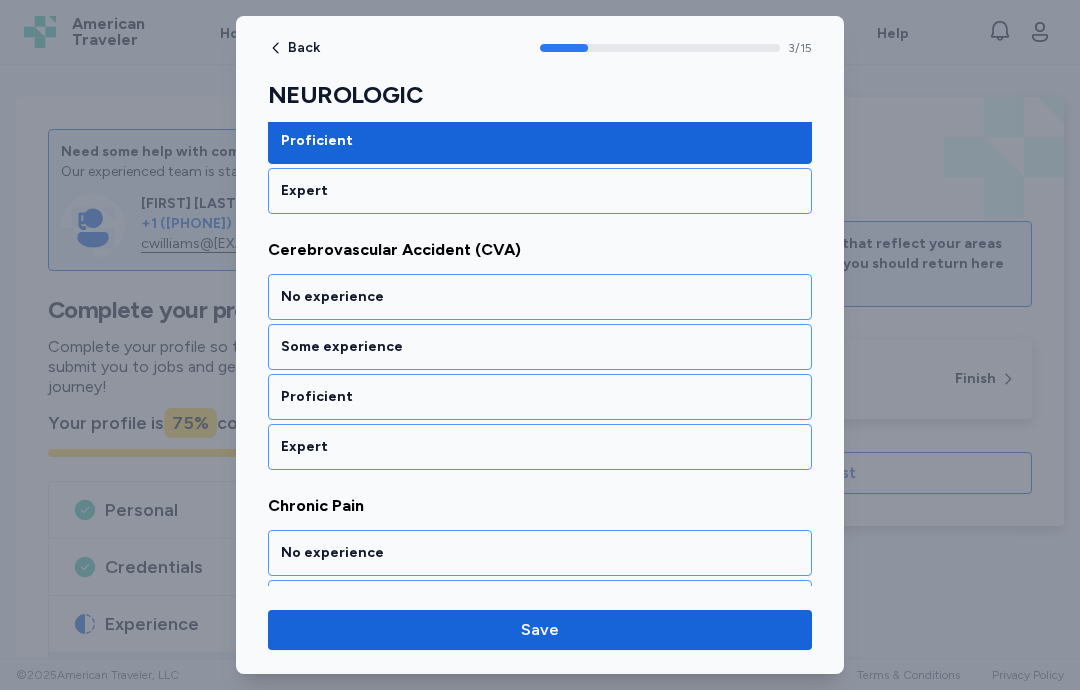 click on "Proficient" at bounding box center (540, 397) 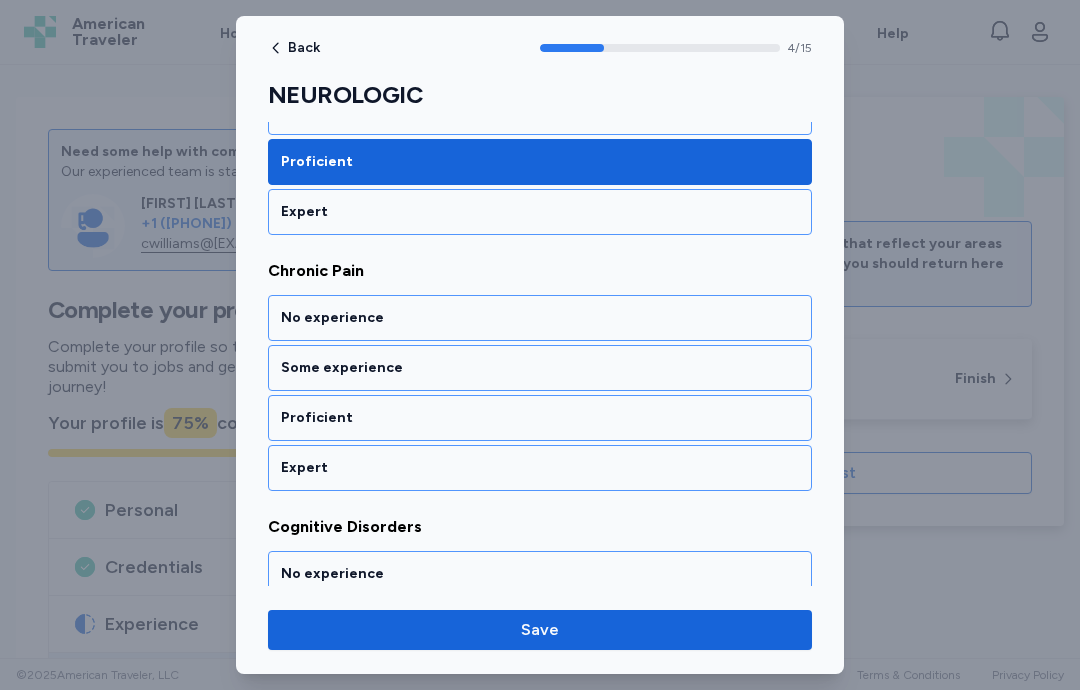 scroll, scrollTop: 1202, scrollLeft: 0, axis: vertical 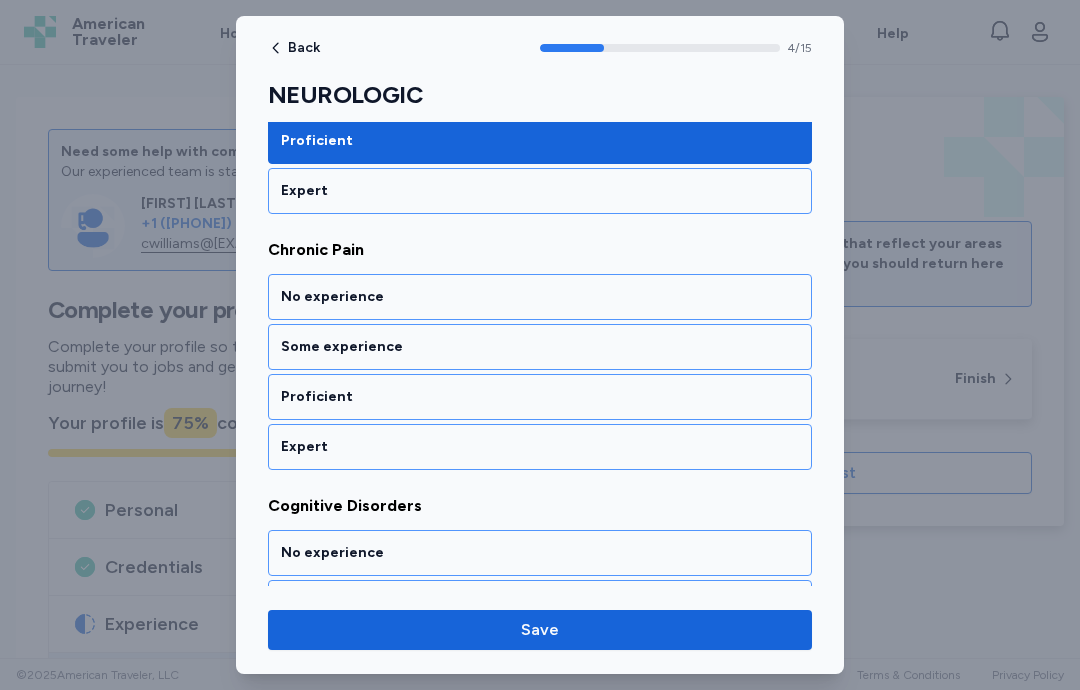 click on "Proficient" at bounding box center (540, 397) 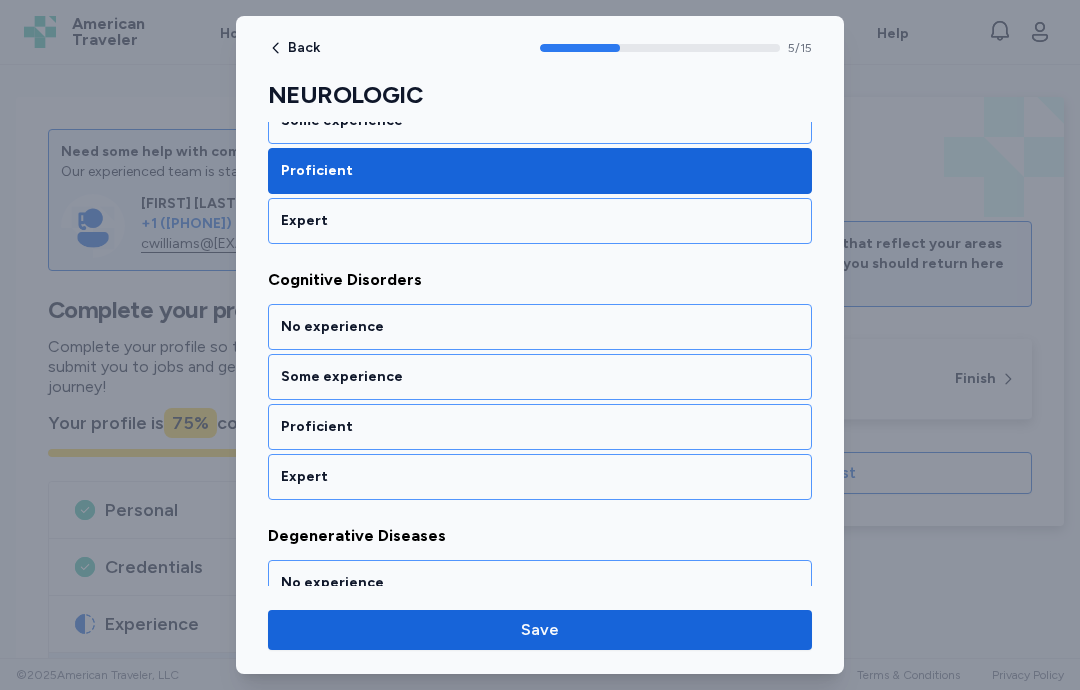 scroll, scrollTop: 1458, scrollLeft: 0, axis: vertical 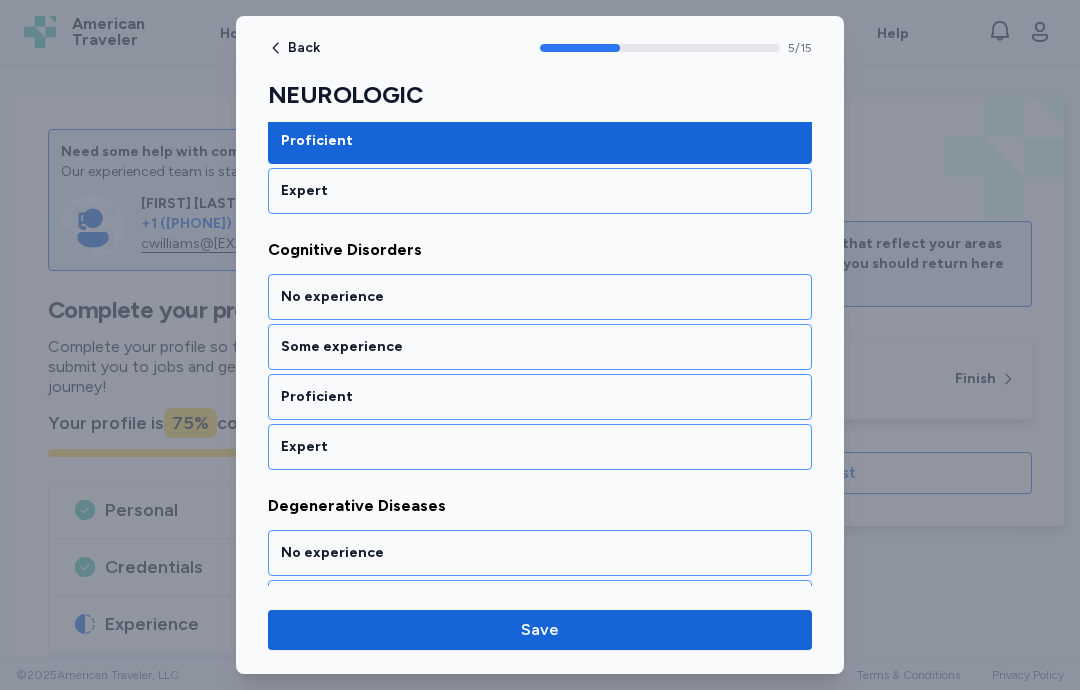 click on "Proficient" at bounding box center [540, 397] 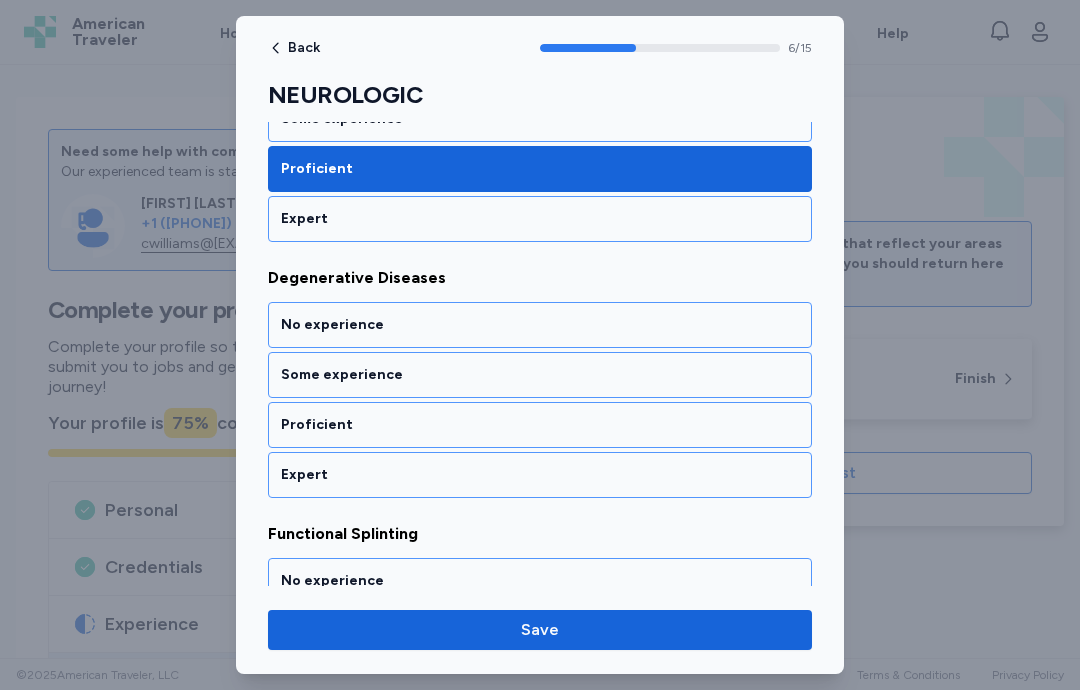 scroll, scrollTop: 1714, scrollLeft: 0, axis: vertical 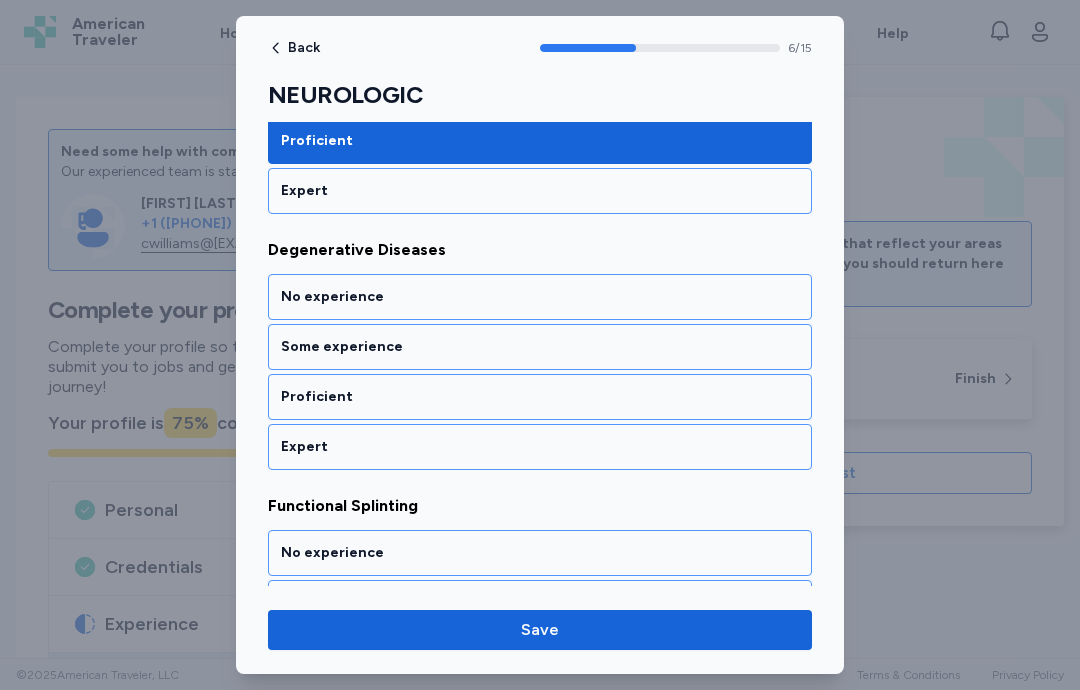 click on "Proficient" at bounding box center [540, 397] 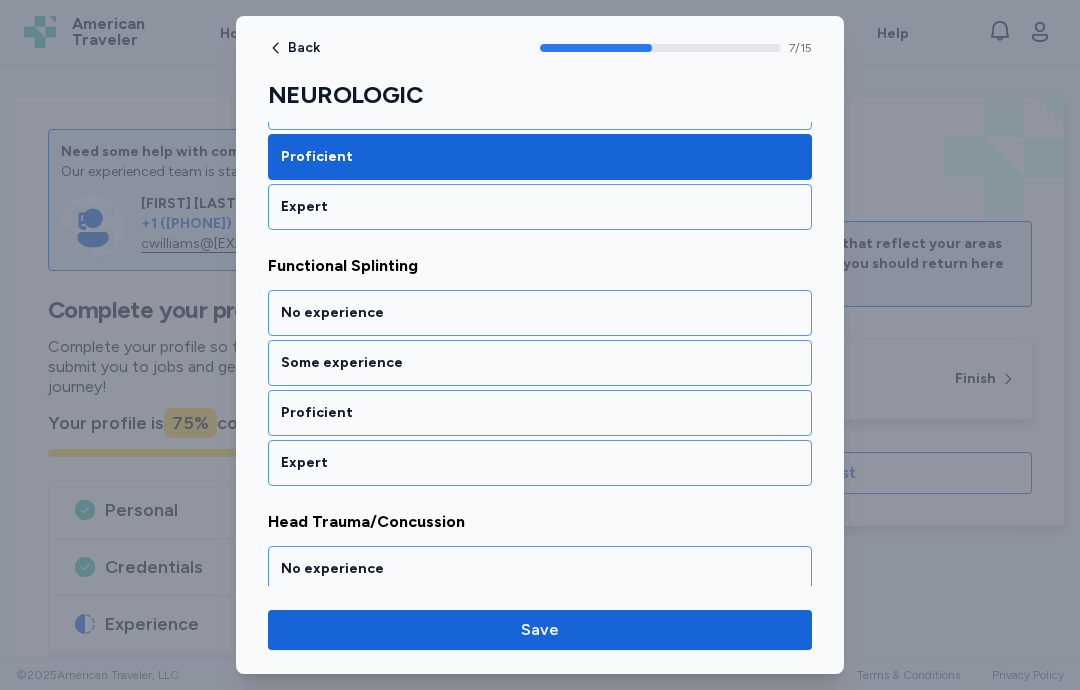 scroll, scrollTop: 1970, scrollLeft: 0, axis: vertical 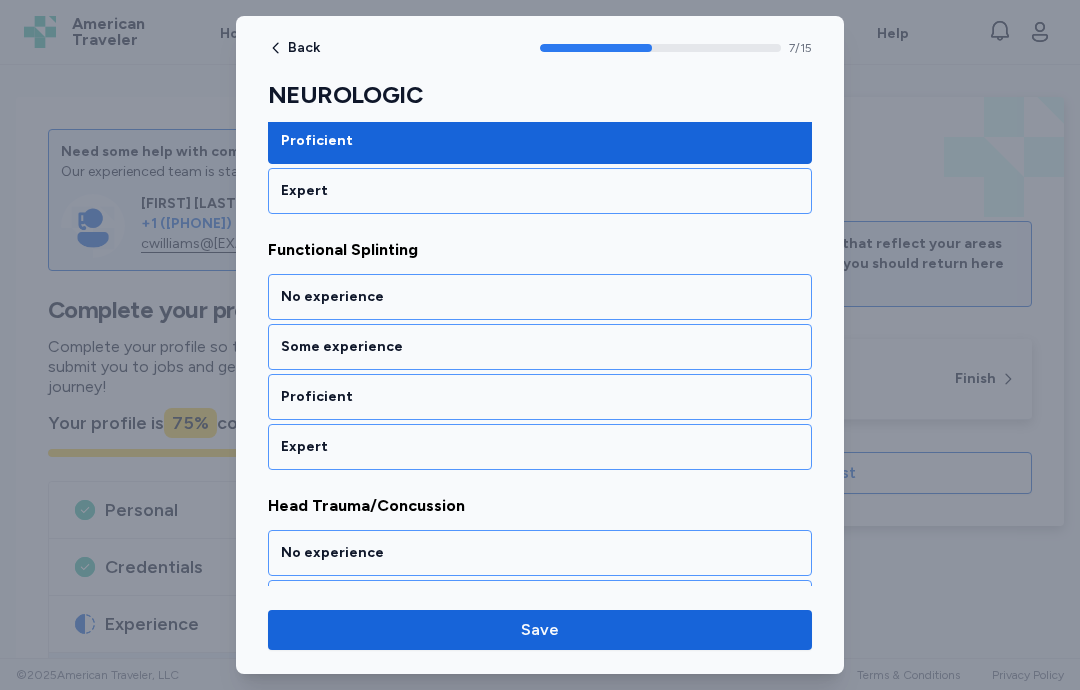 click on "Expert" at bounding box center [540, 191] 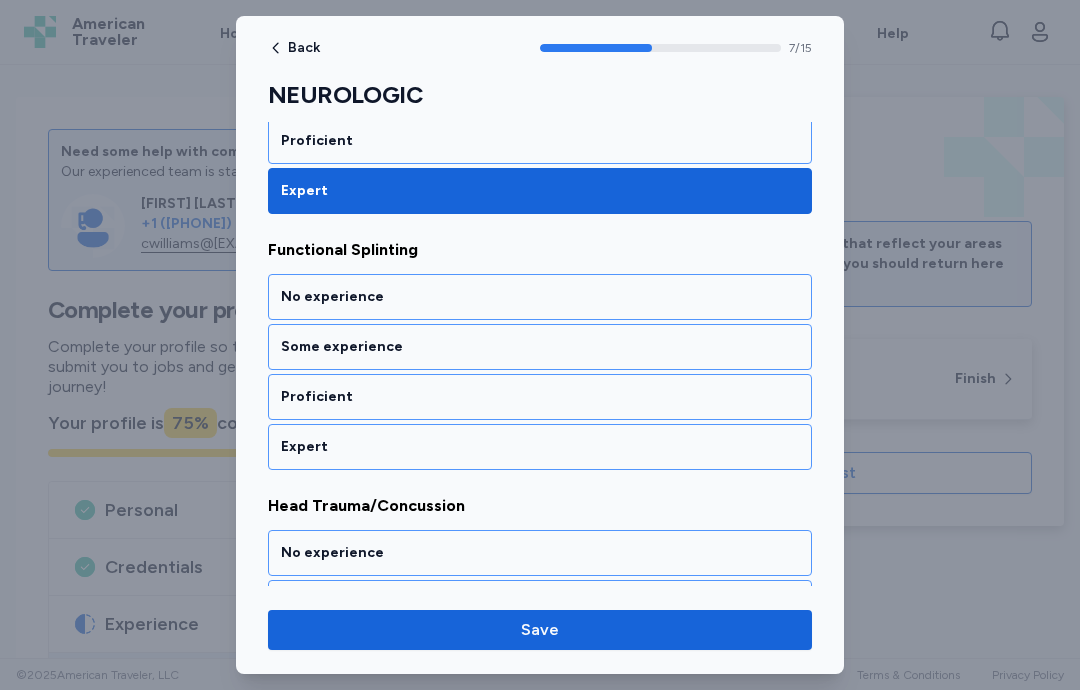 click on "Proficient" at bounding box center [540, 397] 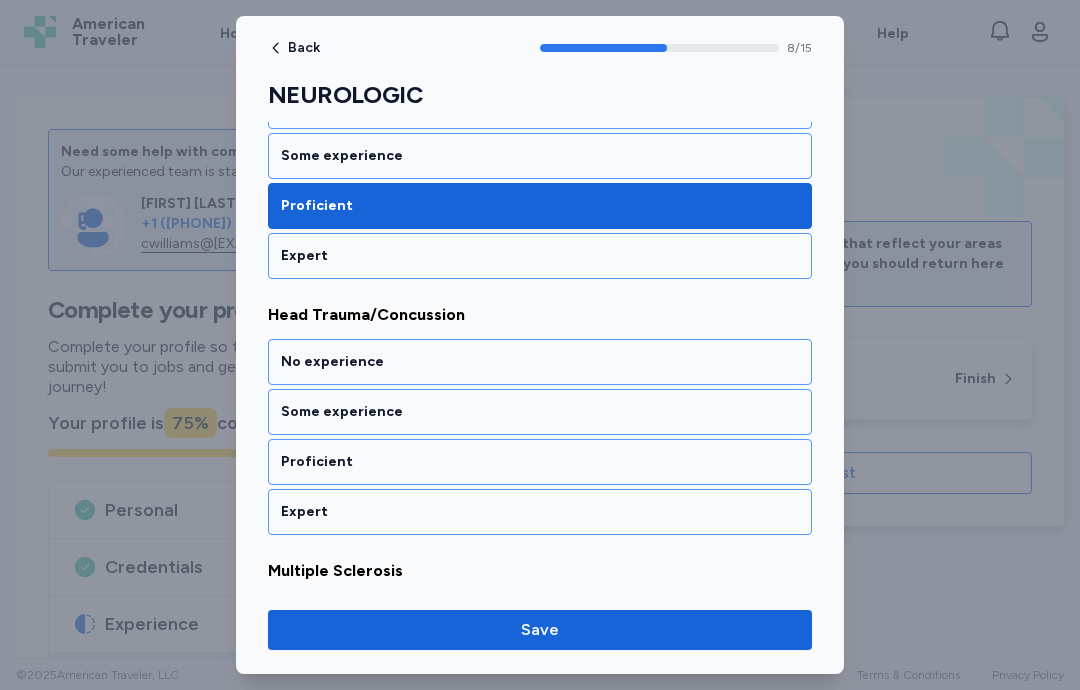 scroll, scrollTop: 2226, scrollLeft: 0, axis: vertical 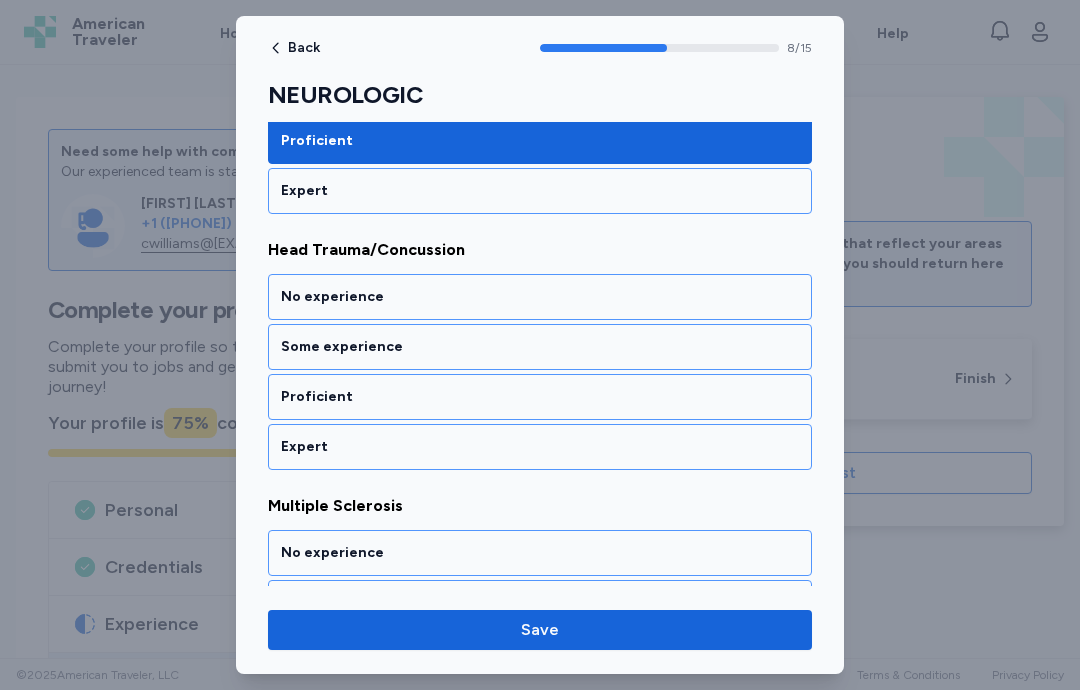 click on "Some experience" at bounding box center [540, 347] 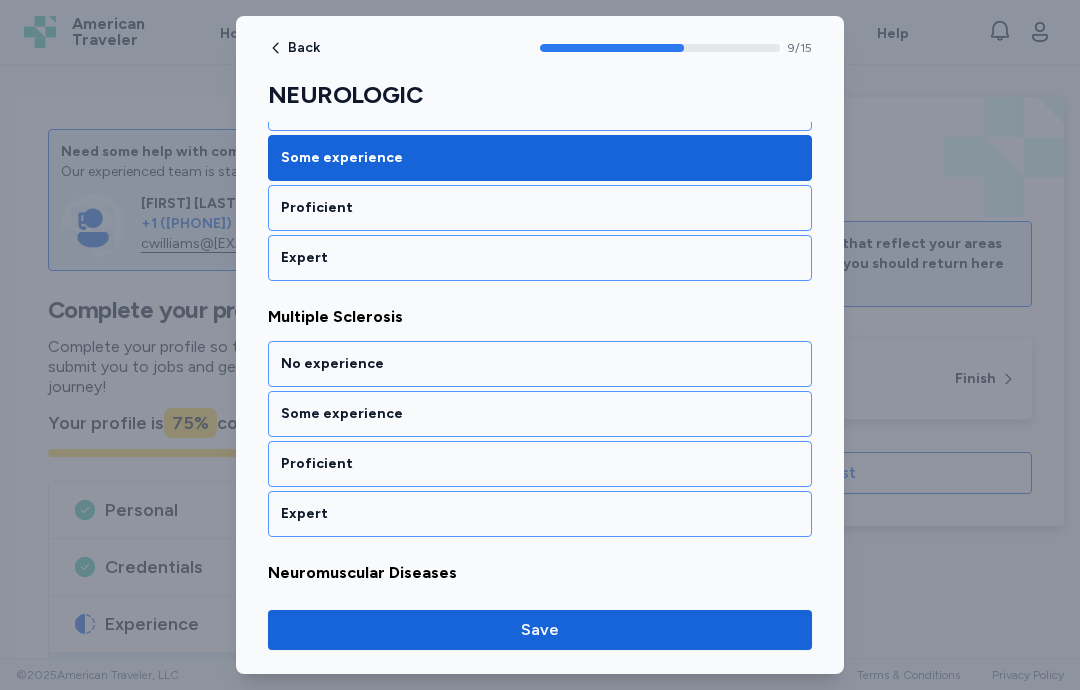 scroll, scrollTop: 2482, scrollLeft: 0, axis: vertical 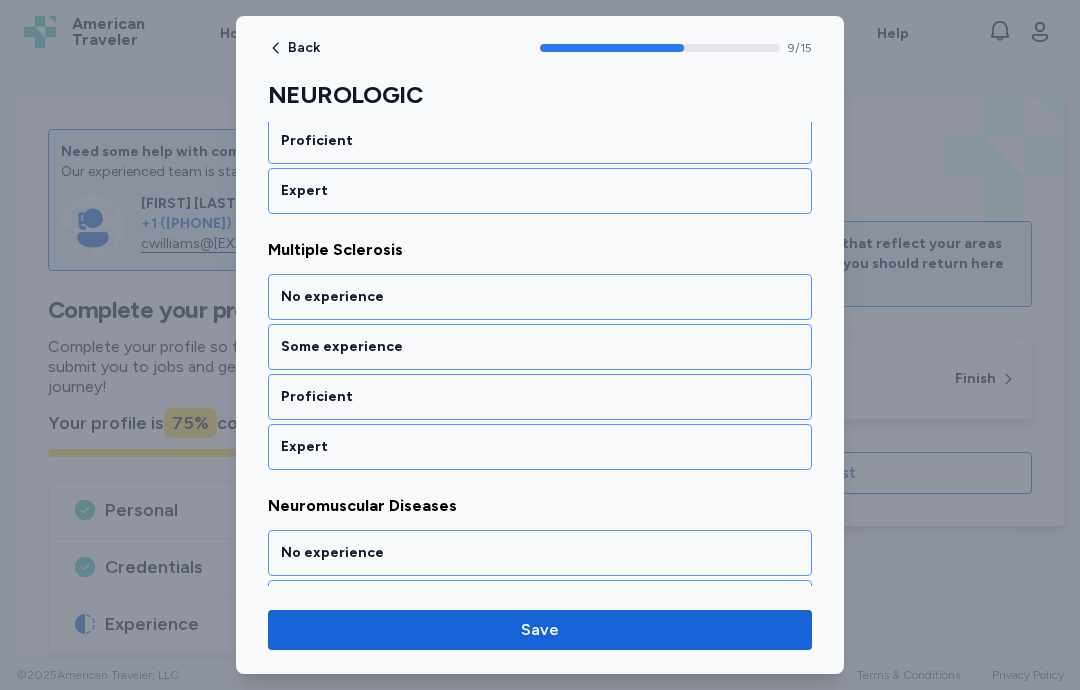 click on "Proficient" at bounding box center [540, 397] 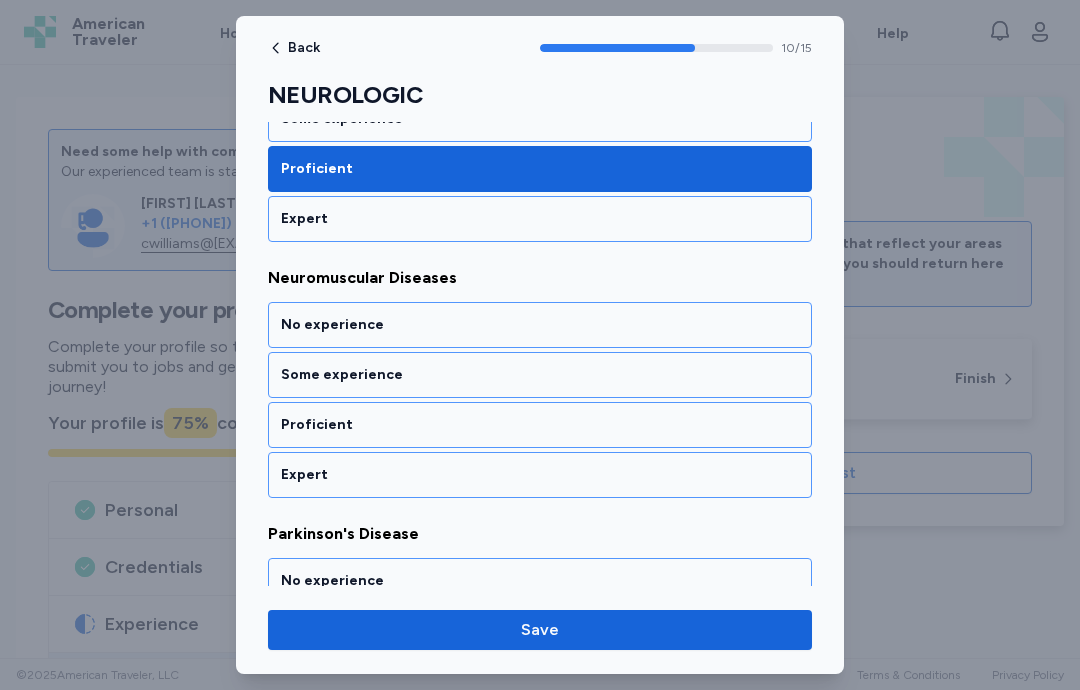 scroll, scrollTop: 2738, scrollLeft: 0, axis: vertical 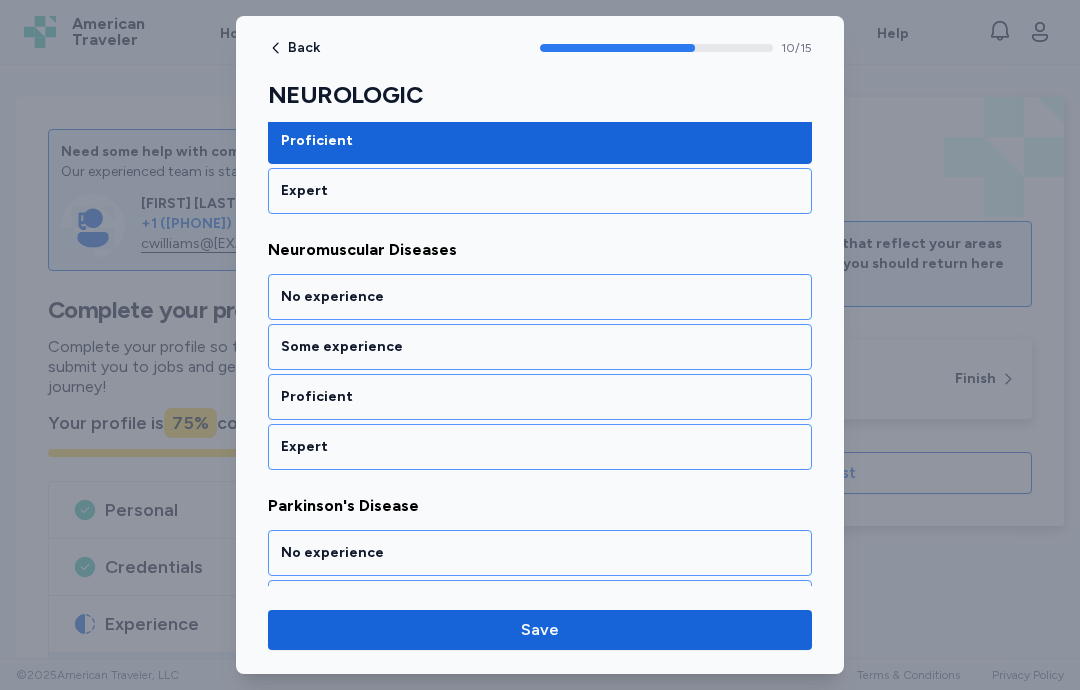 click on "Proficient" at bounding box center [540, 397] 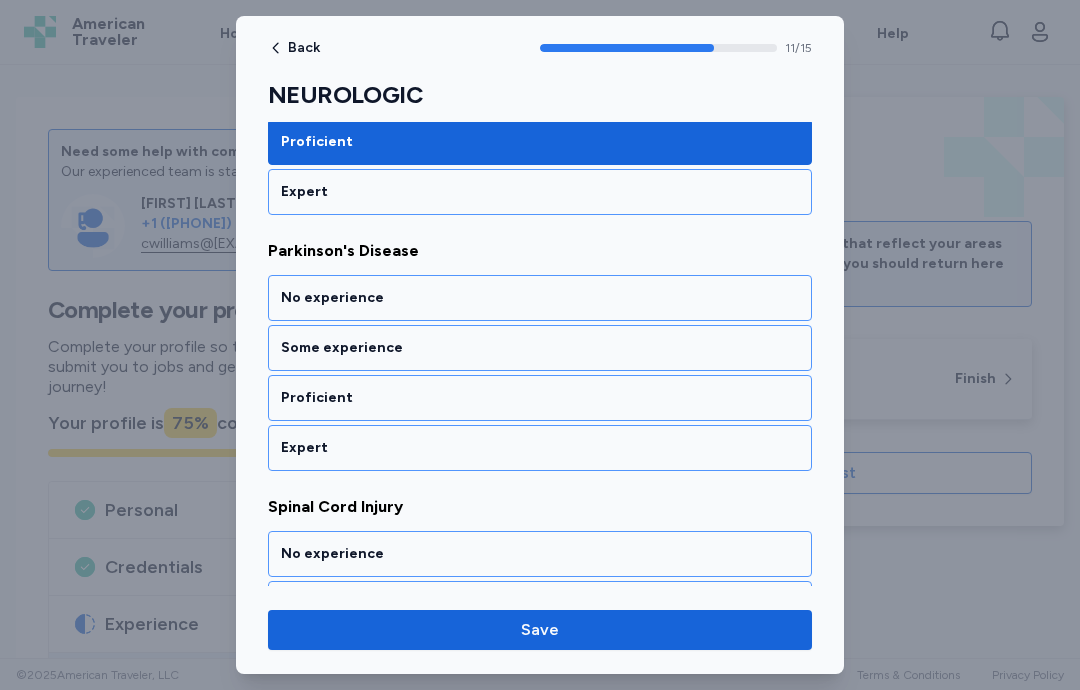 scroll, scrollTop: 2994, scrollLeft: 0, axis: vertical 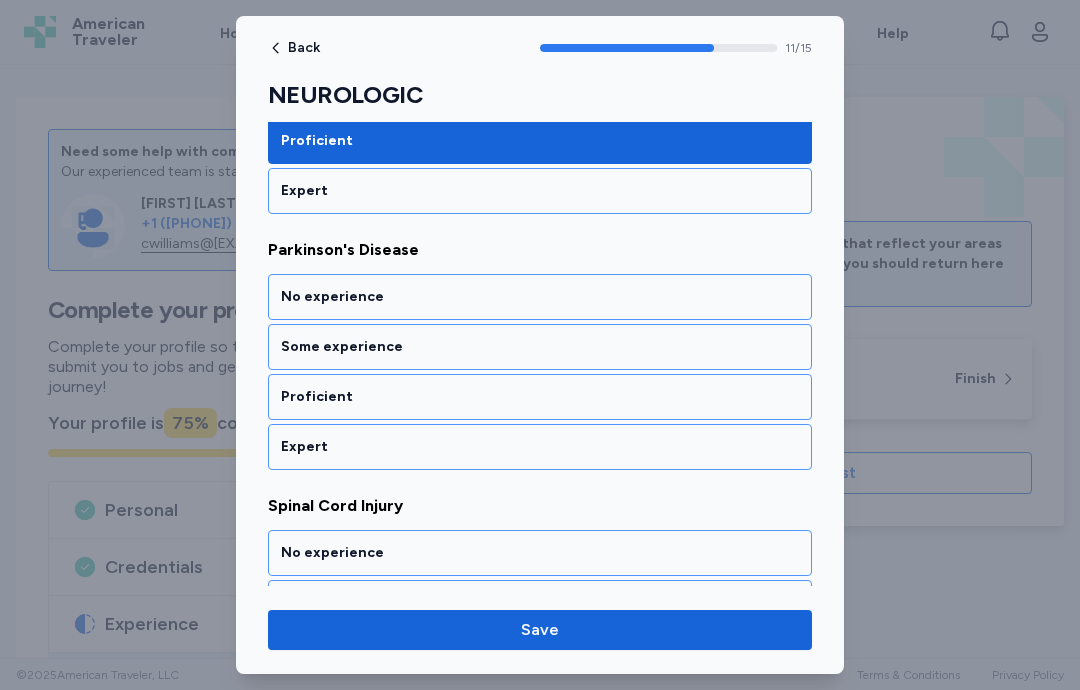 click on "Proficient" at bounding box center (540, 397) 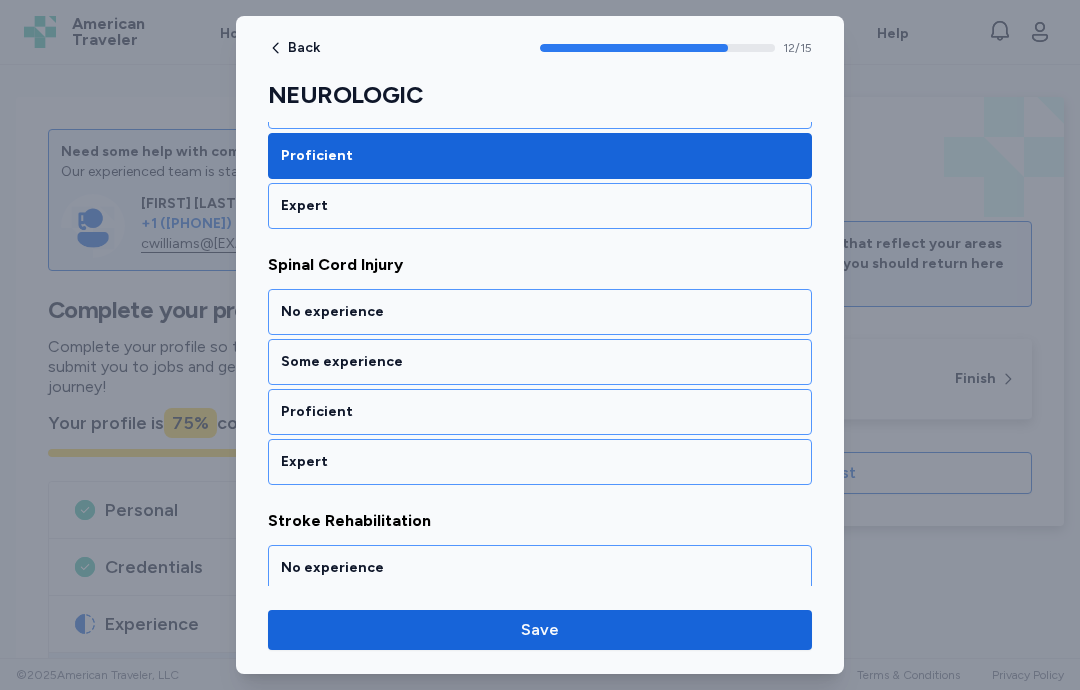 scroll, scrollTop: 3250, scrollLeft: 0, axis: vertical 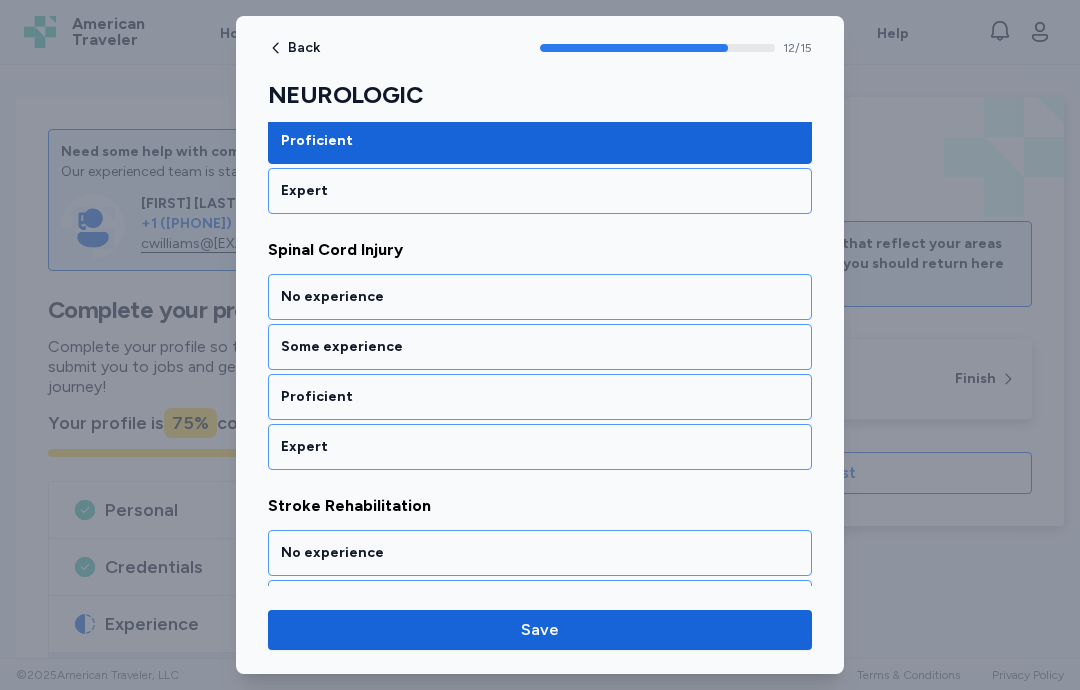 click on "Proficient" at bounding box center (540, 397) 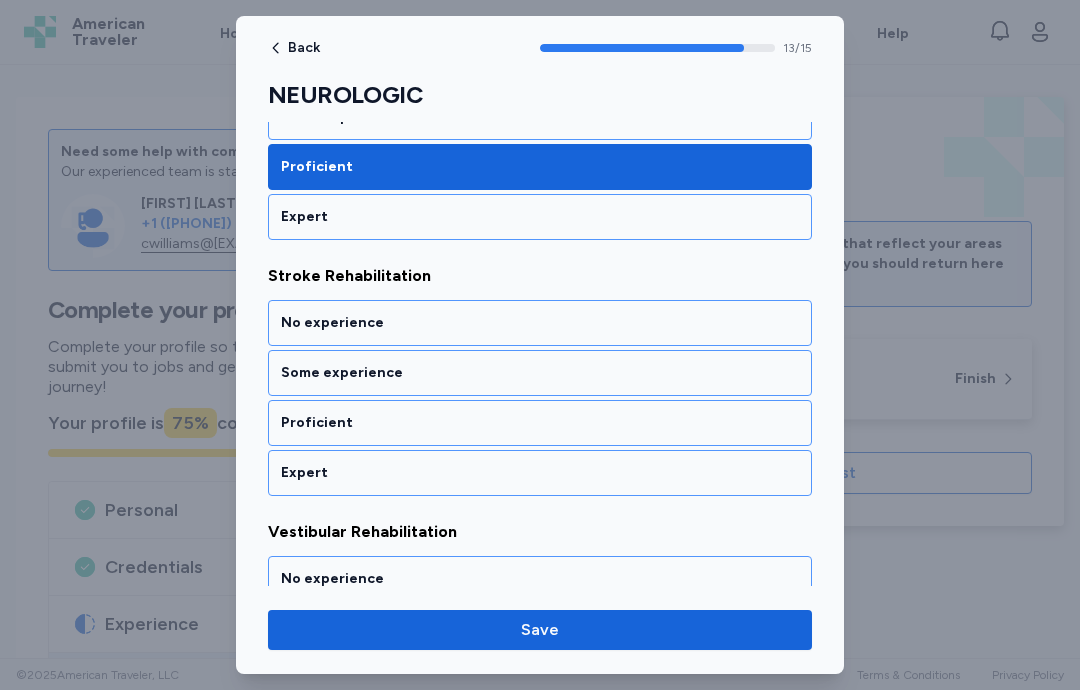 scroll, scrollTop: 3506, scrollLeft: 0, axis: vertical 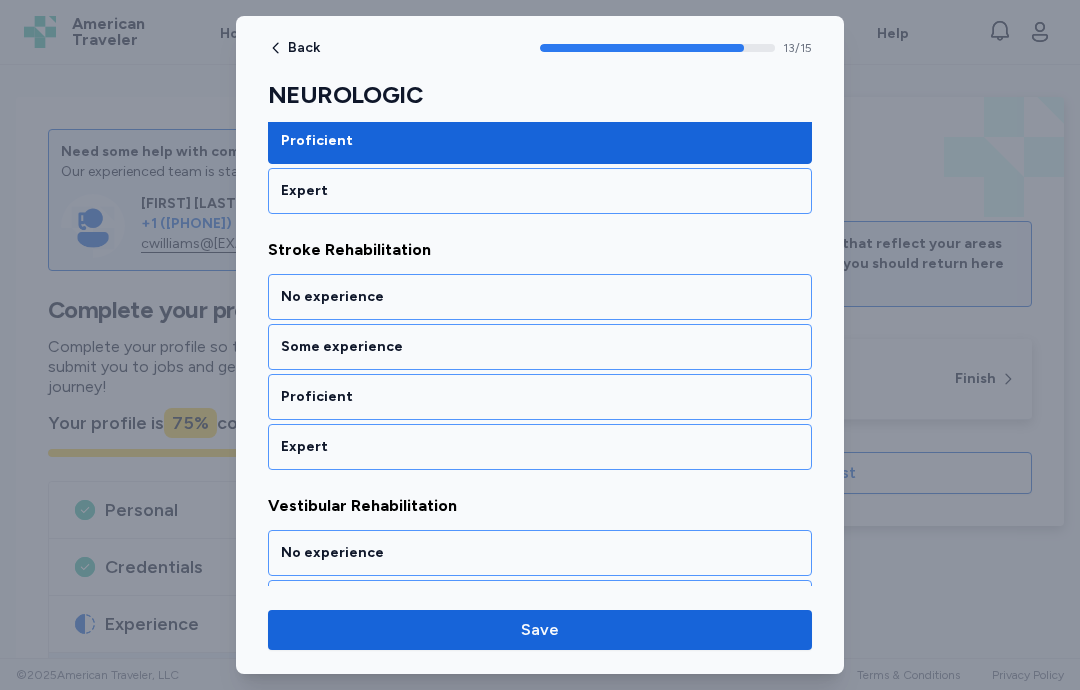 click on "Proficient" at bounding box center [540, 397] 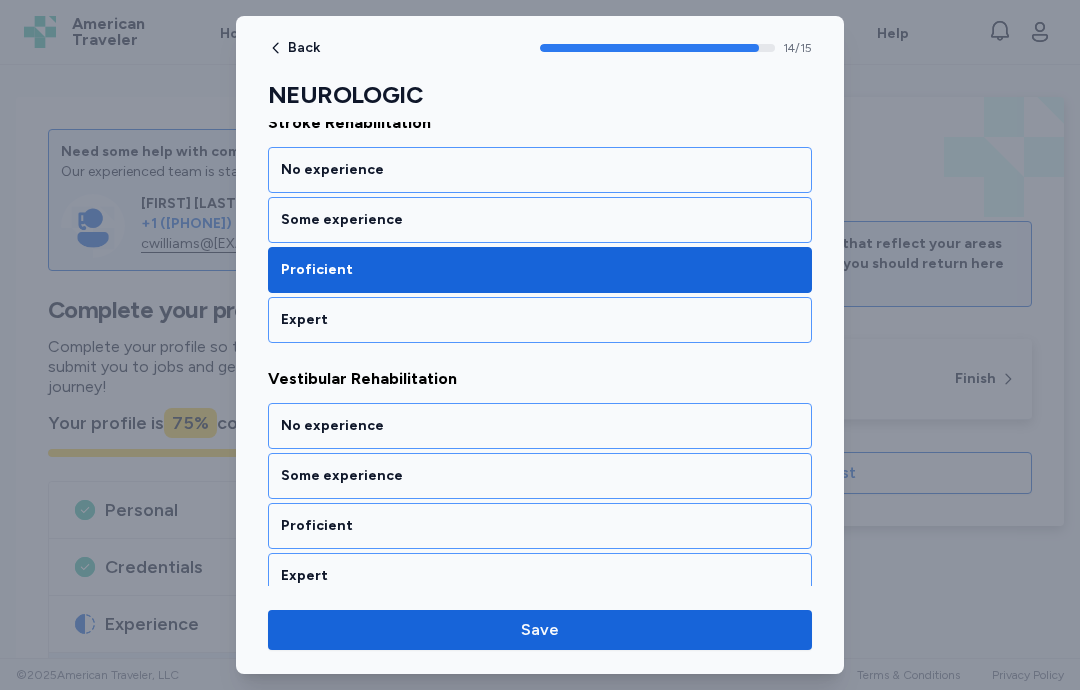 scroll, scrollTop: 3650, scrollLeft: 0, axis: vertical 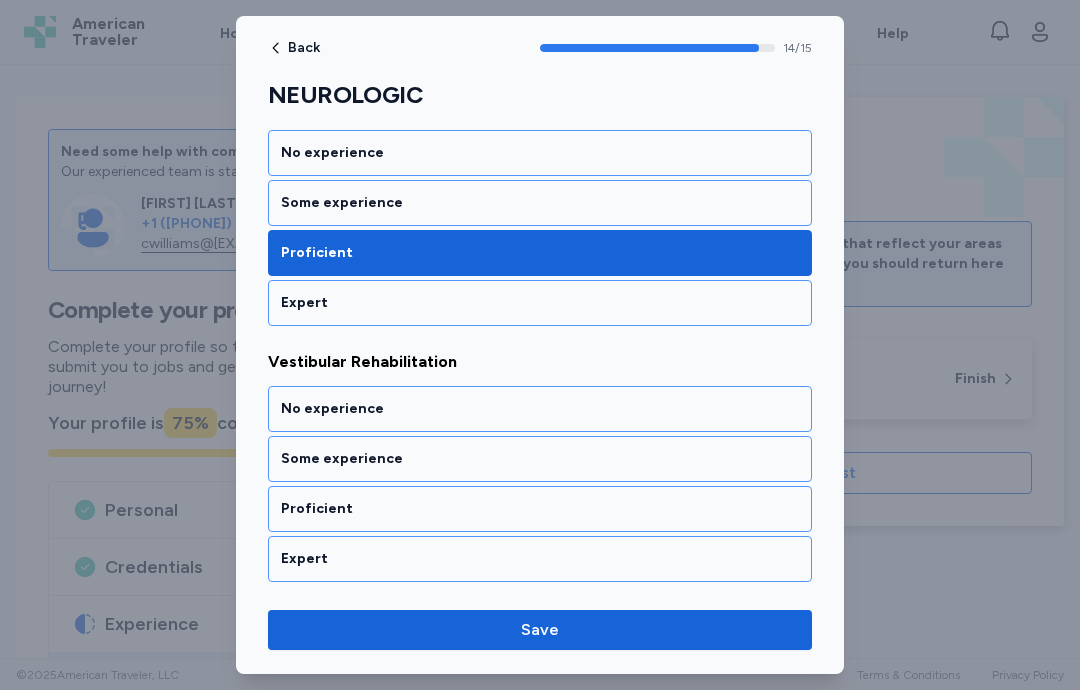 click on "Some experience" at bounding box center (540, 459) 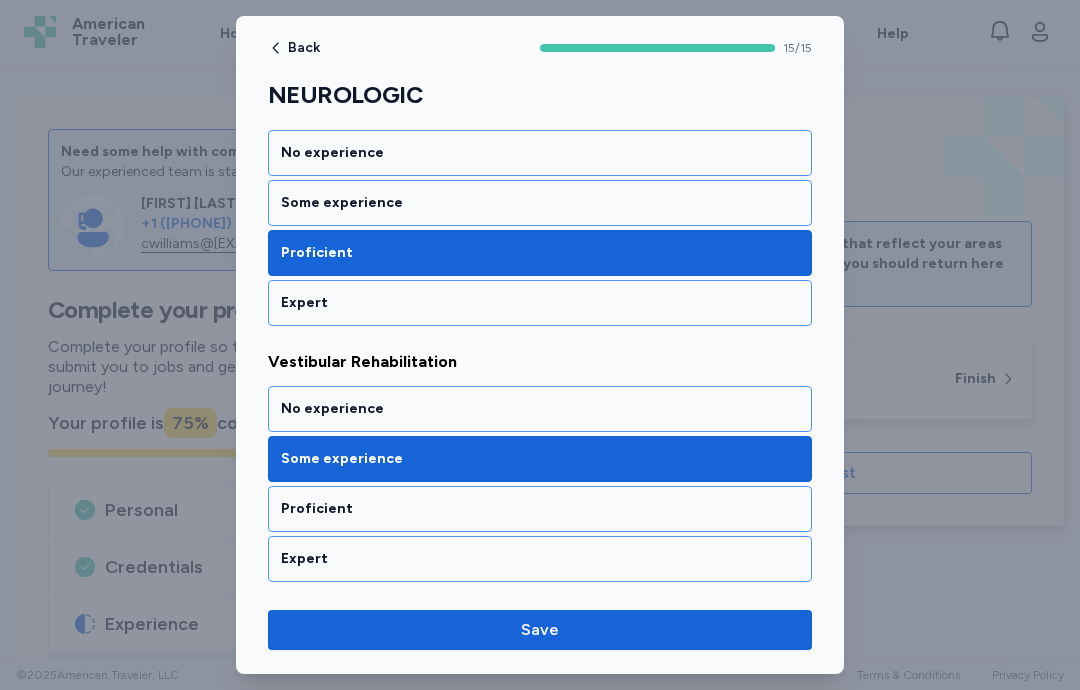 click on "Save" at bounding box center (540, 630) 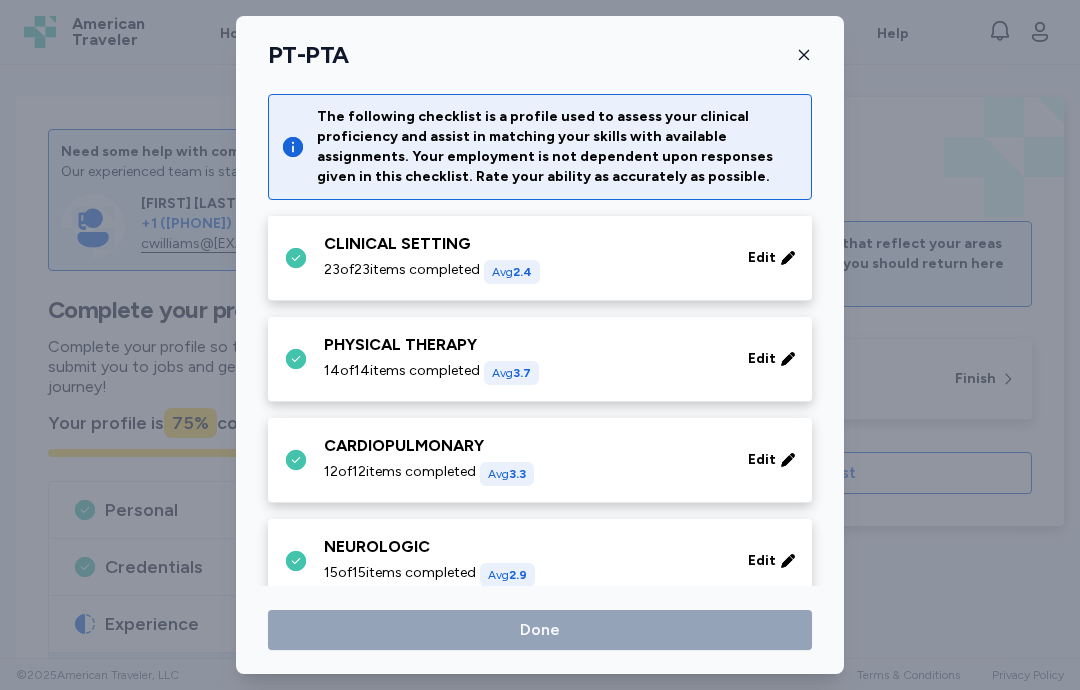 scroll, scrollTop: 26, scrollLeft: 0, axis: vertical 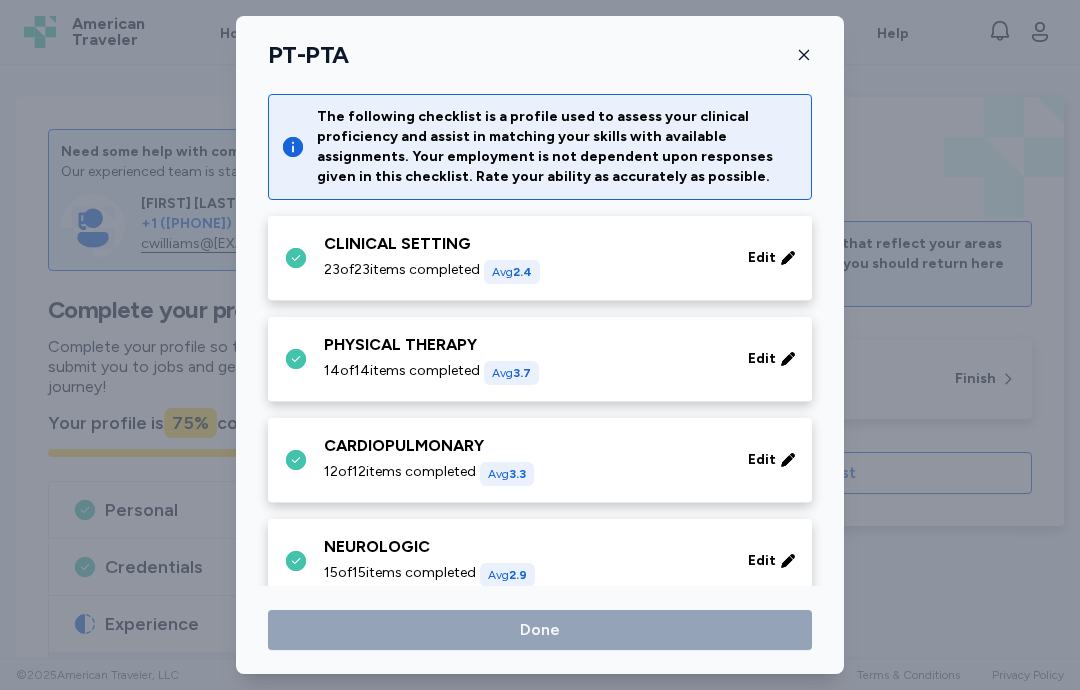 click 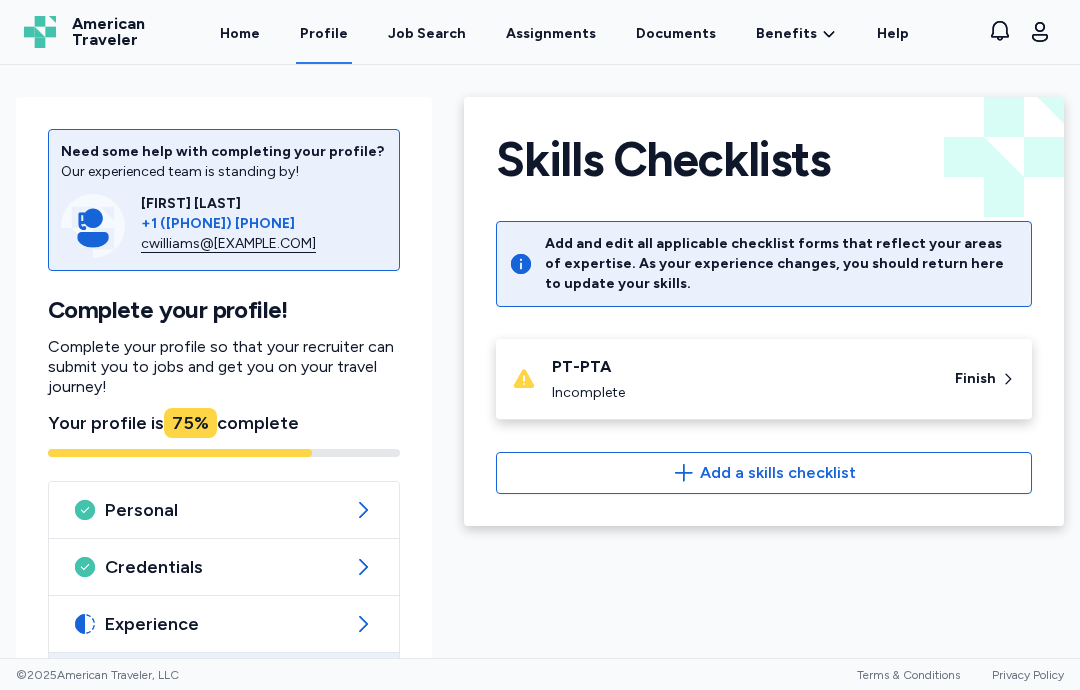 click on "Finish" at bounding box center (975, 379) 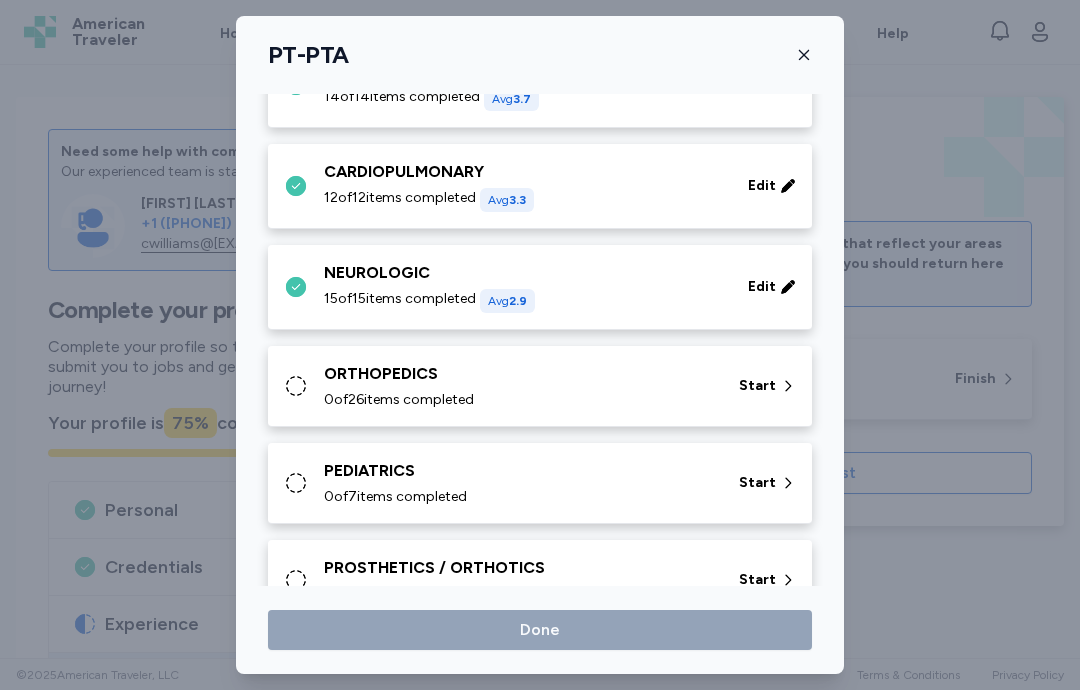 scroll, scrollTop: 326, scrollLeft: 0, axis: vertical 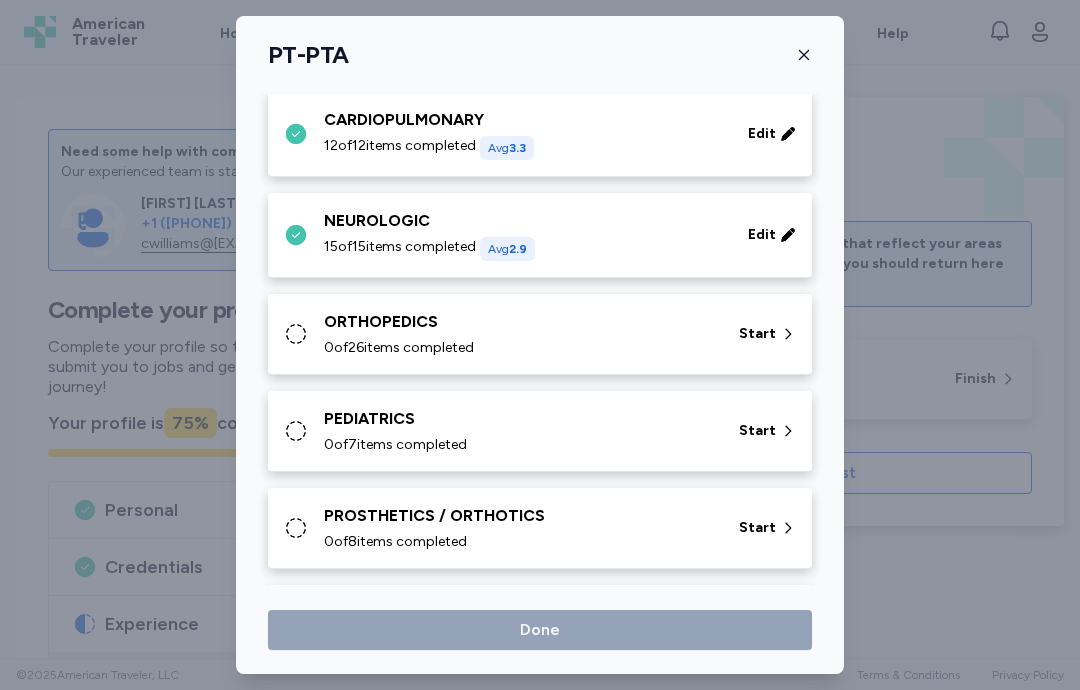click on "ORTHOPEDICS 0  of  26  items completed Start" at bounding box center (544, 334) 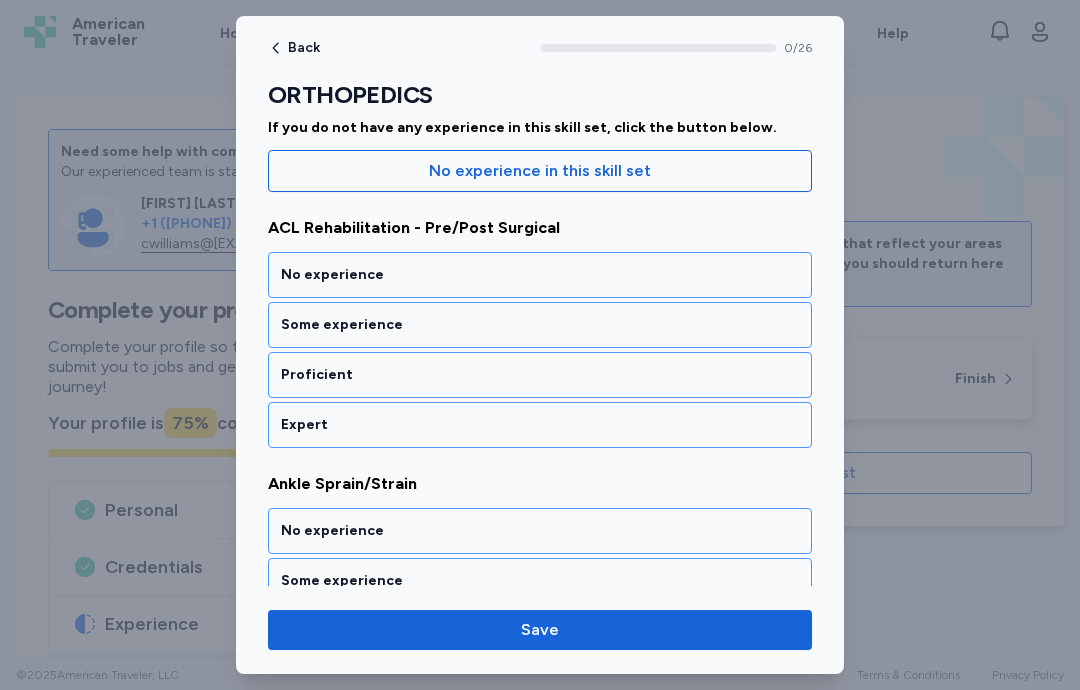scroll, scrollTop: 214, scrollLeft: 0, axis: vertical 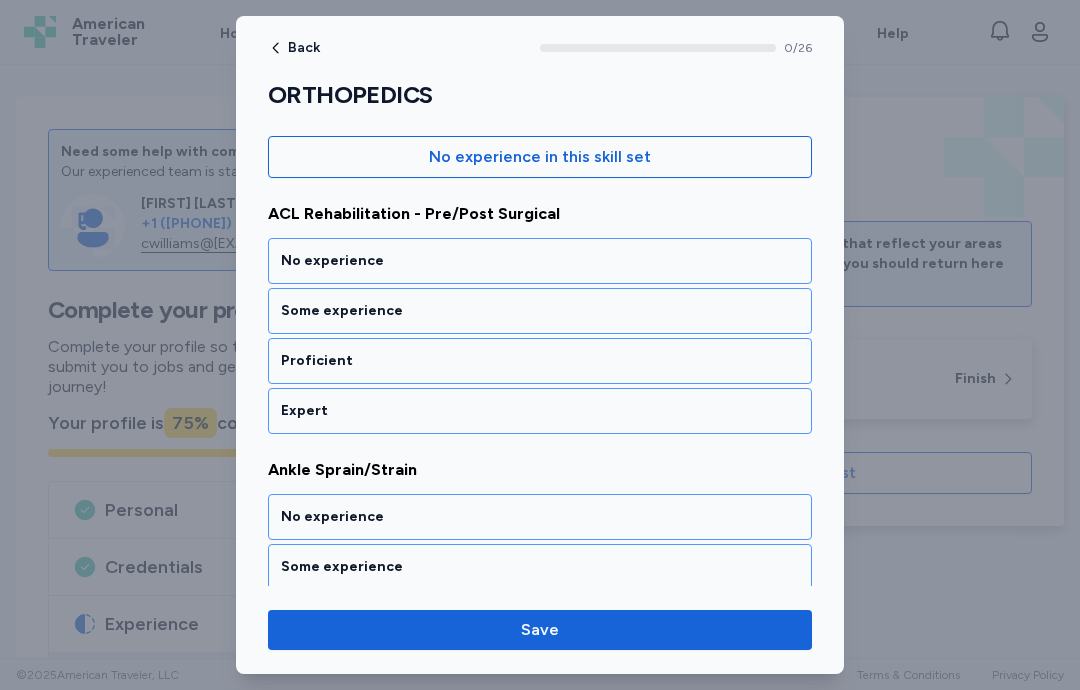 click on "Expert" at bounding box center [540, 411] 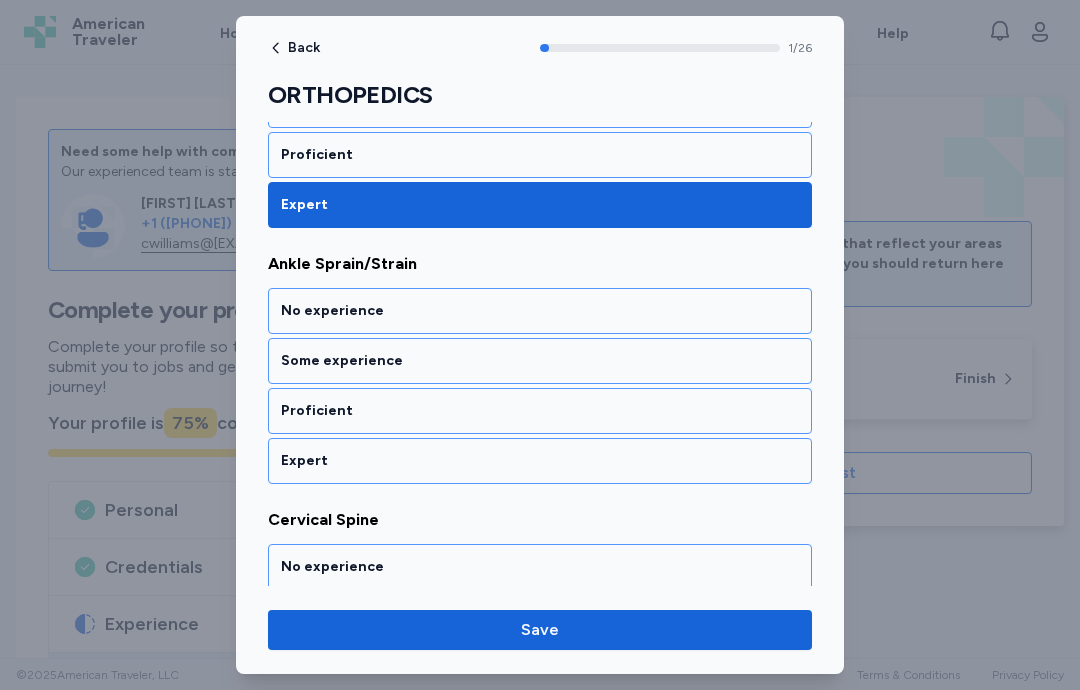 scroll, scrollTop: 434, scrollLeft: 0, axis: vertical 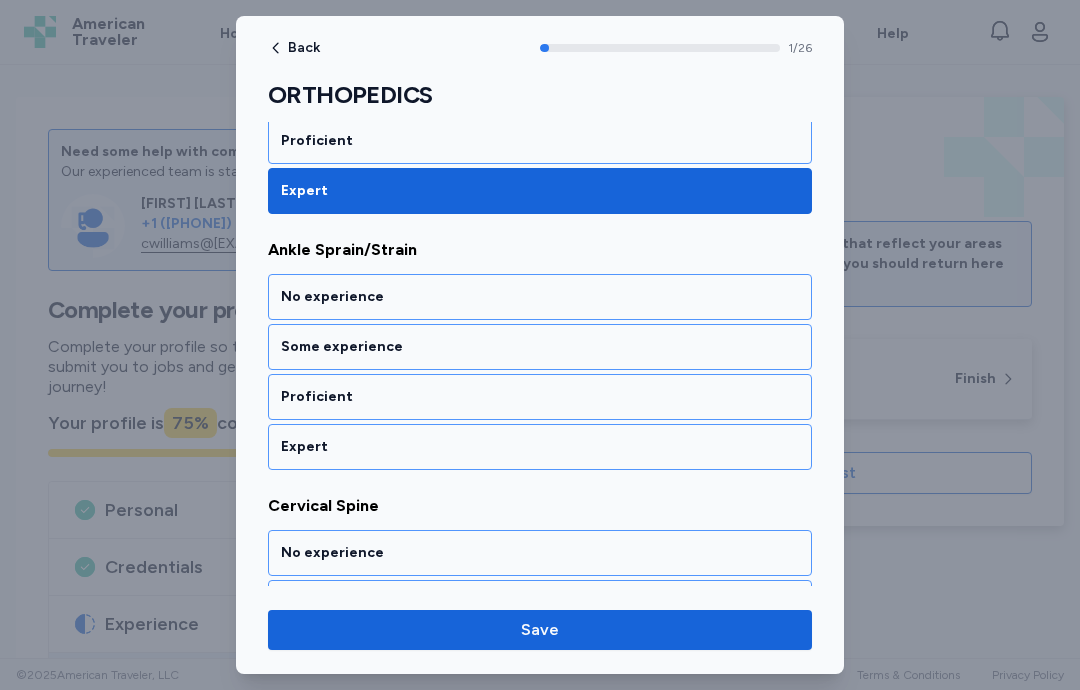 click on "Expert" at bounding box center (540, 447) 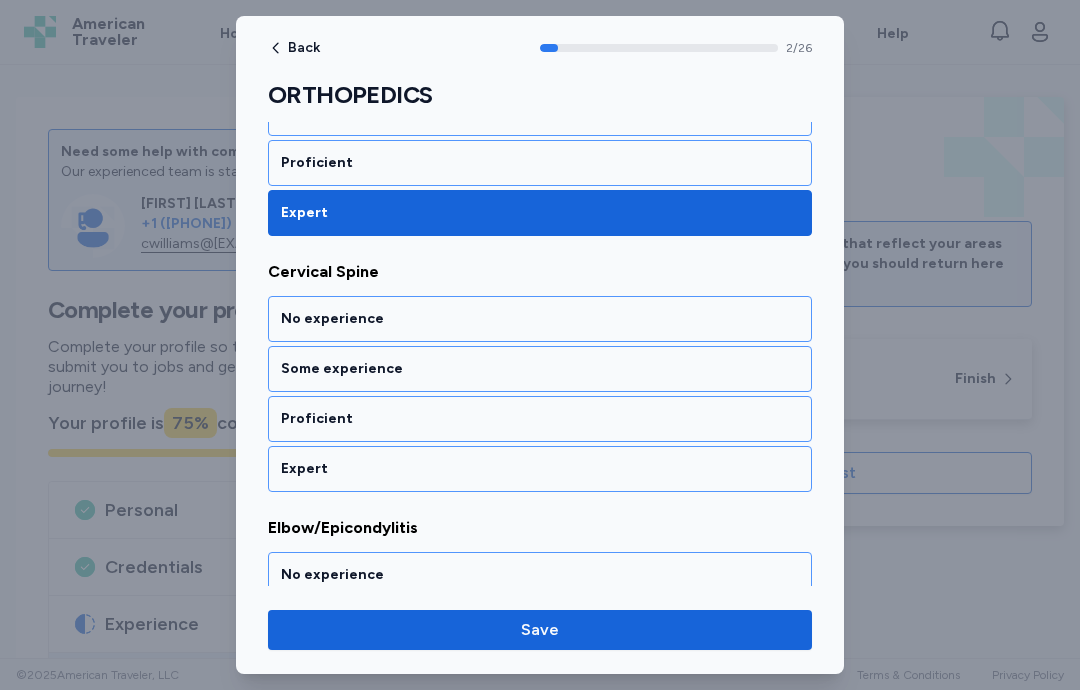 scroll, scrollTop: 690, scrollLeft: 0, axis: vertical 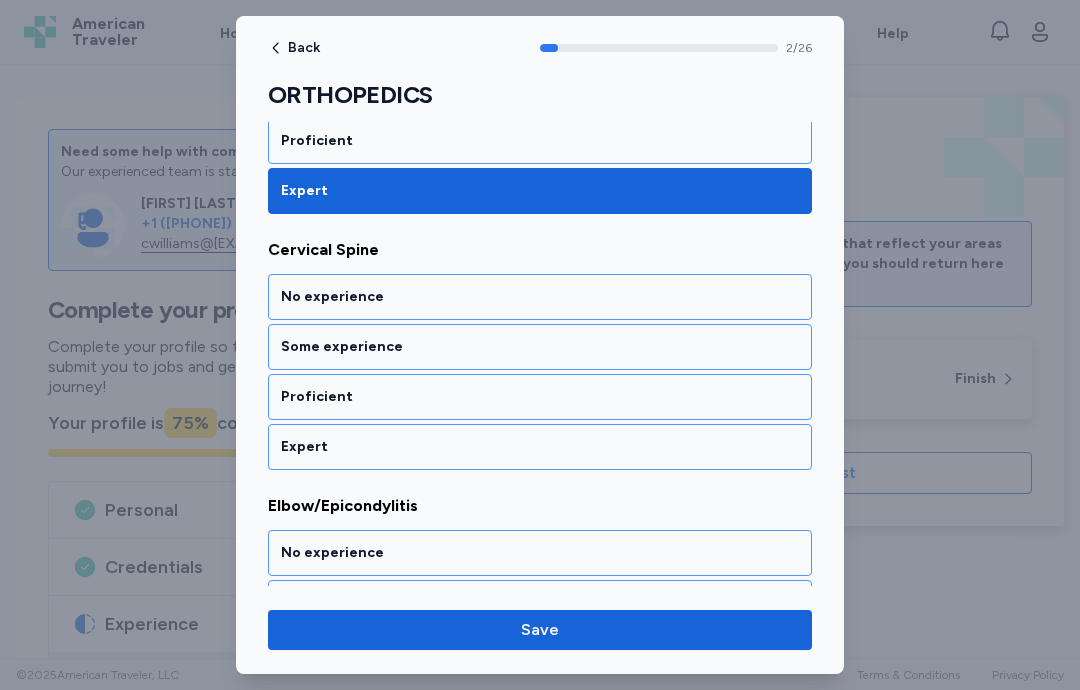 click on "Expert" at bounding box center [540, 447] 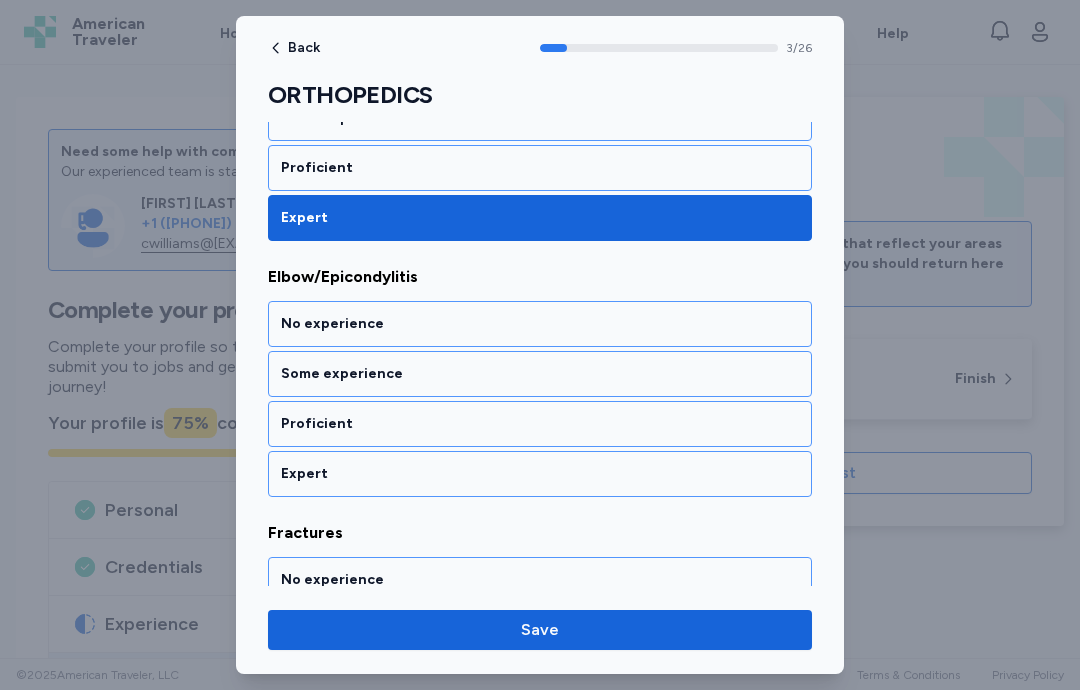 scroll, scrollTop: 946, scrollLeft: 0, axis: vertical 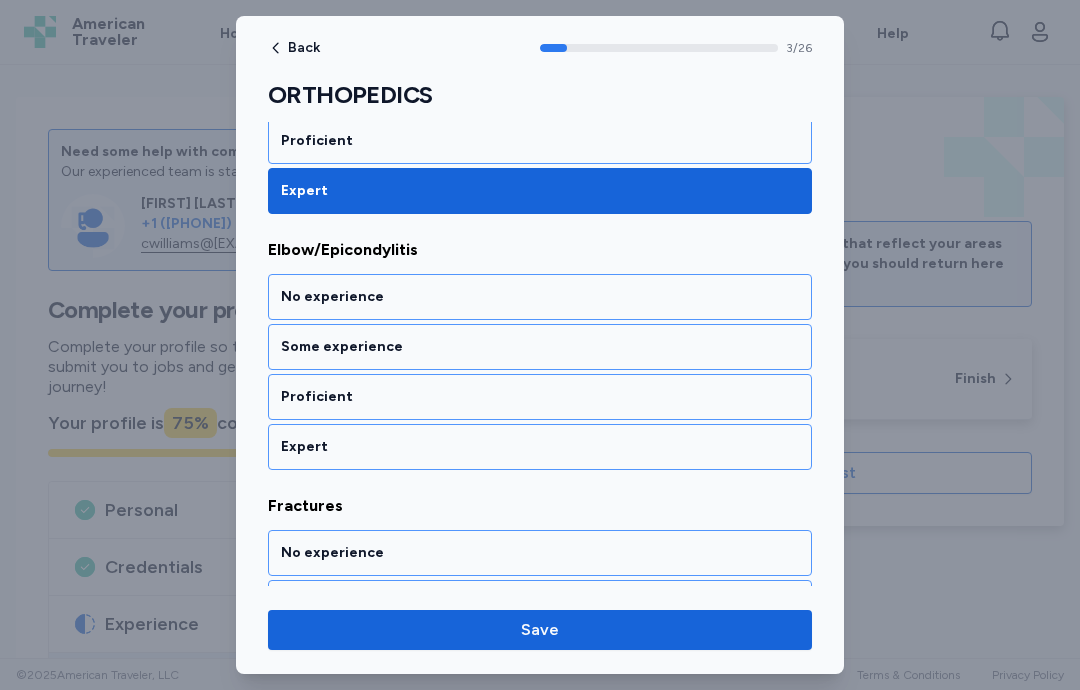 click on "Expert" at bounding box center [540, 447] 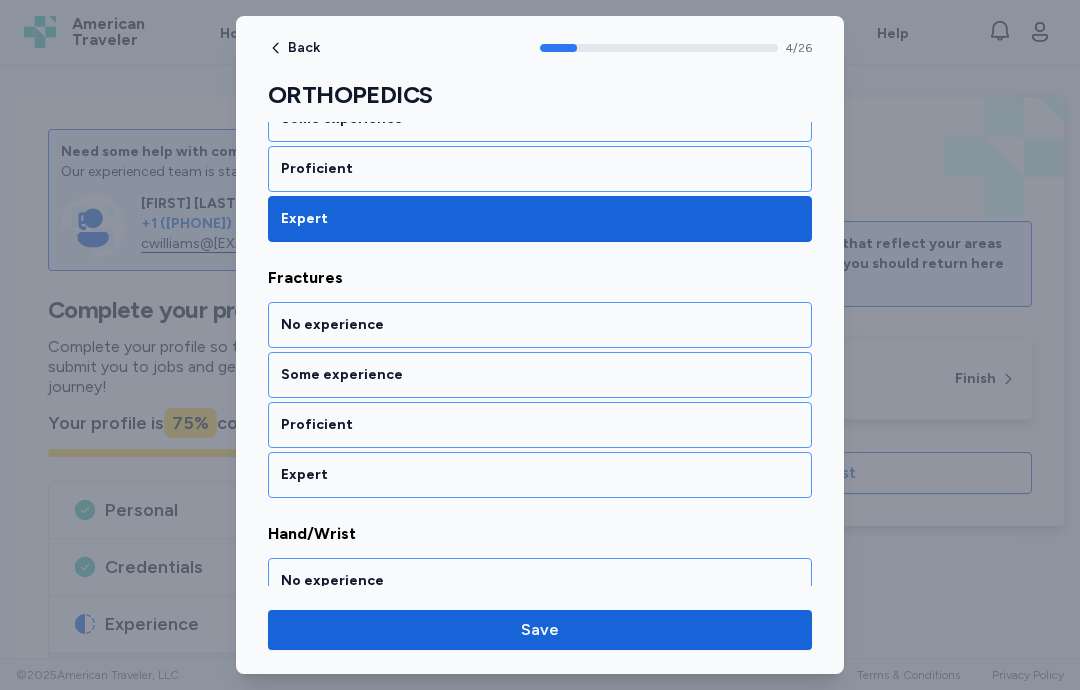 scroll, scrollTop: 1202, scrollLeft: 0, axis: vertical 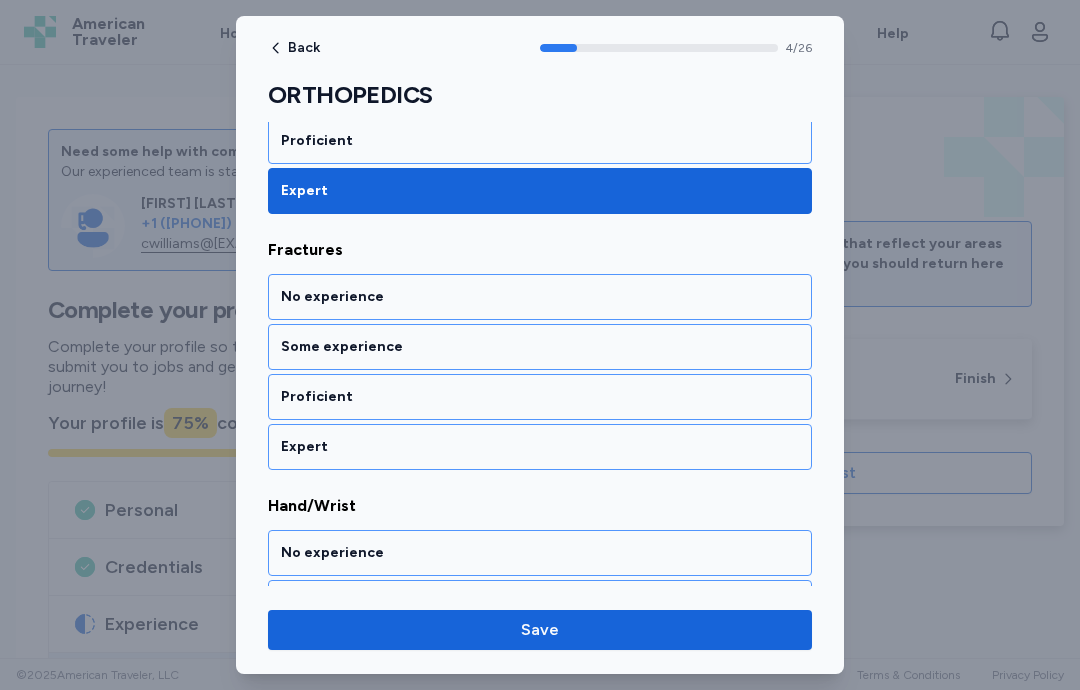 click on "Expert" at bounding box center (540, 447) 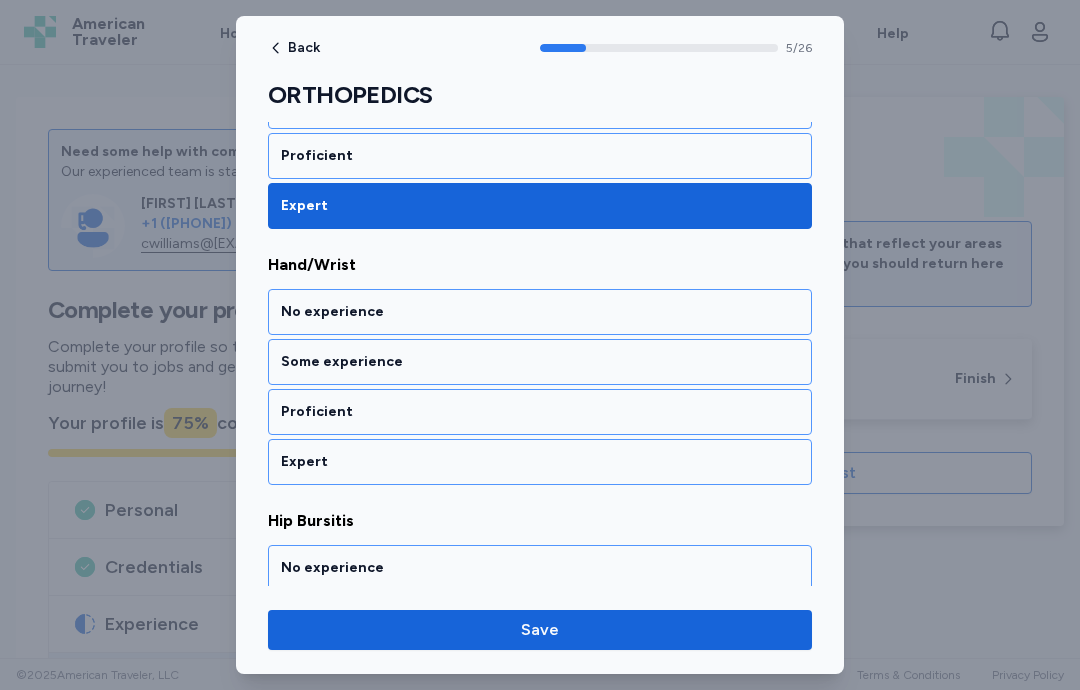 scroll, scrollTop: 1458, scrollLeft: 0, axis: vertical 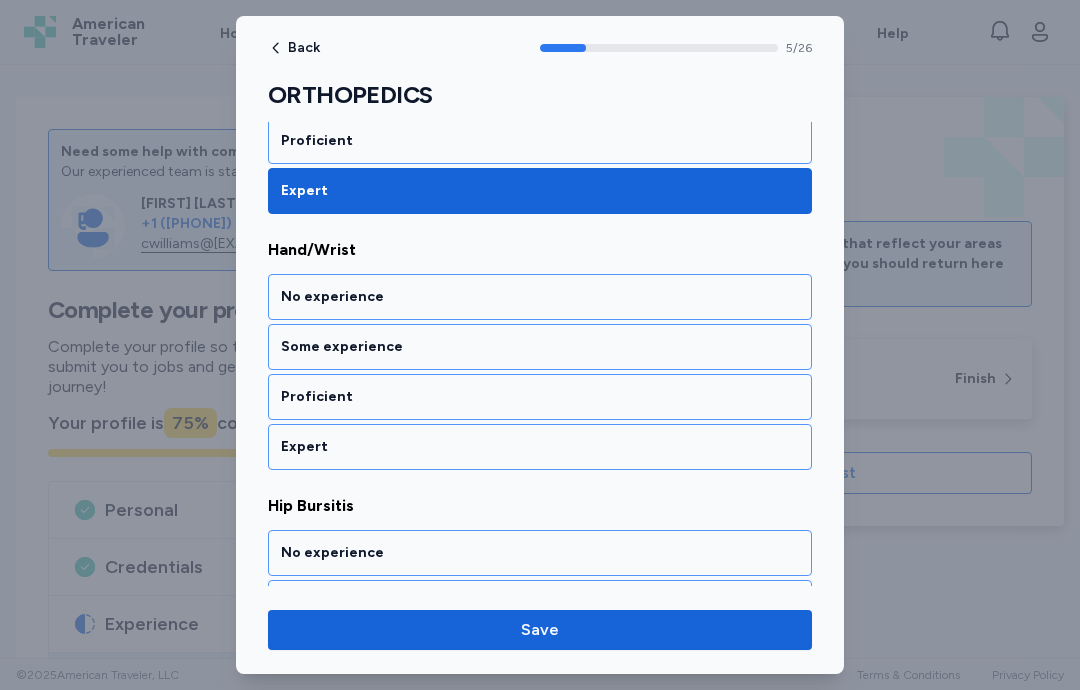 click on "Proficient" at bounding box center (540, 397) 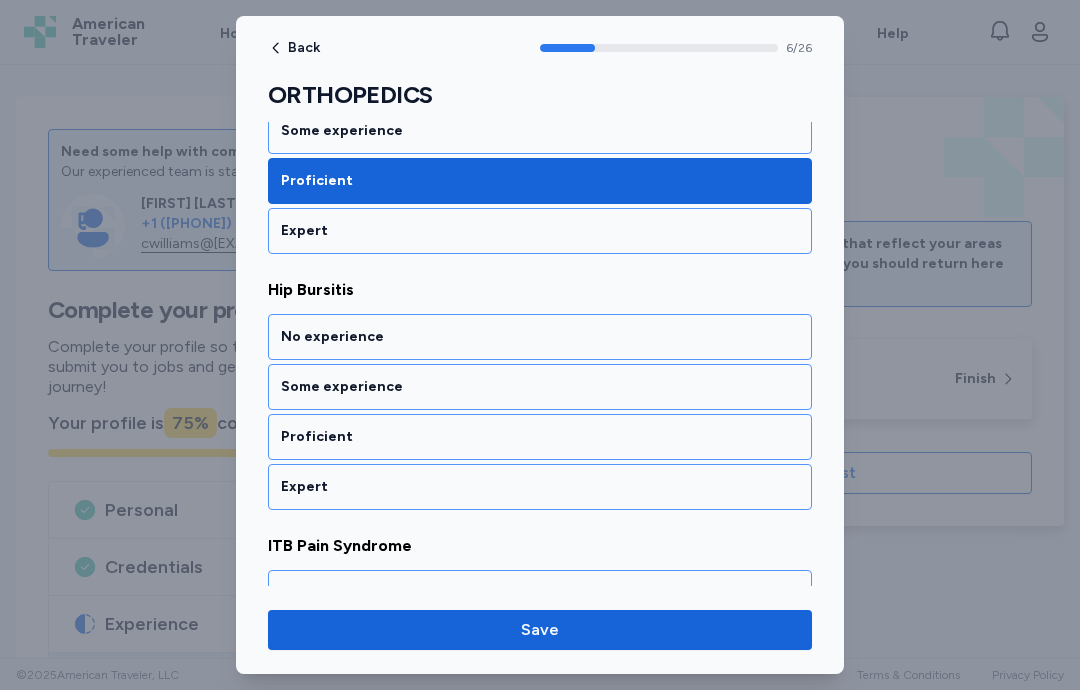 scroll, scrollTop: 1714, scrollLeft: 0, axis: vertical 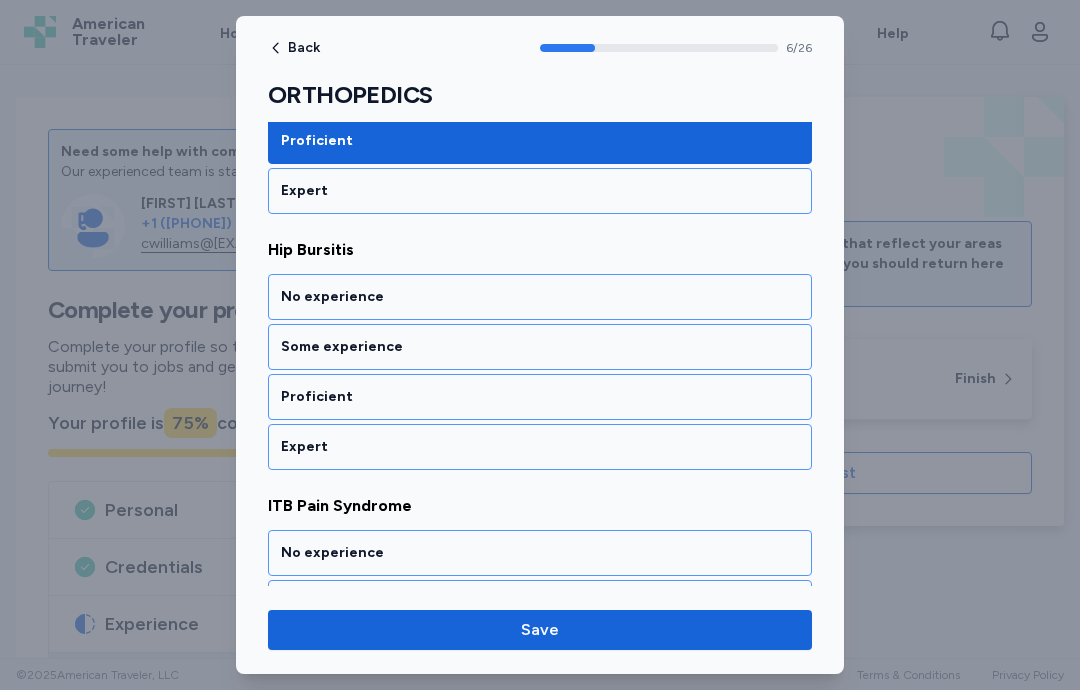 click on "Proficient" at bounding box center [540, 397] 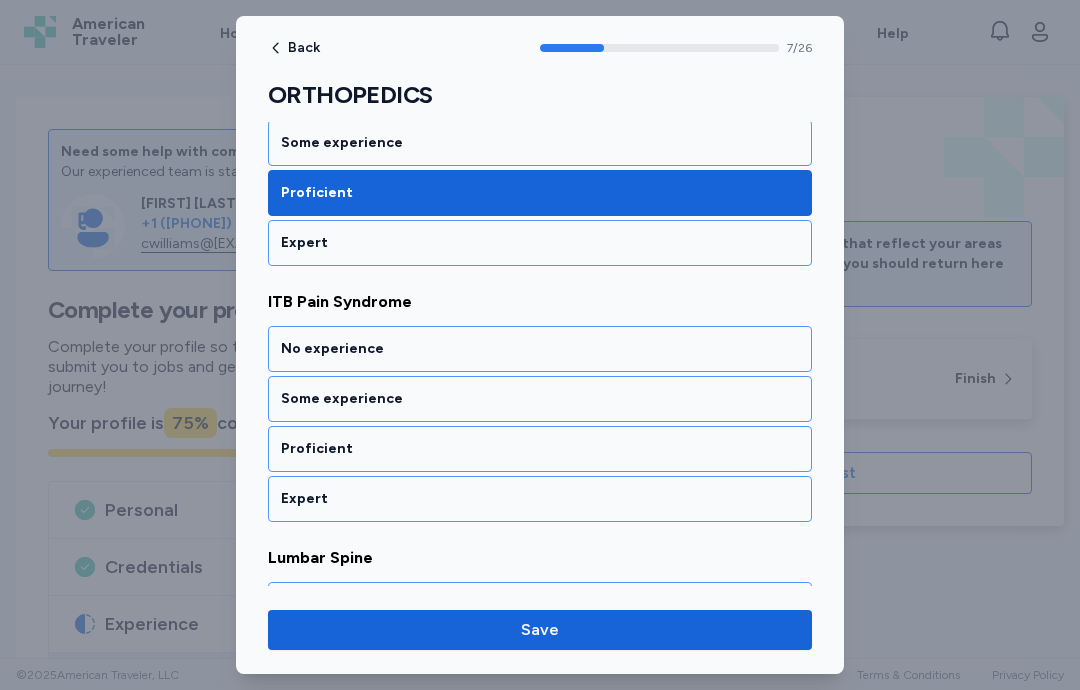 scroll, scrollTop: 1970, scrollLeft: 0, axis: vertical 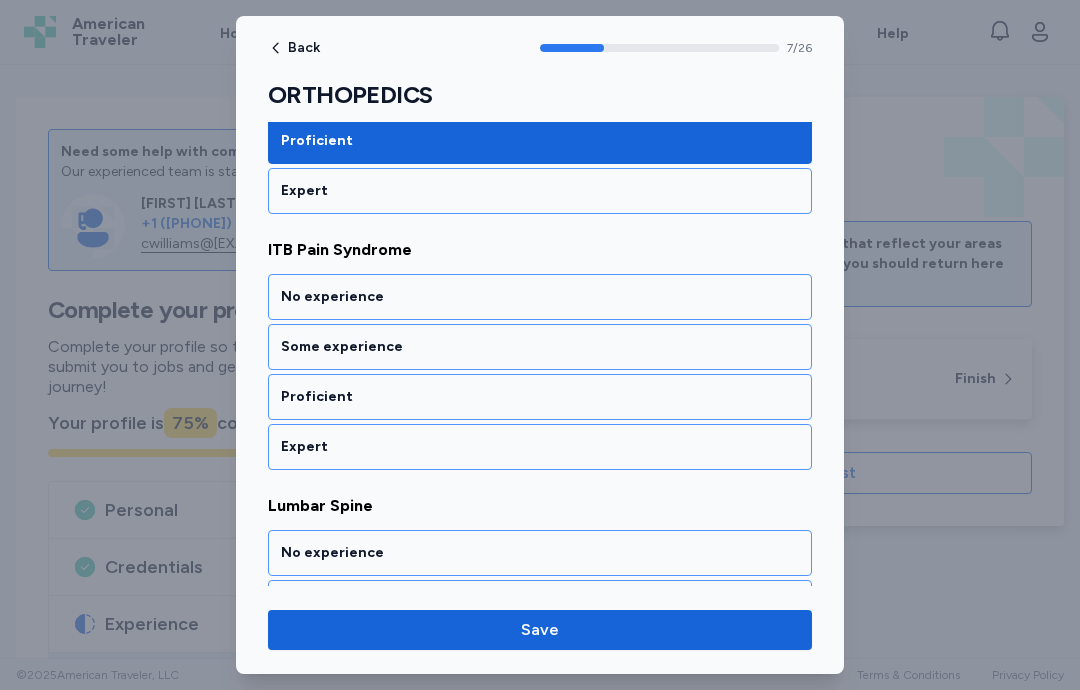 click on "Expert" at bounding box center [540, 447] 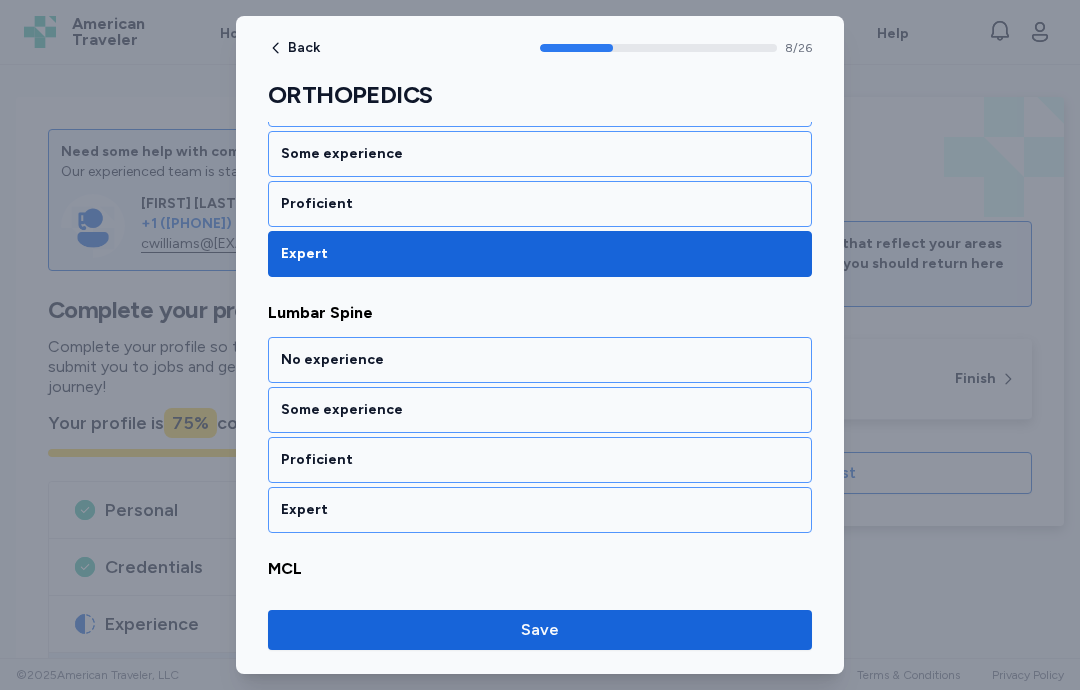 scroll, scrollTop: 2226, scrollLeft: 0, axis: vertical 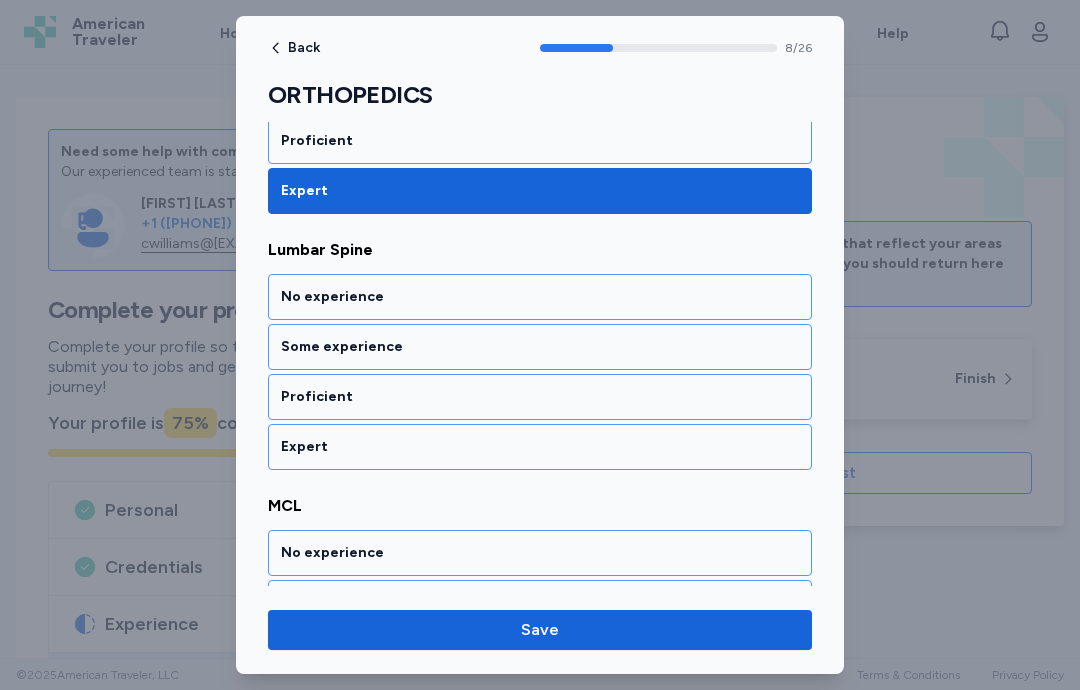click on "Expert" at bounding box center (540, 447) 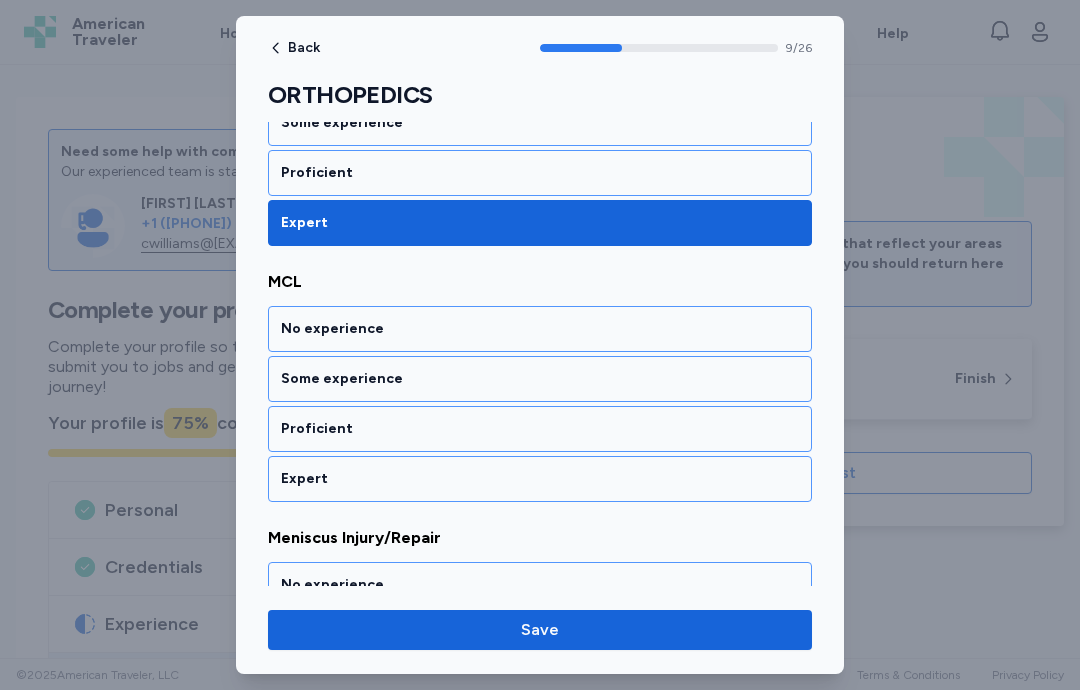 scroll, scrollTop: 2482, scrollLeft: 0, axis: vertical 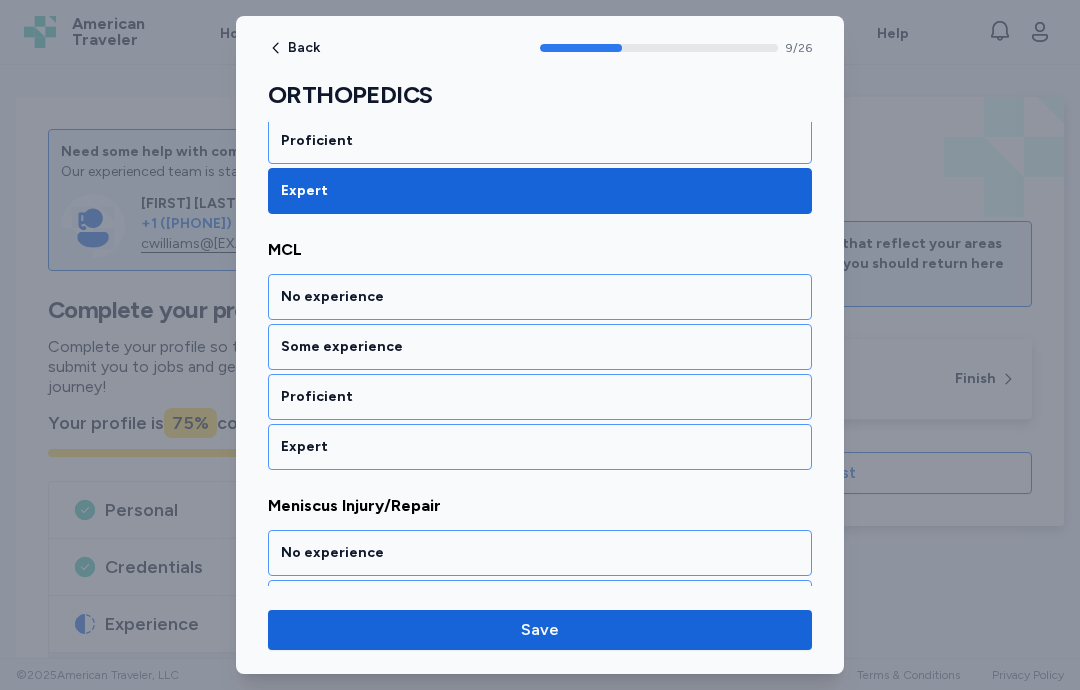 click on "Expert" at bounding box center (540, 447) 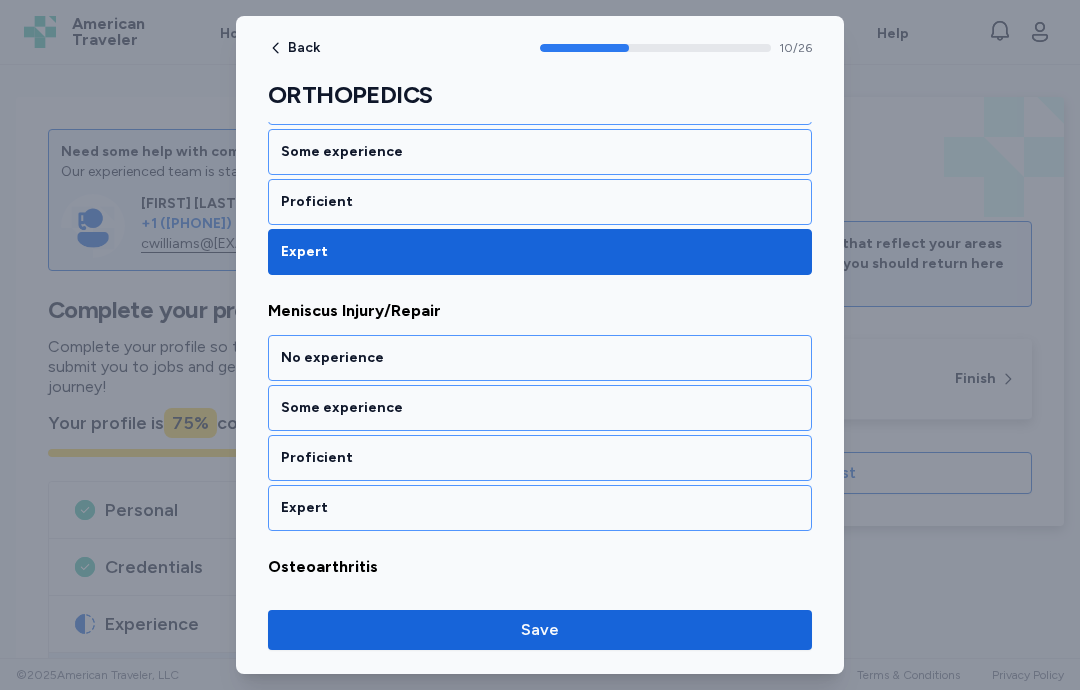 scroll, scrollTop: 2738, scrollLeft: 0, axis: vertical 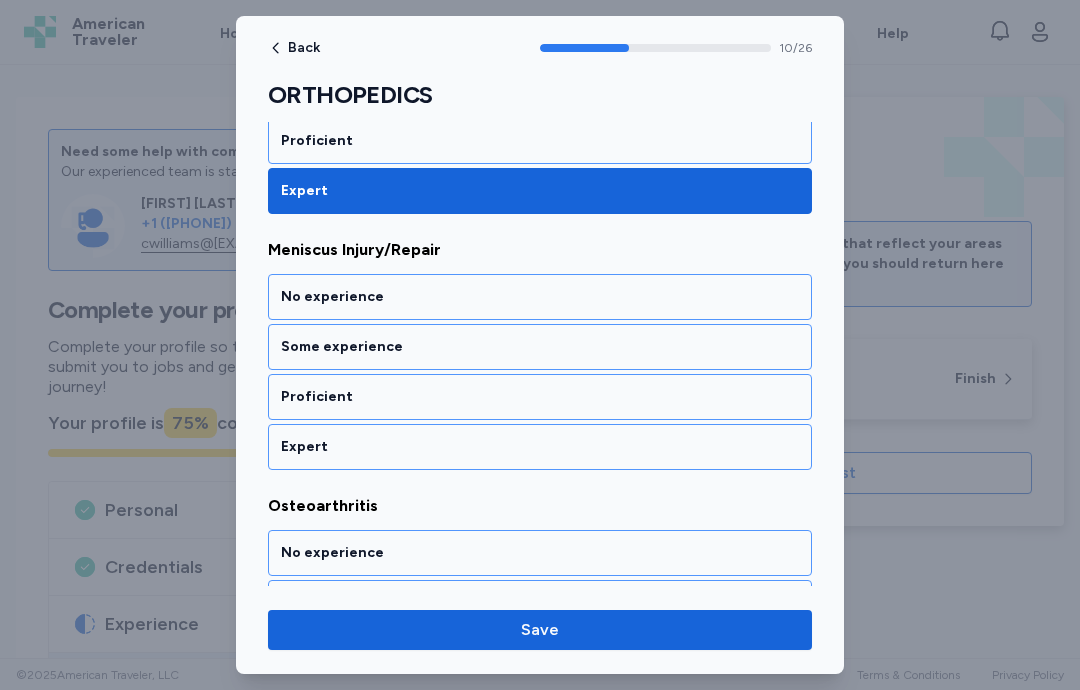 click on "Expert" at bounding box center (540, 447) 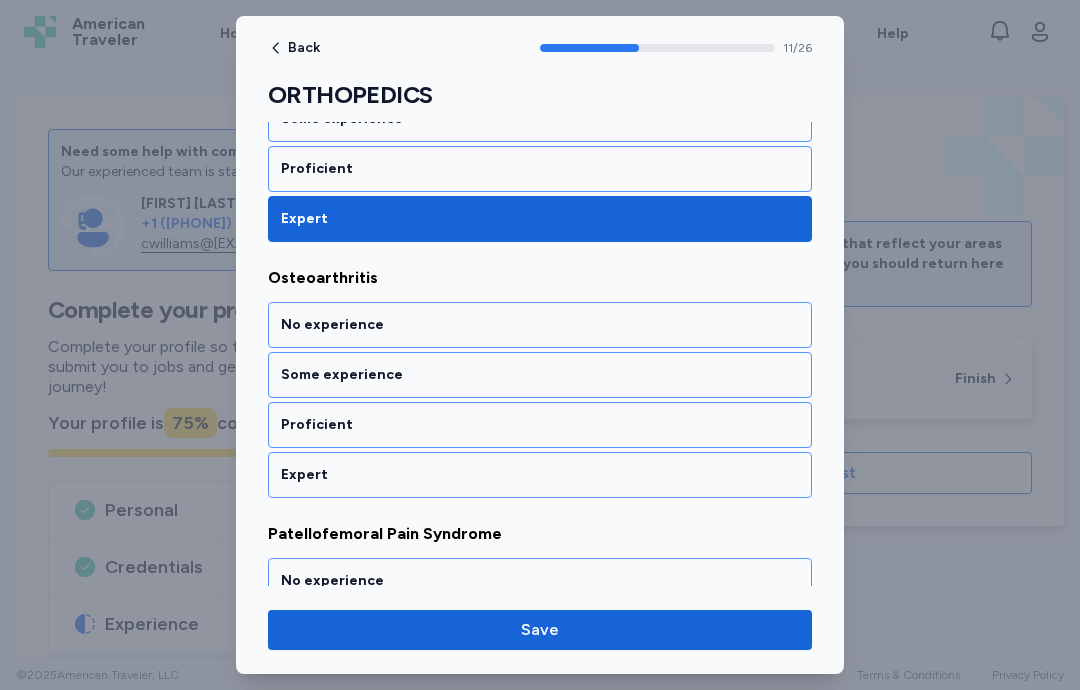 scroll, scrollTop: 2994, scrollLeft: 0, axis: vertical 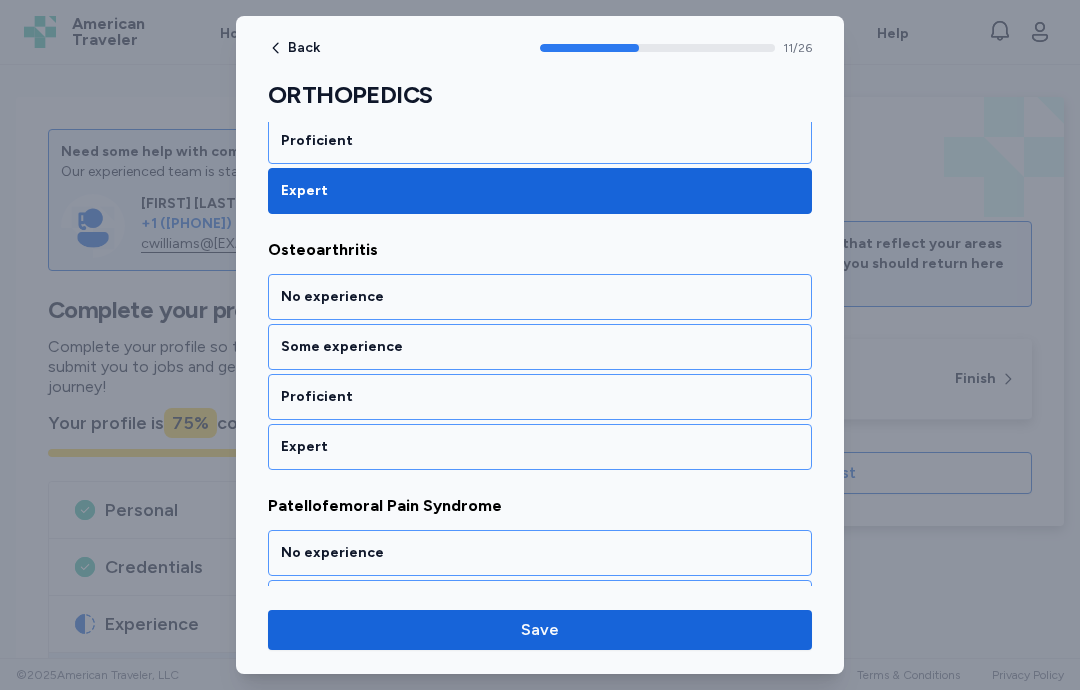click on "Expert" at bounding box center [540, 447] 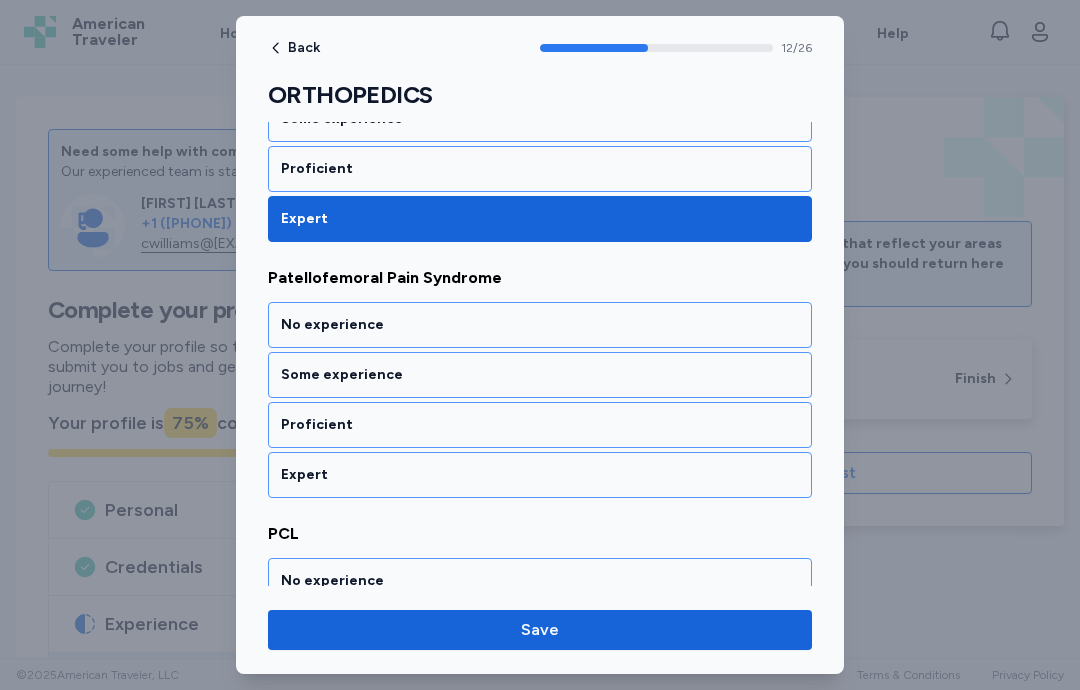 scroll, scrollTop: 3250, scrollLeft: 0, axis: vertical 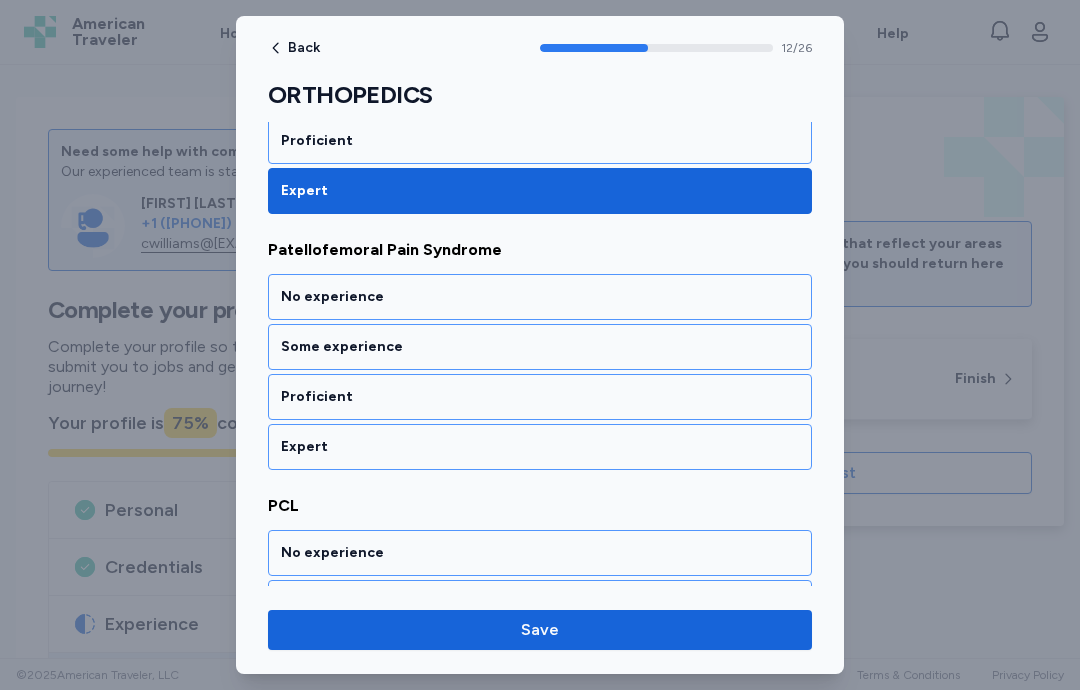 click on "Expert" at bounding box center [540, 447] 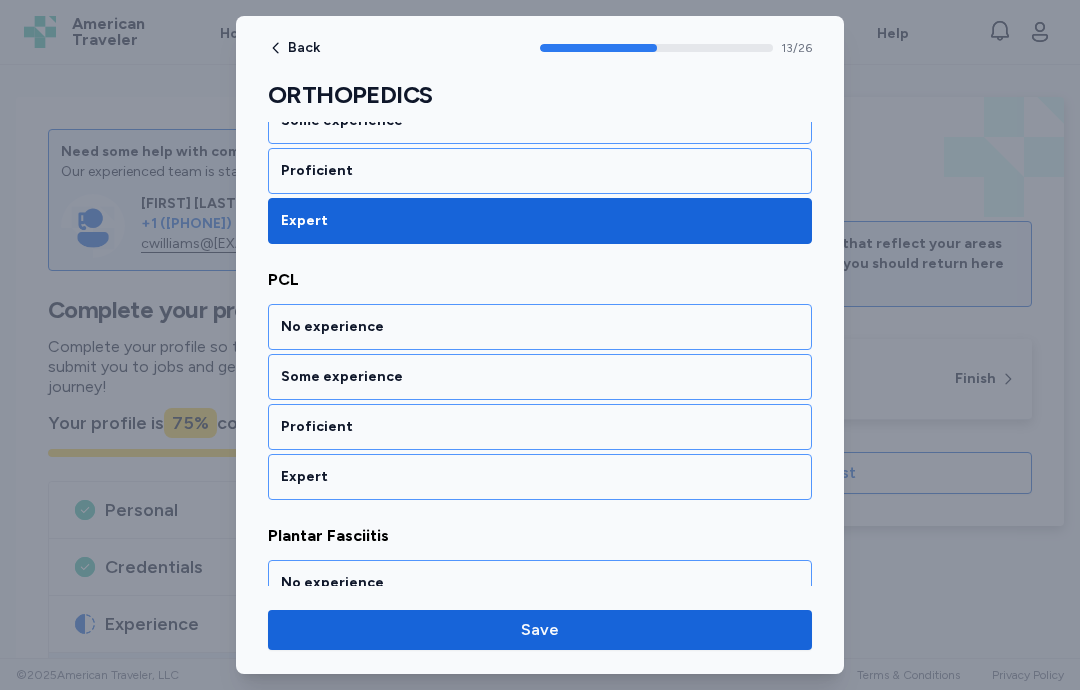 scroll, scrollTop: 3506, scrollLeft: 0, axis: vertical 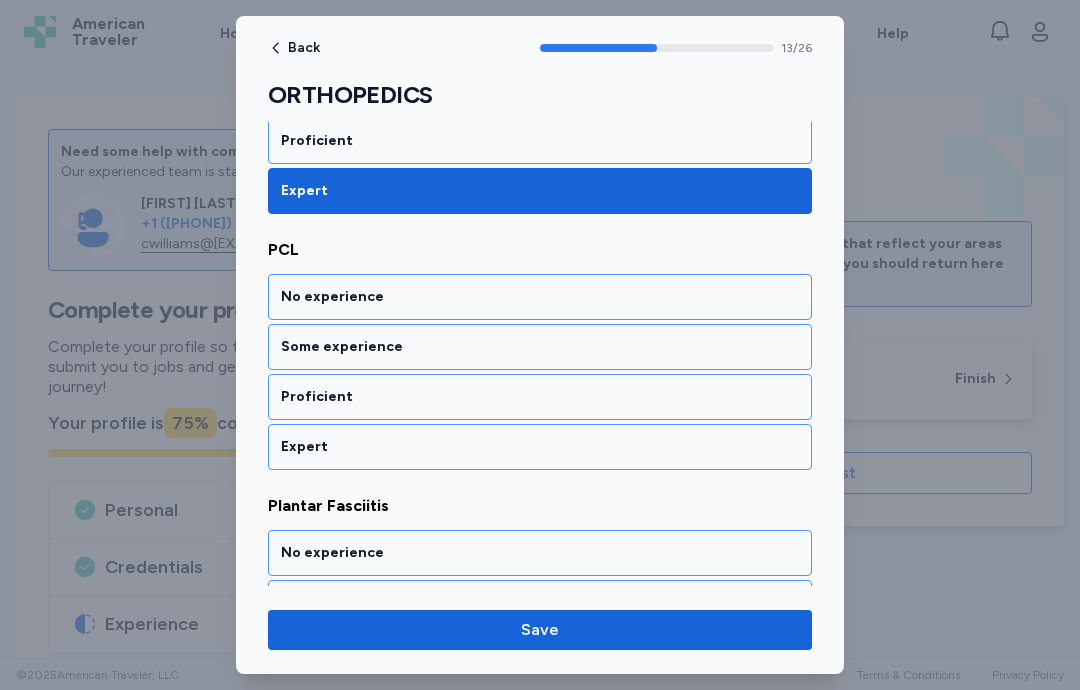 click on "Proficient" at bounding box center (540, 397) 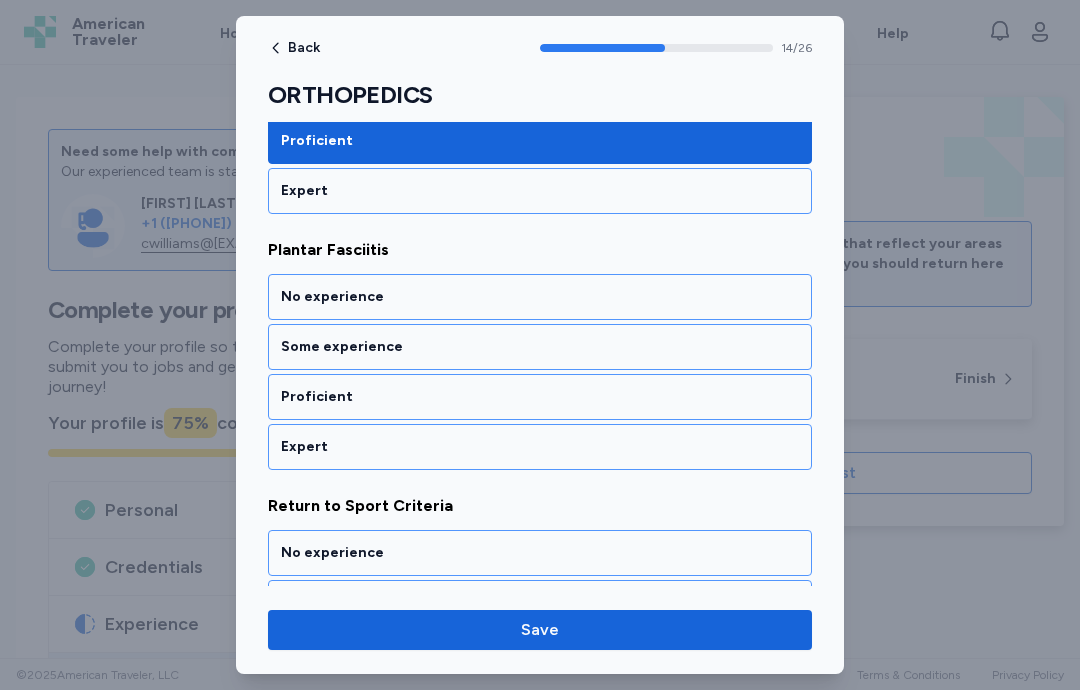 scroll, scrollTop: 3762, scrollLeft: 0, axis: vertical 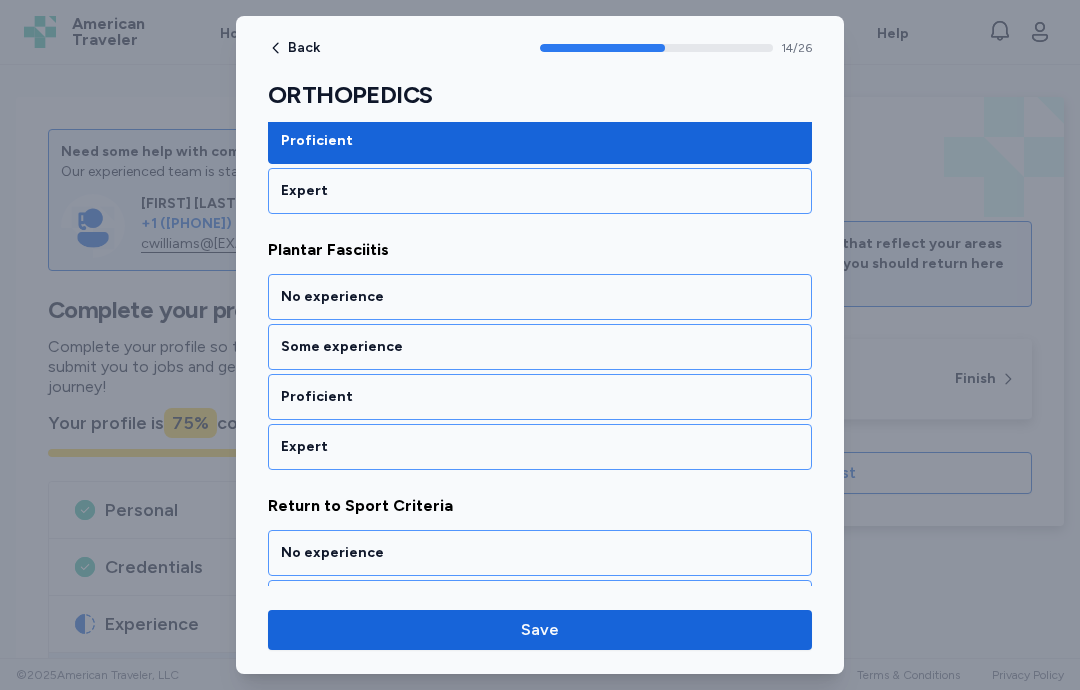 click on "Expert" at bounding box center [540, 447] 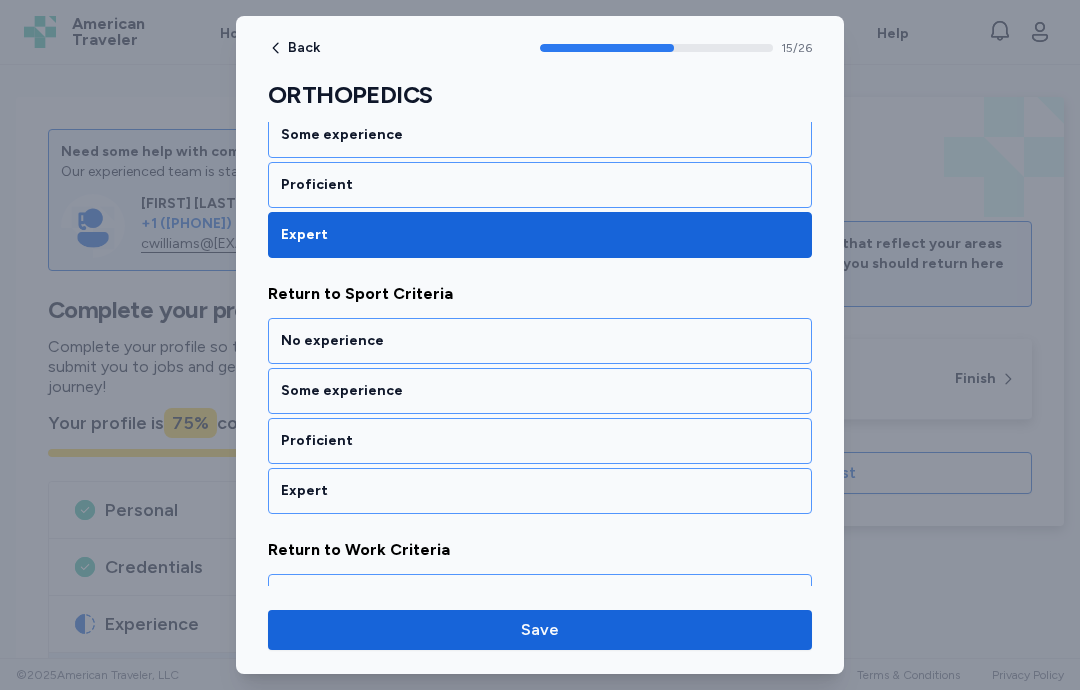 scroll, scrollTop: 4018, scrollLeft: 0, axis: vertical 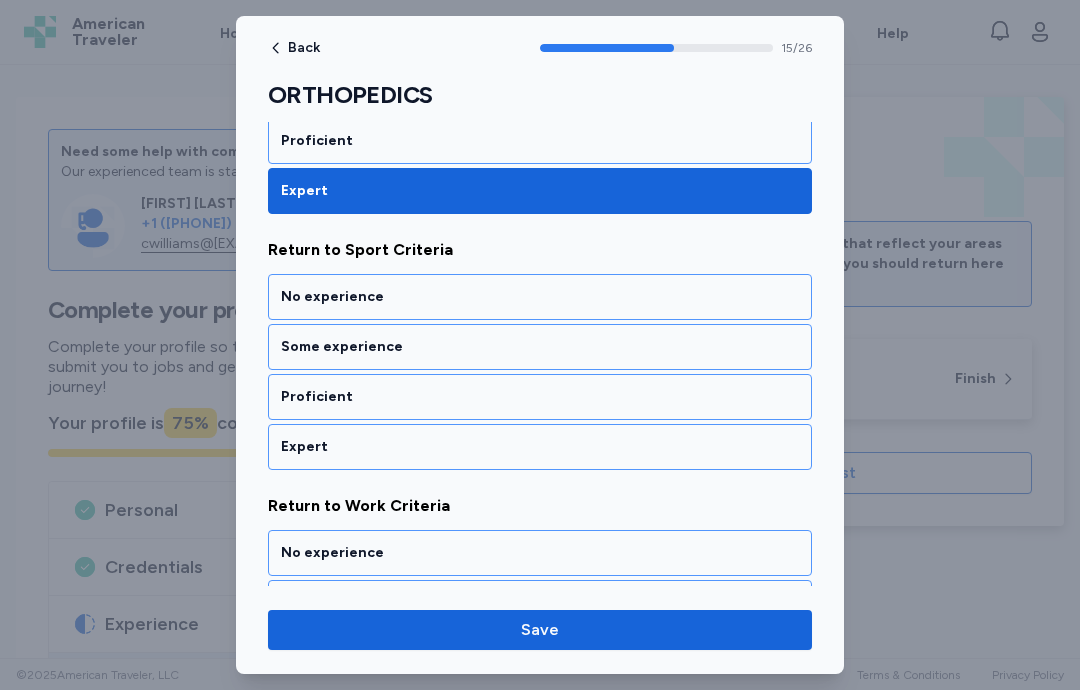 click on "Proficient" at bounding box center (540, 397) 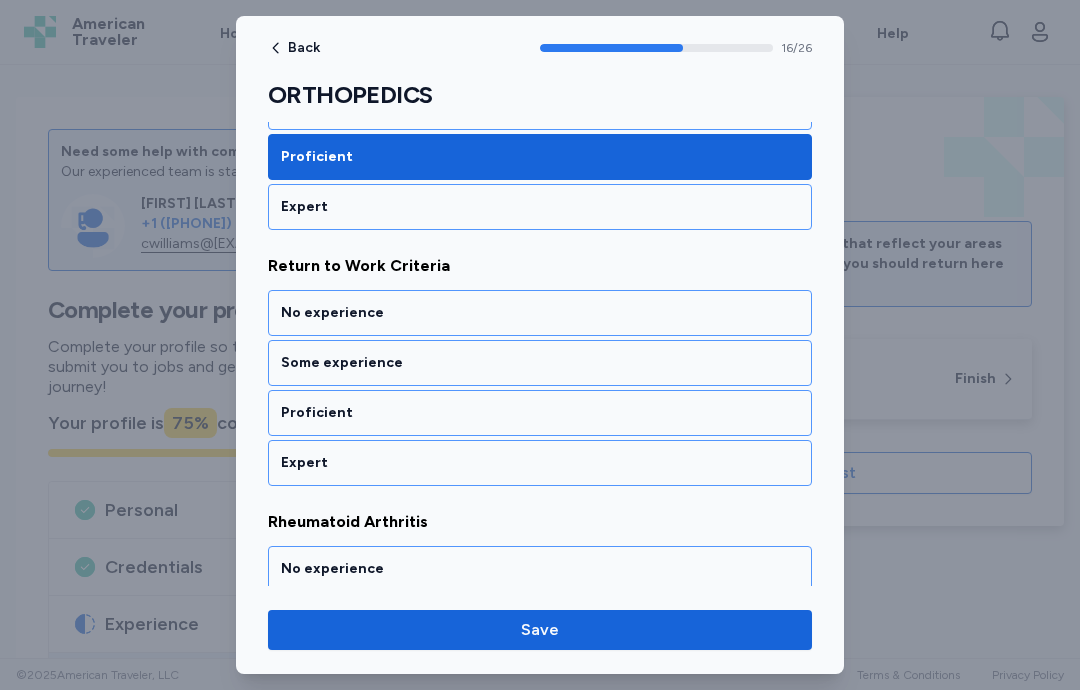 scroll, scrollTop: 4274, scrollLeft: 0, axis: vertical 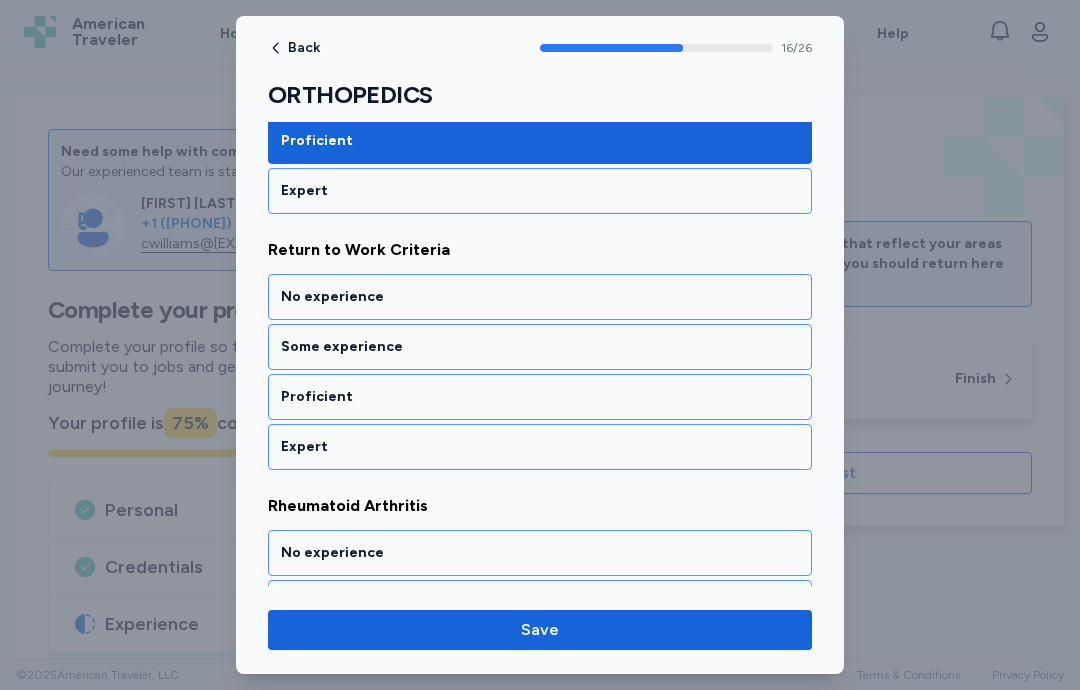 click on "Proficient" at bounding box center (540, 397) 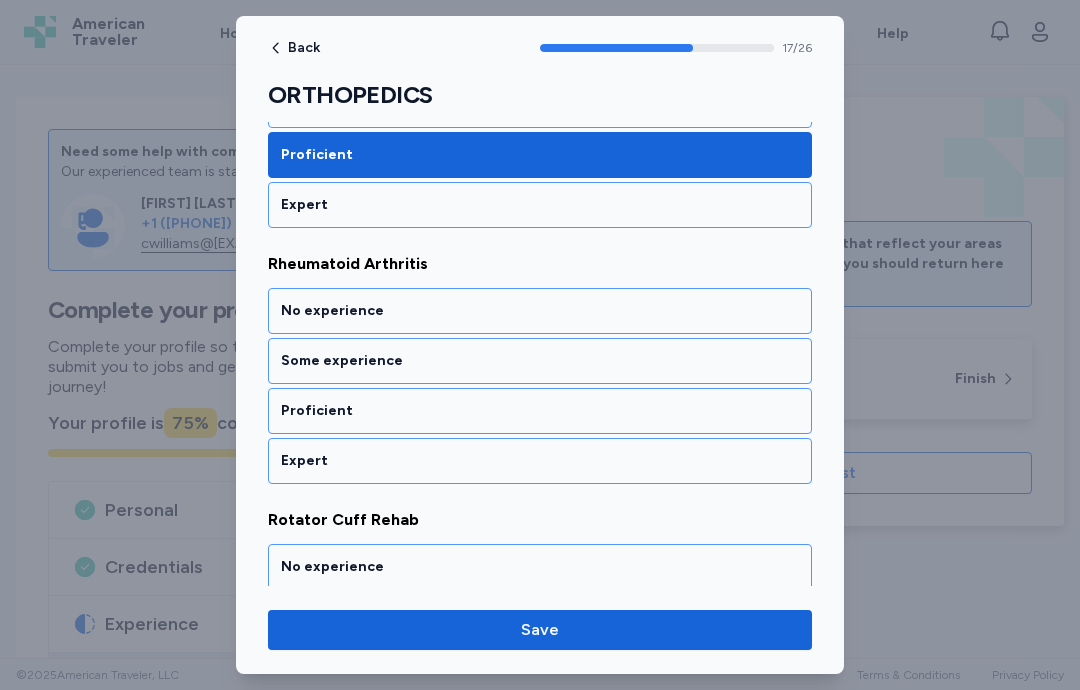 scroll, scrollTop: 4530, scrollLeft: 0, axis: vertical 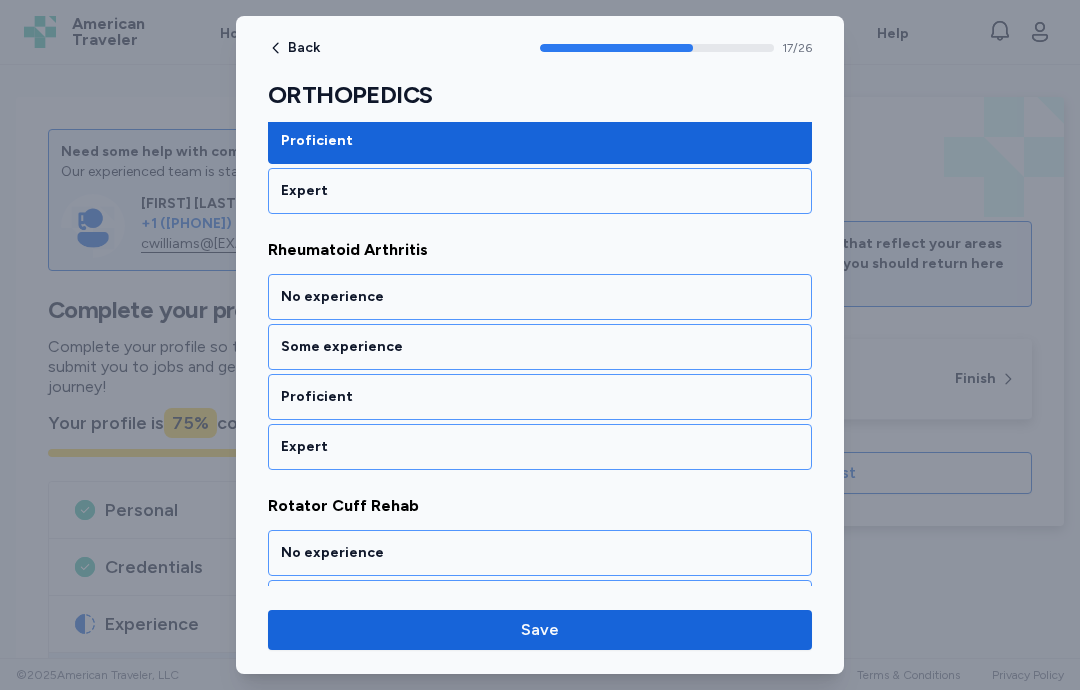 click on "Proficient" at bounding box center (540, 397) 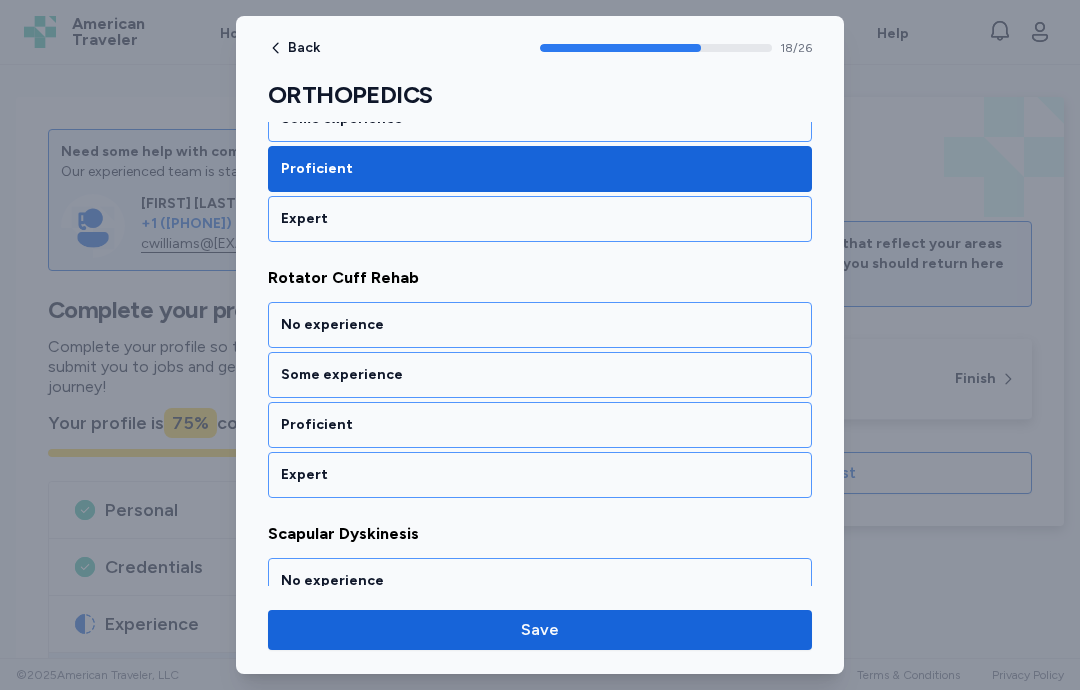 scroll, scrollTop: 4786, scrollLeft: 0, axis: vertical 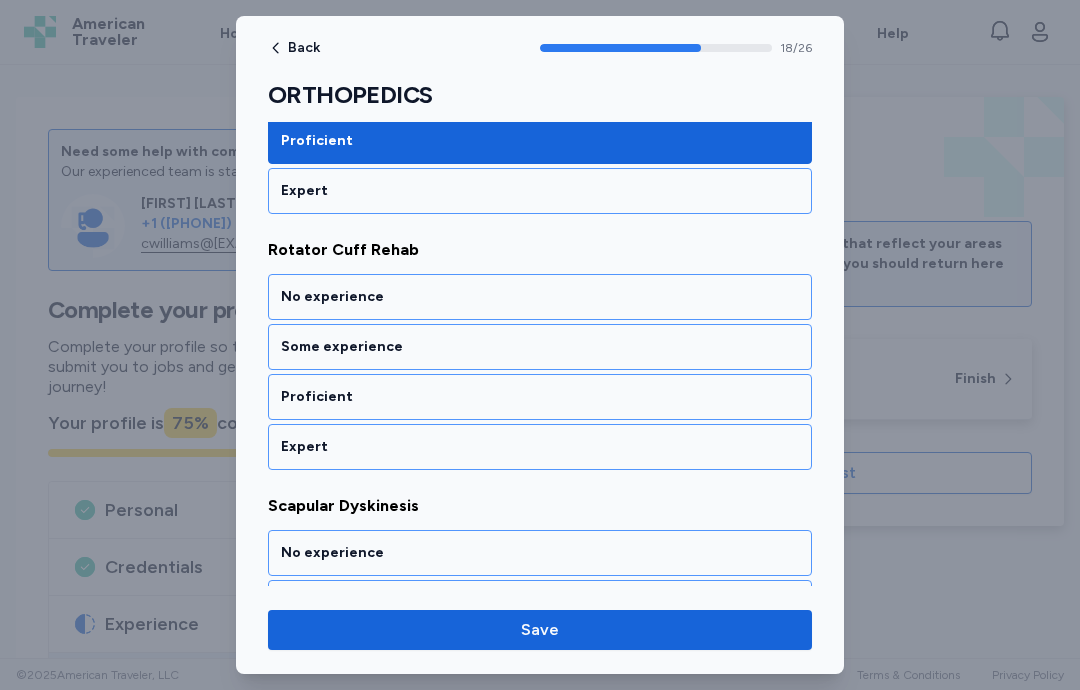 click on "Expert" at bounding box center (540, 447) 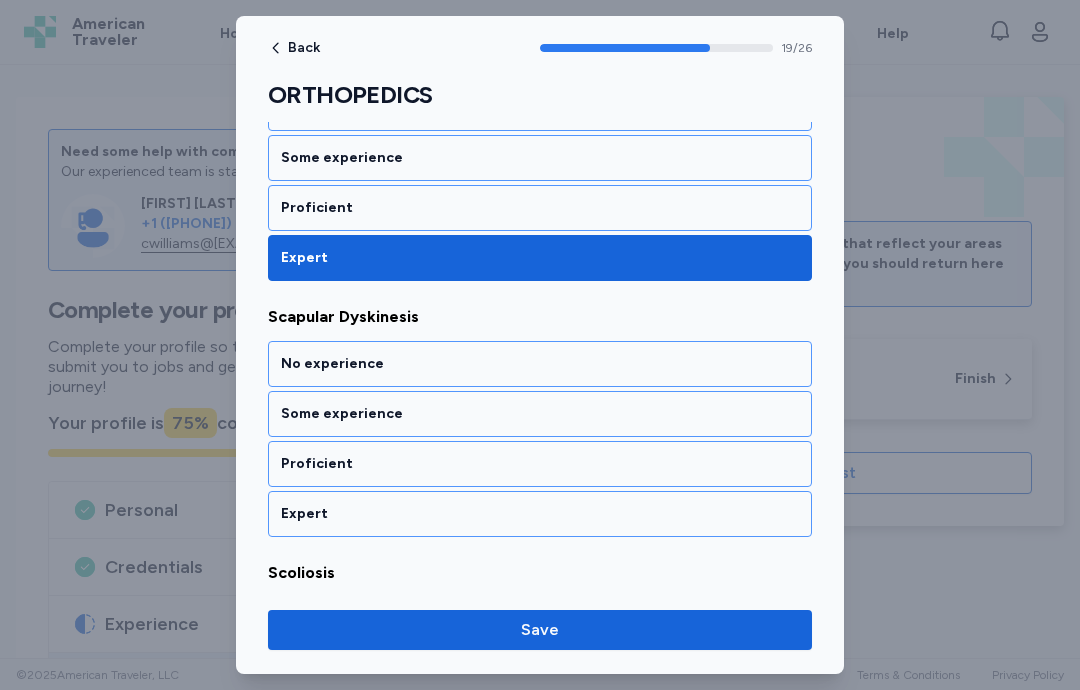 scroll, scrollTop: 5042, scrollLeft: 0, axis: vertical 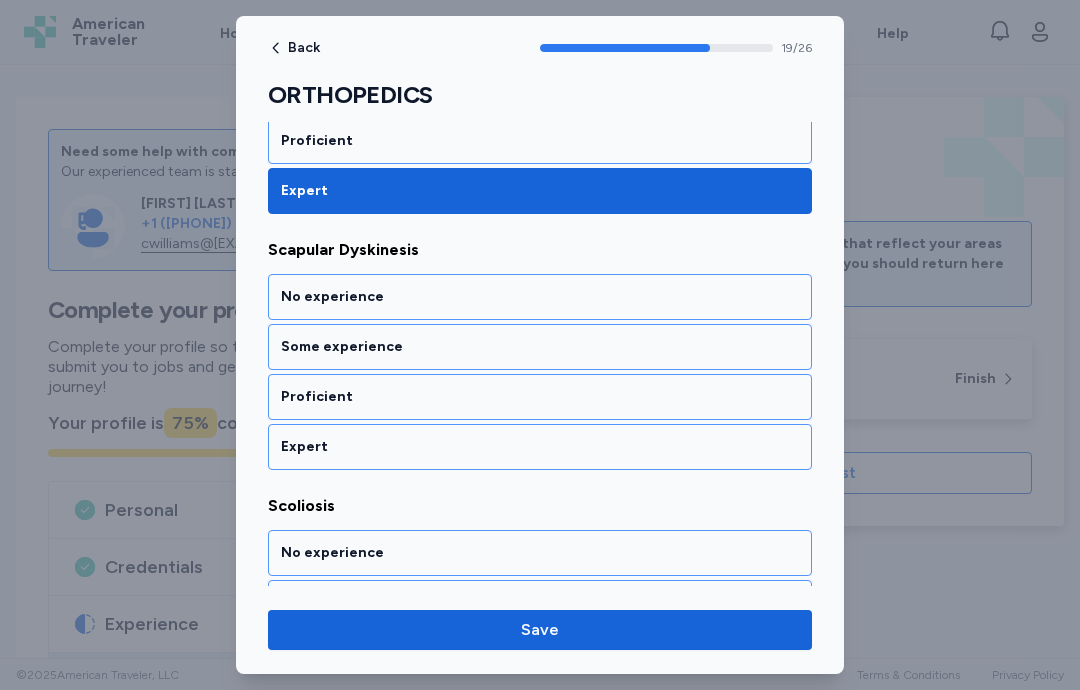 click on "Proficient" at bounding box center (540, 397) 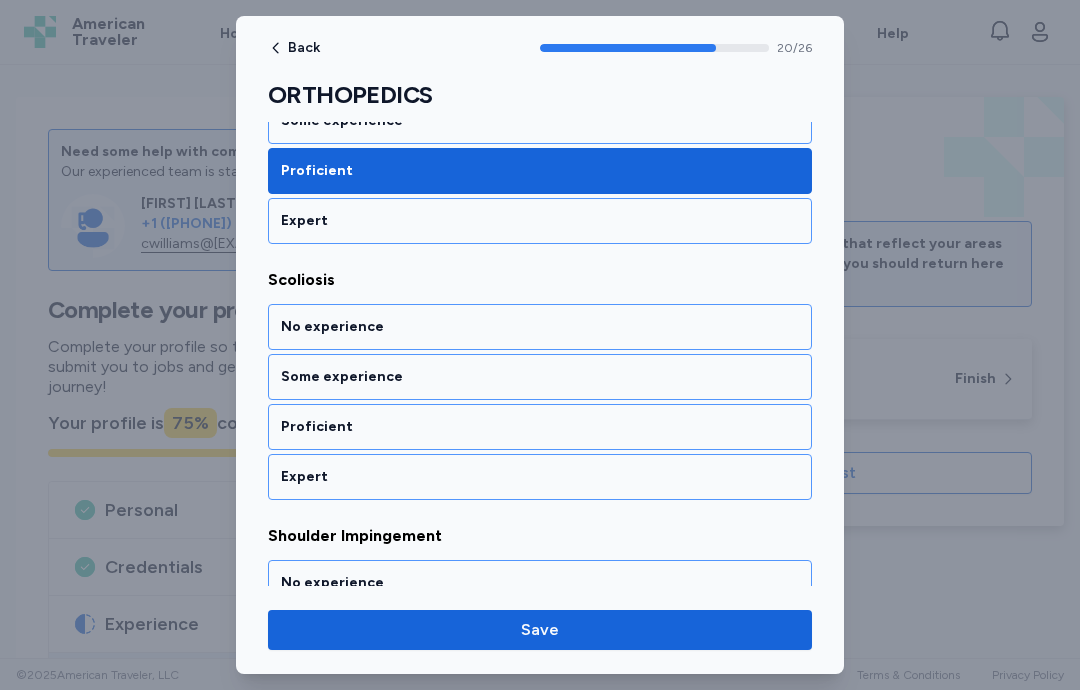 scroll, scrollTop: 5298, scrollLeft: 0, axis: vertical 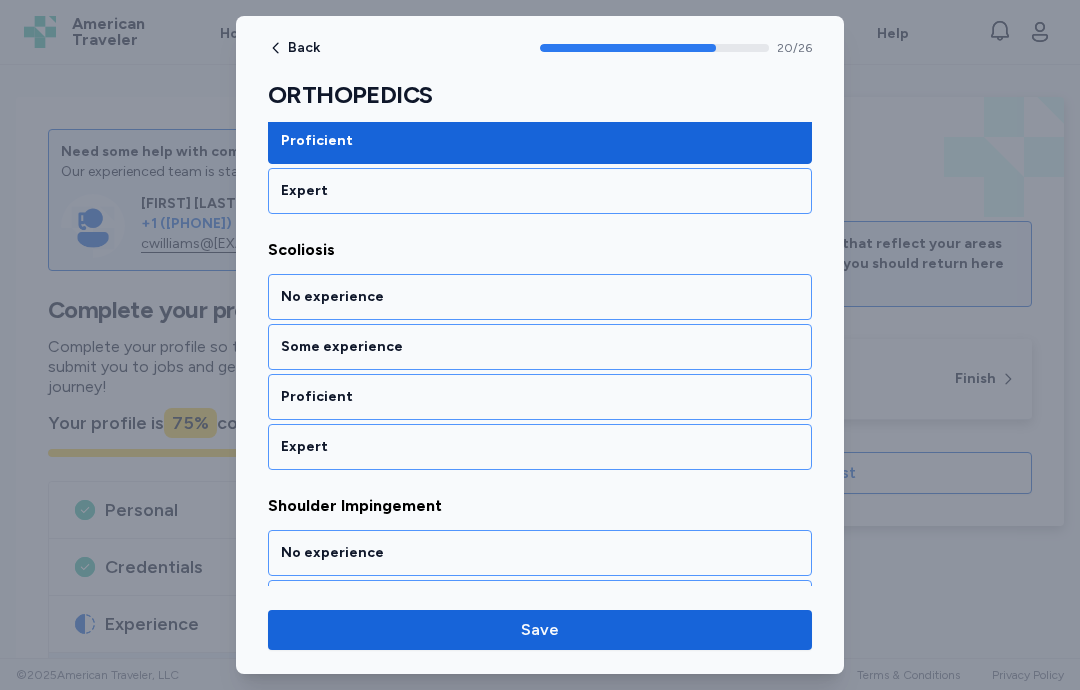 click on "Some experience" at bounding box center [540, 347] 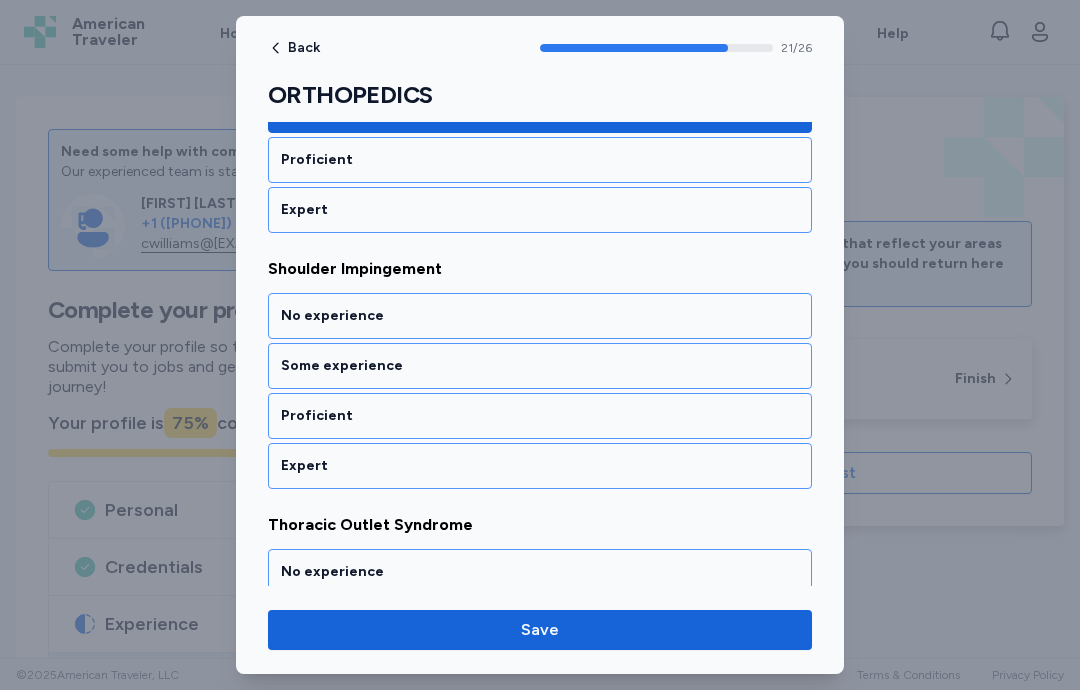 scroll, scrollTop: 5554, scrollLeft: 0, axis: vertical 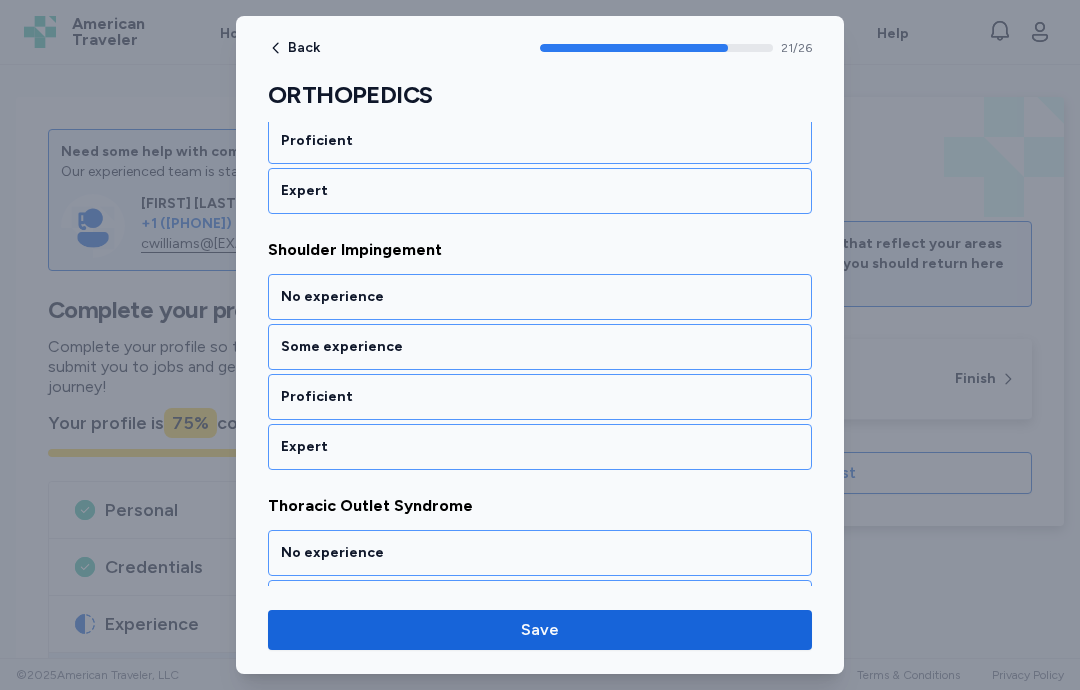 click on "Expert" at bounding box center [540, 447] 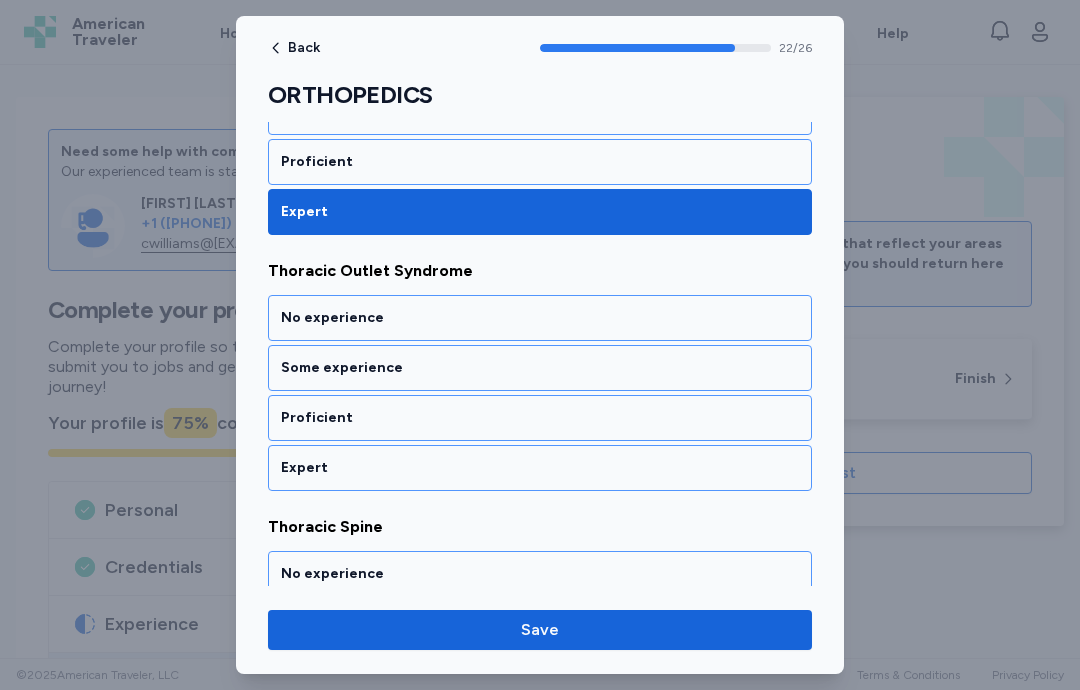 scroll, scrollTop: 5810, scrollLeft: 0, axis: vertical 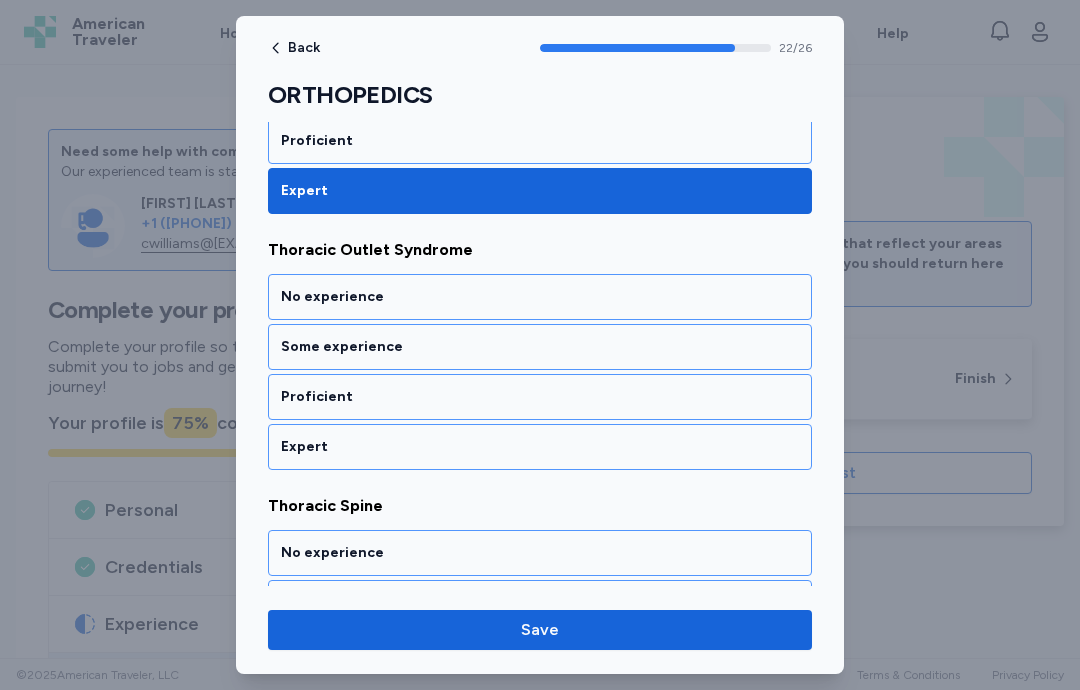 click on "Proficient" at bounding box center [540, 397] 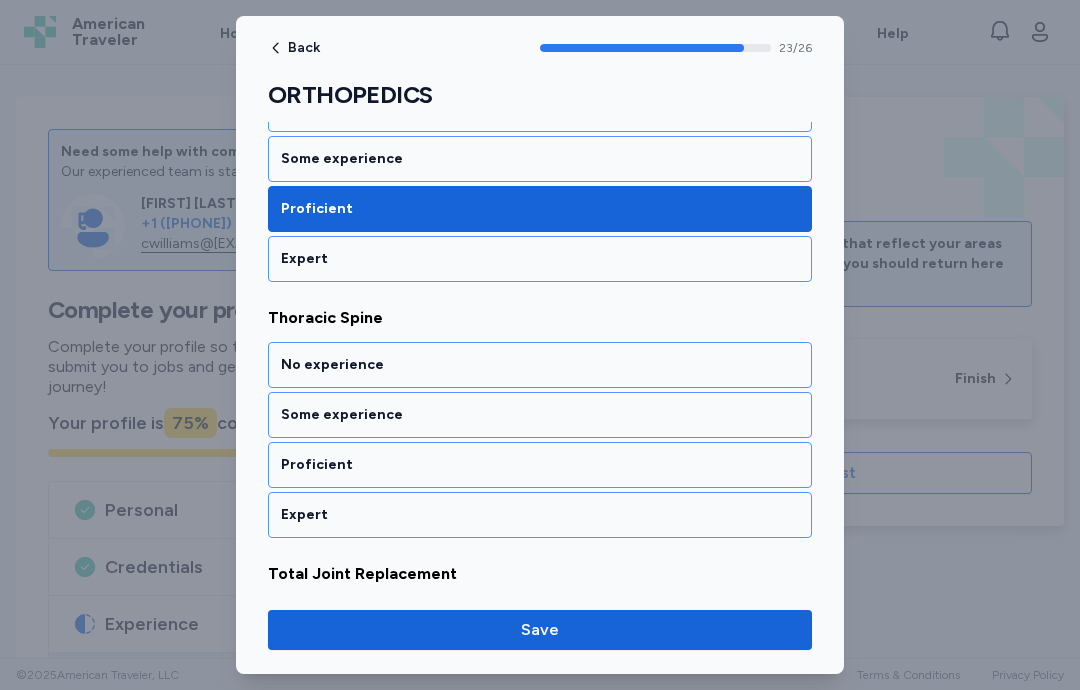 scroll, scrollTop: 6066, scrollLeft: 0, axis: vertical 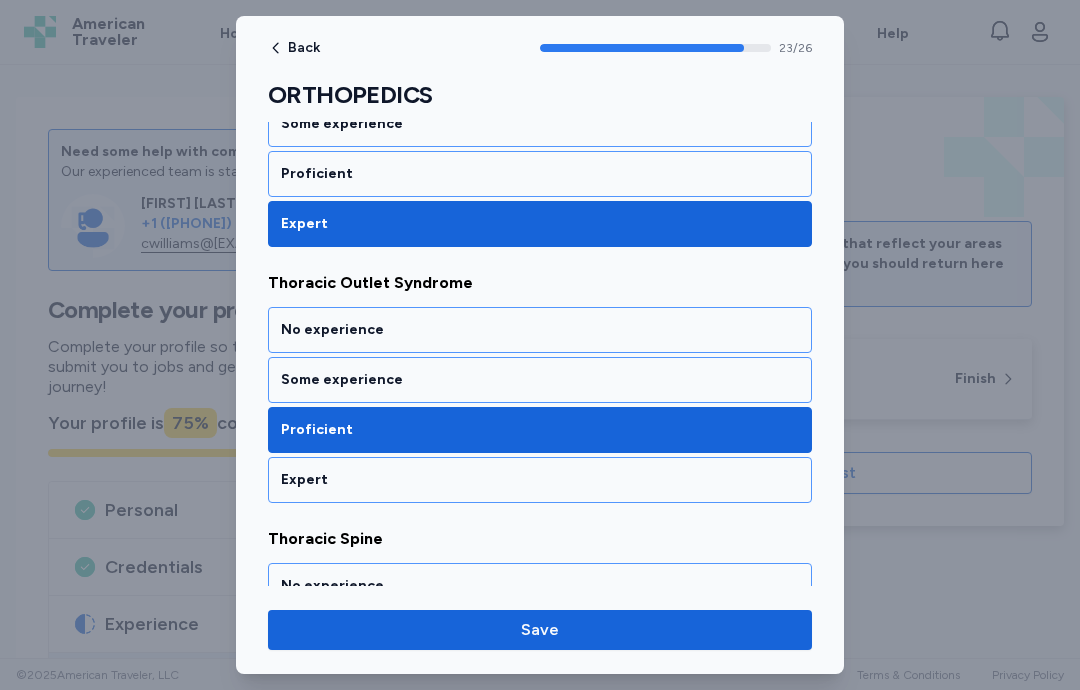 click on "Some experience" at bounding box center (540, 380) 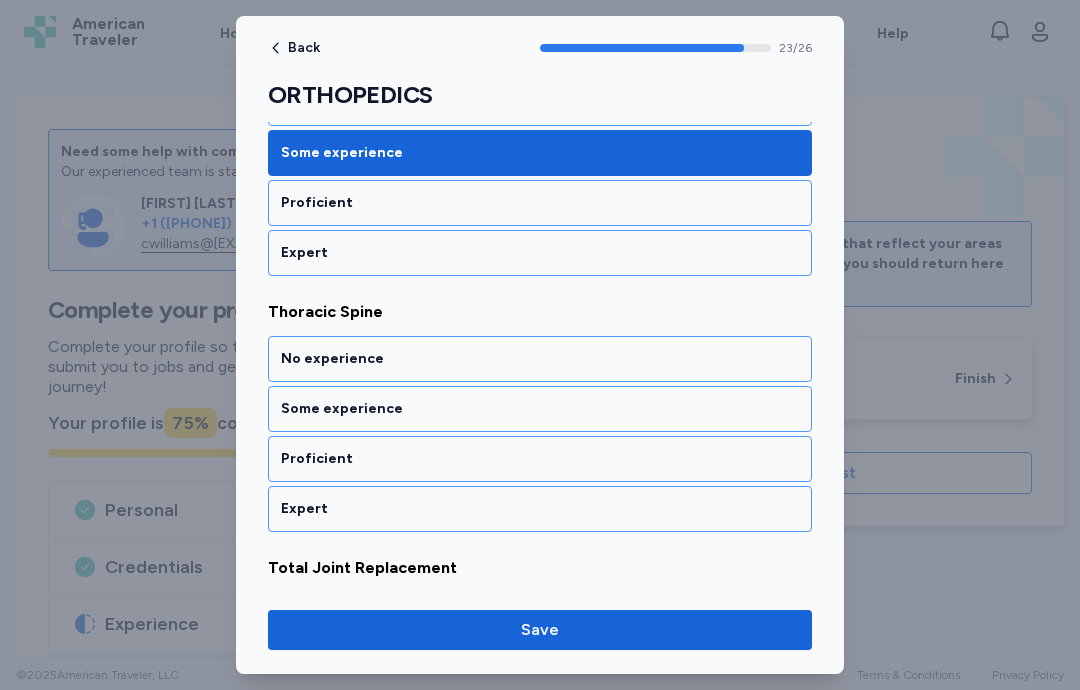 scroll, scrollTop: 6007, scrollLeft: 0, axis: vertical 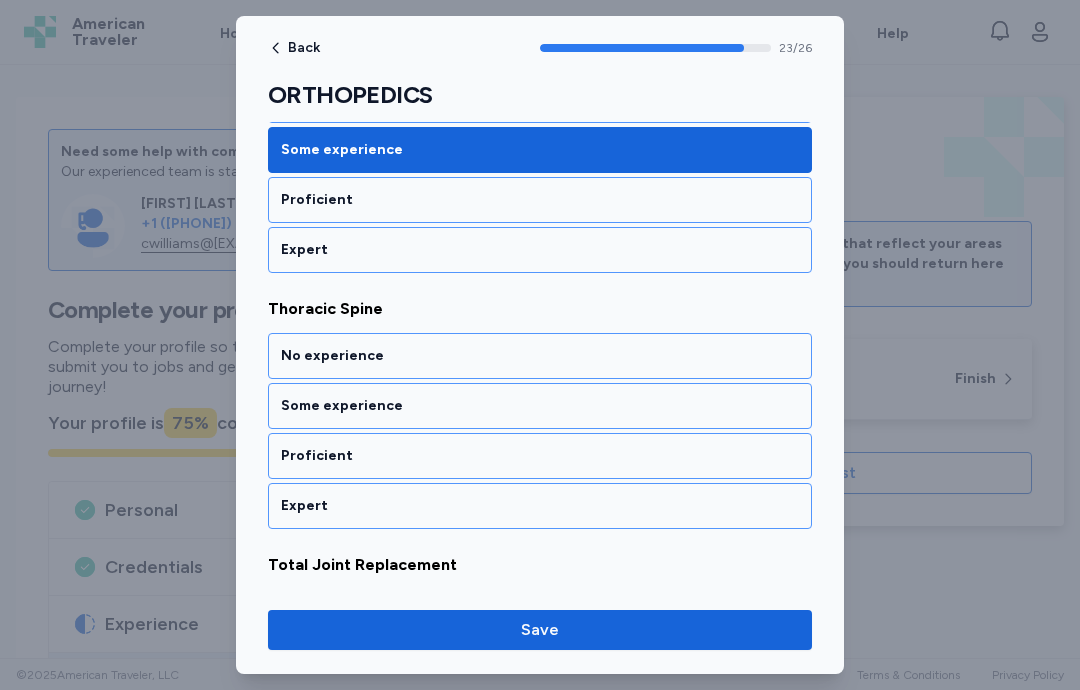 click on "Proficient" at bounding box center (540, 456) 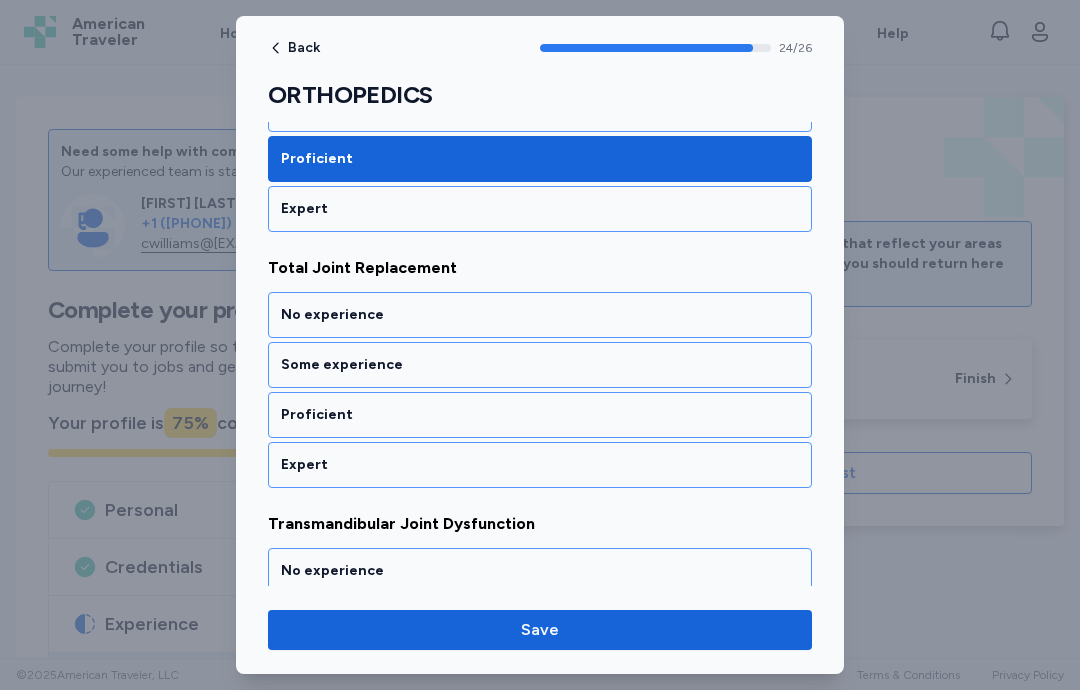 scroll, scrollTop: 6322, scrollLeft: 0, axis: vertical 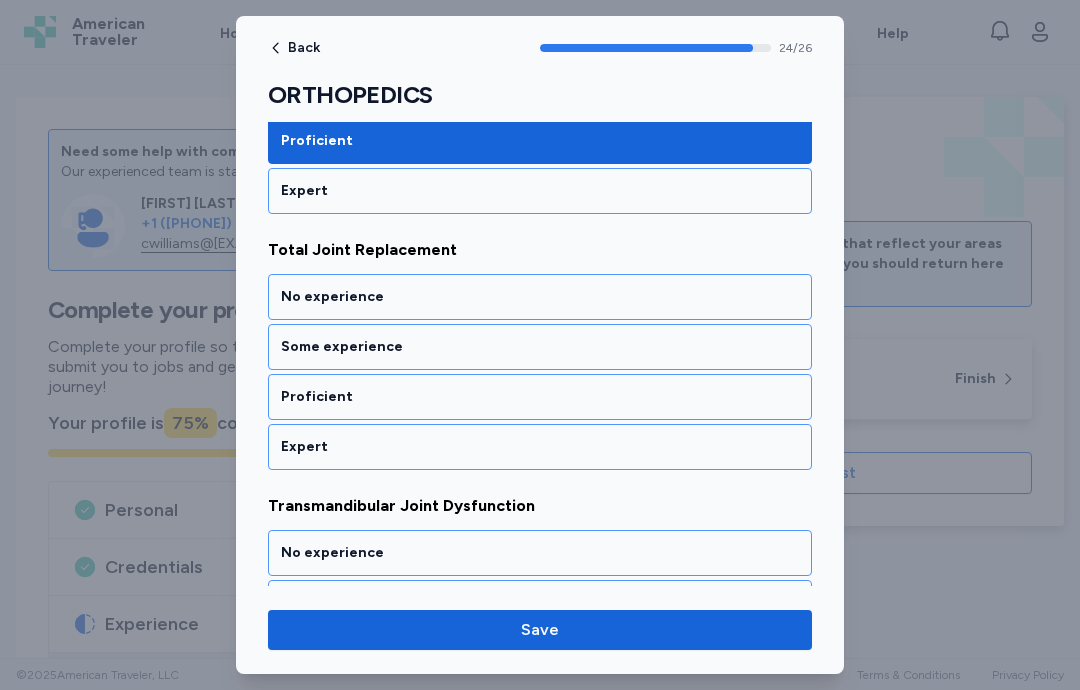 click on "Expert" at bounding box center [540, 447] 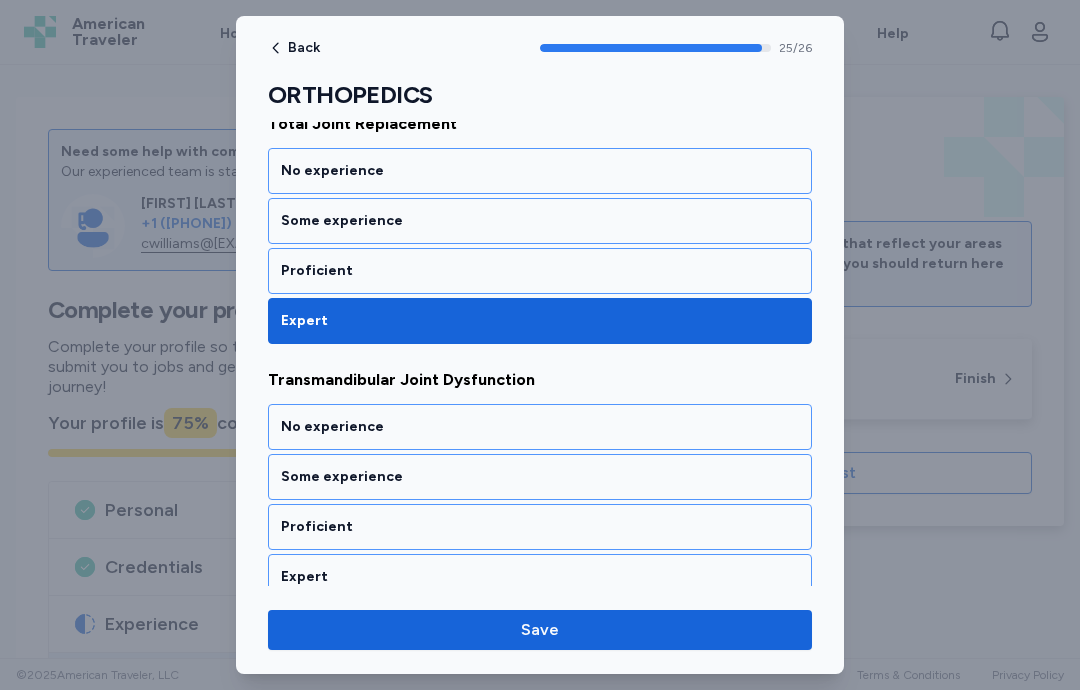 scroll, scrollTop: 6466, scrollLeft: 0, axis: vertical 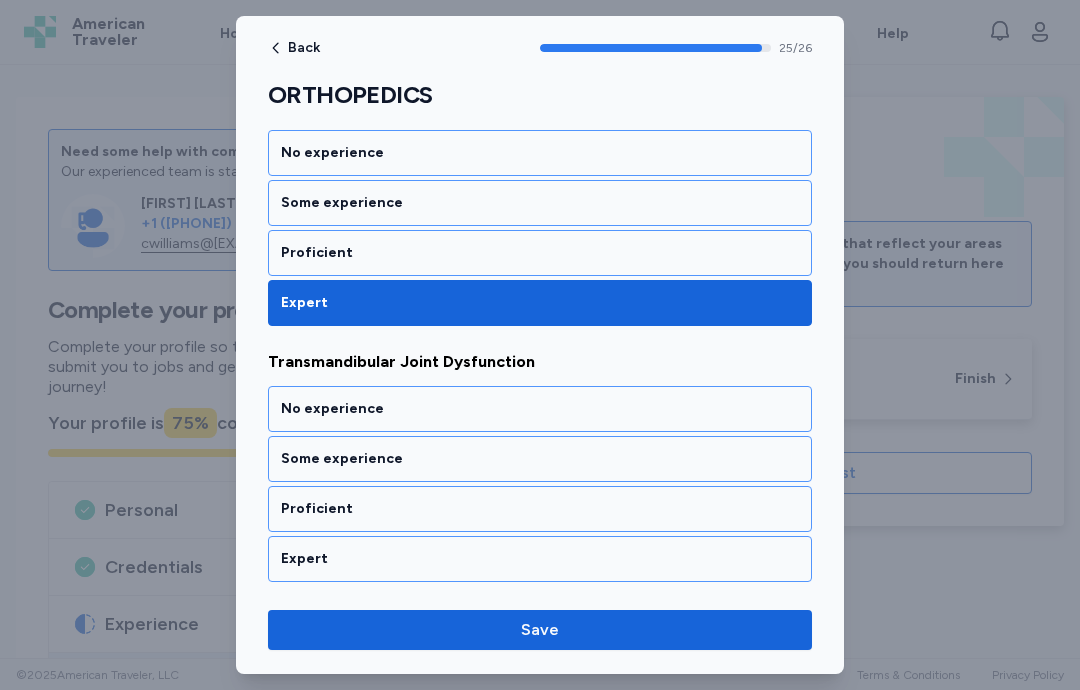 click on "Some experience" at bounding box center [540, 459] 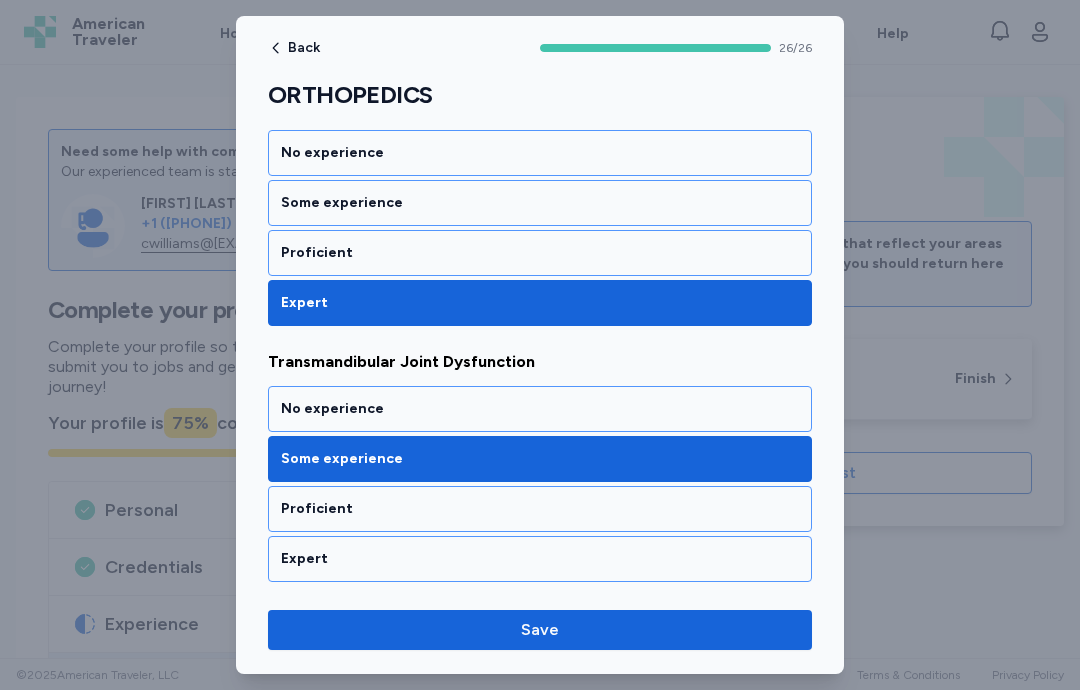 click on "Save" at bounding box center (540, 630) 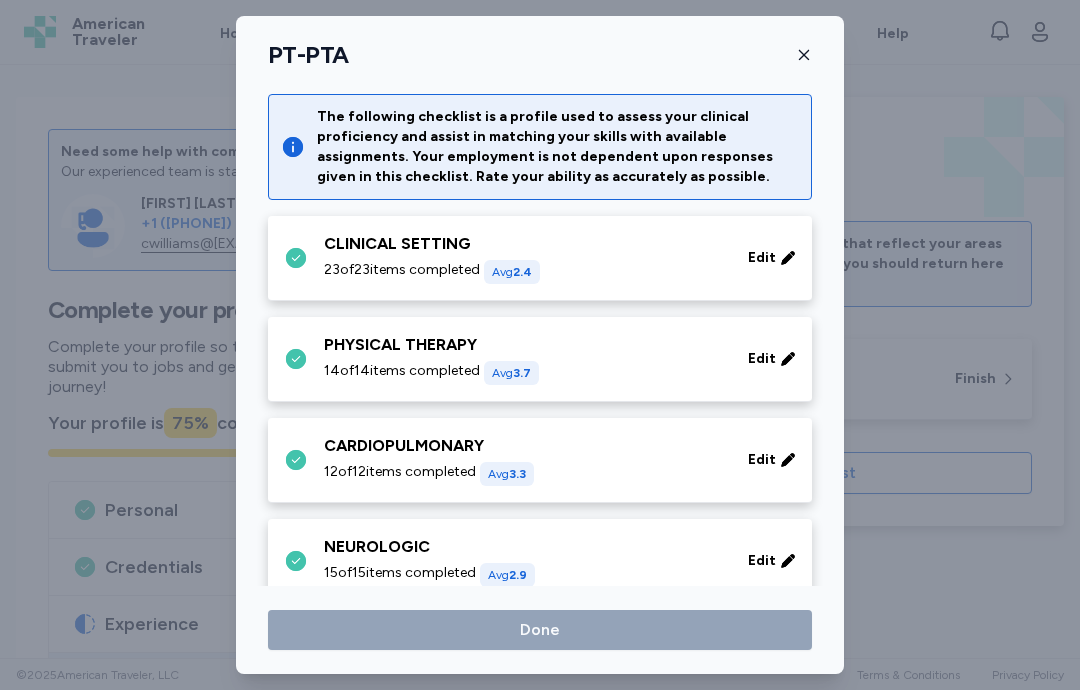 scroll, scrollTop: 326, scrollLeft: 0, axis: vertical 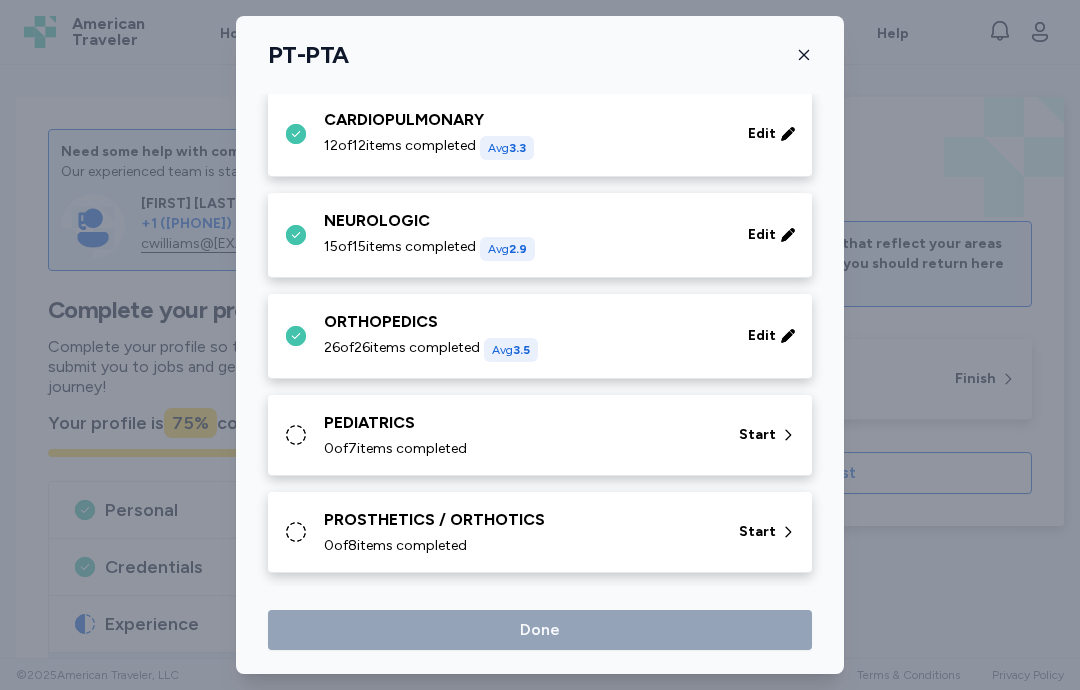 click on "0  of  7  items completed" at bounding box center [519, 449] 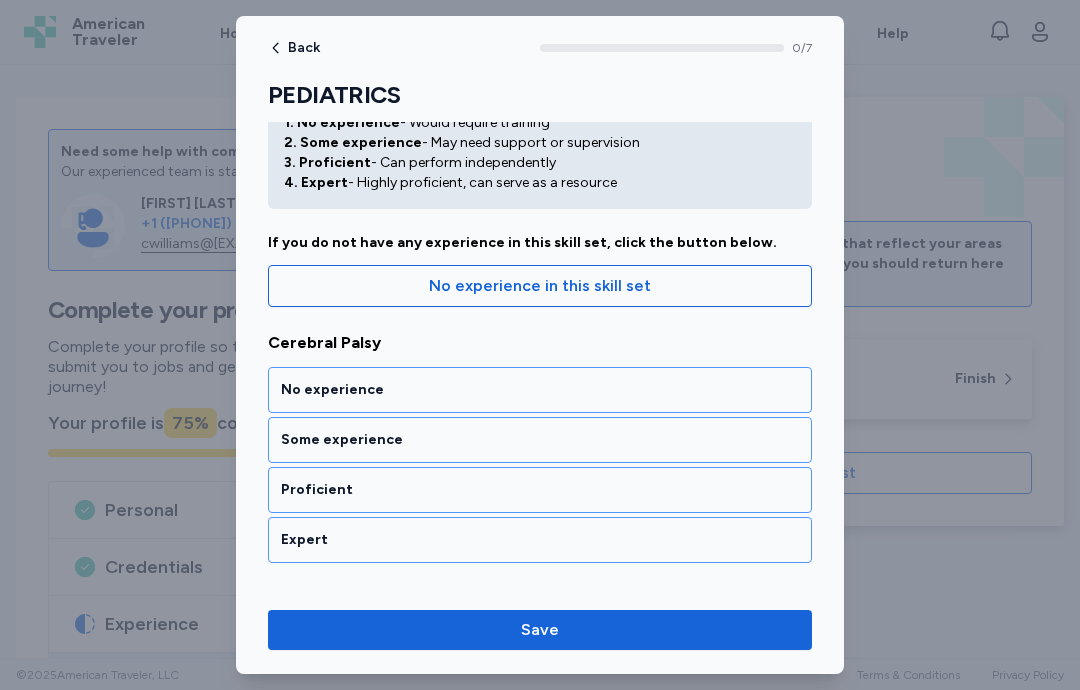 click on "Proficient" at bounding box center [540, 490] 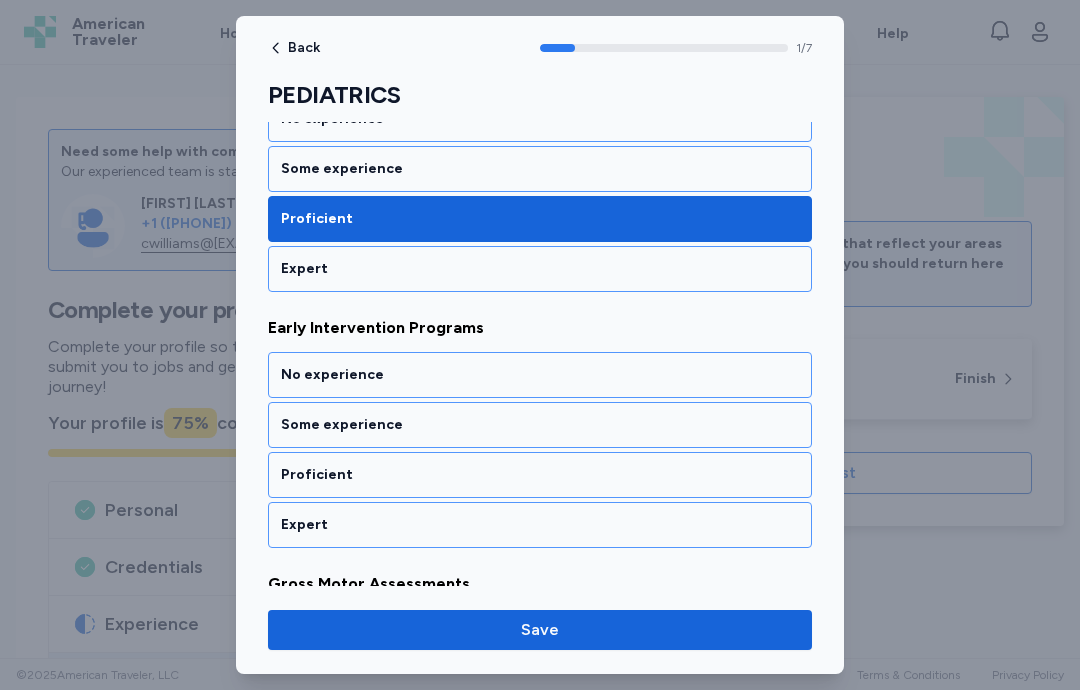 scroll, scrollTop: 434, scrollLeft: 0, axis: vertical 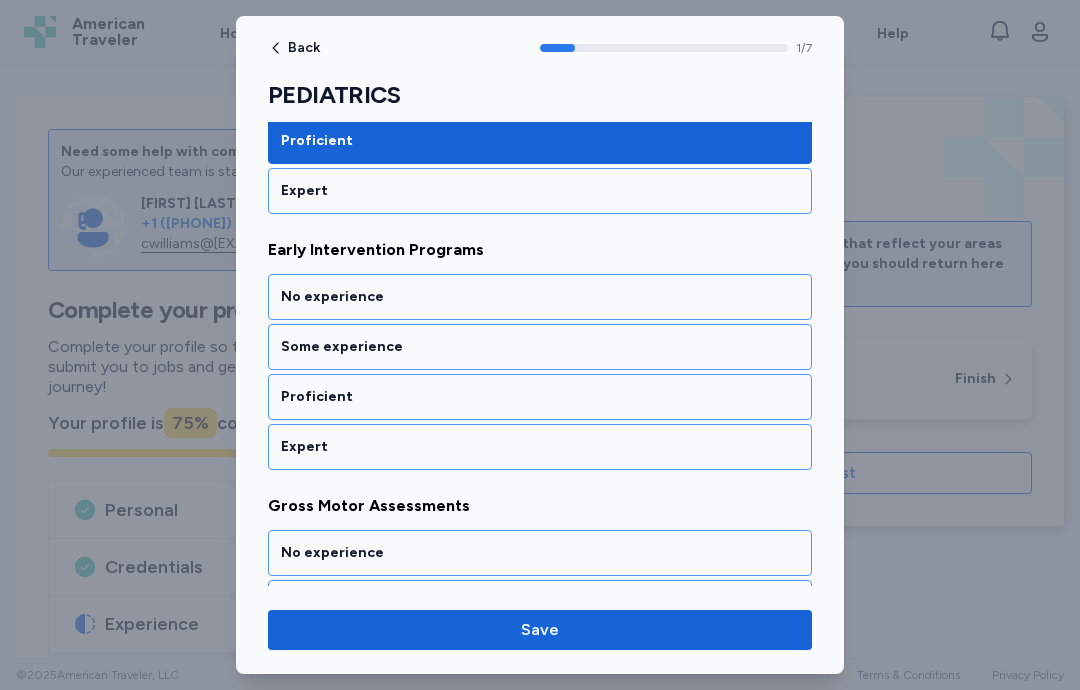 click on "Proficient" at bounding box center [540, 397] 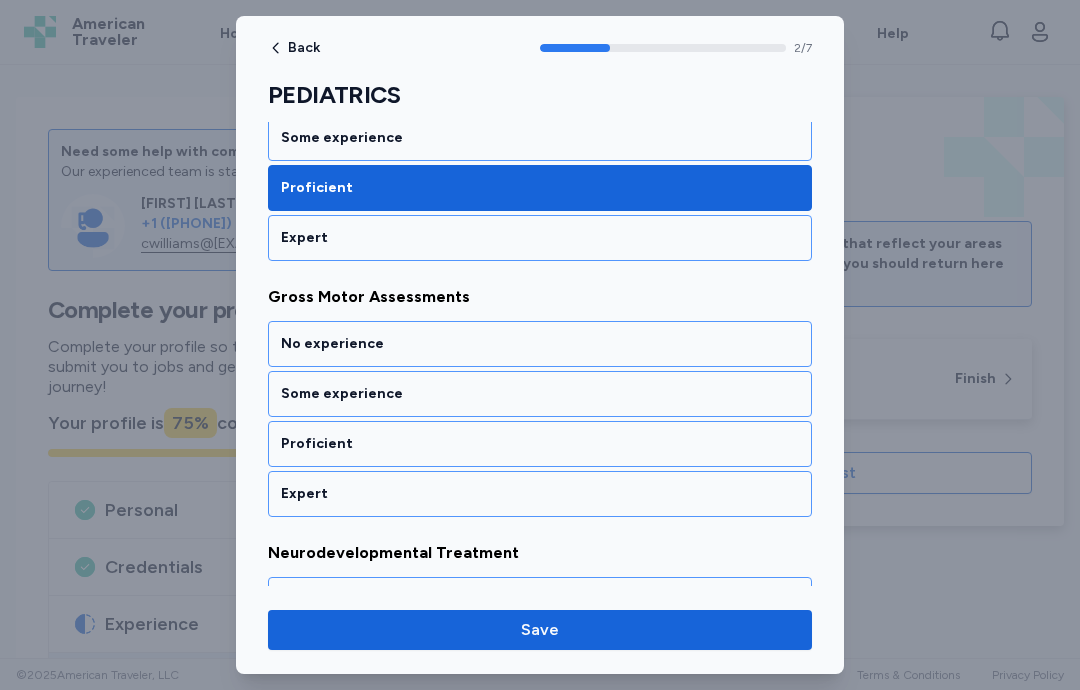 scroll, scrollTop: 690, scrollLeft: 0, axis: vertical 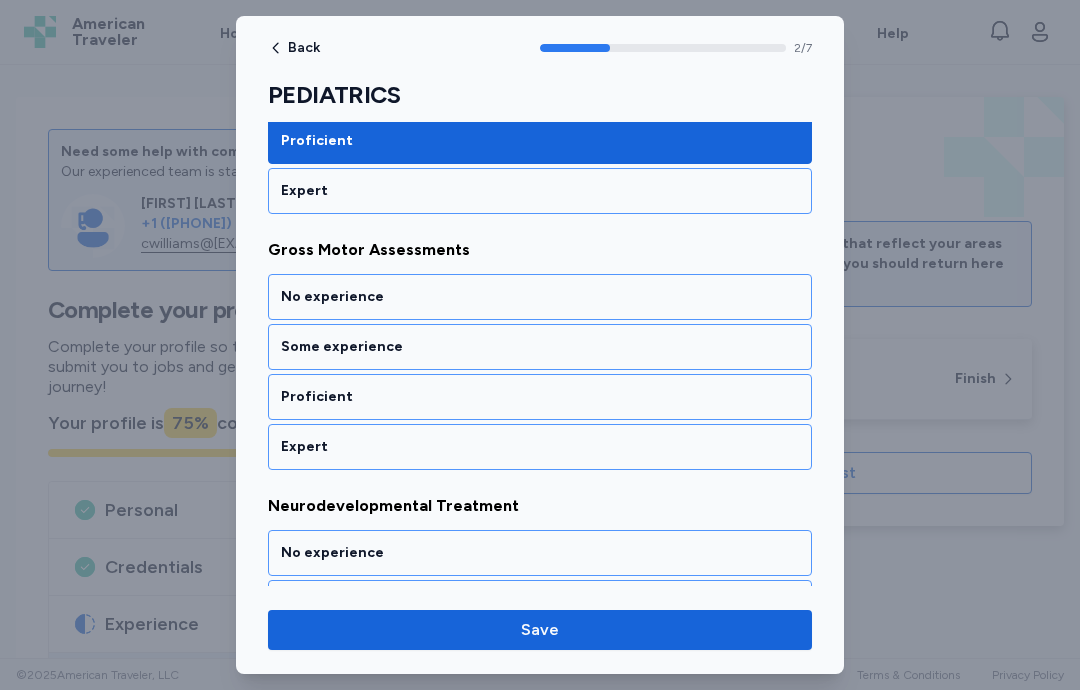 click on "Expert" at bounding box center (540, 447) 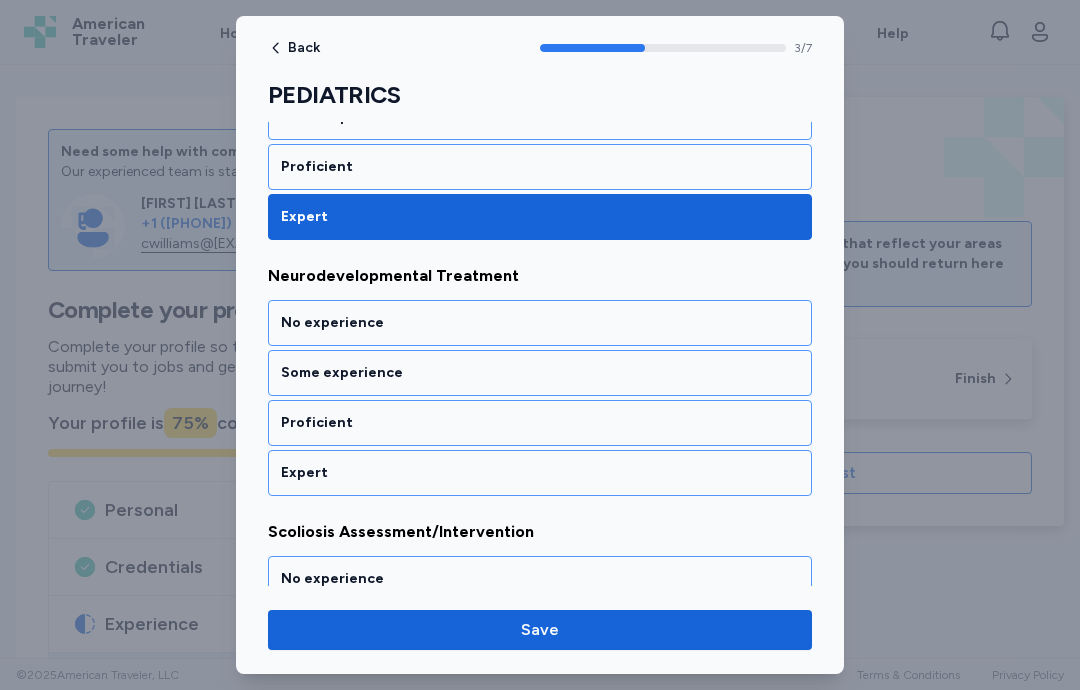 scroll, scrollTop: 946, scrollLeft: 0, axis: vertical 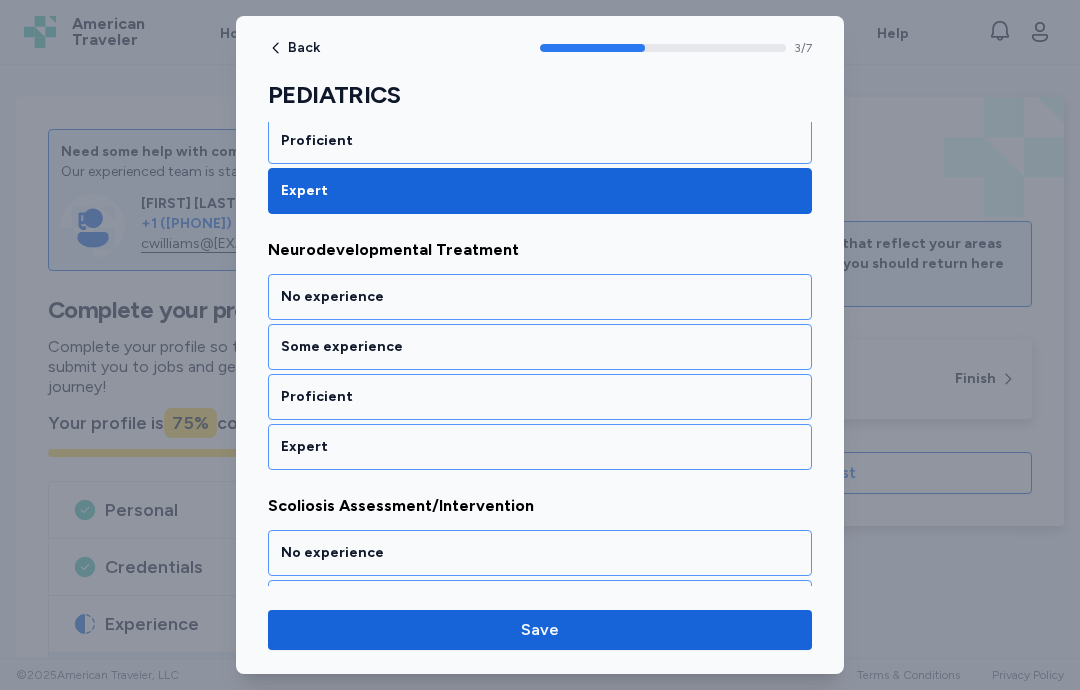 click on "Proficient" at bounding box center (540, 397) 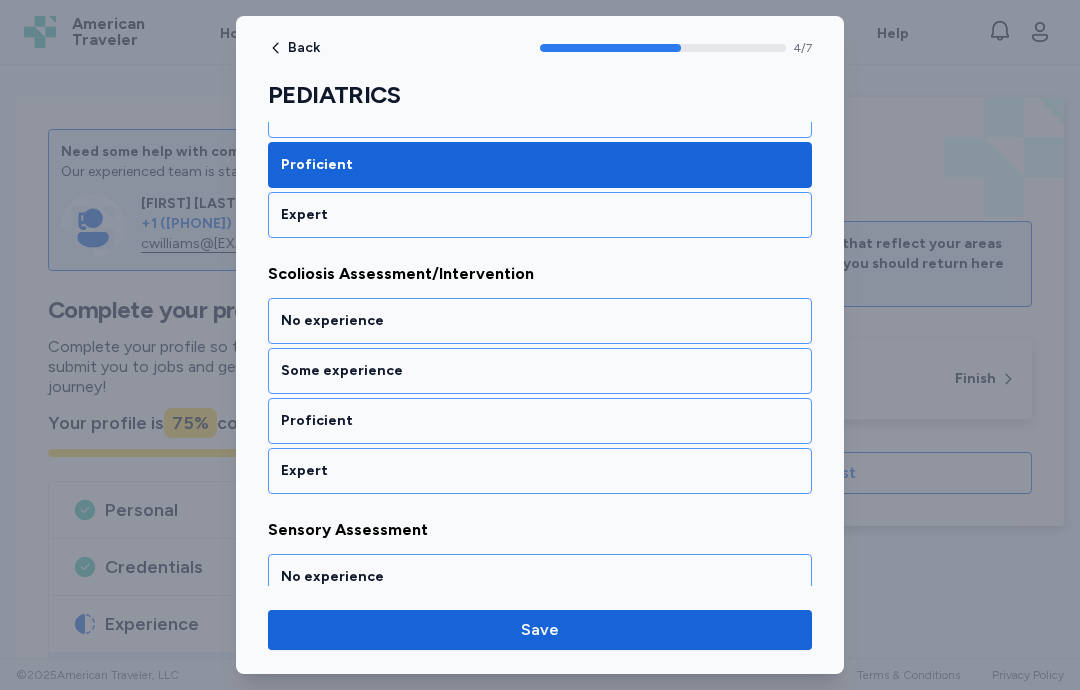 scroll, scrollTop: 1202, scrollLeft: 0, axis: vertical 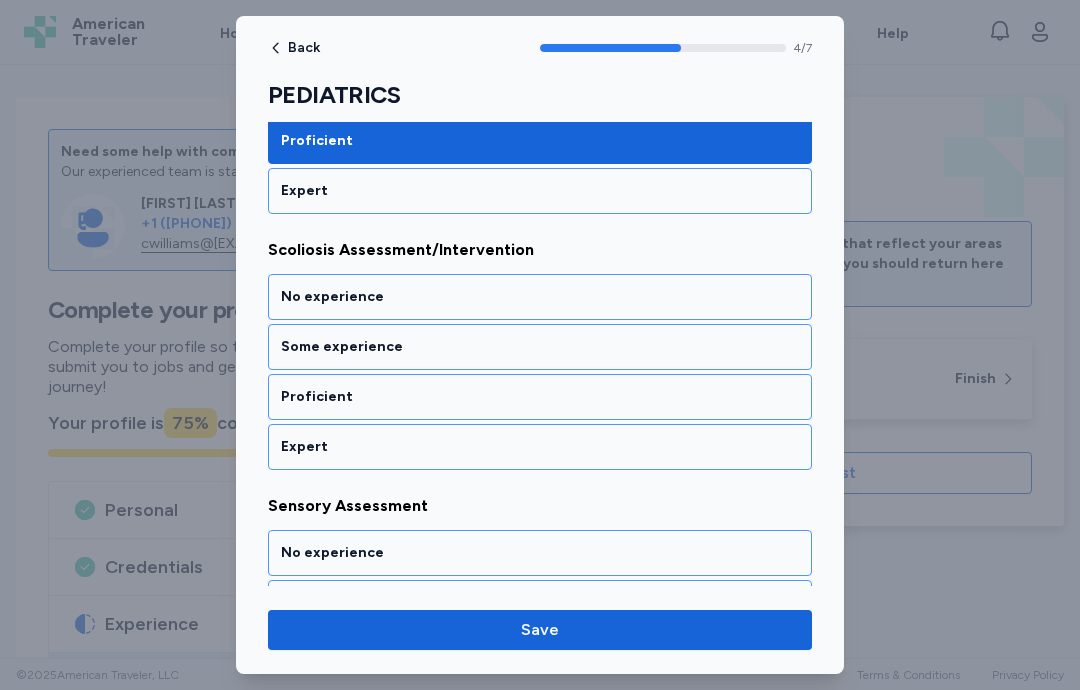 click on "Proficient" at bounding box center (540, 397) 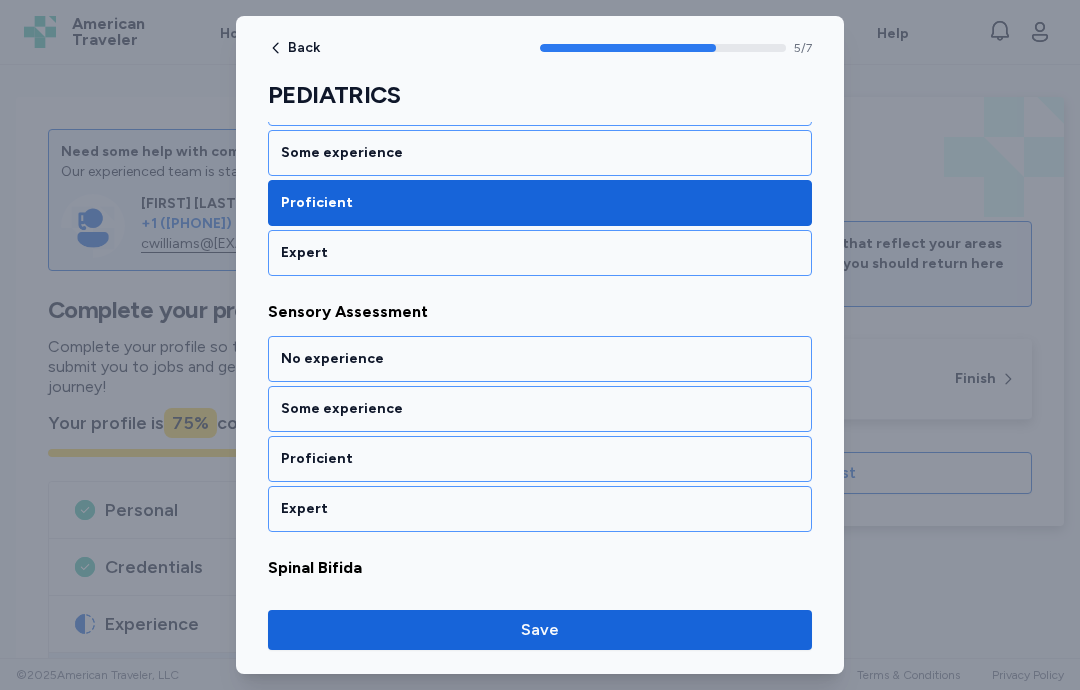 scroll, scrollTop: 1458, scrollLeft: 0, axis: vertical 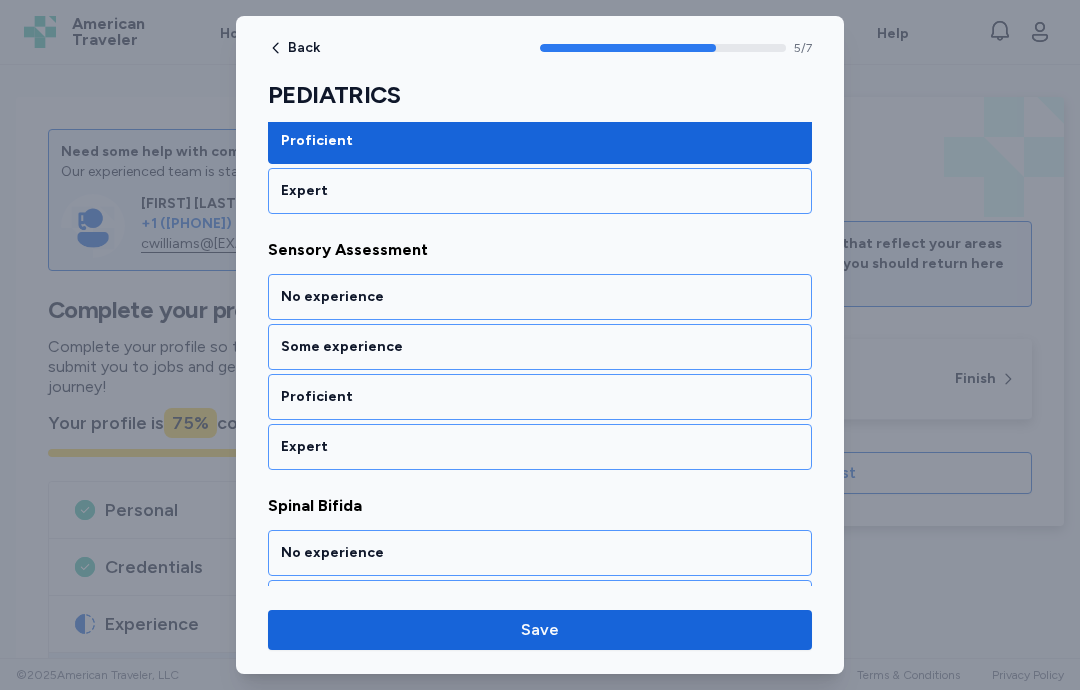 click on "Proficient" at bounding box center (540, 397) 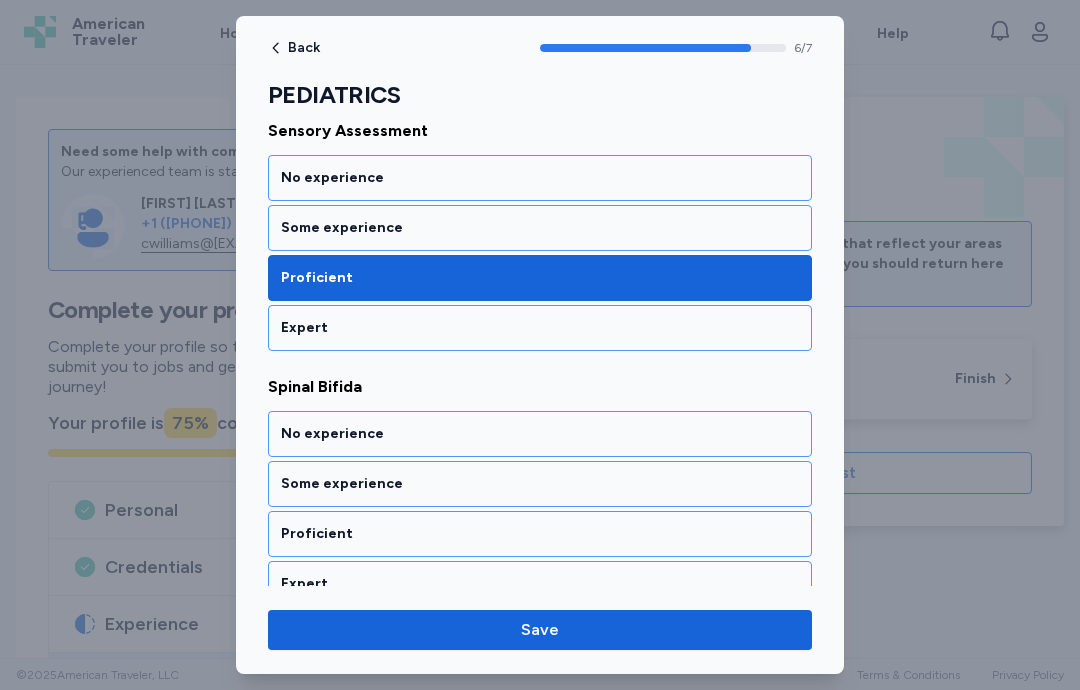 scroll, scrollTop: 1602, scrollLeft: 0, axis: vertical 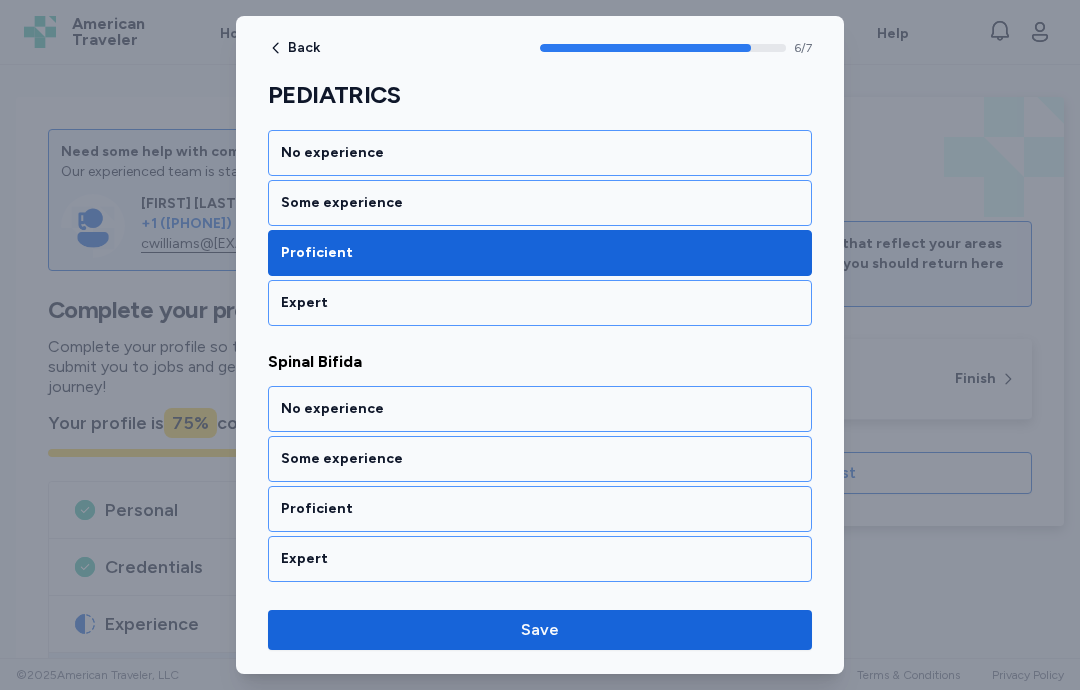 click on "Some experience" at bounding box center [540, 459] 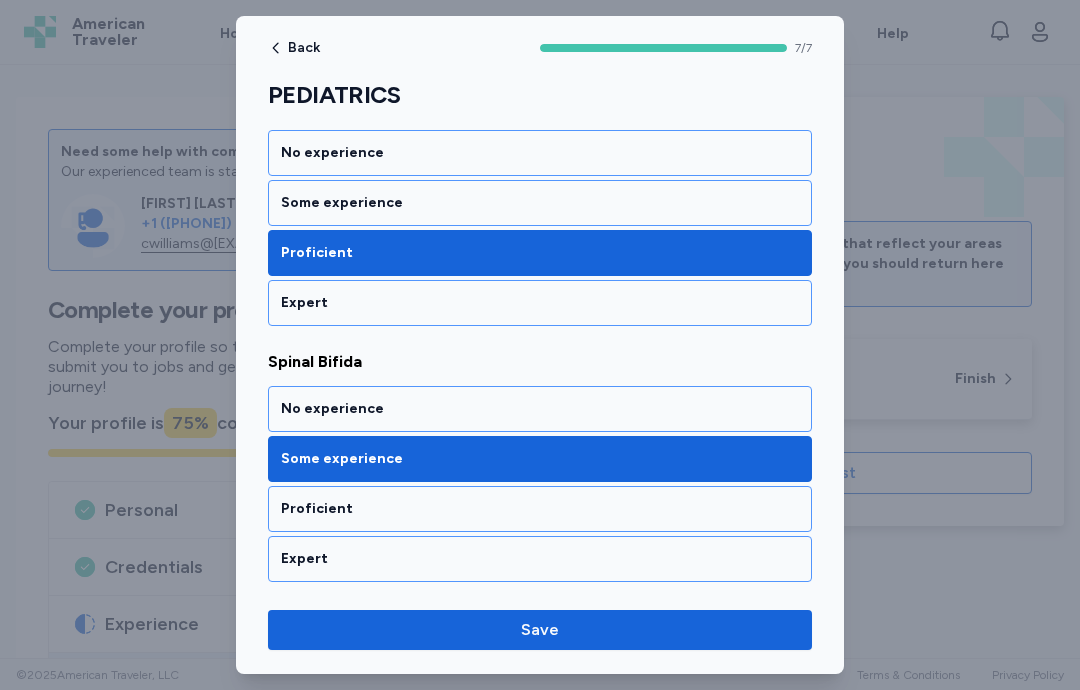 click on "Save" at bounding box center [540, 630] 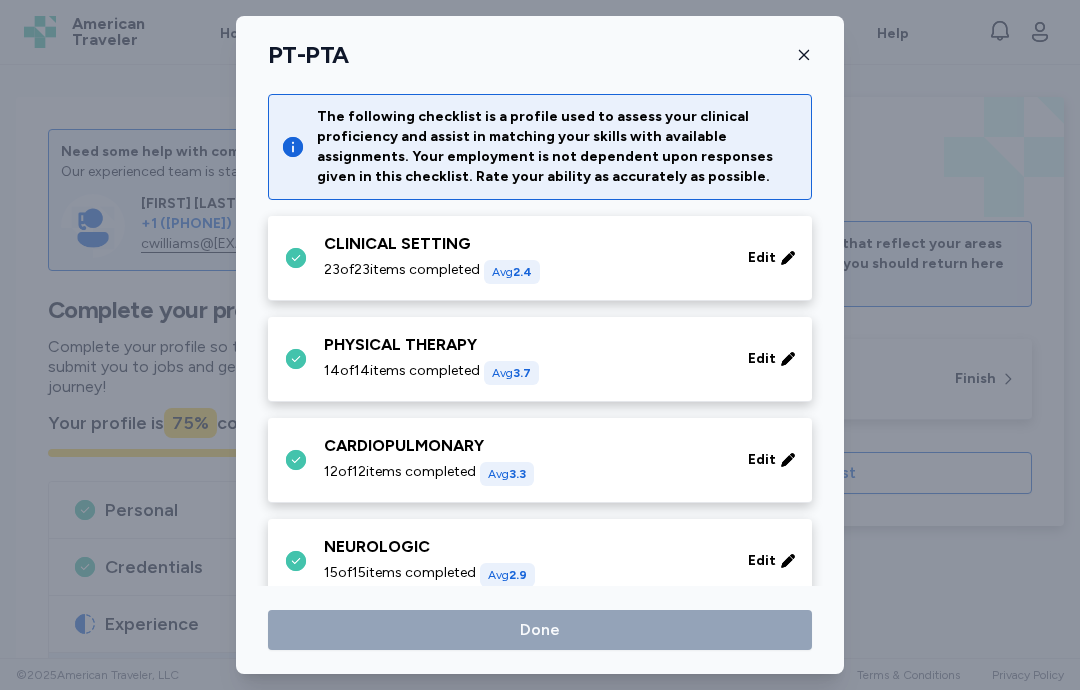 scroll, scrollTop: 326, scrollLeft: 0, axis: vertical 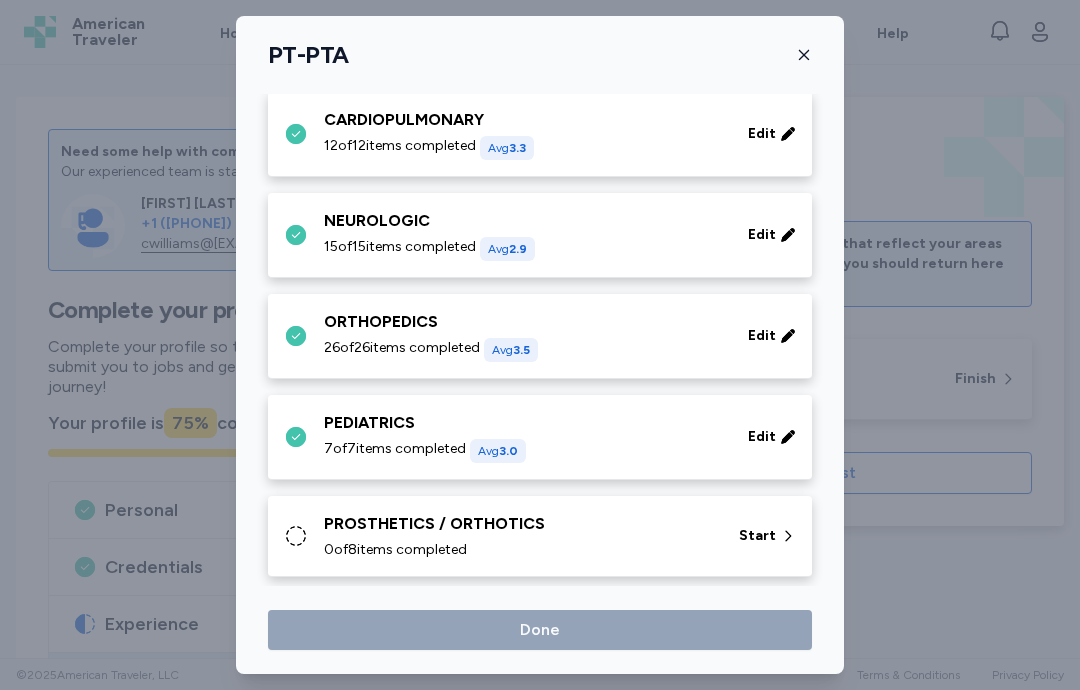 click on "PROSTHETICS / ORTHOTICS 0  of  8  items completed" at bounding box center (519, 536) 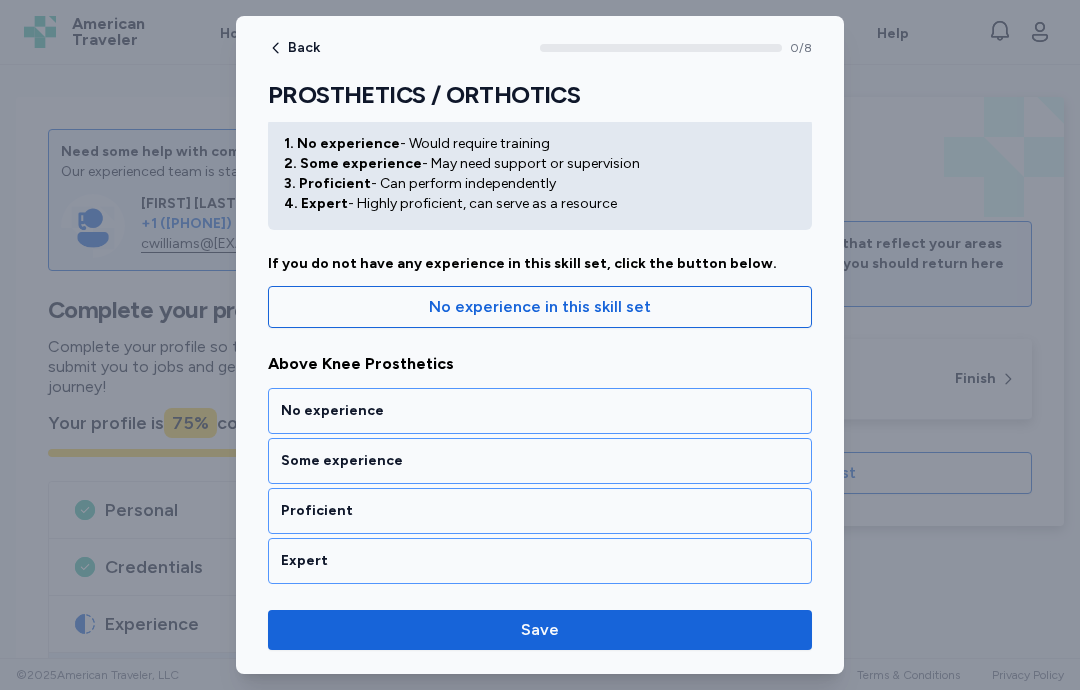 scroll, scrollTop: 75, scrollLeft: 0, axis: vertical 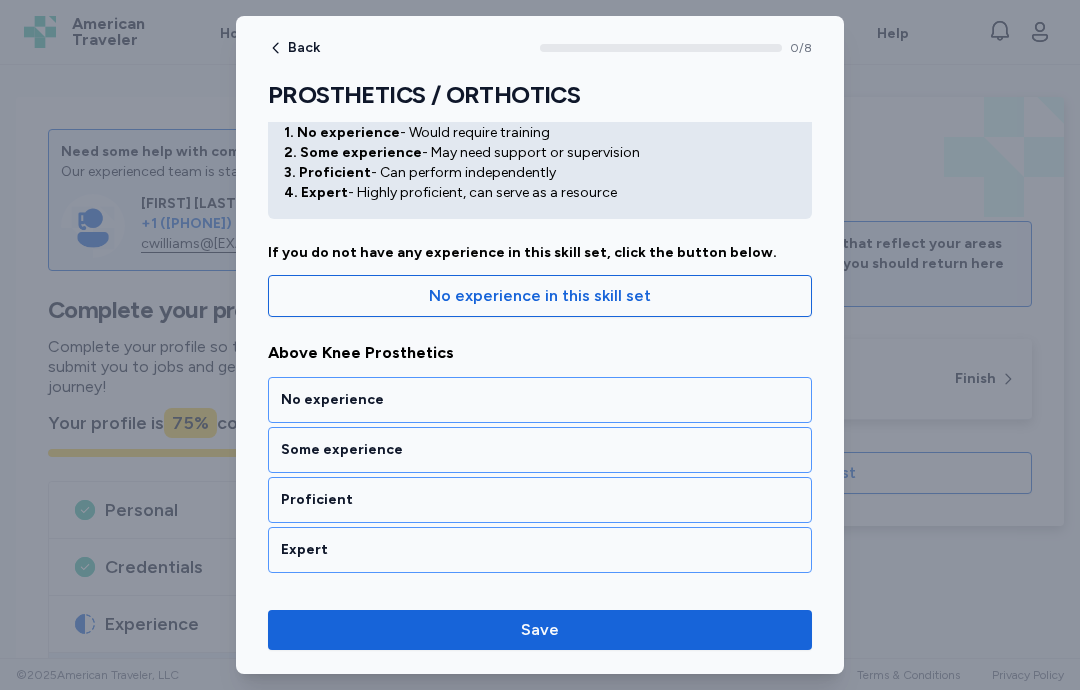 click on "Proficient" at bounding box center [540, 500] 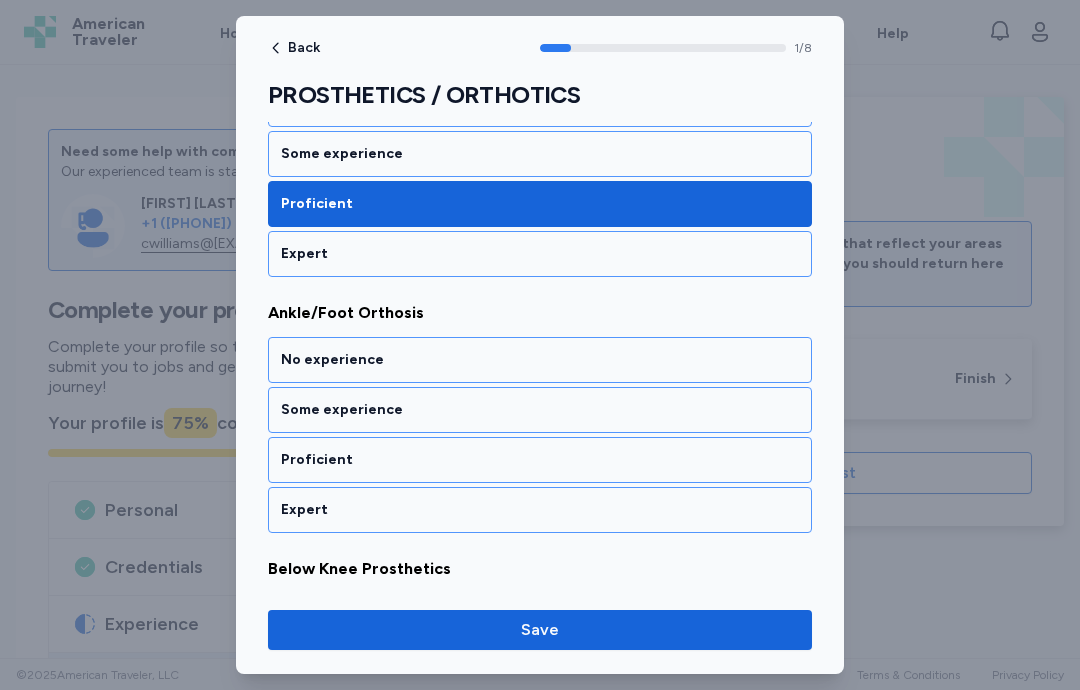 scroll, scrollTop: 434, scrollLeft: 0, axis: vertical 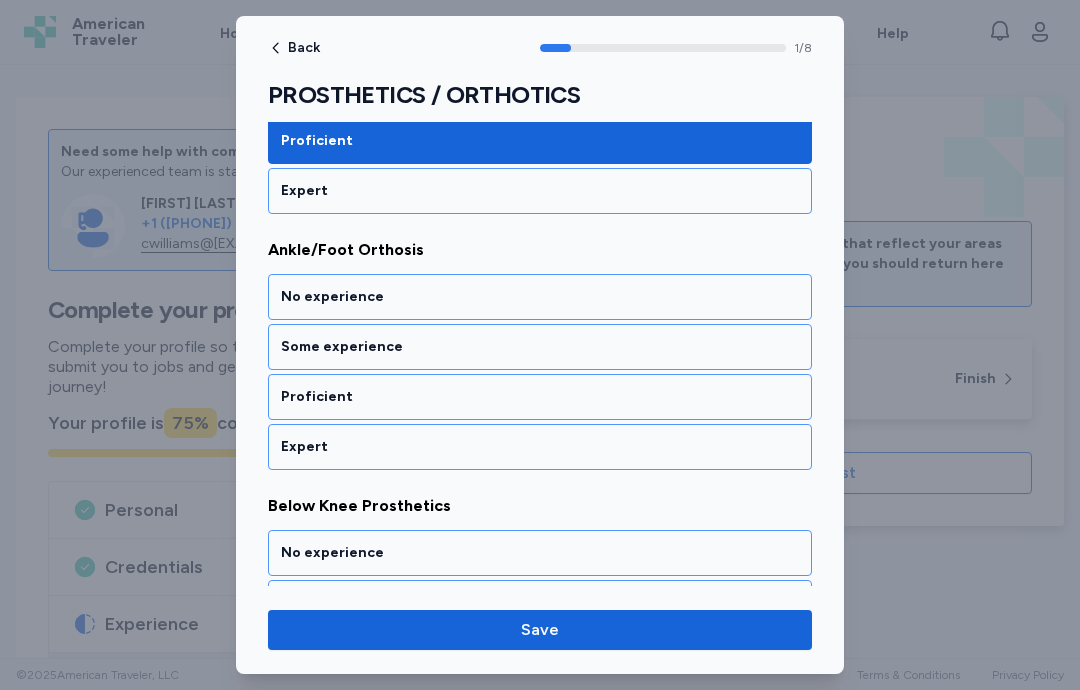click on "Proficient" at bounding box center [540, 397] 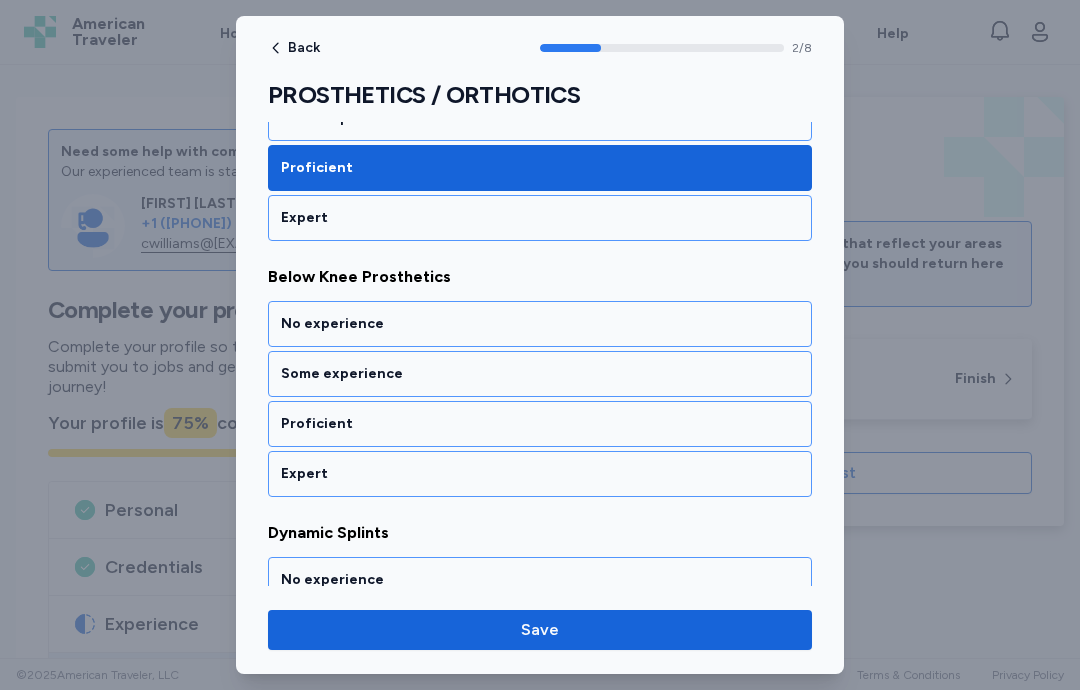 scroll, scrollTop: 690, scrollLeft: 0, axis: vertical 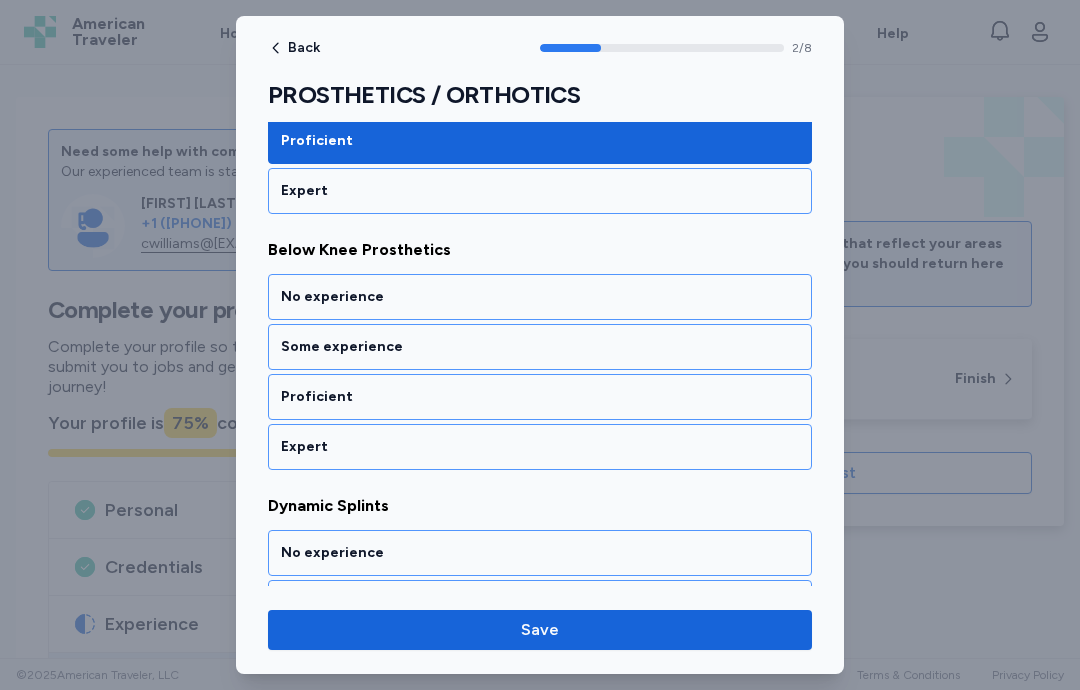 click on "Expert" at bounding box center (540, 447) 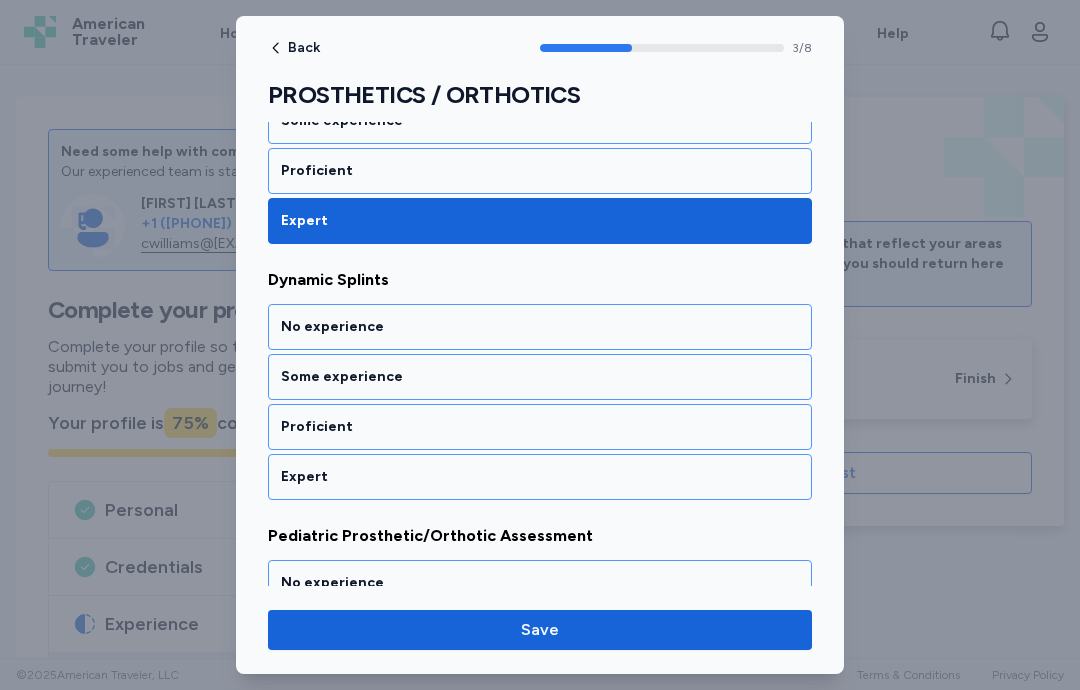 scroll, scrollTop: 946, scrollLeft: 0, axis: vertical 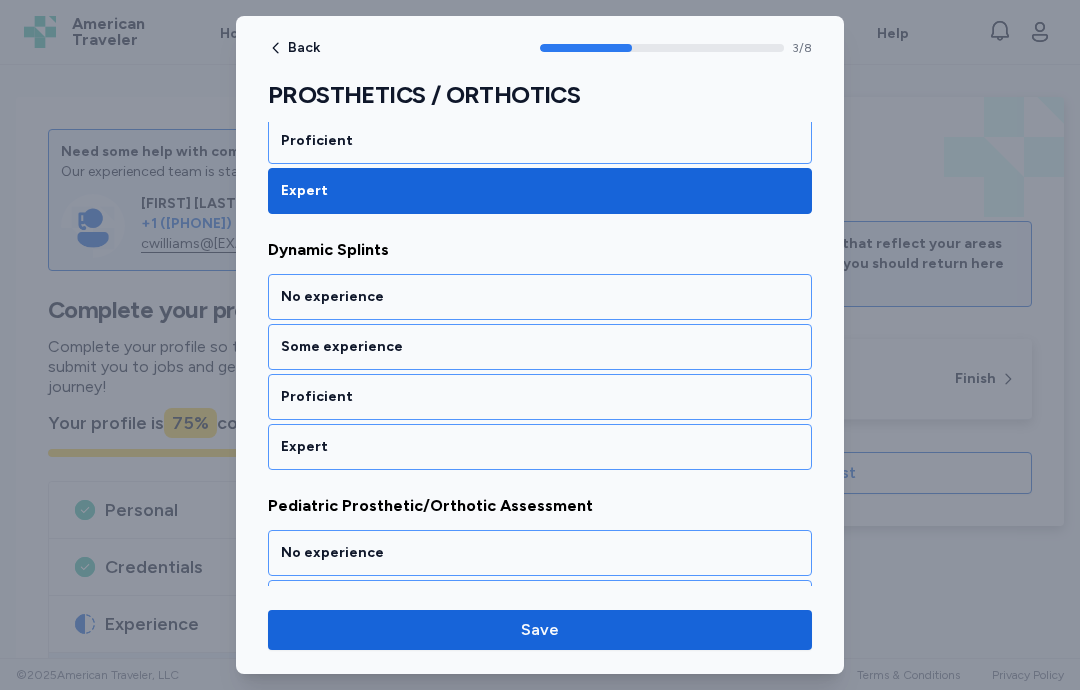 click on "Proficient" at bounding box center [540, 397] 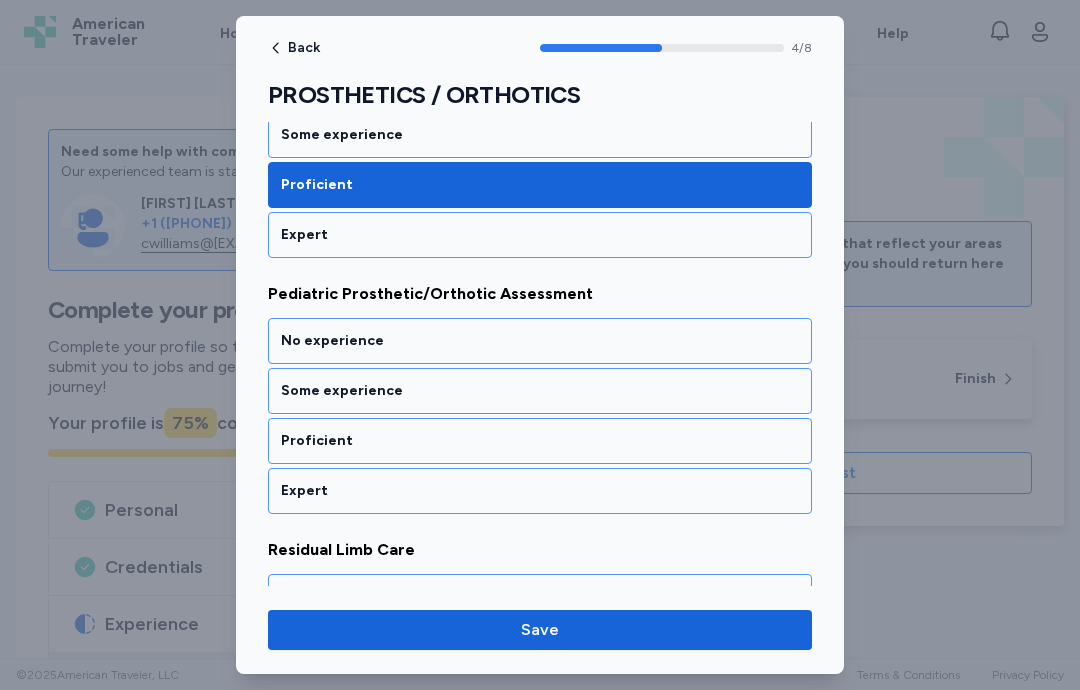 scroll, scrollTop: 1187, scrollLeft: 0, axis: vertical 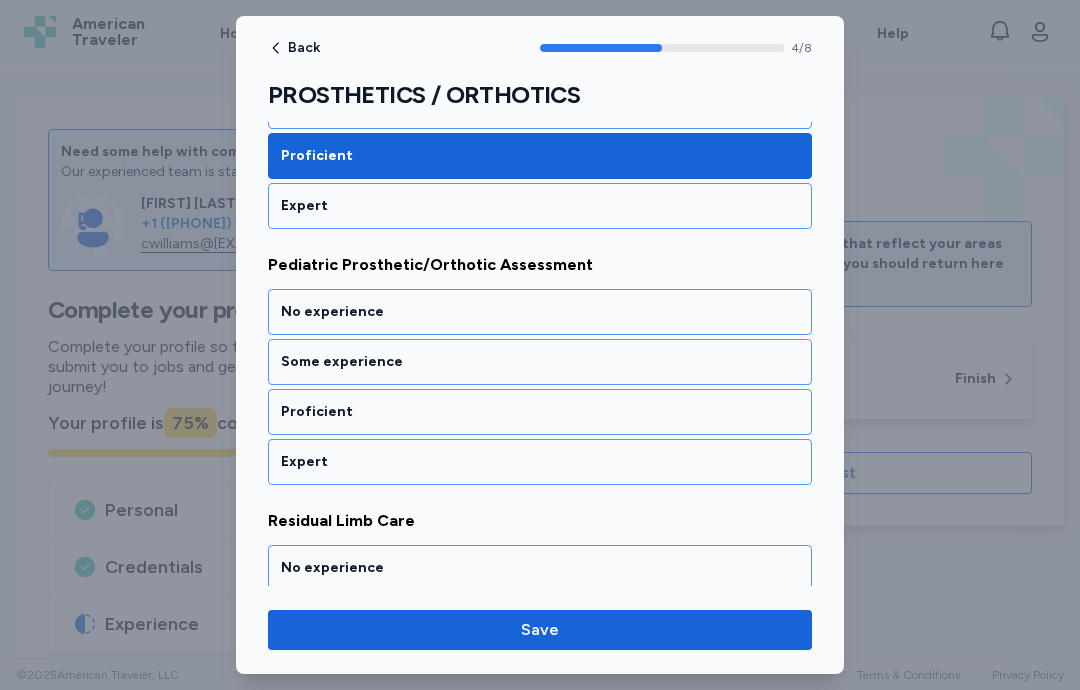 click on "No experience" at bounding box center (540, 312) 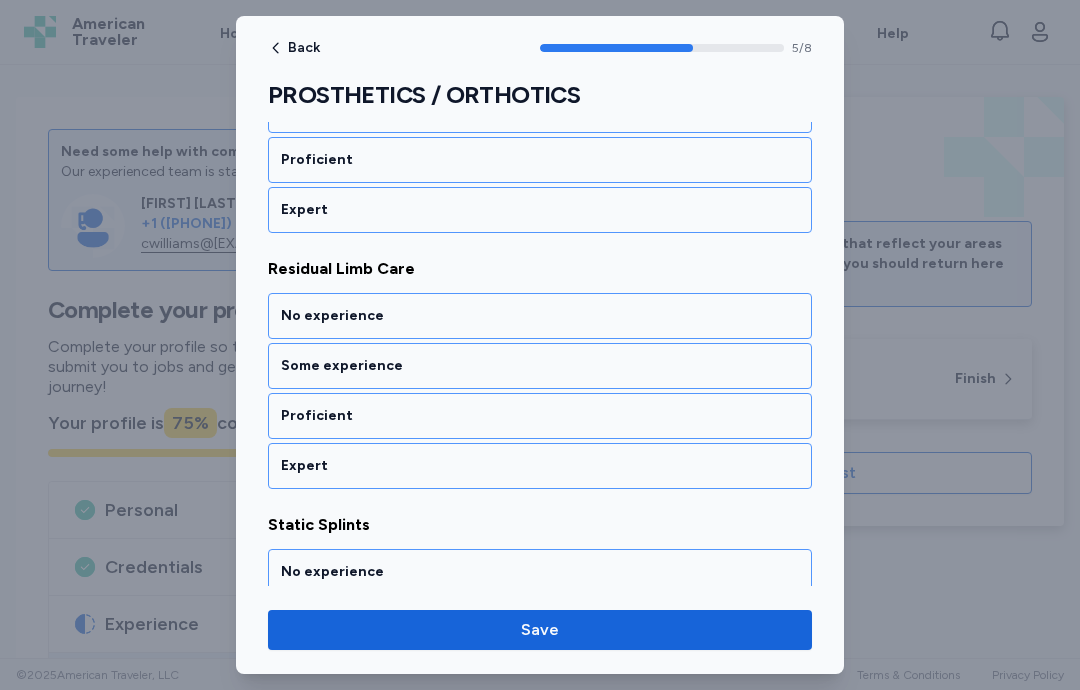 scroll, scrollTop: 1458, scrollLeft: 0, axis: vertical 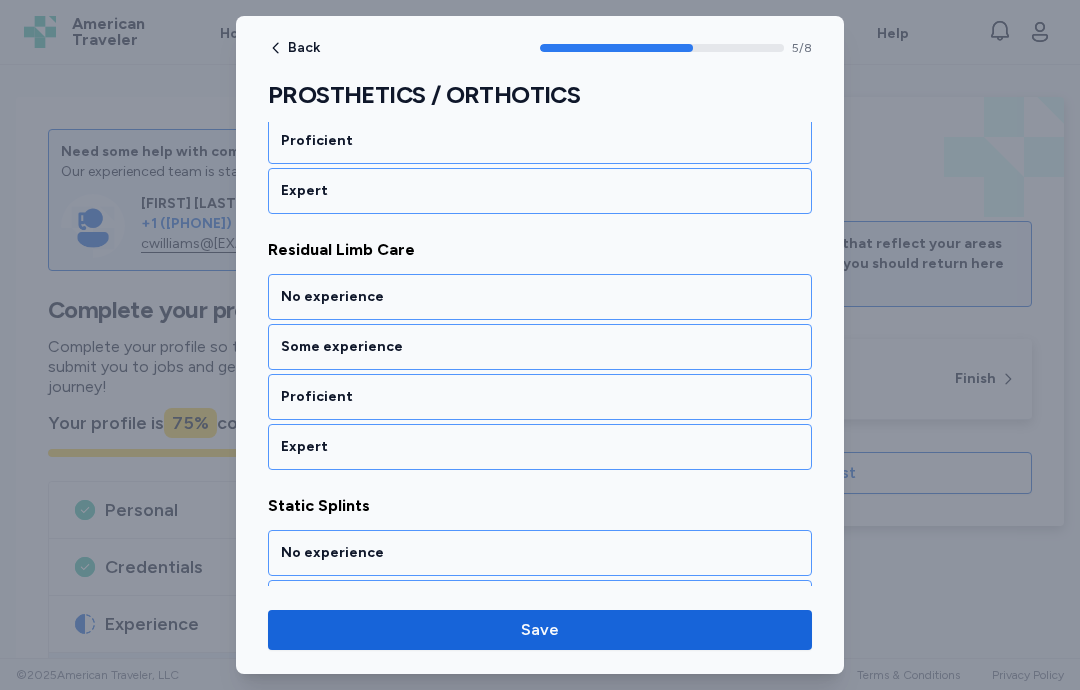 click on "Expert" at bounding box center (540, 447) 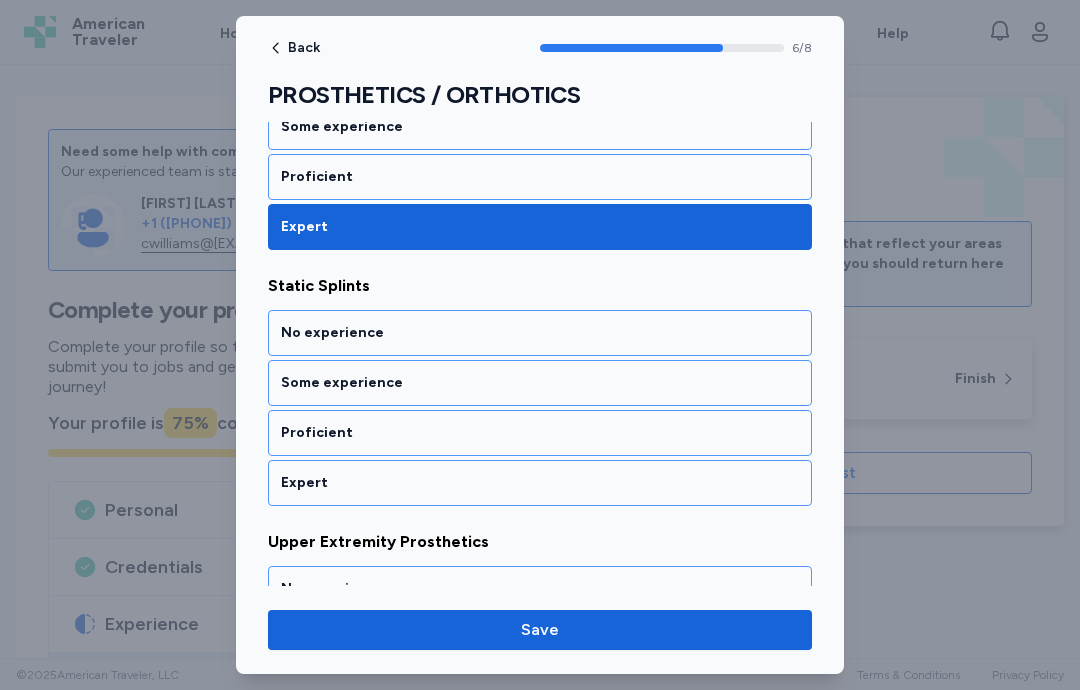 scroll, scrollTop: 1714, scrollLeft: 0, axis: vertical 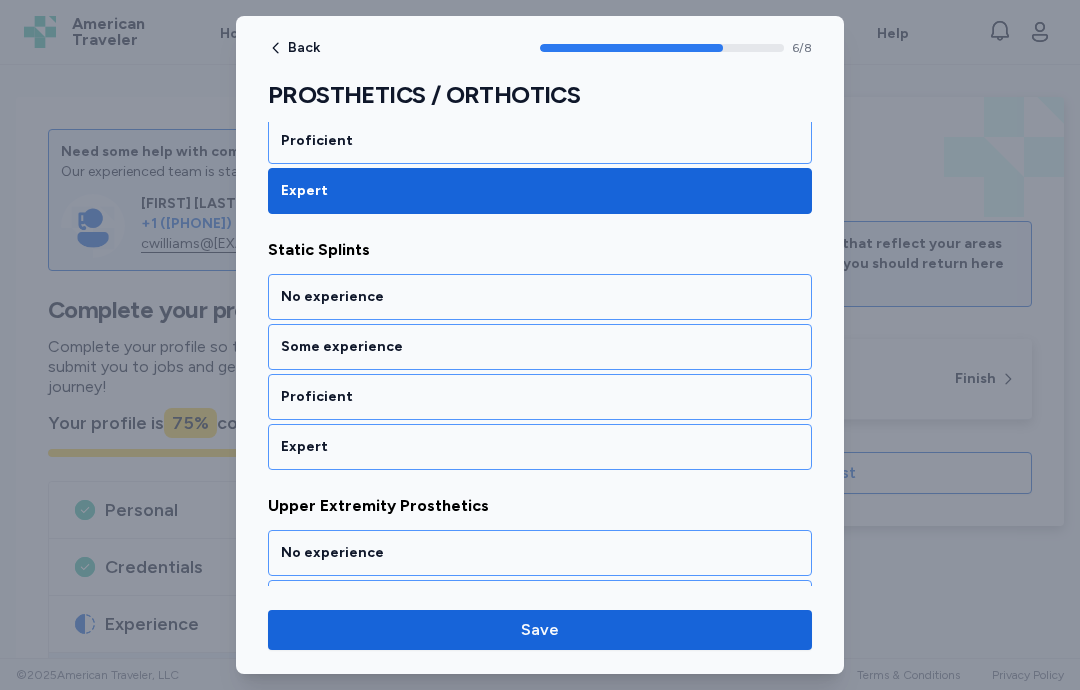 click on "Expert" at bounding box center (540, 447) 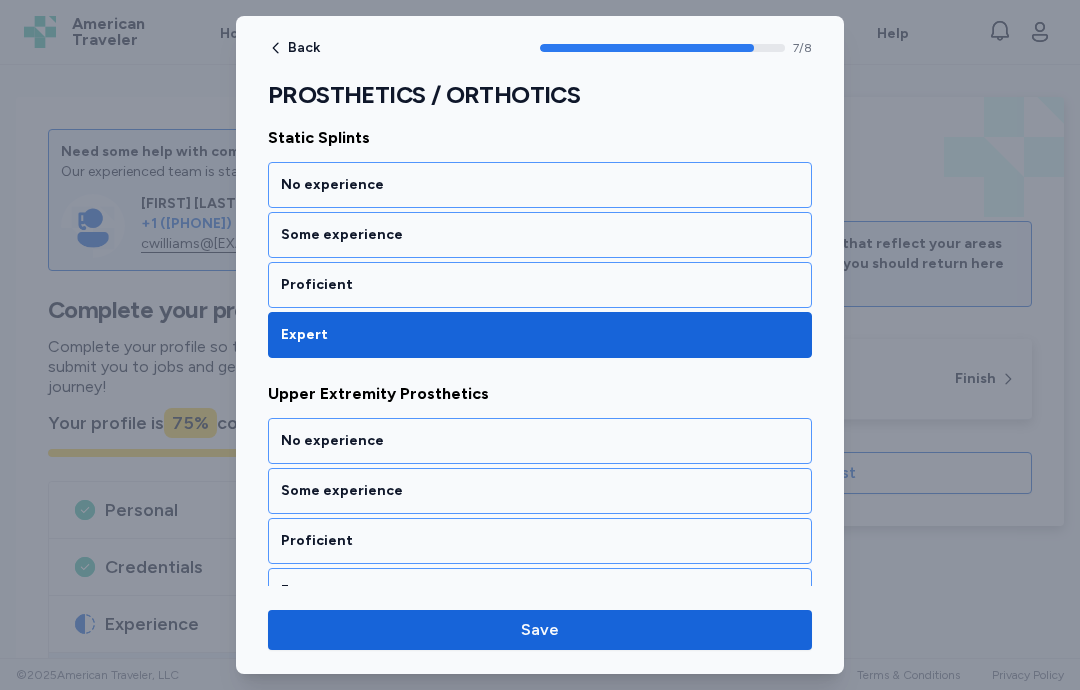 scroll, scrollTop: 1858, scrollLeft: 0, axis: vertical 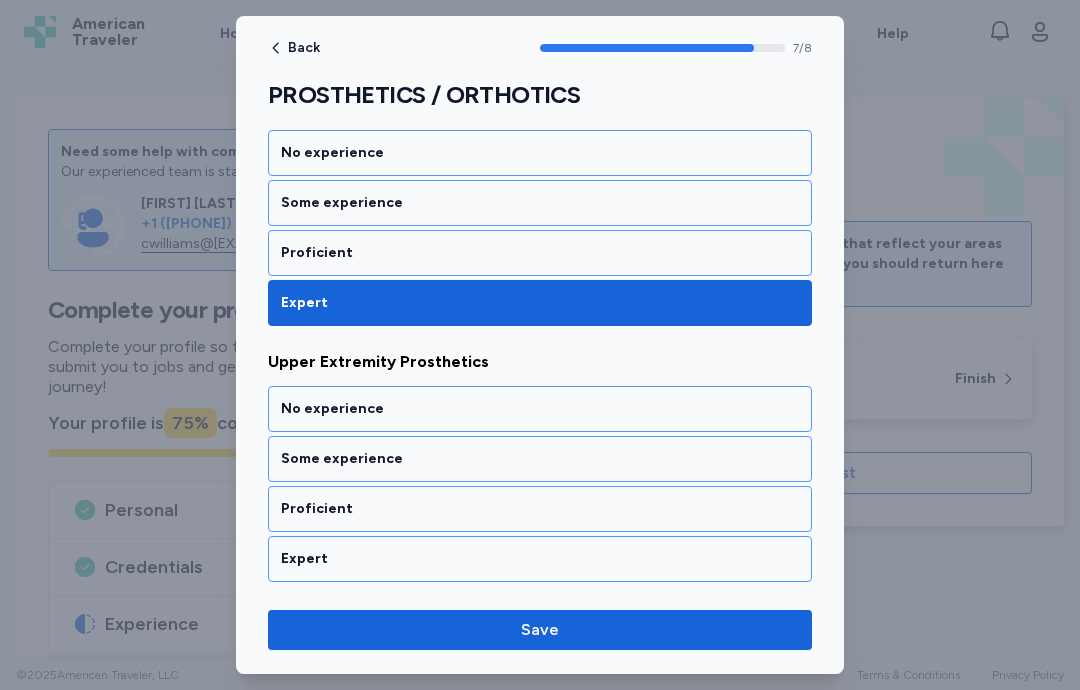 click on "Proficient" at bounding box center [540, 253] 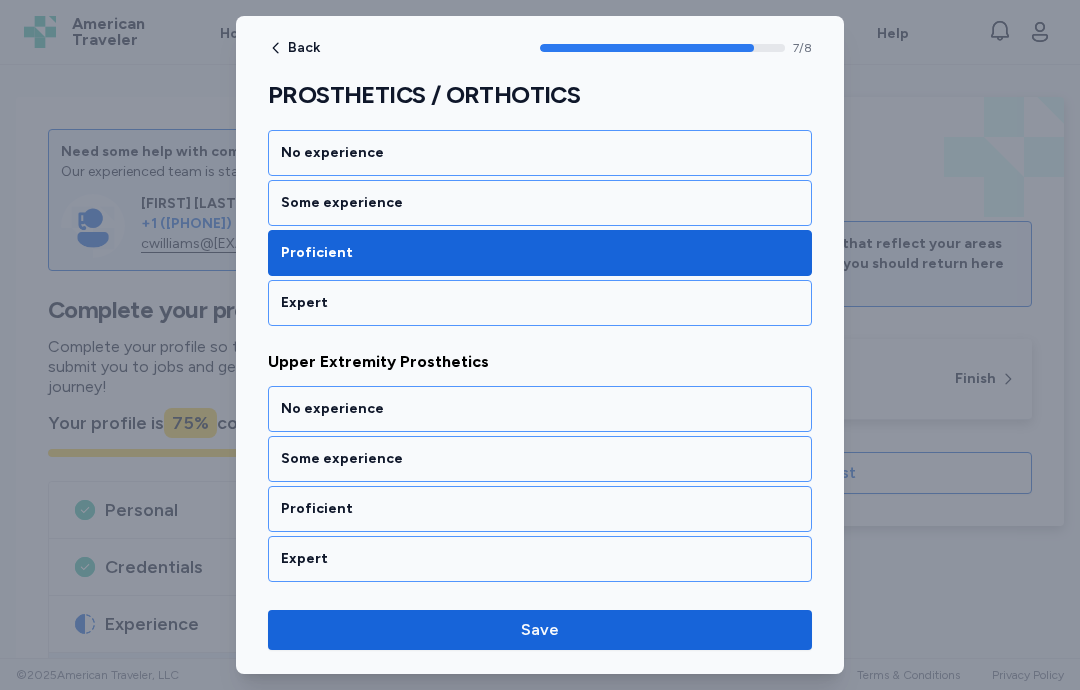 click on "Some experience" at bounding box center (540, 459) 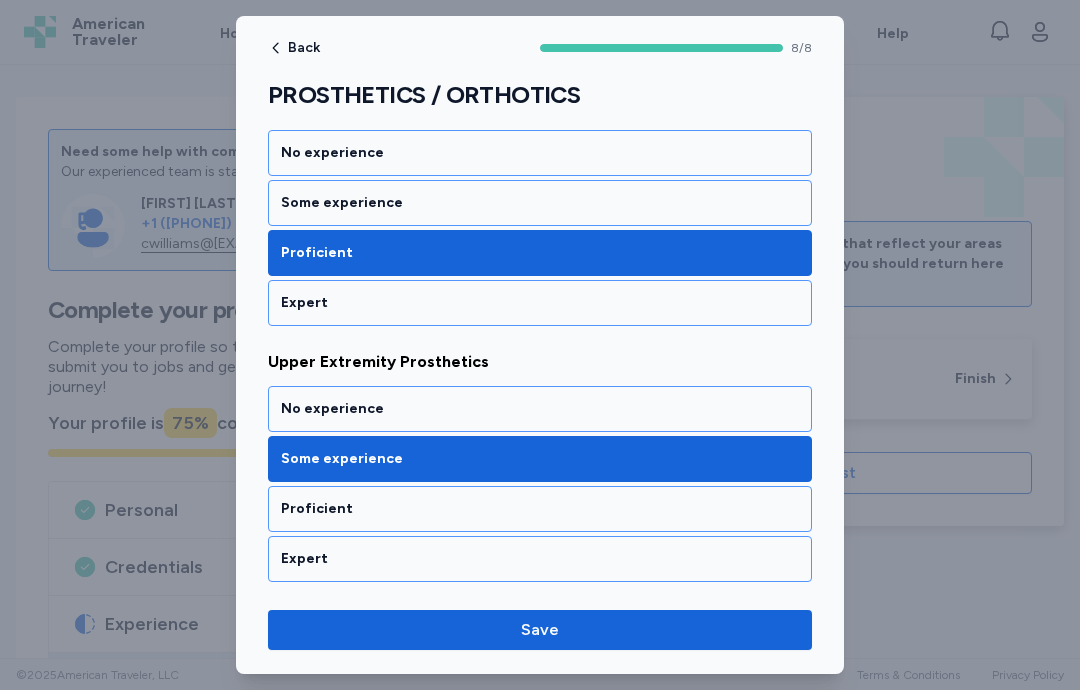 scroll, scrollTop: 1858, scrollLeft: 0, axis: vertical 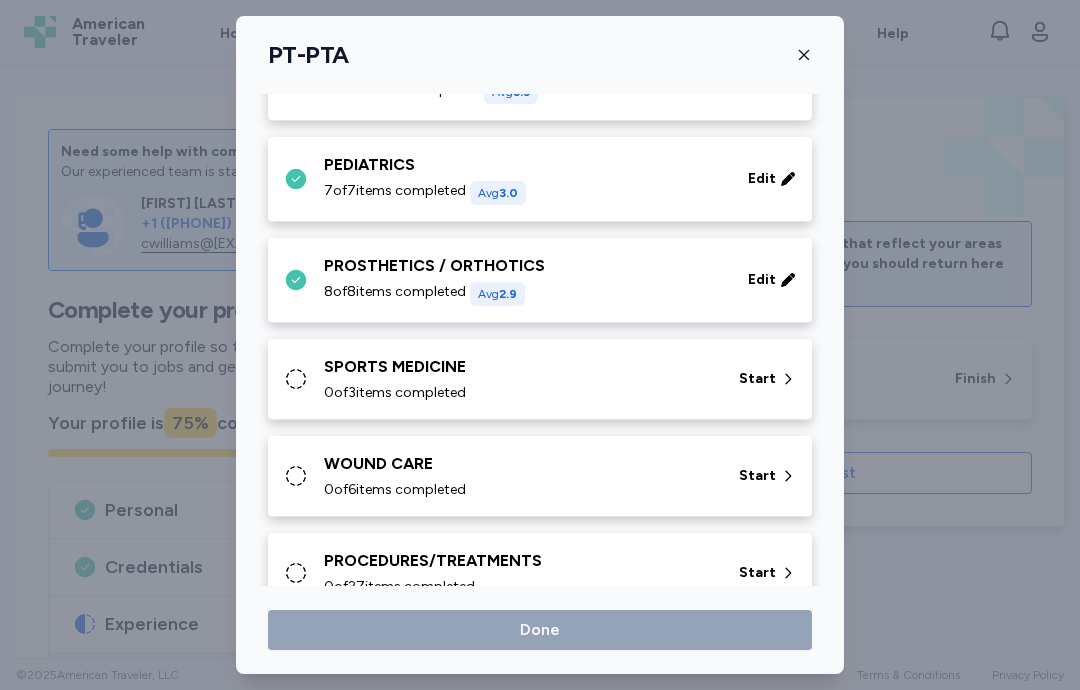 click on "SPORTS MEDICINE" at bounding box center [519, 367] 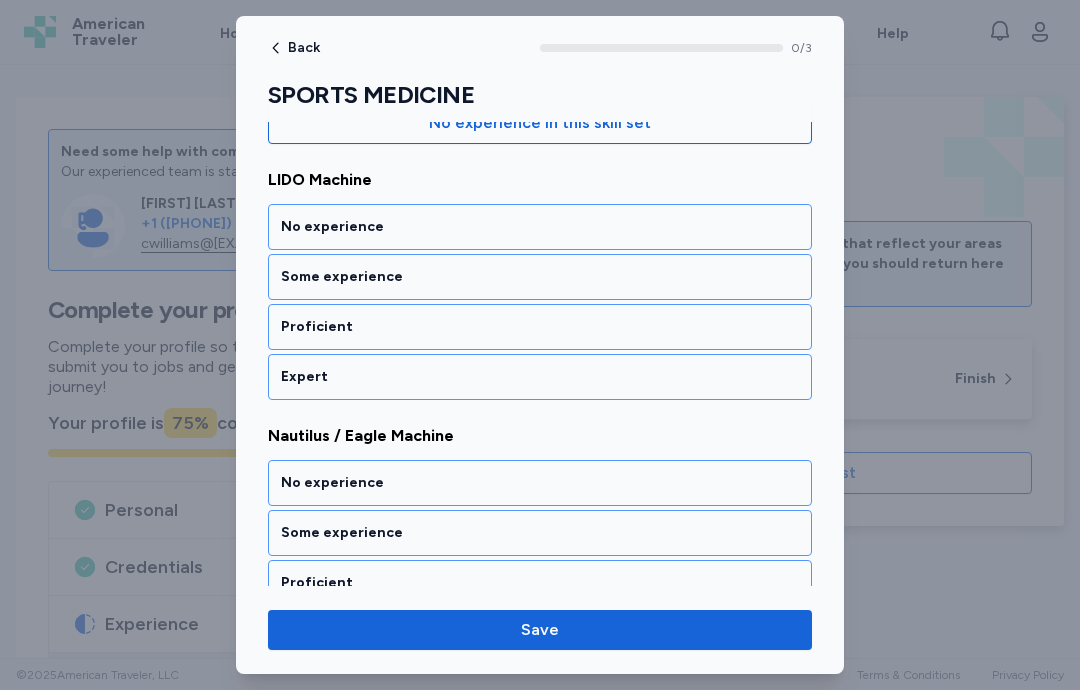 scroll, scrollTop: 223, scrollLeft: 0, axis: vertical 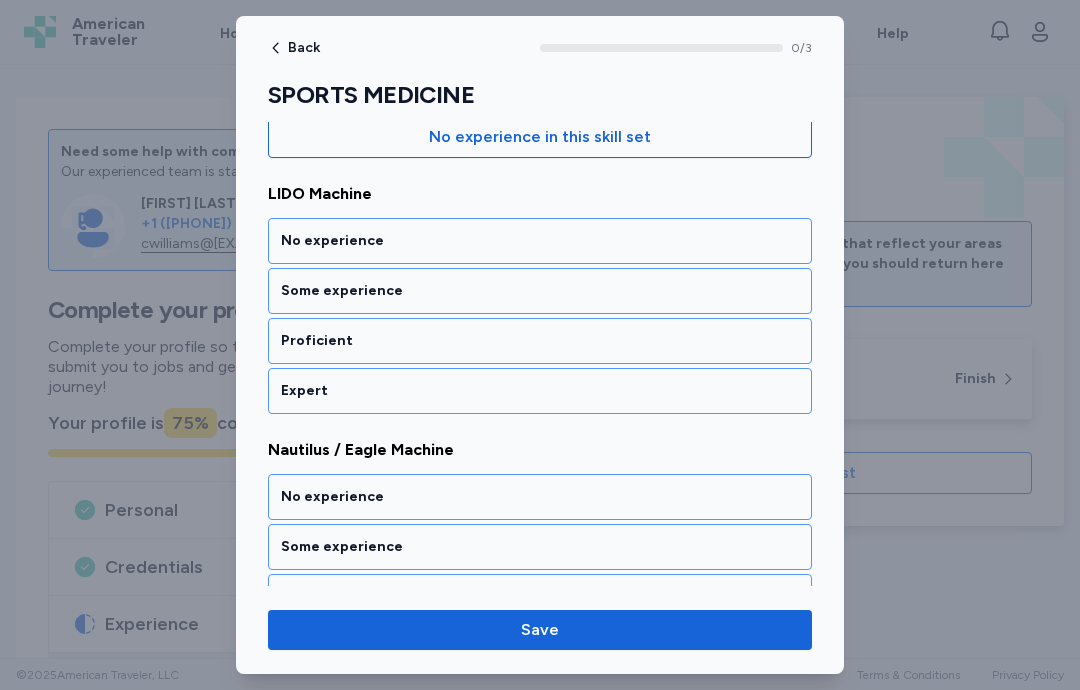 click on "No experience" at bounding box center [540, 241] 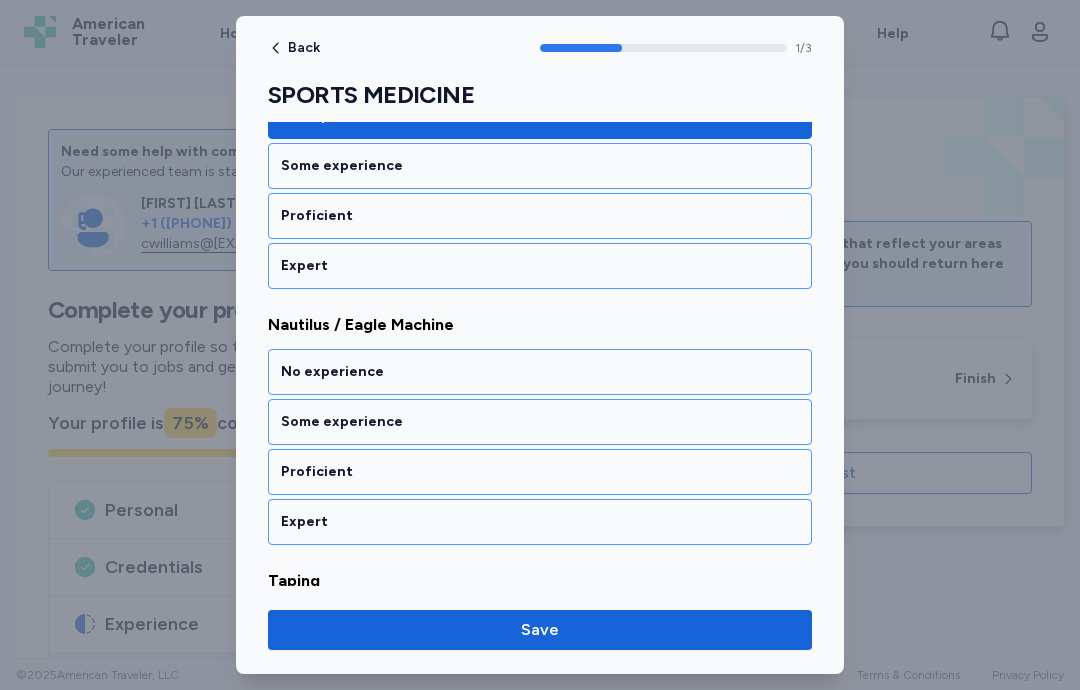 scroll, scrollTop: 361, scrollLeft: 0, axis: vertical 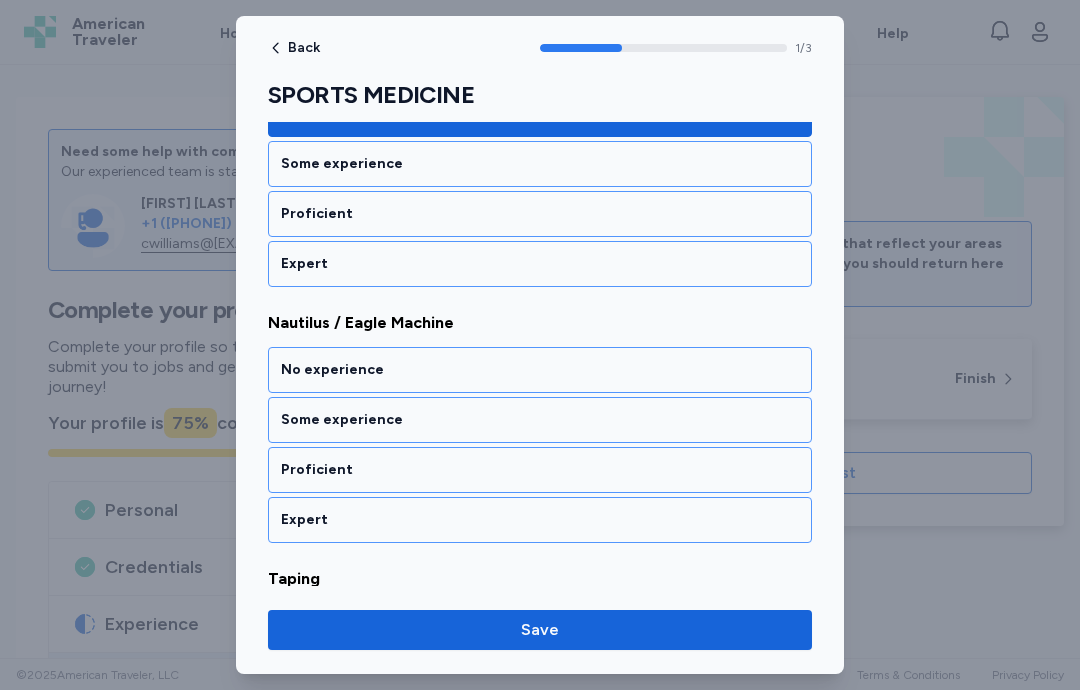 click on "Proficient" at bounding box center (540, 470) 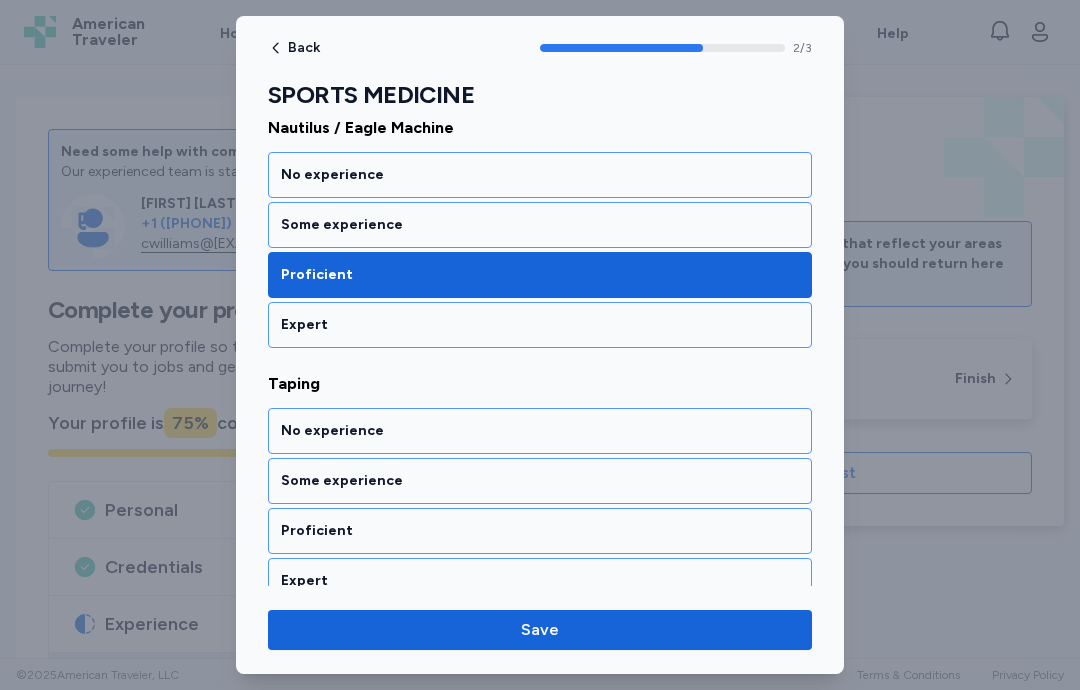 scroll, scrollTop: 578, scrollLeft: 0, axis: vertical 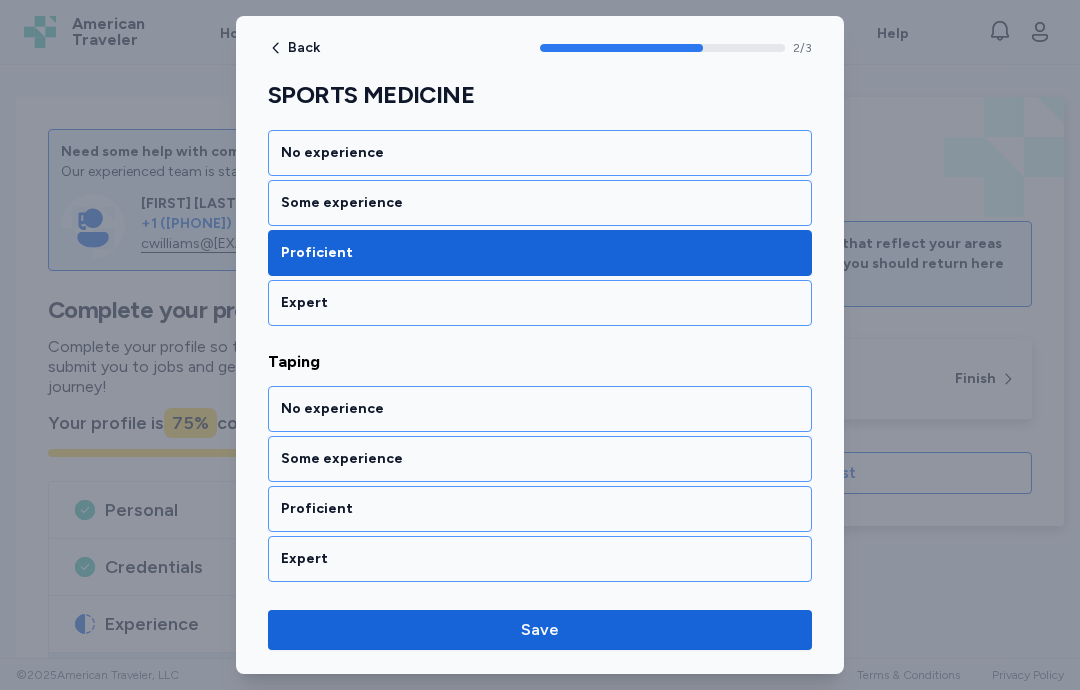 click on "Some experience" at bounding box center [540, 459] 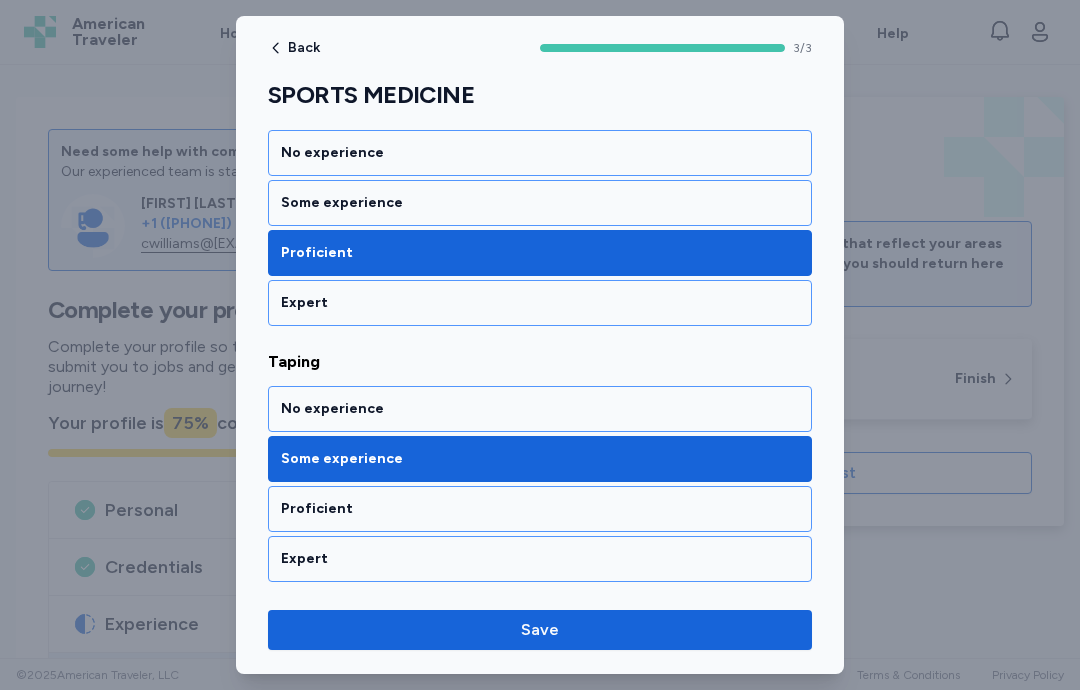 click on "Save" at bounding box center [540, 630] 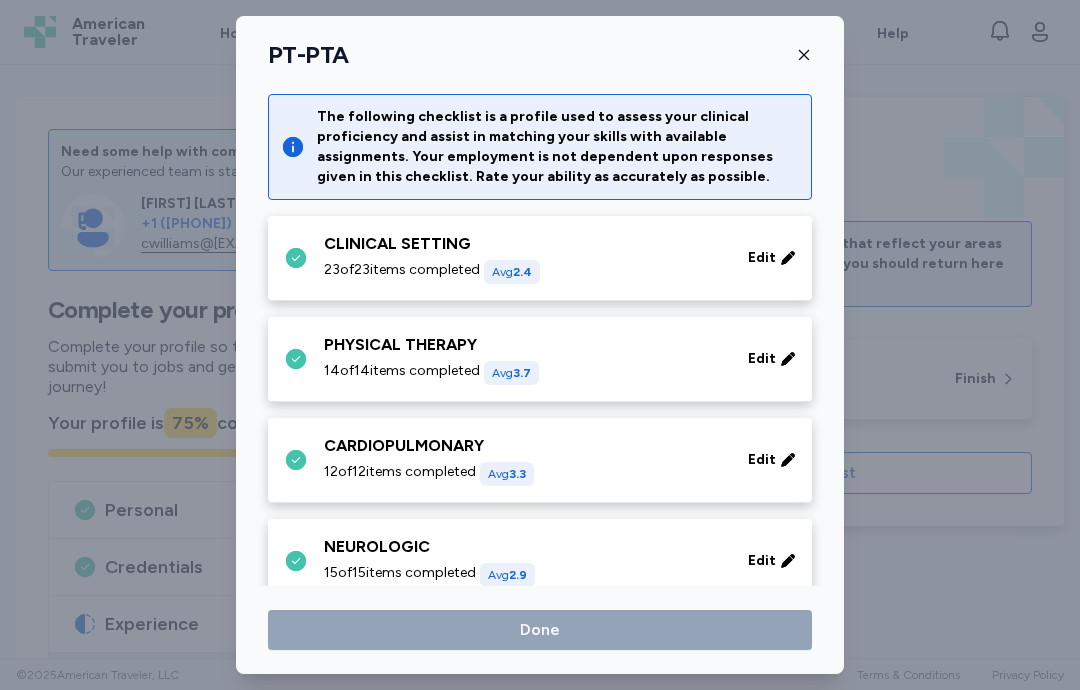 scroll, scrollTop: 584, scrollLeft: 0, axis: vertical 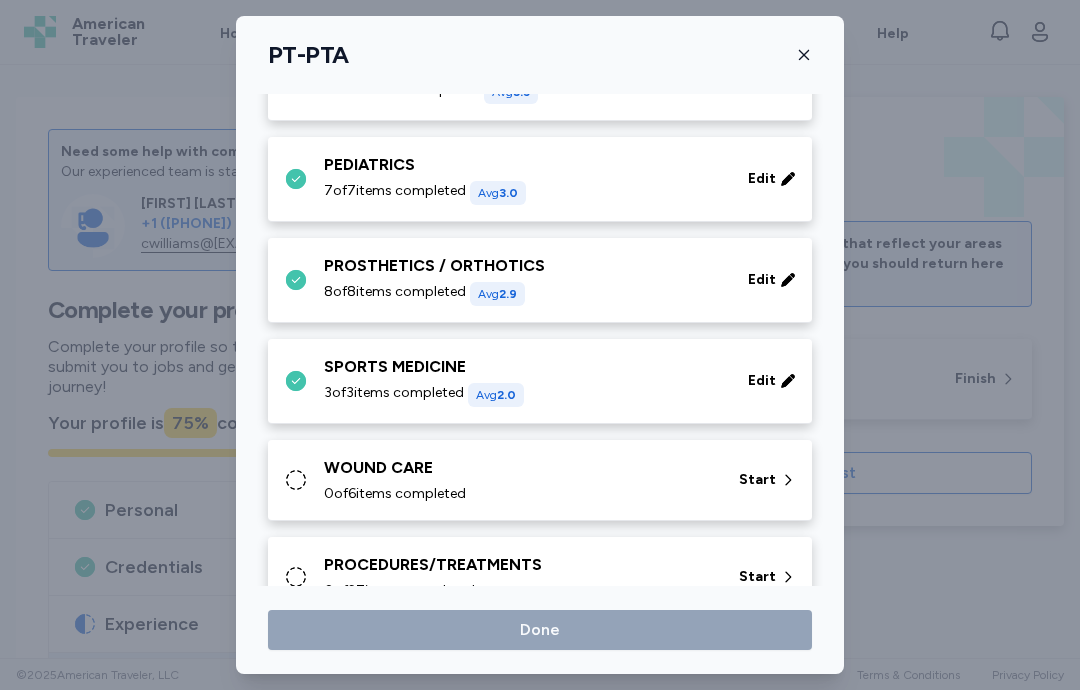 click on "WOUND CARE 0  of  6  items completed" at bounding box center (519, 480) 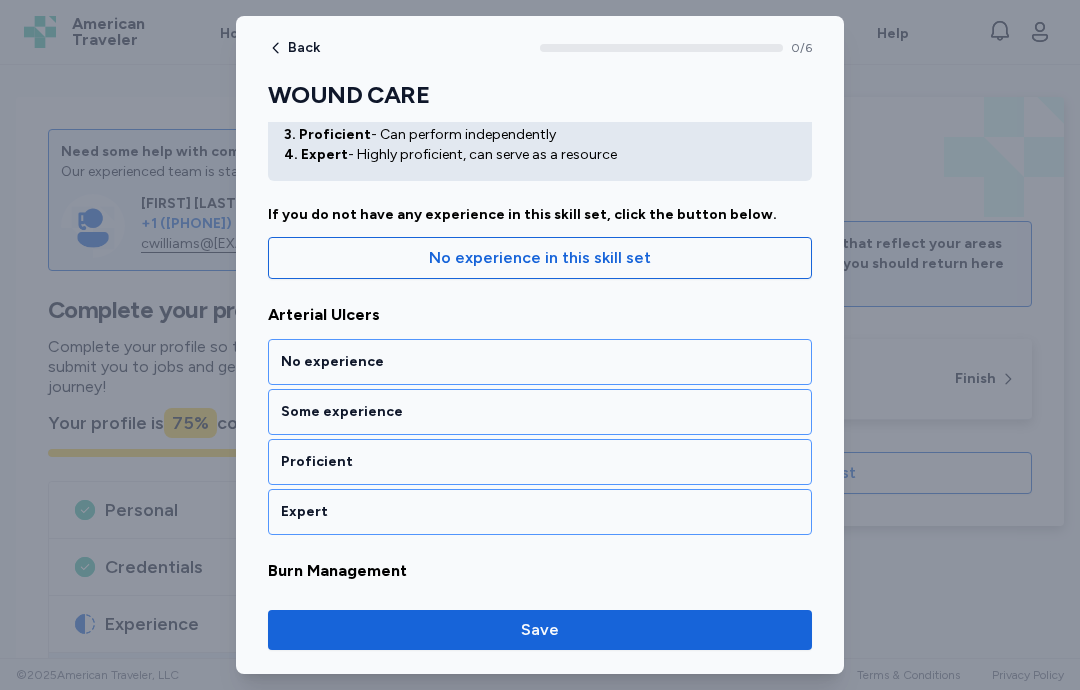 scroll, scrollTop: 114, scrollLeft: 0, axis: vertical 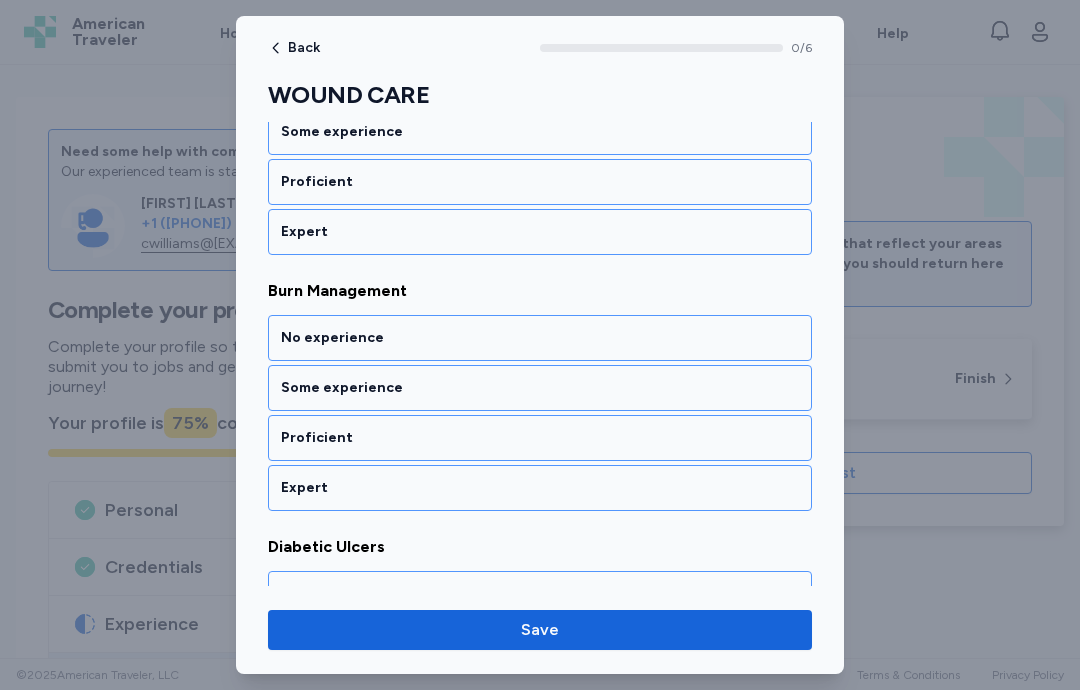 click on "Some experience" at bounding box center [540, 388] 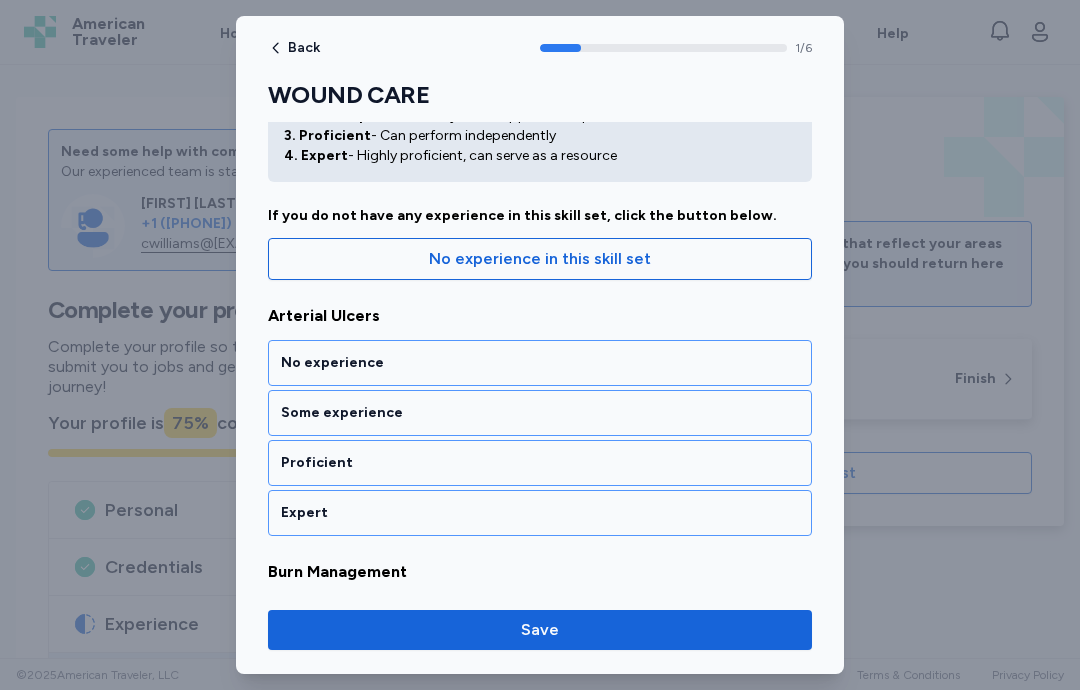 scroll, scrollTop: 117, scrollLeft: 0, axis: vertical 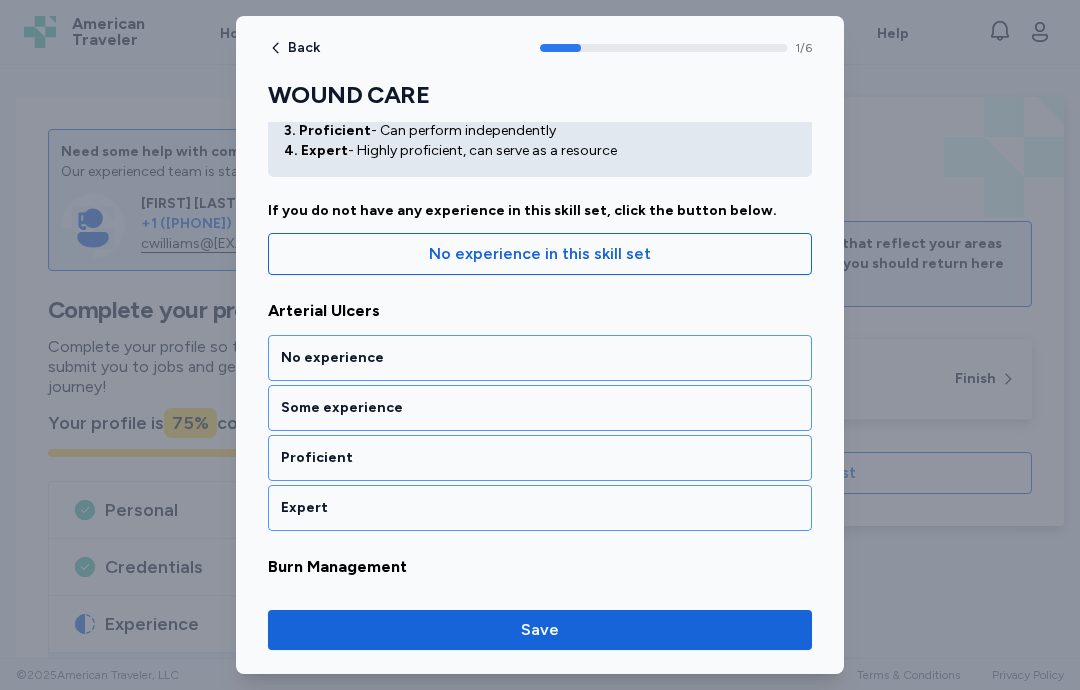 click on "No experience" at bounding box center (540, 358) 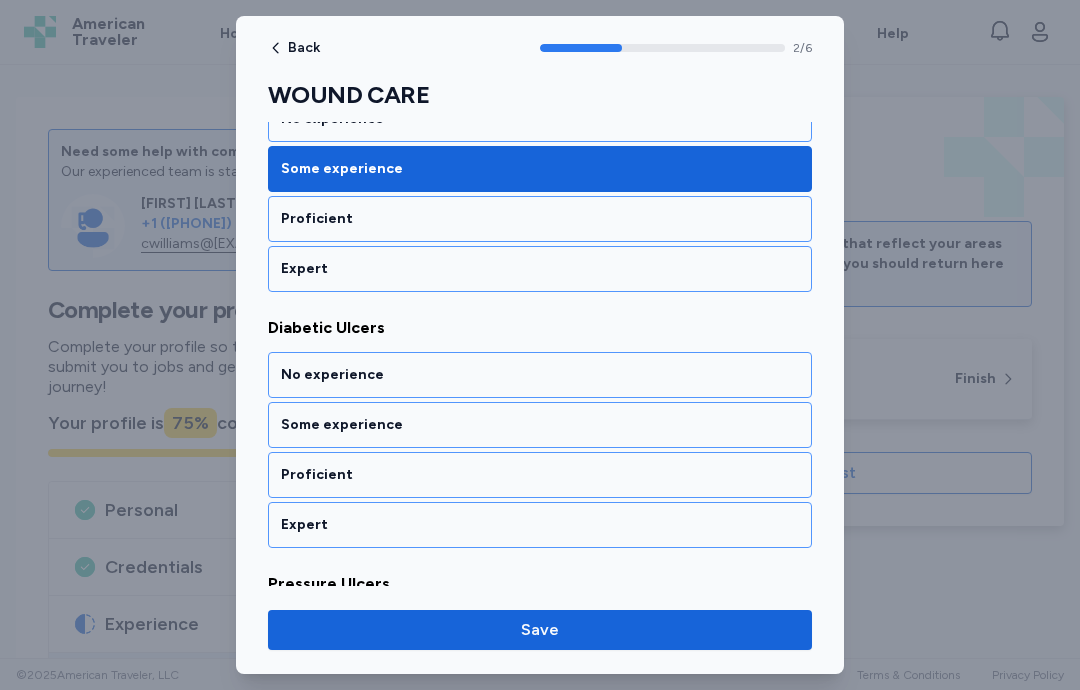 scroll, scrollTop: 609, scrollLeft: 0, axis: vertical 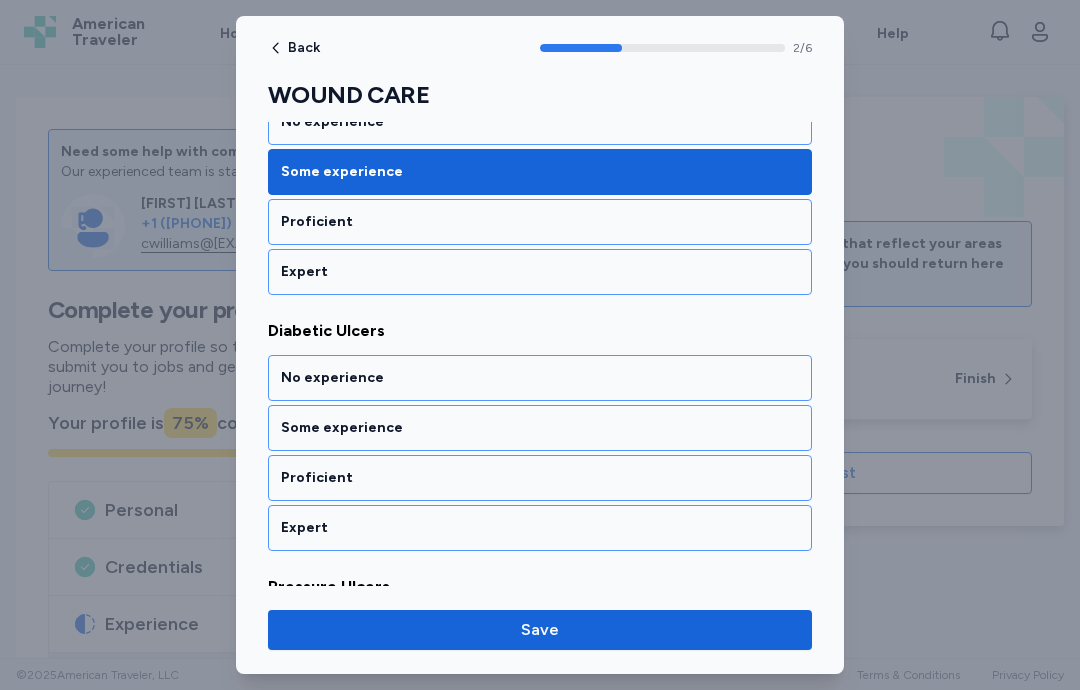 click on "Some experience" at bounding box center (540, 428) 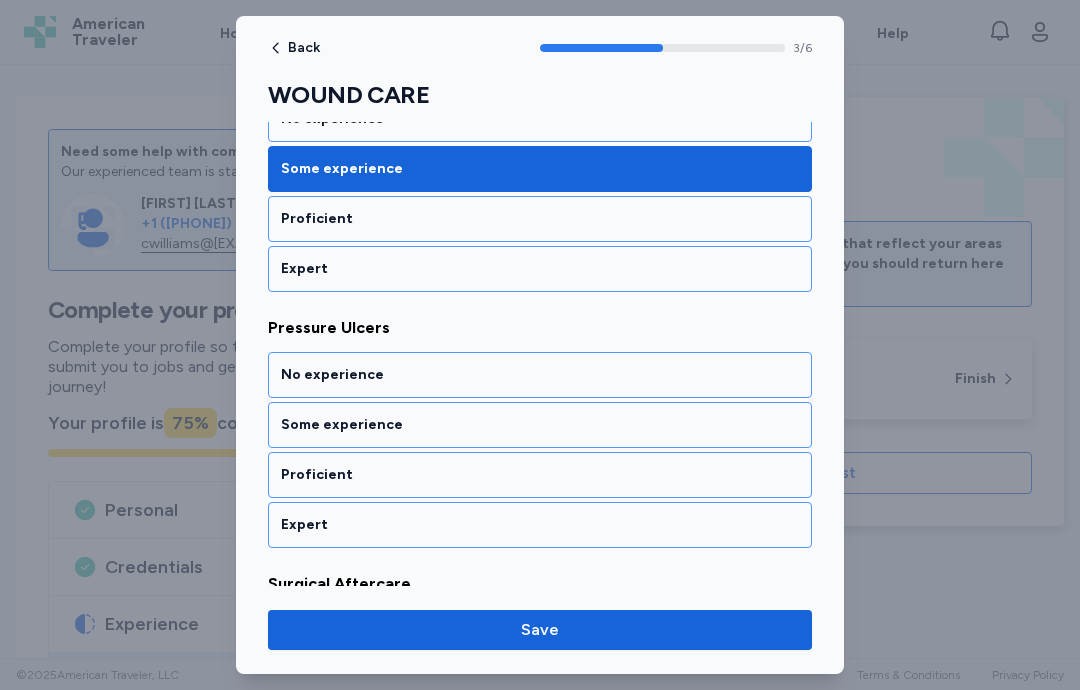 scroll, scrollTop: 946, scrollLeft: 0, axis: vertical 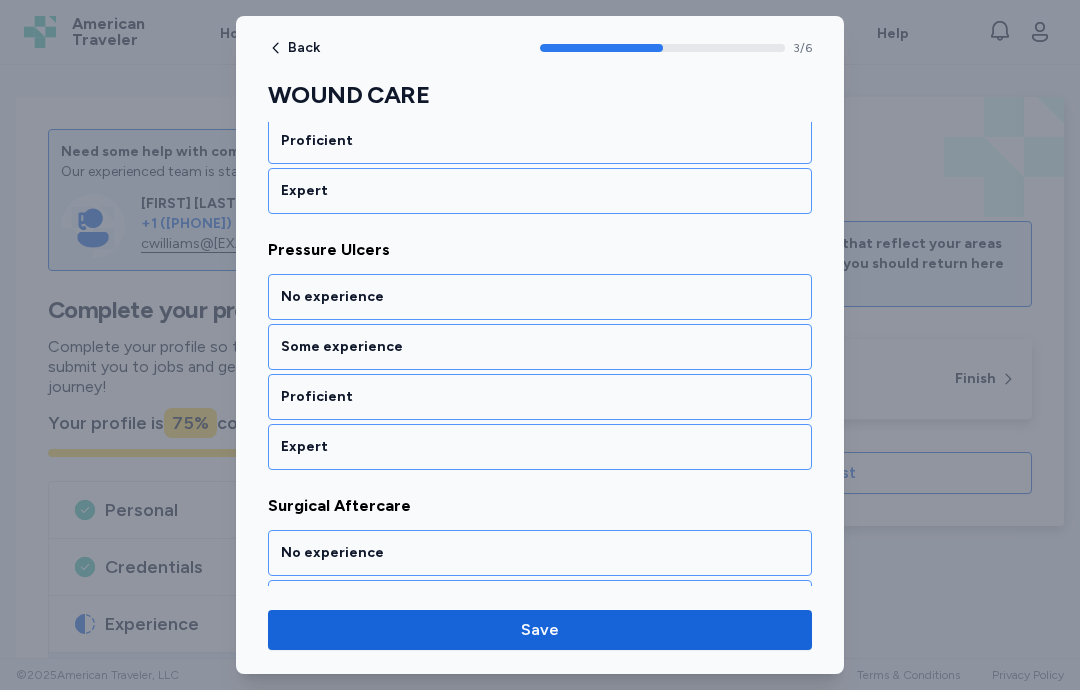 click on "Some experience" at bounding box center (540, 347) 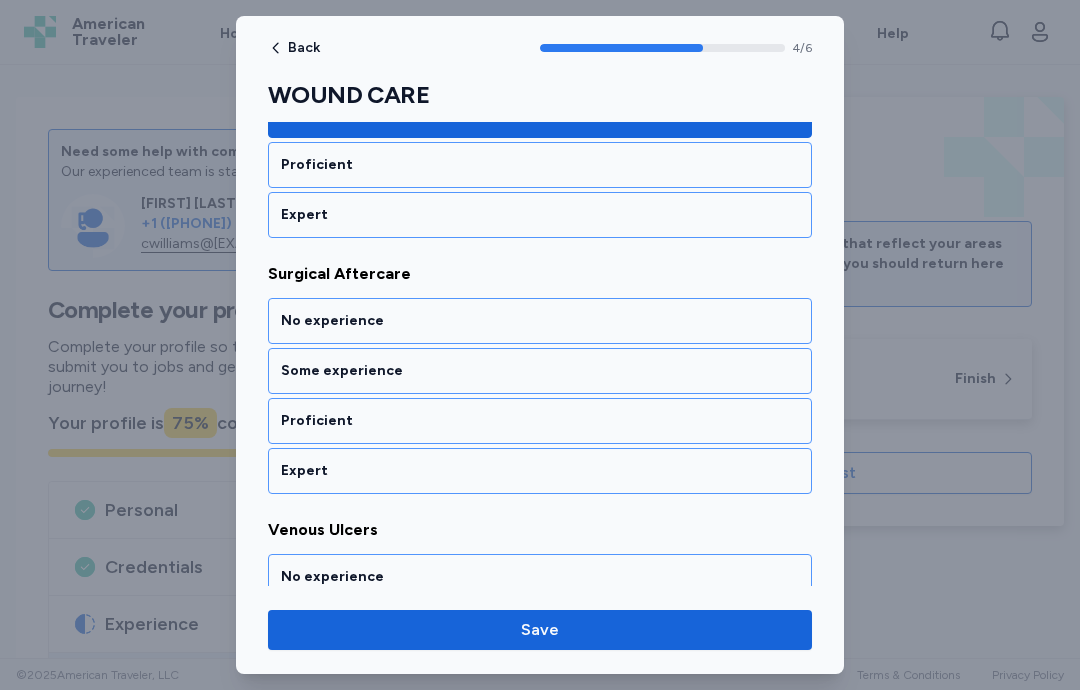 scroll, scrollTop: 1202, scrollLeft: 0, axis: vertical 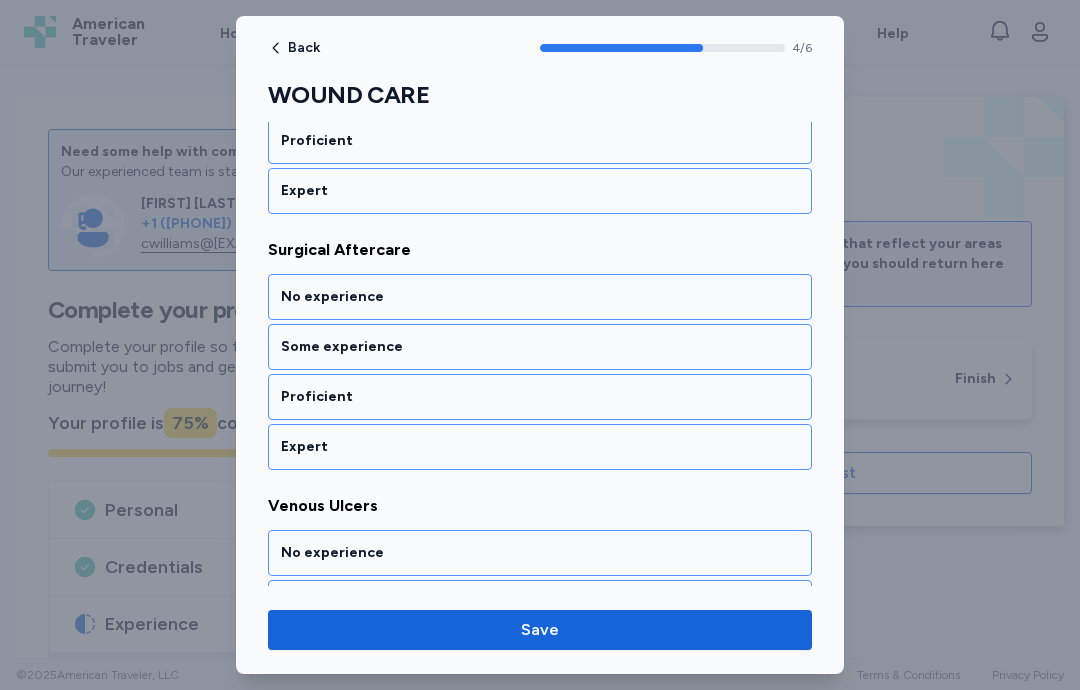 click on "Proficient" at bounding box center [540, 397] 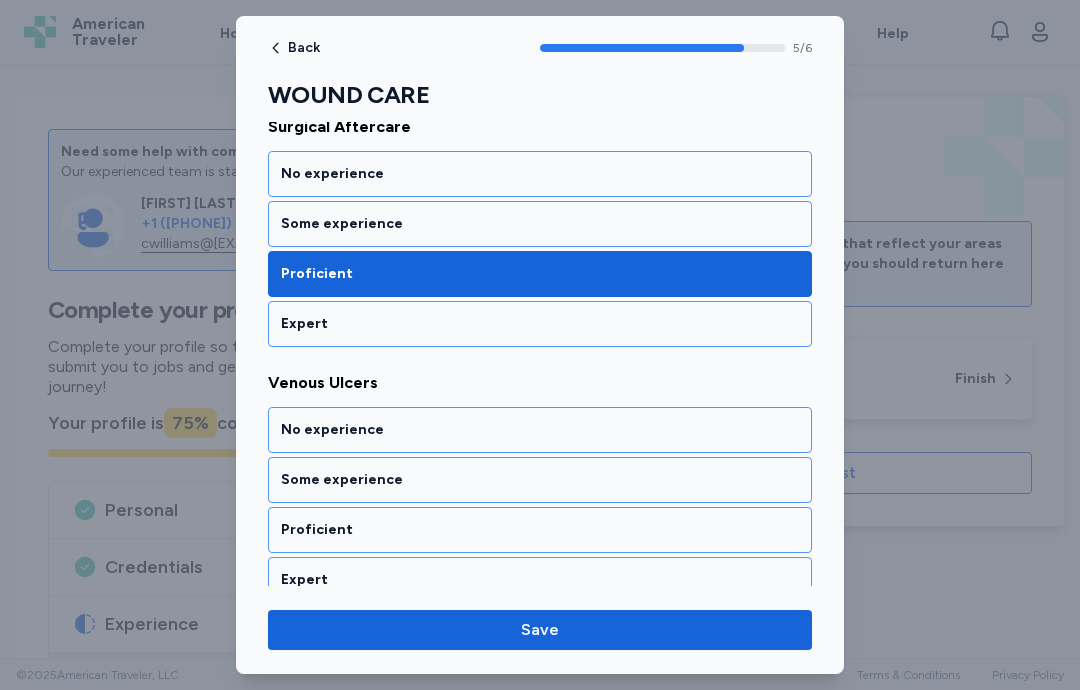 scroll, scrollTop: 1346, scrollLeft: 0, axis: vertical 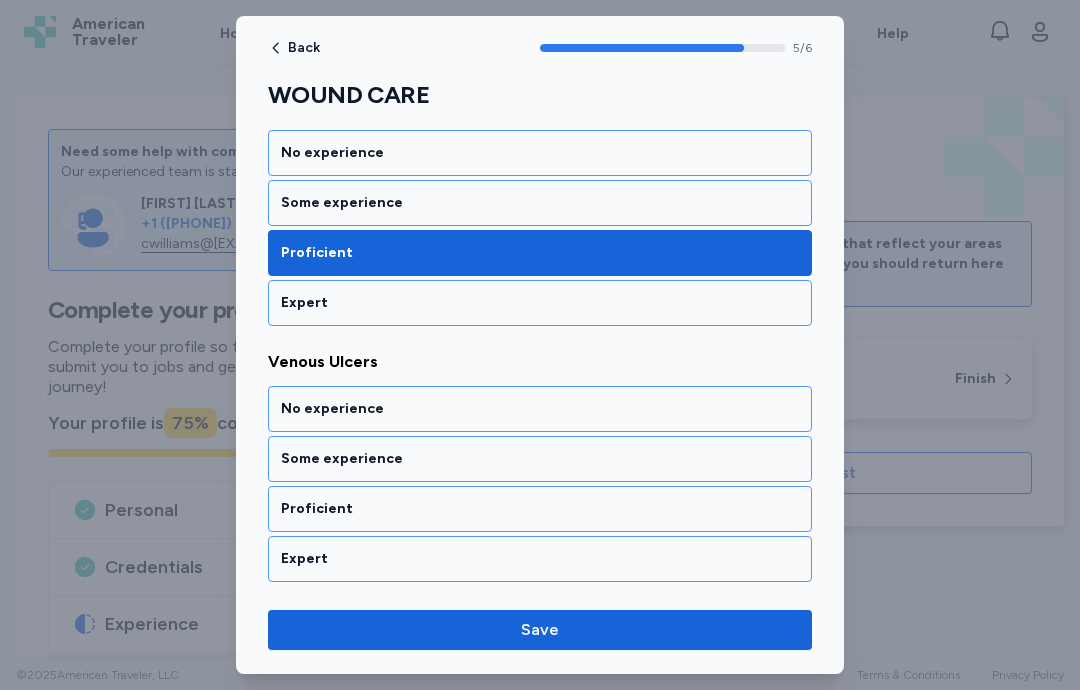 click on "Some experience" at bounding box center (540, 459) 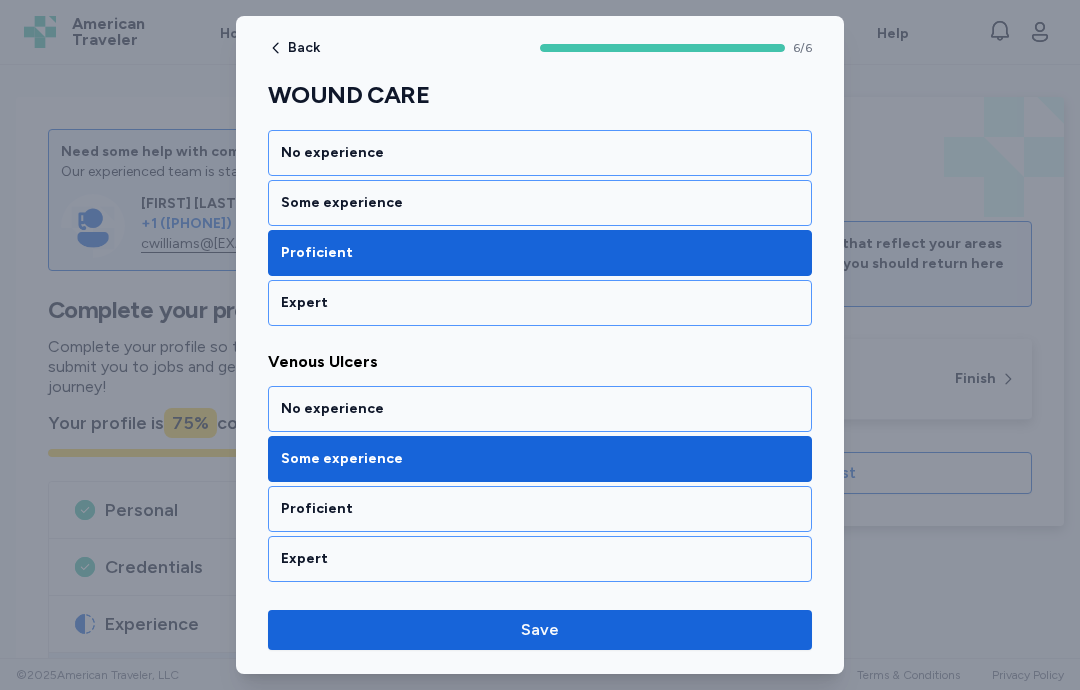click on "Save" at bounding box center [540, 630] 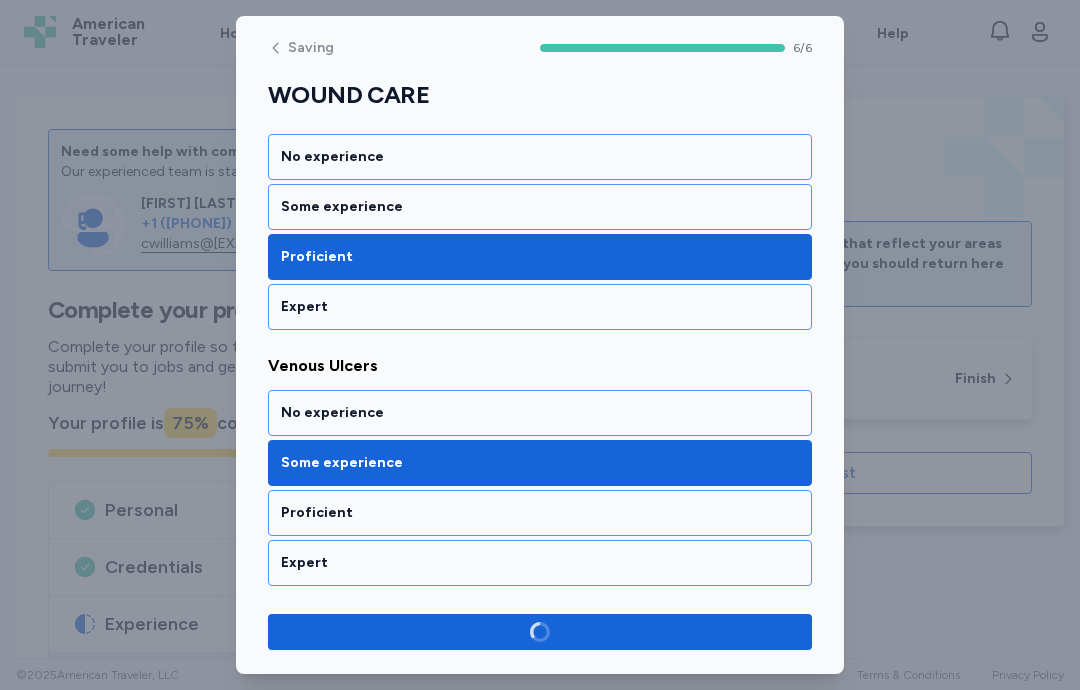 scroll, scrollTop: 1342, scrollLeft: 0, axis: vertical 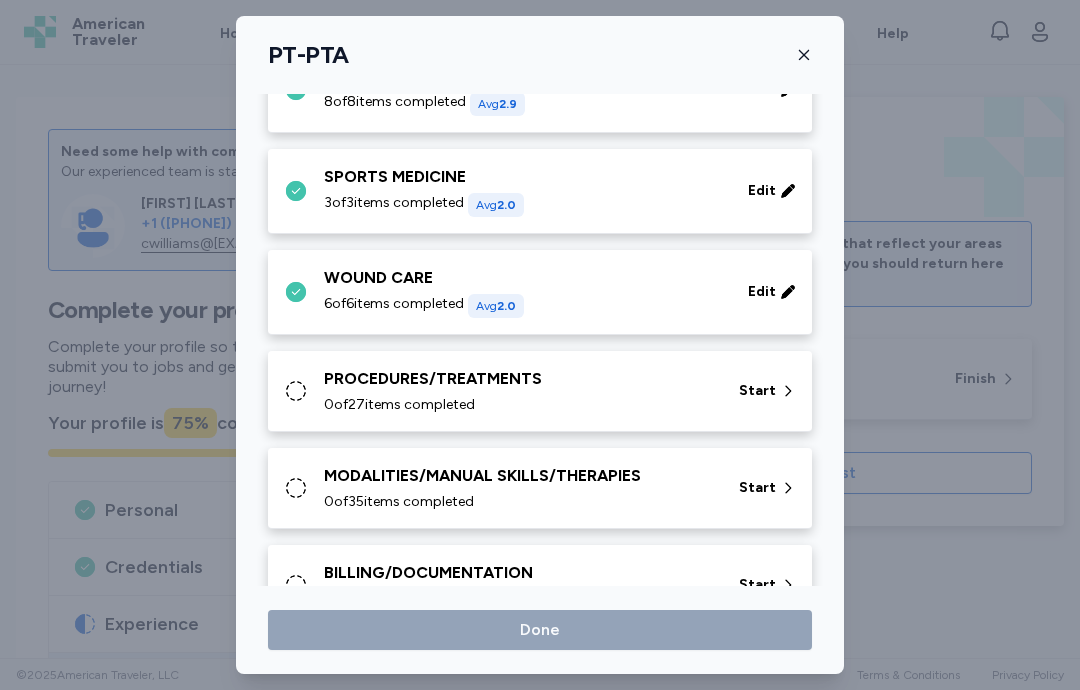 click on "0  of  27  items completed" at bounding box center [519, 405] 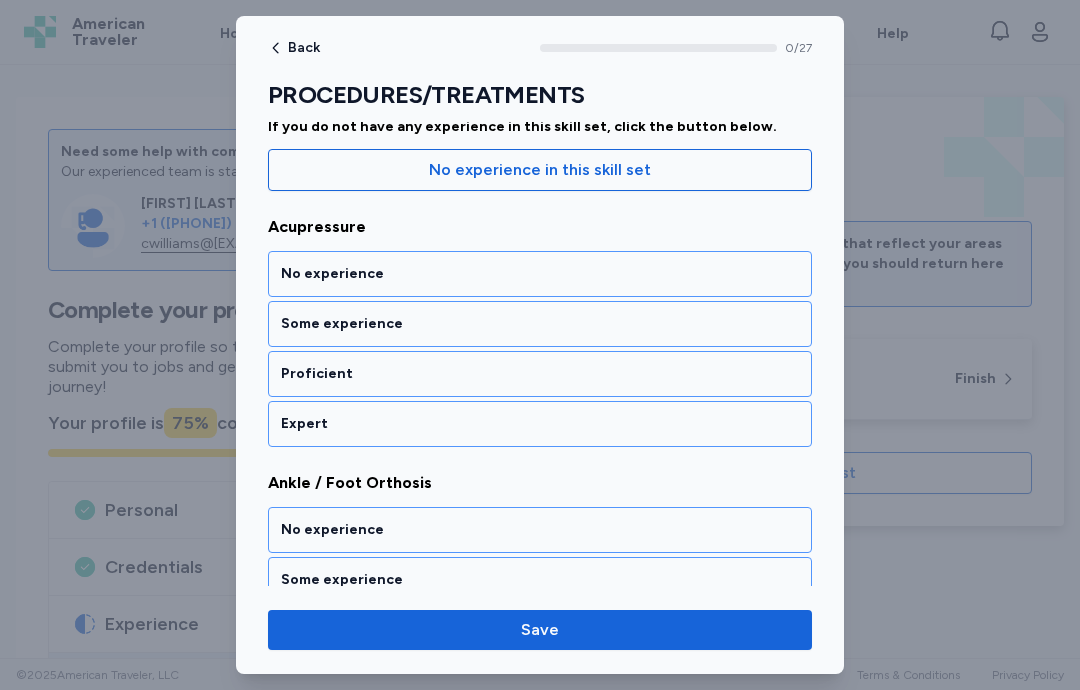 scroll, scrollTop: 206, scrollLeft: 0, axis: vertical 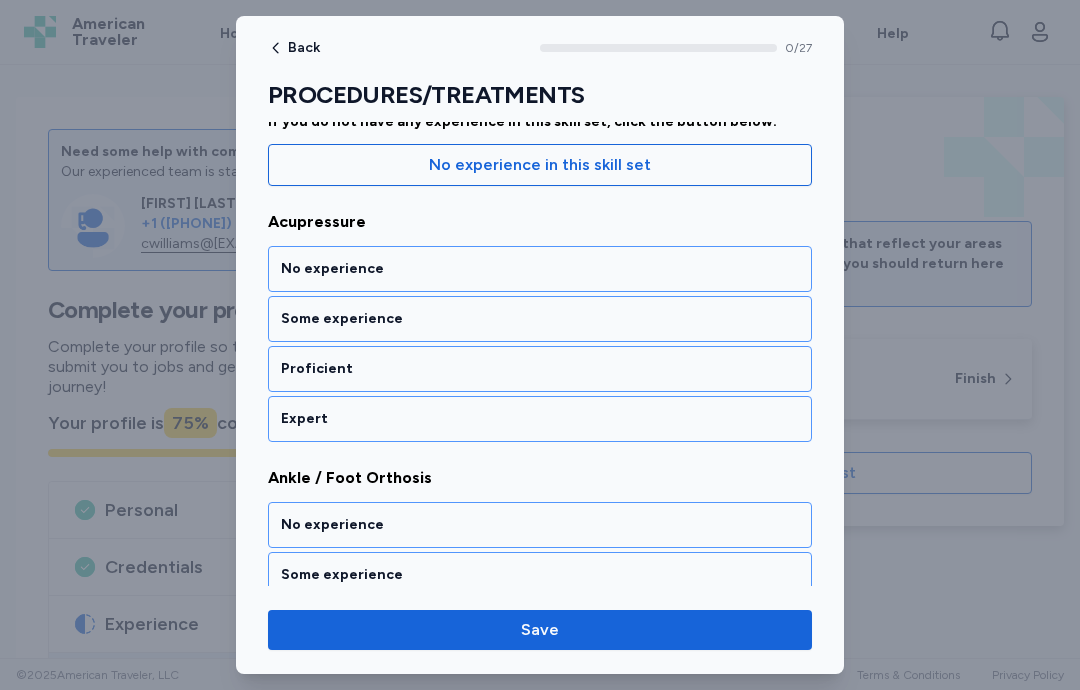 click on "Proficient" at bounding box center [540, 369] 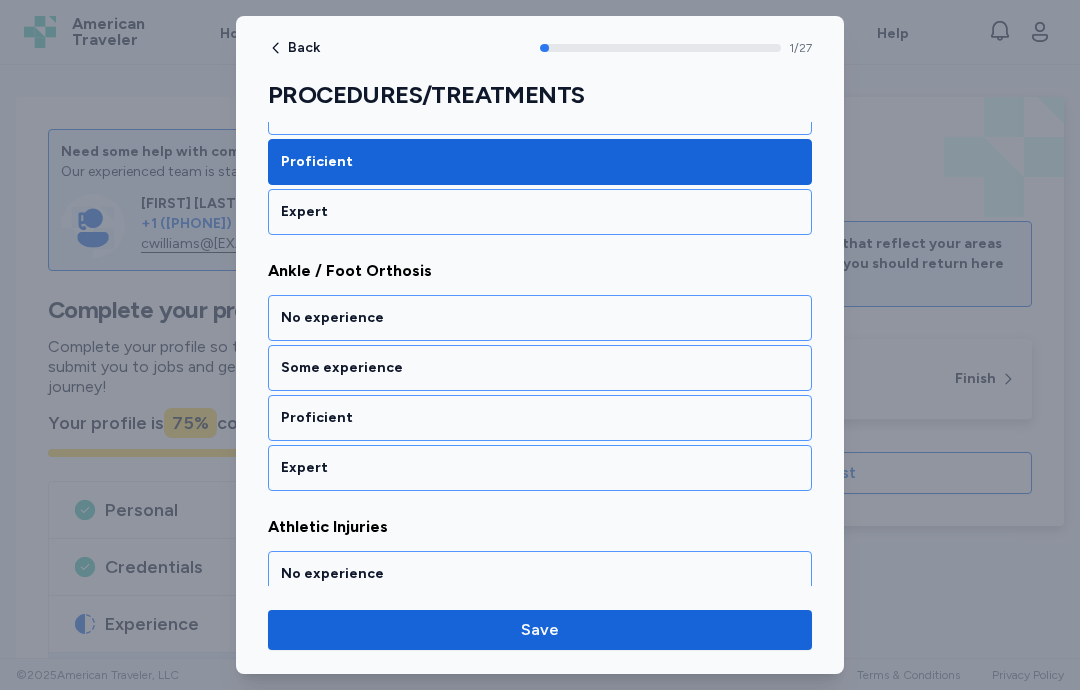 scroll, scrollTop: 434, scrollLeft: 0, axis: vertical 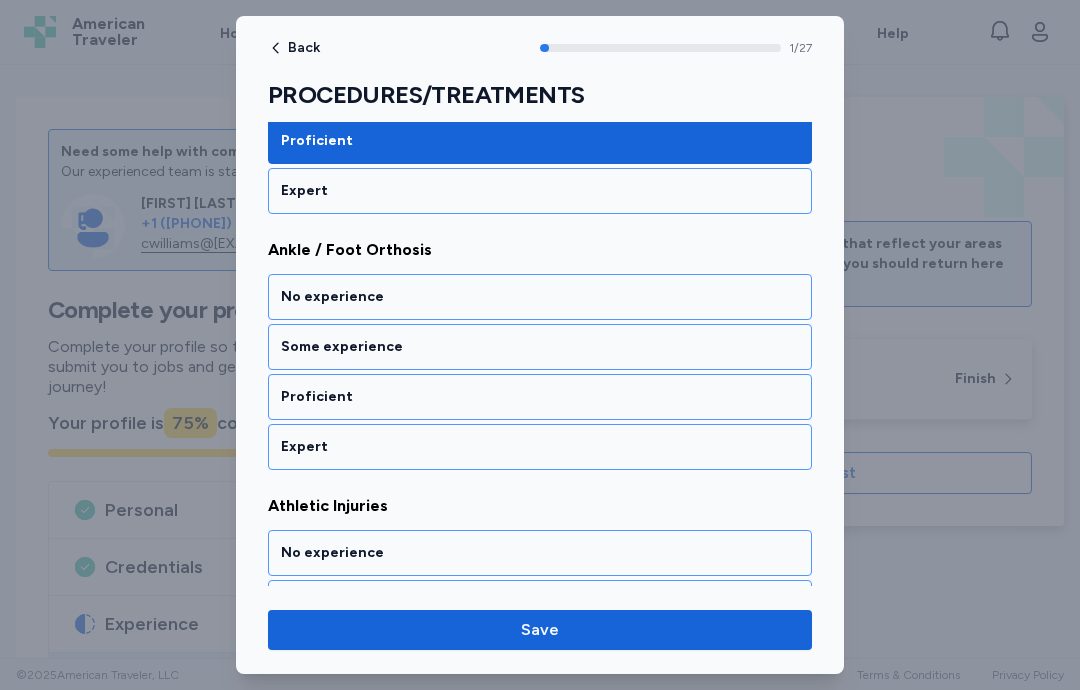 click on "Proficient" at bounding box center [540, 397] 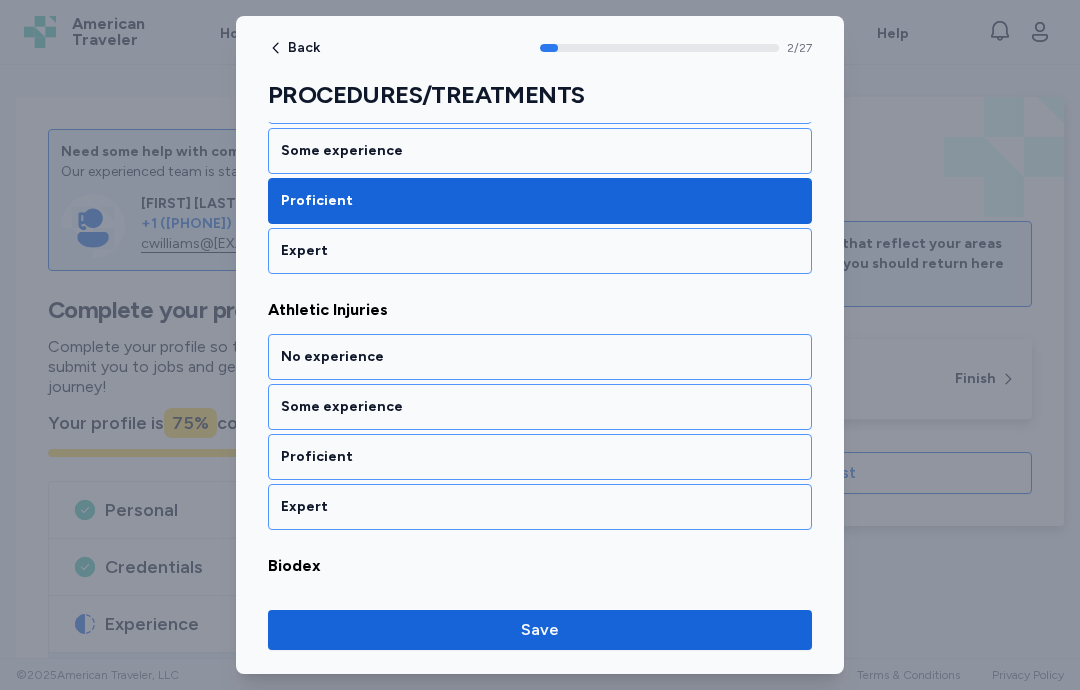 scroll, scrollTop: 690, scrollLeft: 0, axis: vertical 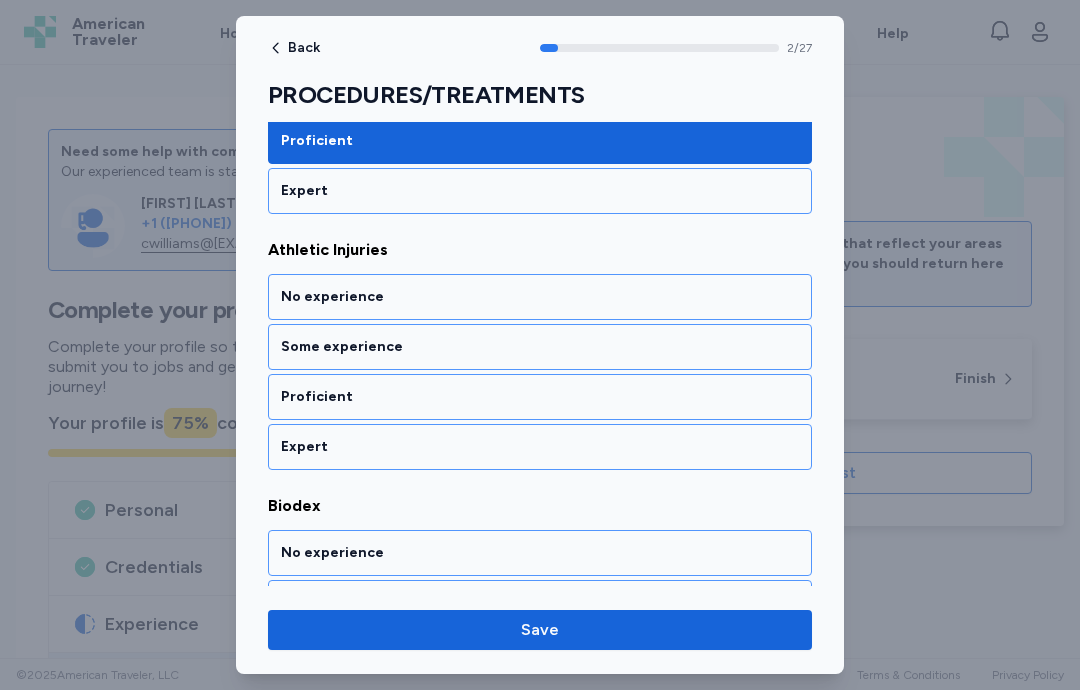 click on "Proficient" at bounding box center (540, 397) 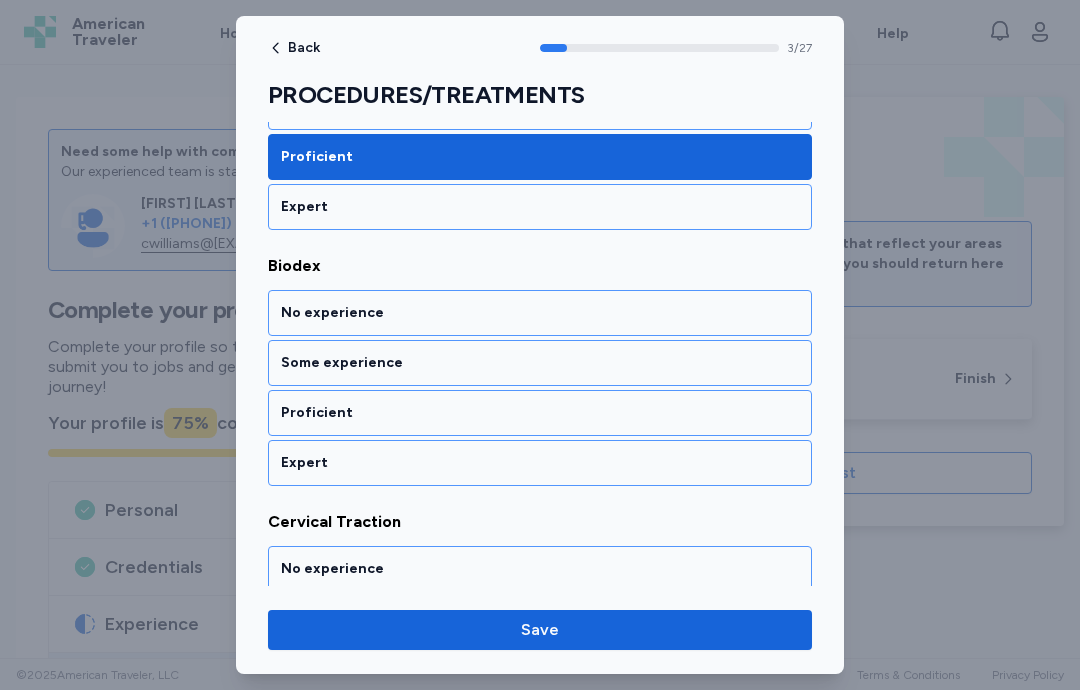 scroll, scrollTop: 946, scrollLeft: 0, axis: vertical 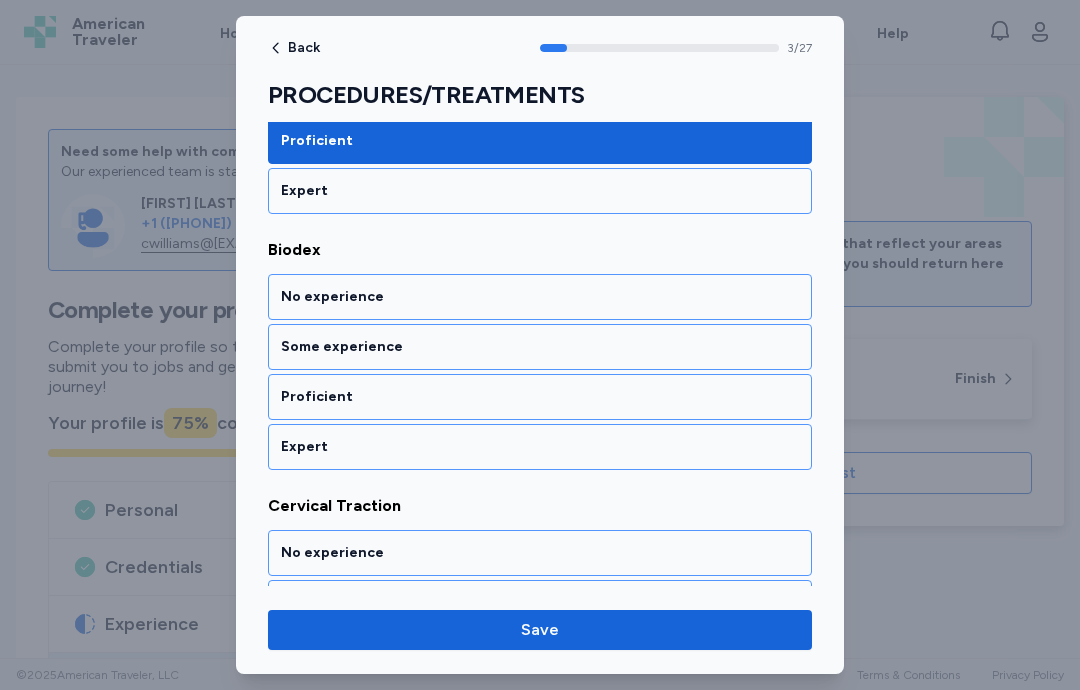 click on "Some experience" at bounding box center [540, 347] 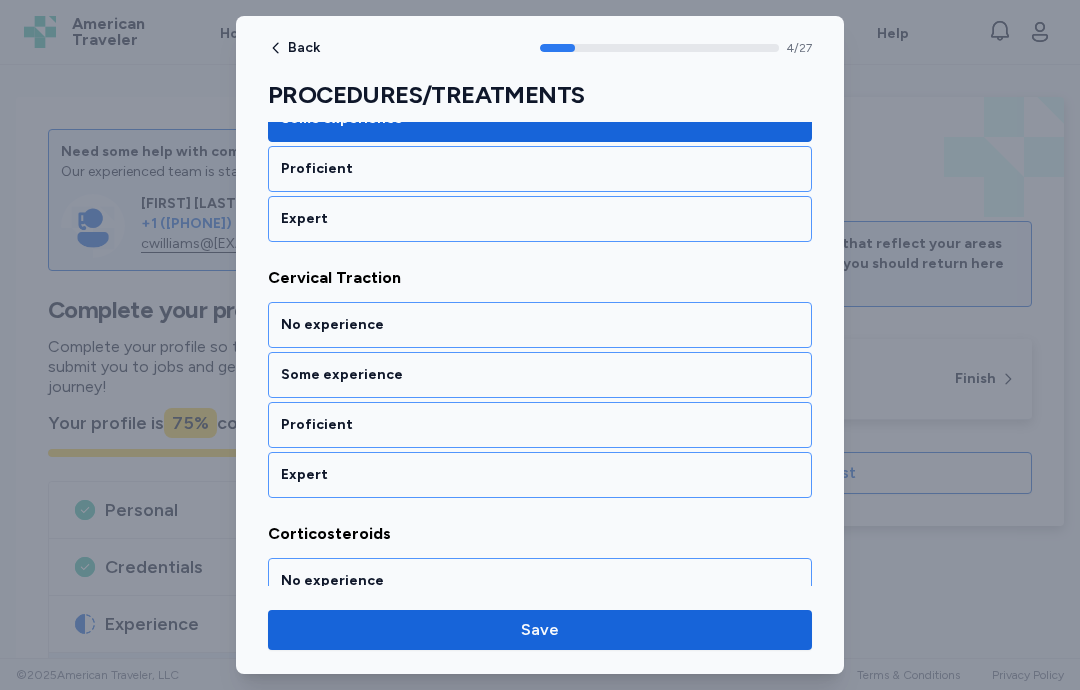 scroll, scrollTop: 1202, scrollLeft: 0, axis: vertical 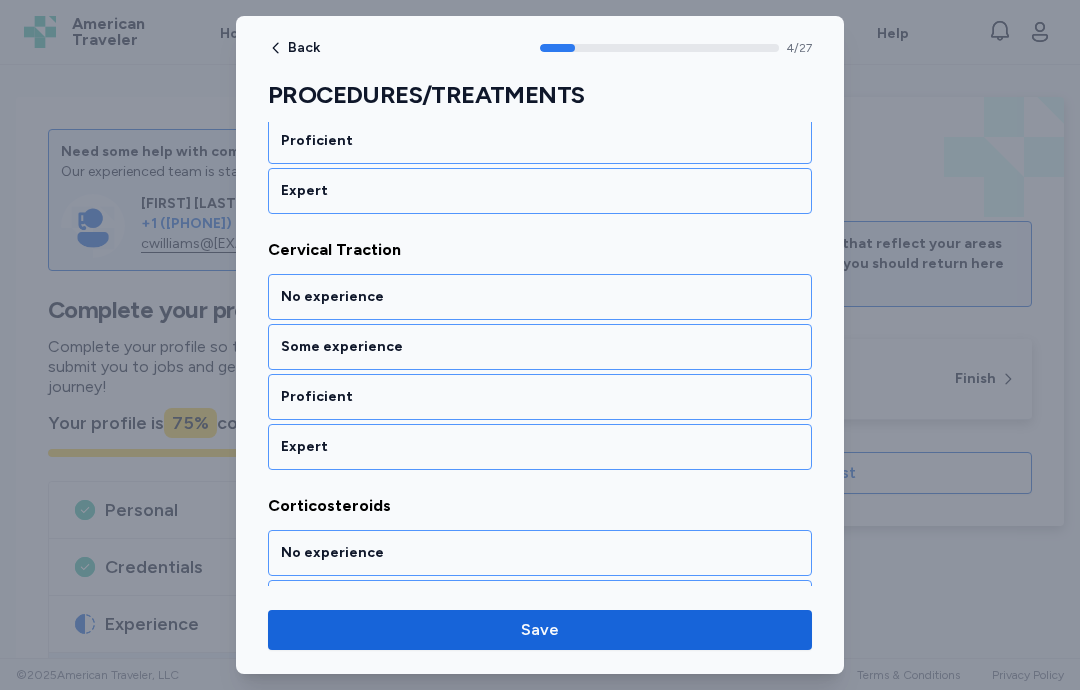 click on "Proficient" at bounding box center [540, 397] 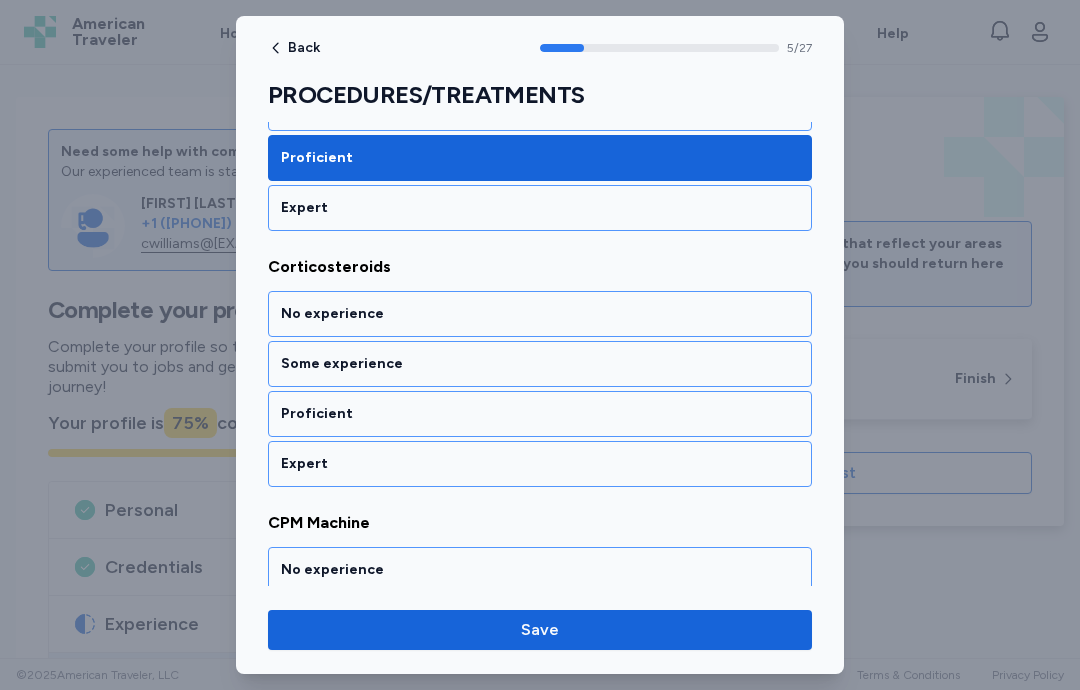 scroll, scrollTop: 1458, scrollLeft: 0, axis: vertical 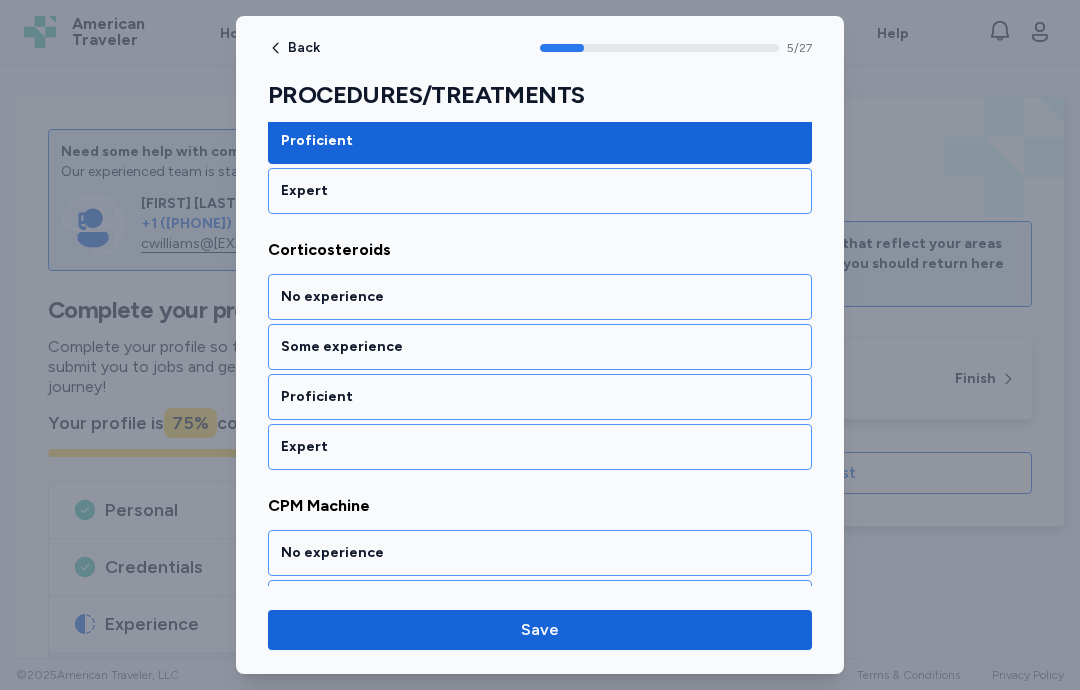 click on "No experience" at bounding box center [540, 297] 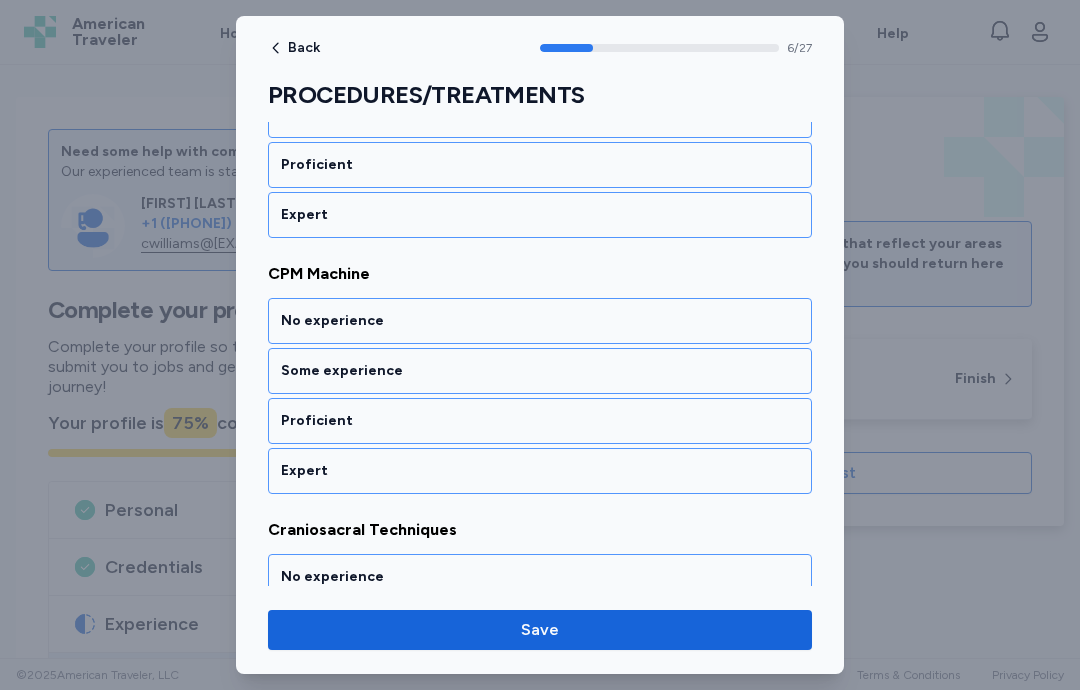 scroll, scrollTop: 1714, scrollLeft: 0, axis: vertical 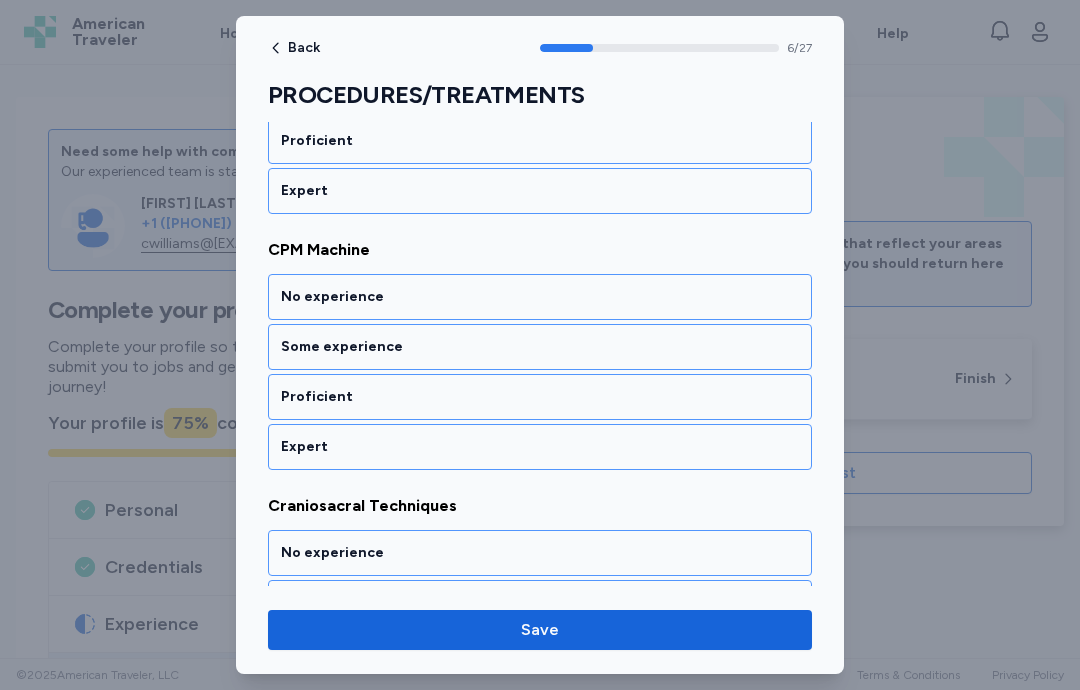 click on "Expert" at bounding box center (540, 447) 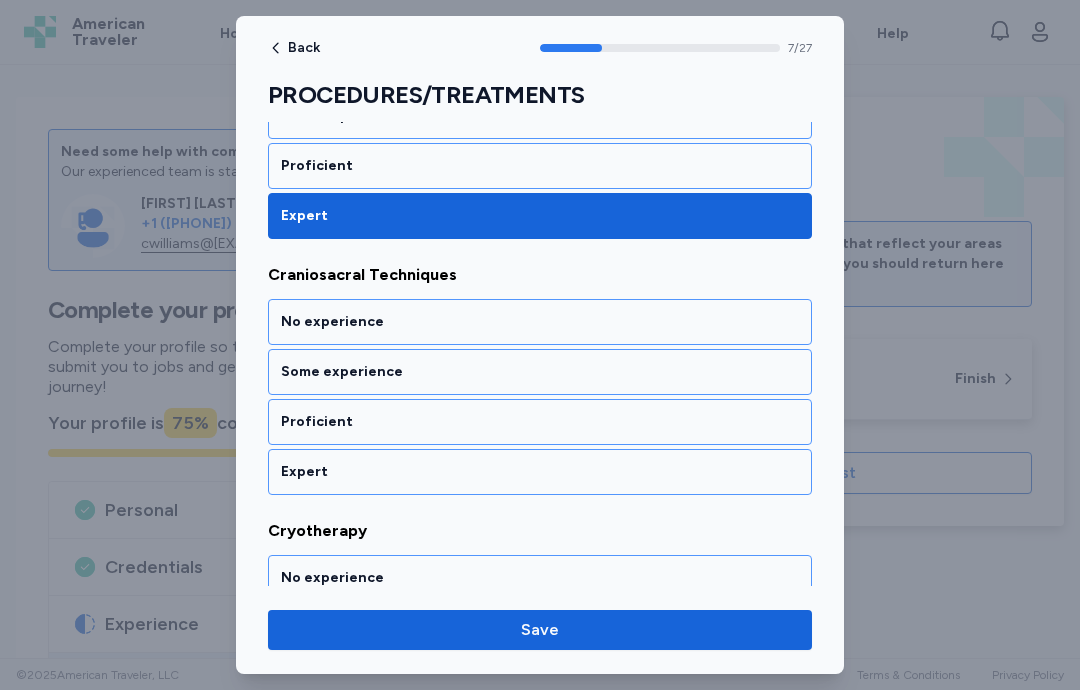 scroll, scrollTop: 1970, scrollLeft: 0, axis: vertical 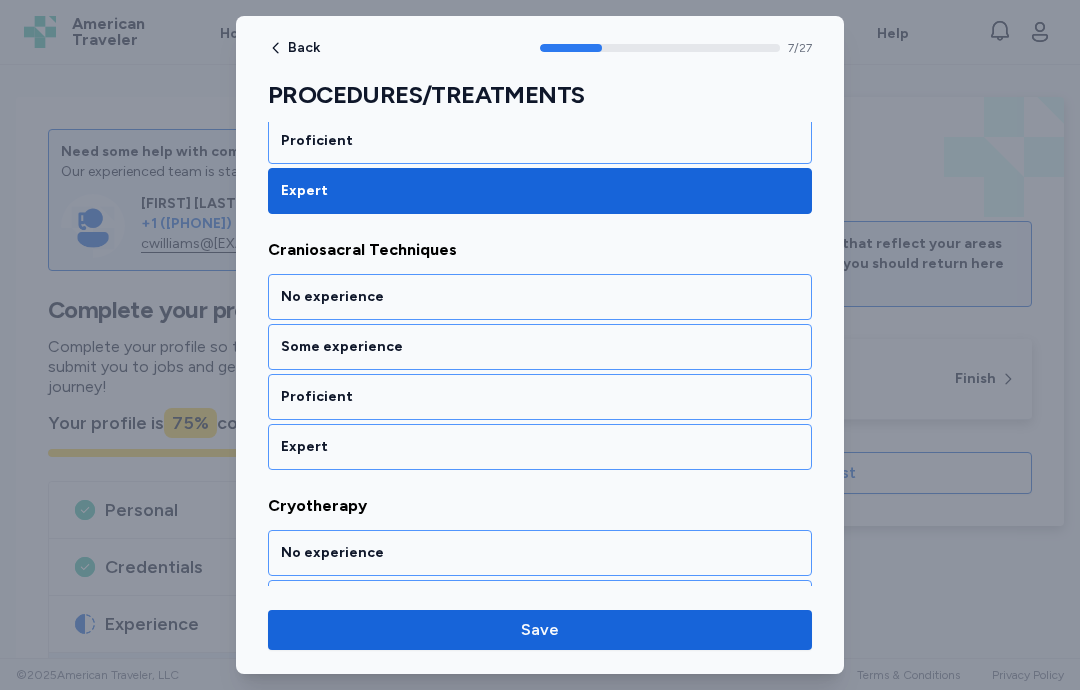 click on "Some experience" at bounding box center [540, 347] 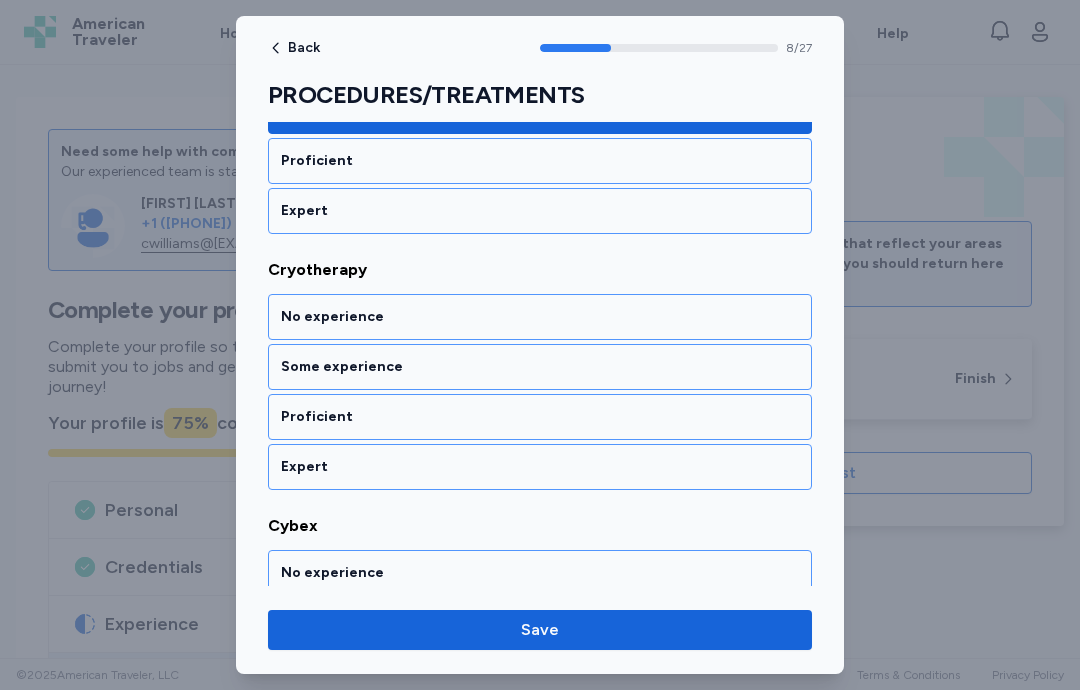 scroll, scrollTop: 2226, scrollLeft: 0, axis: vertical 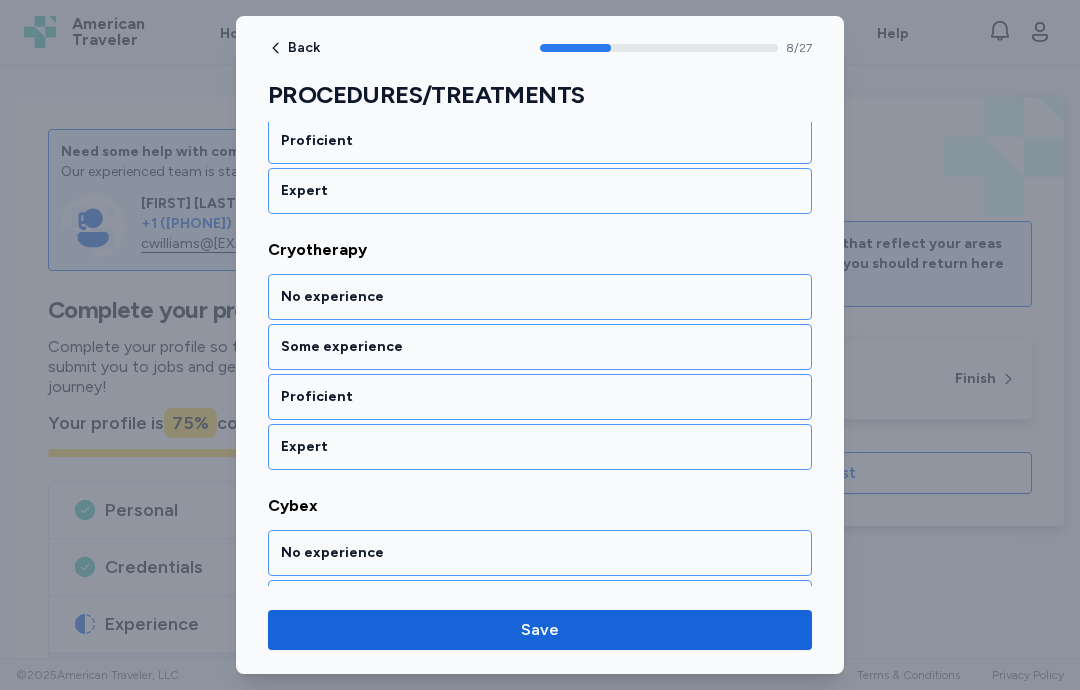 click on "Proficient" at bounding box center [540, 397] 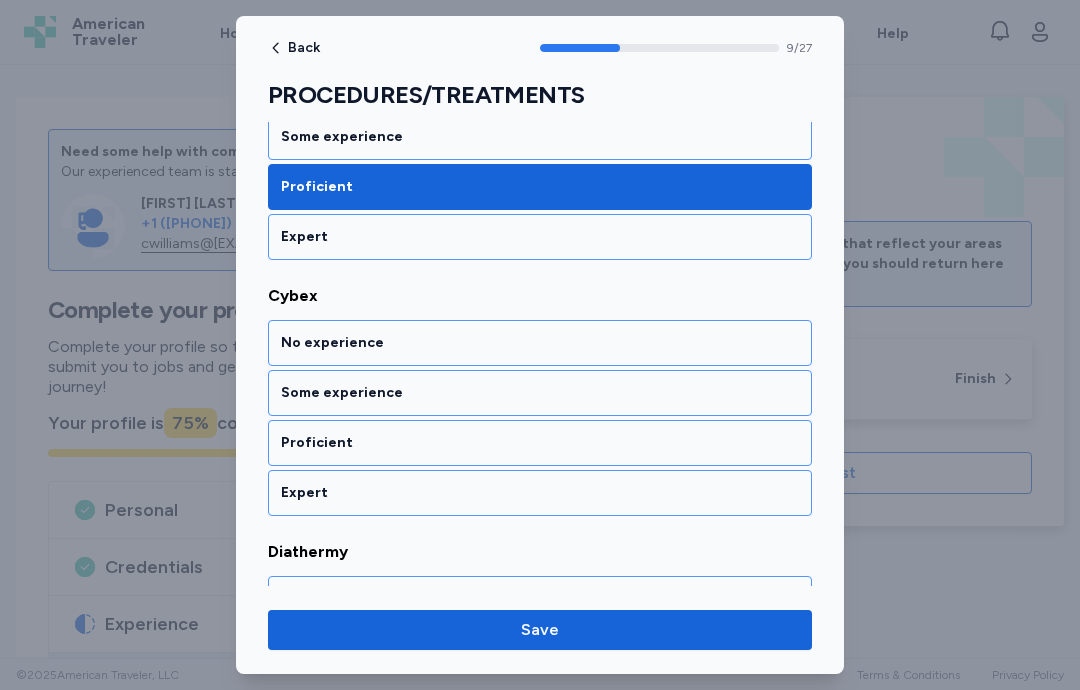 scroll, scrollTop: 2482, scrollLeft: 0, axis: vertical 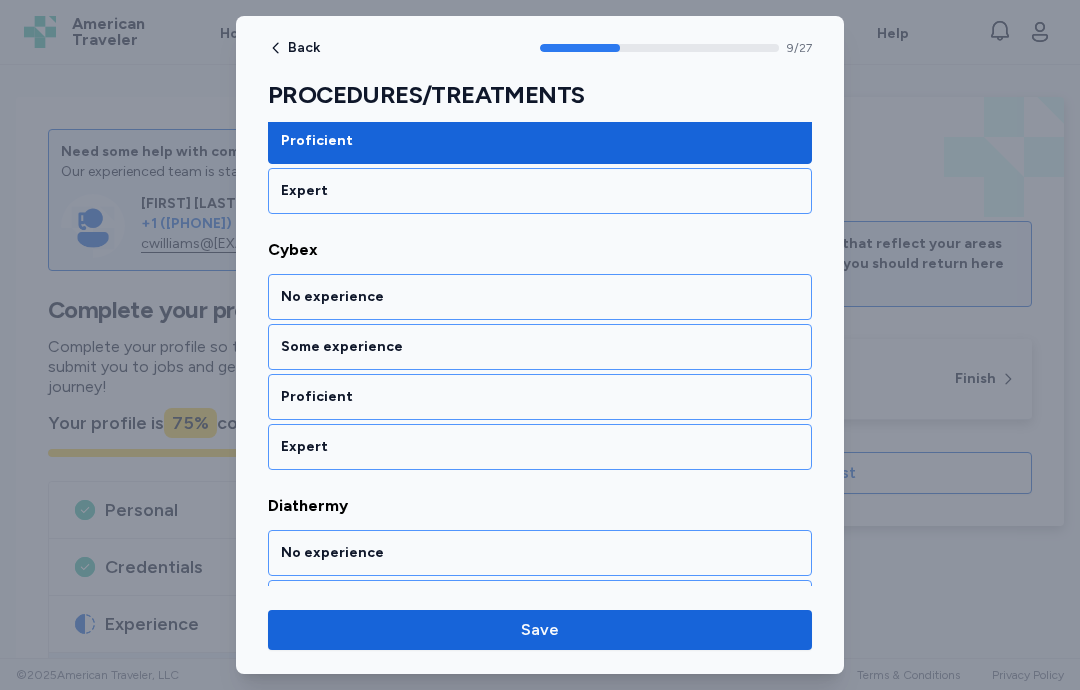 click on "Some experience" at bounding box center (540, 347) 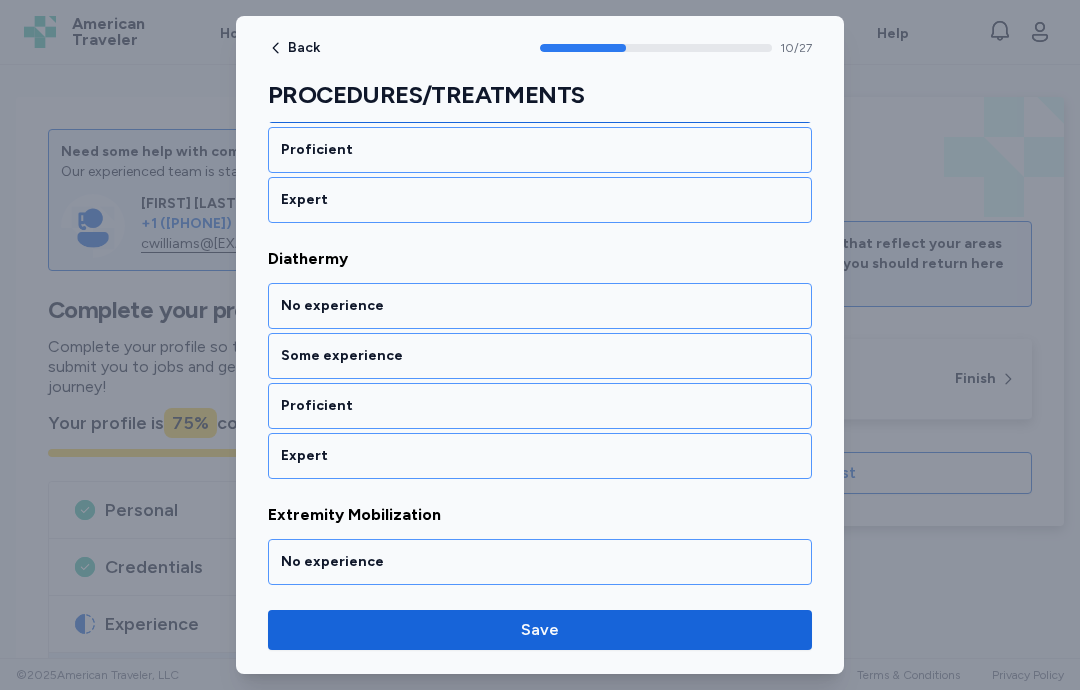 scroll, scrollTop: 2738, scrollLeft: 0, axis: vertical 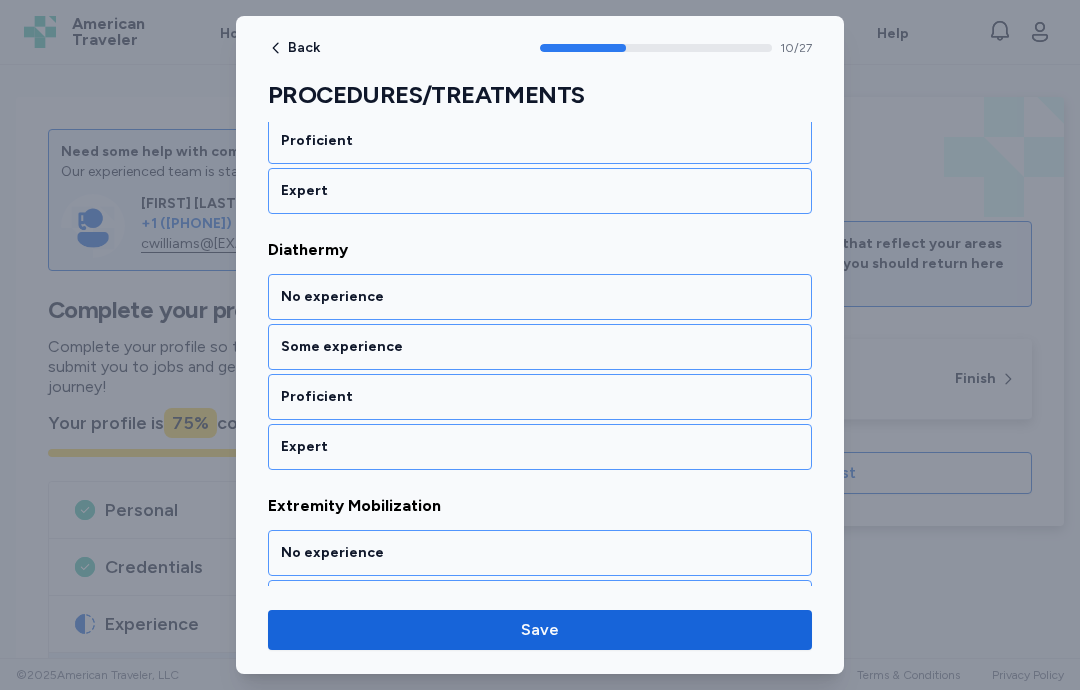 click on "Some experience" at bounding box center [540, 347] 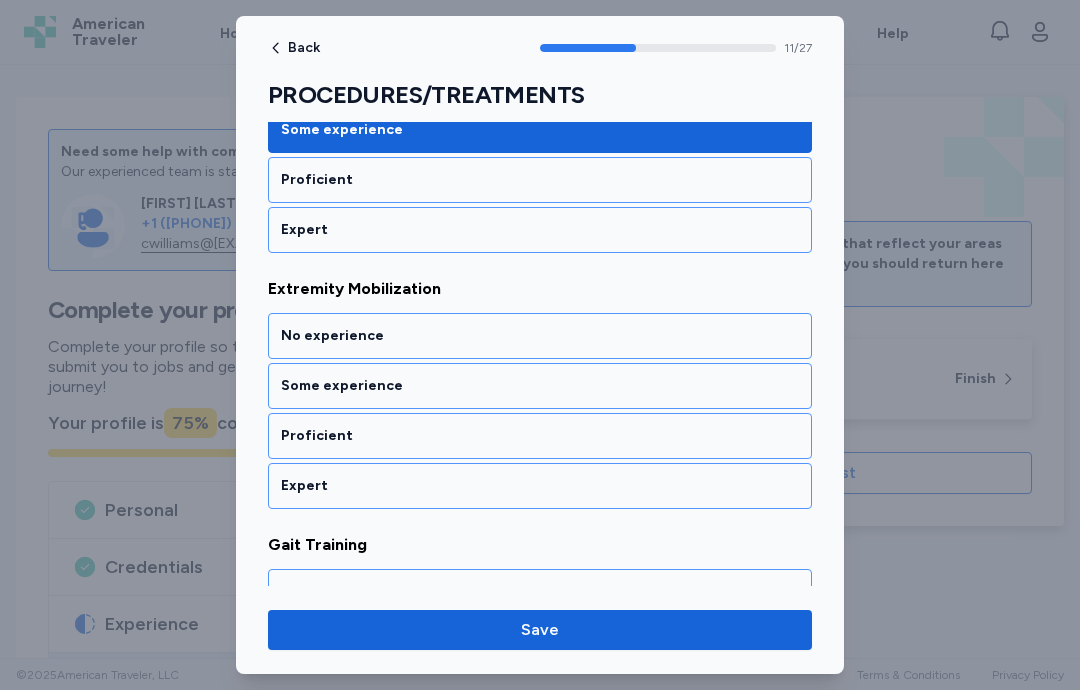 scroll, scrollTop: 2994, scrollLeft: 0, axis: vertical 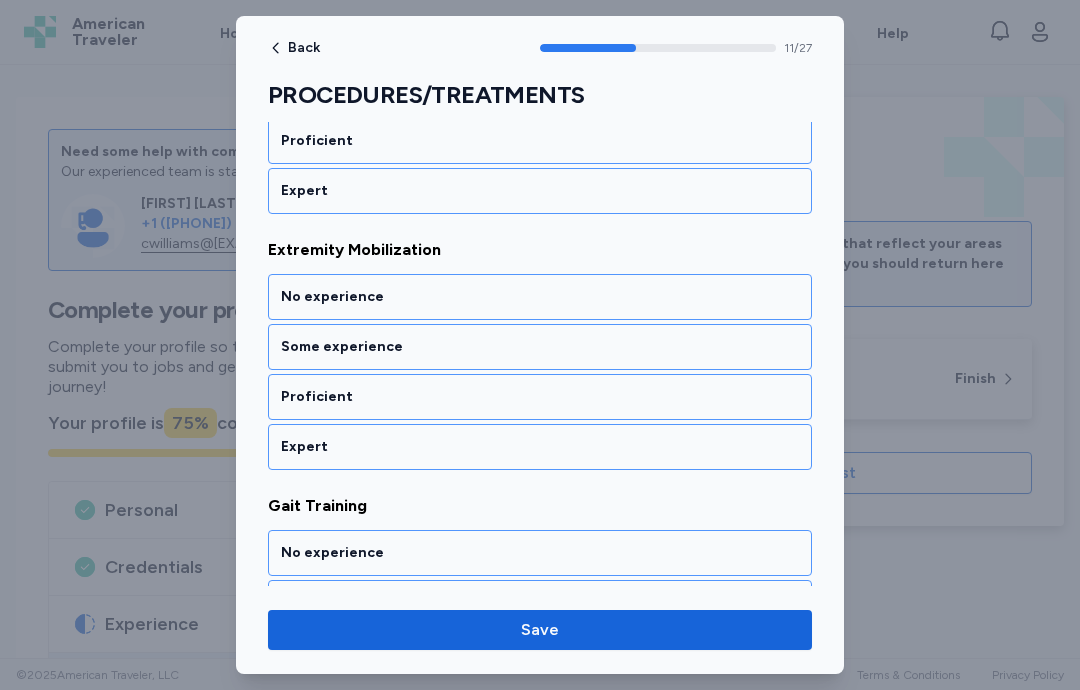 click on "Proficient" at bounding box center [540, 397] 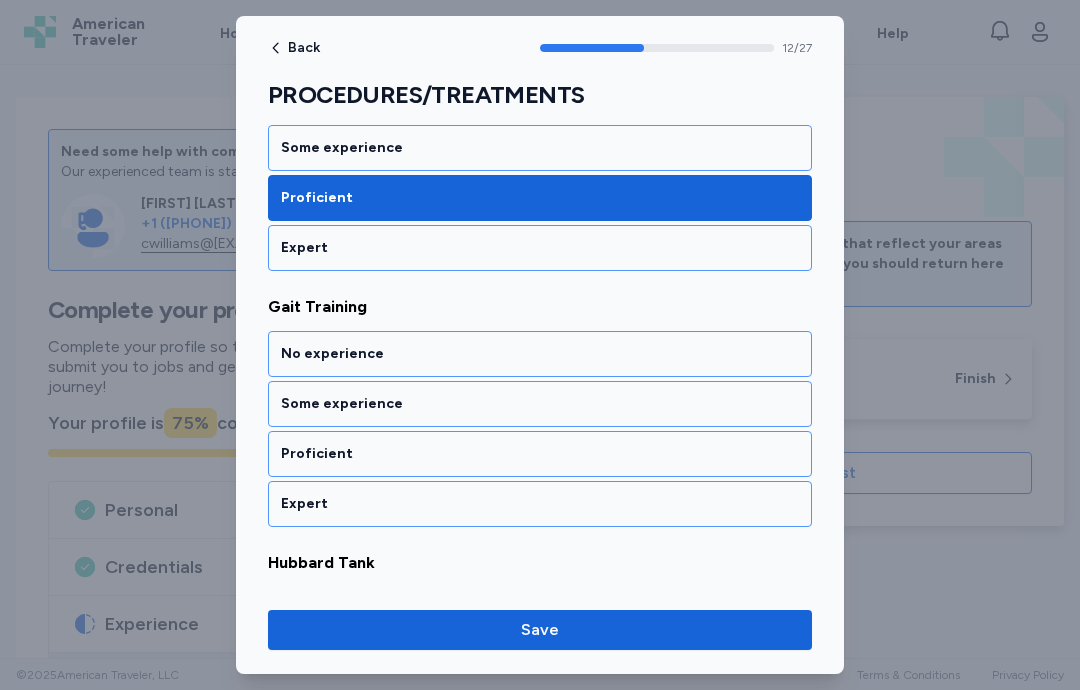 scroll, scrollTop: 3250, scrollLeft: 0, axis: vertical 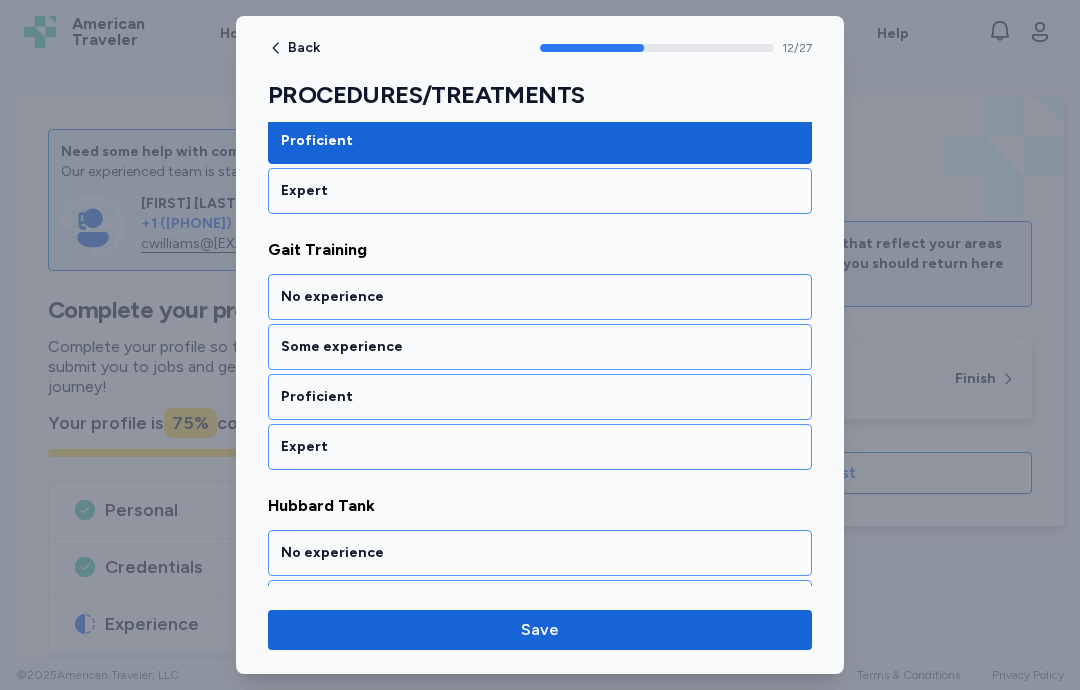 click on "Expert" at bounding box center [540, 447] 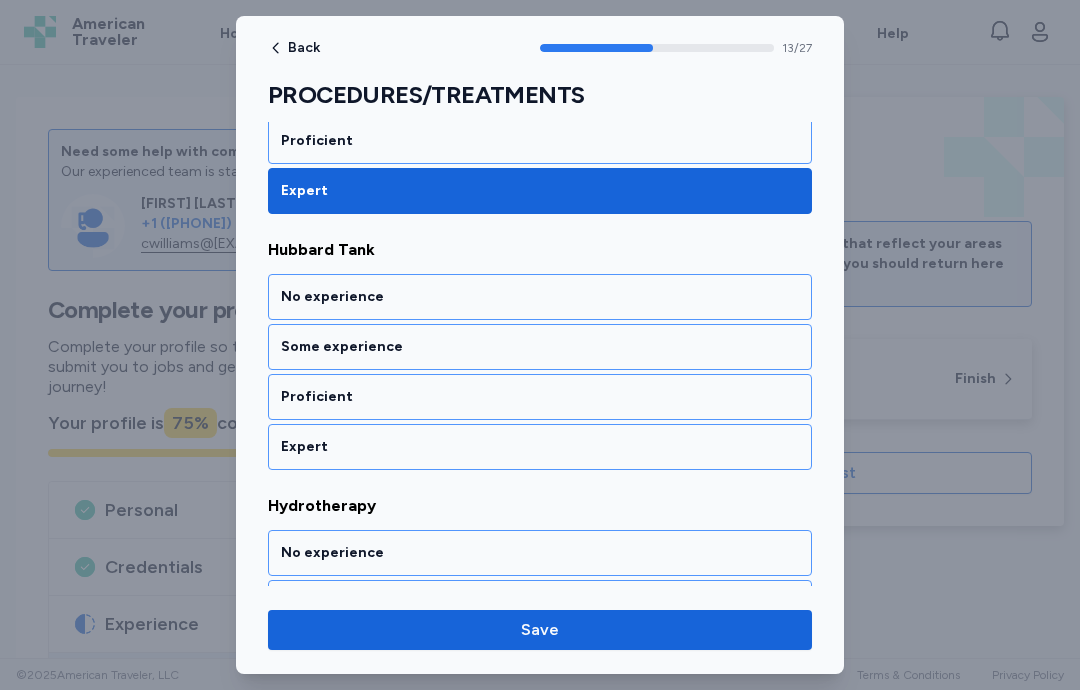 scroll, scrollTop: 3506, scrollLeft: 0, axis: vertical 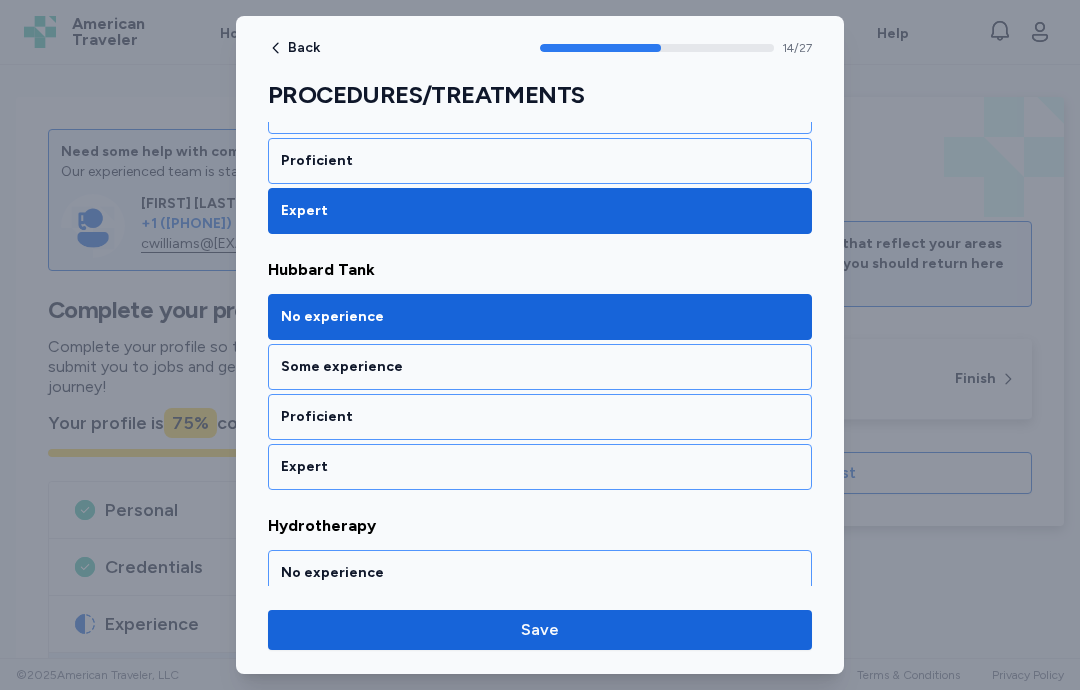 click on "Some experience" at bounding box center [540, 367] 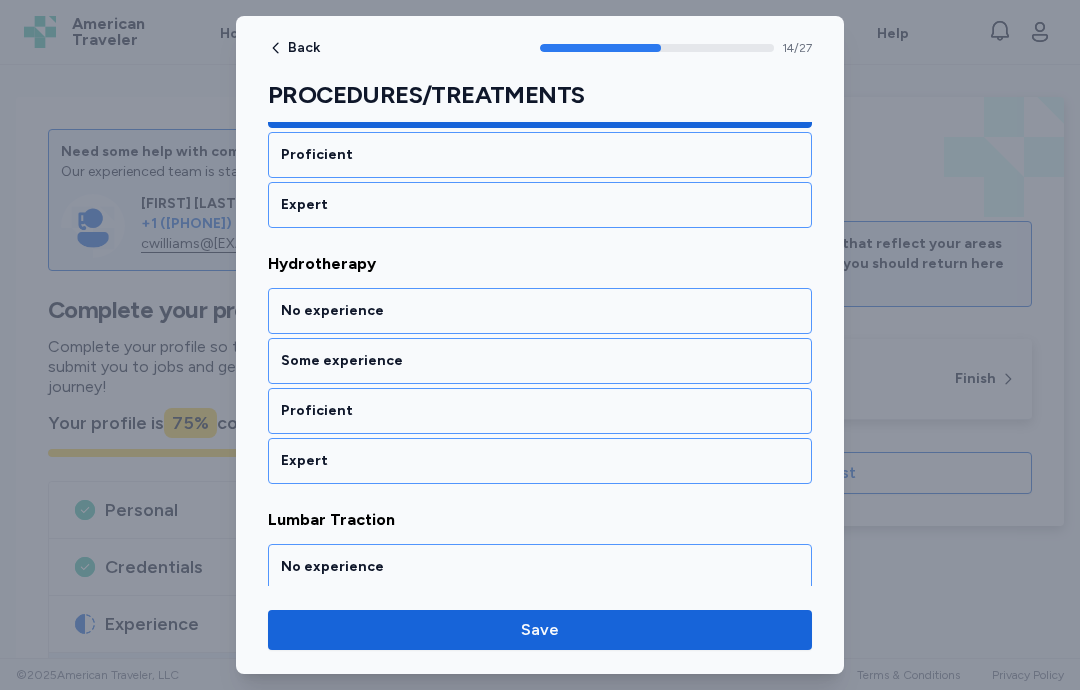 scroll, scrollTop: 3762, scrollLeft: 0, axis: vertical 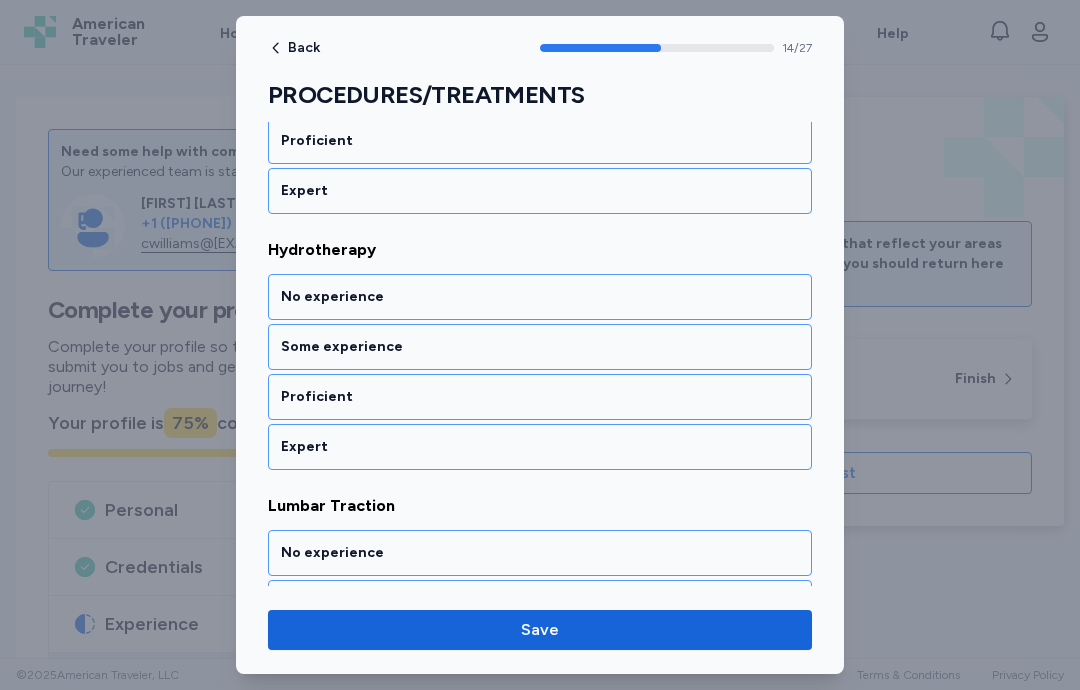 click on "Some experience" at bounding box center (540, 347) 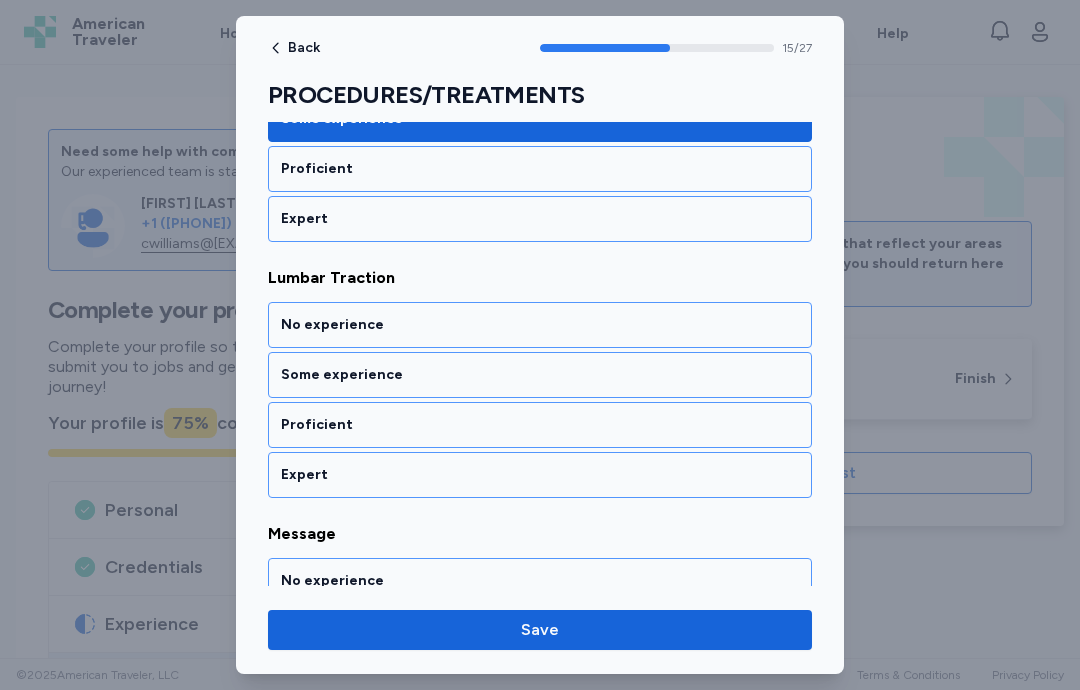 scroll, scrollTop: 4018, scrollLeft: 0, axis: vertical 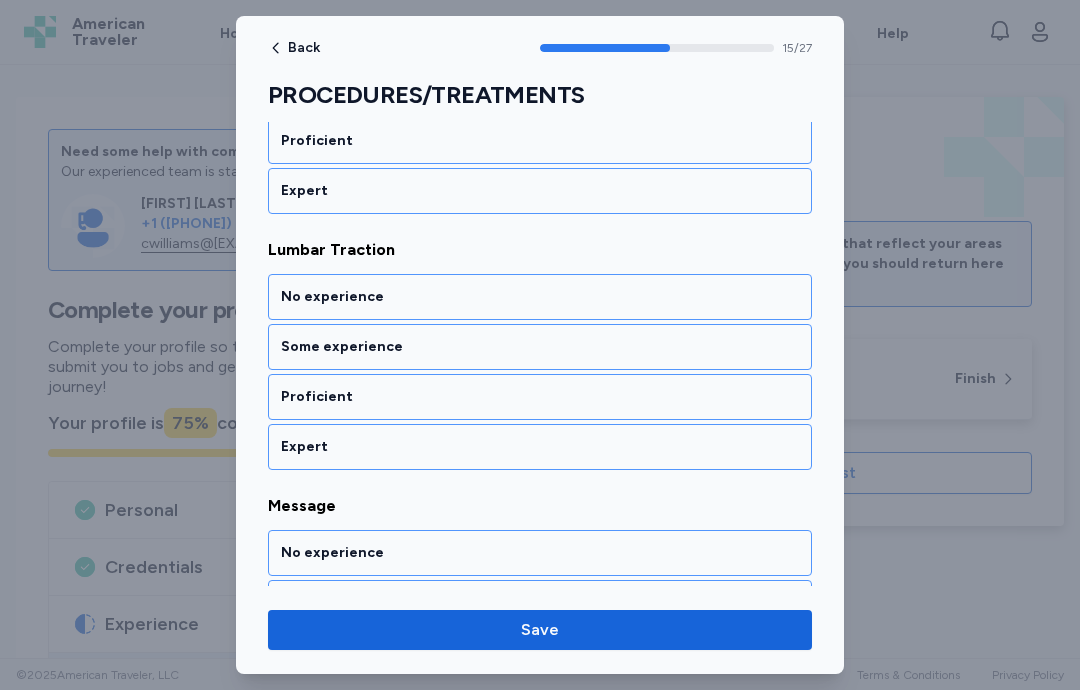 click on "Proficient" at bounding box center [540, 397] 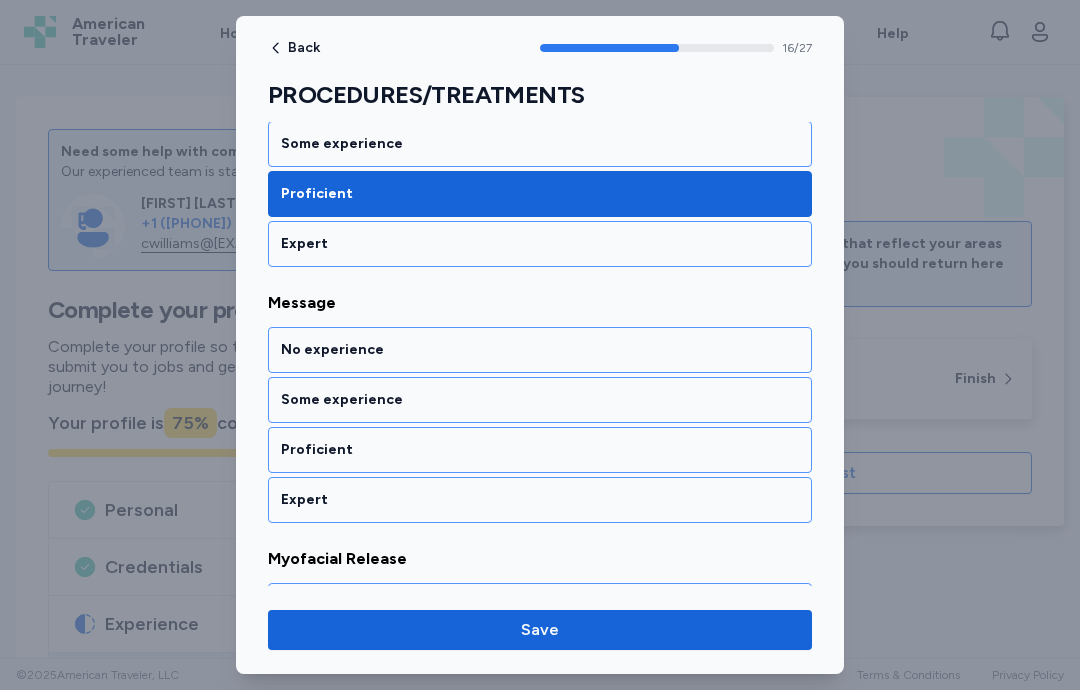 scroll, scrollTop: 4274, scrollLeft: 0, axis: vertical 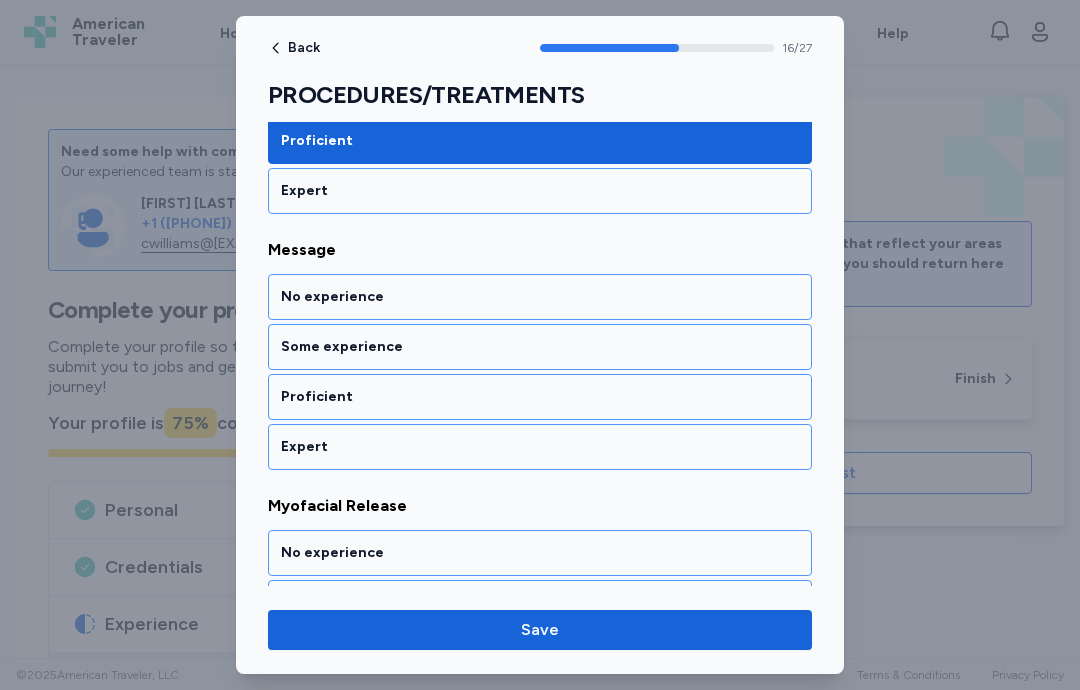 click on "Proficient" at bounding box center (540, 397) 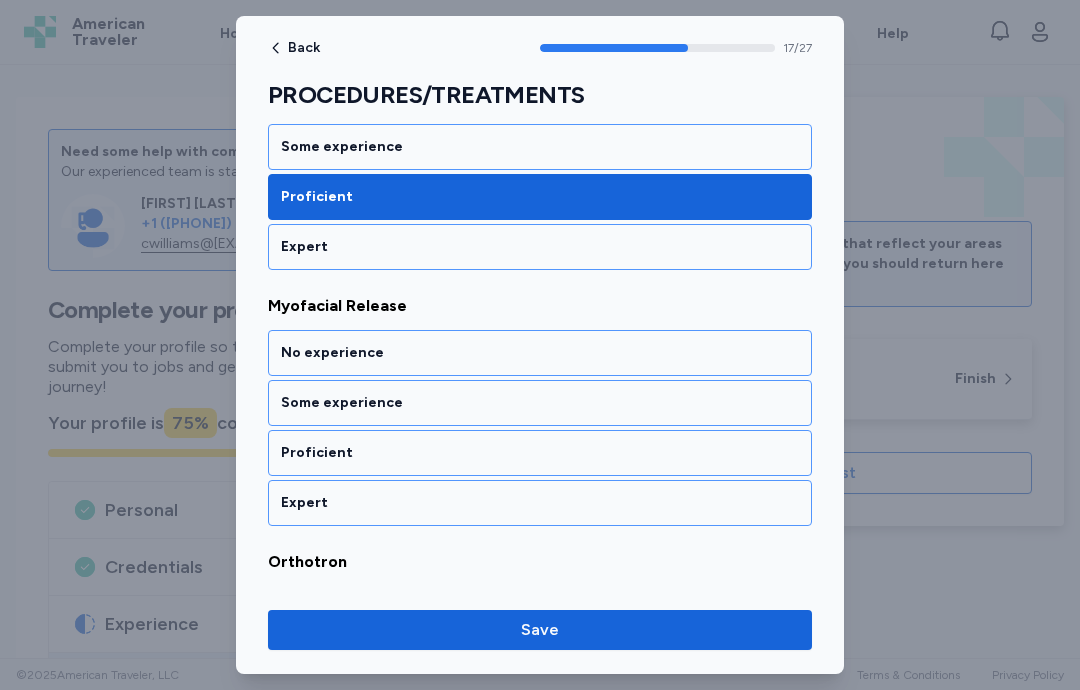 scroll, scrollTop: 4530, scrollLeft: 0, axis: vertical 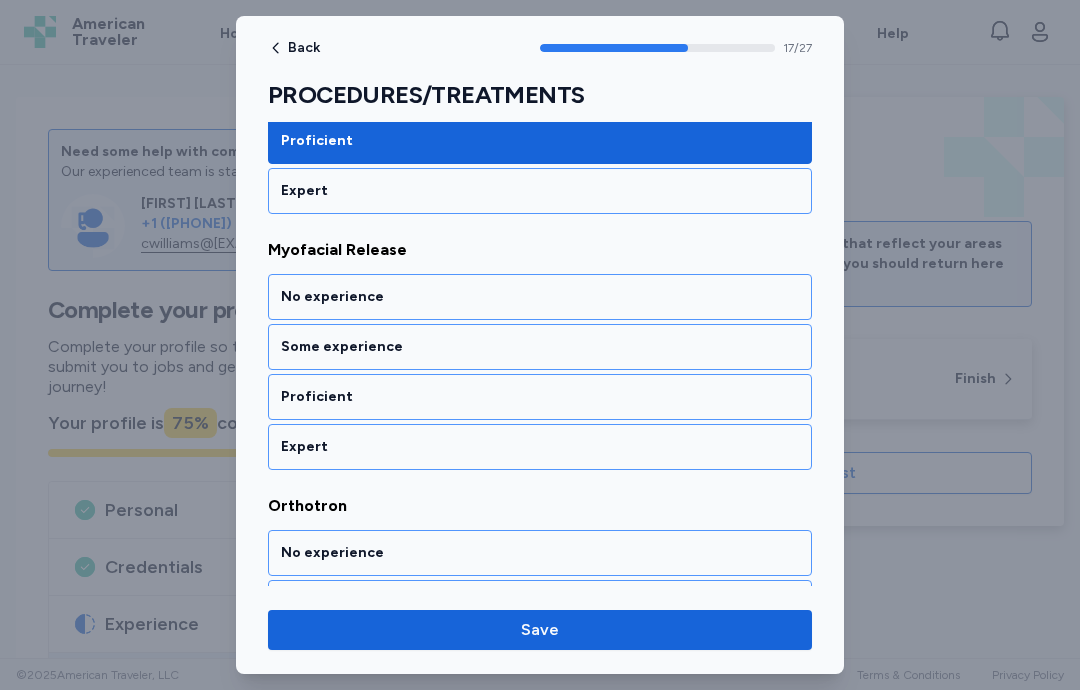 click on "Proficient" at bounding box center [540, 397] 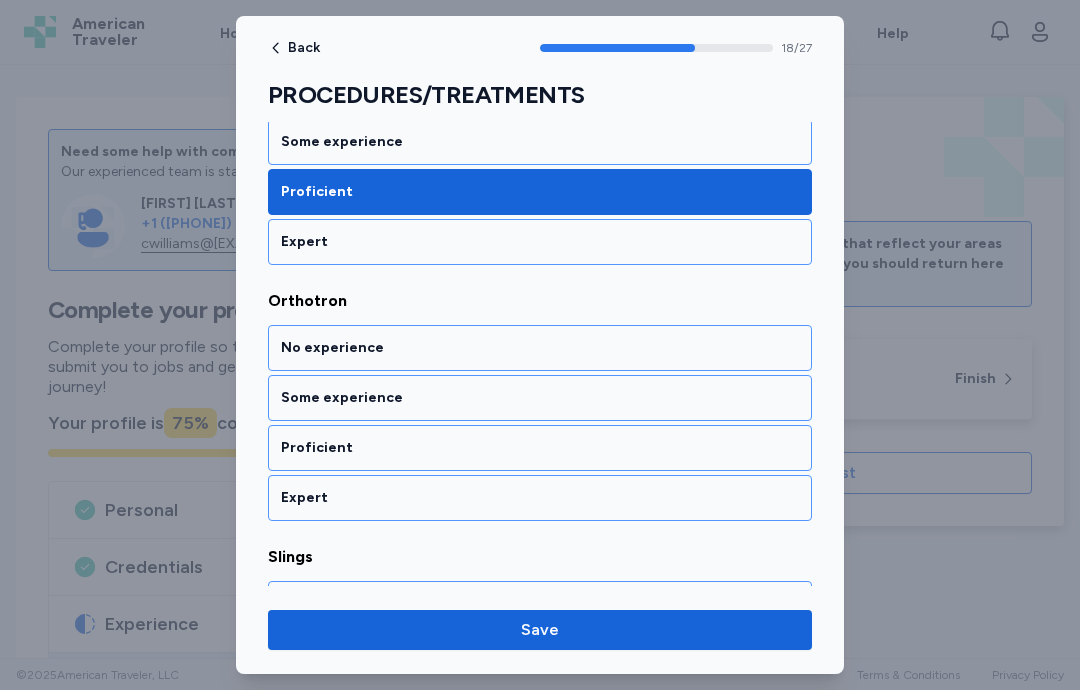 scroll, scrollTop: 4786, scrollLeft: 0, axis: vertical 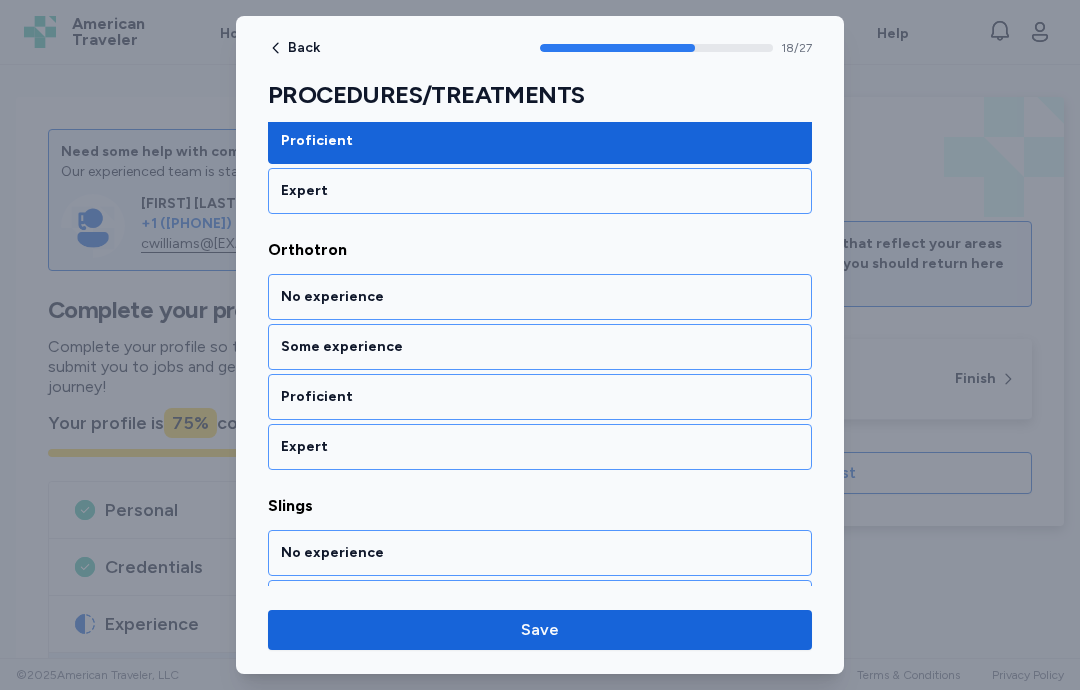 click on "No experience" at bounding box center (540, 297) 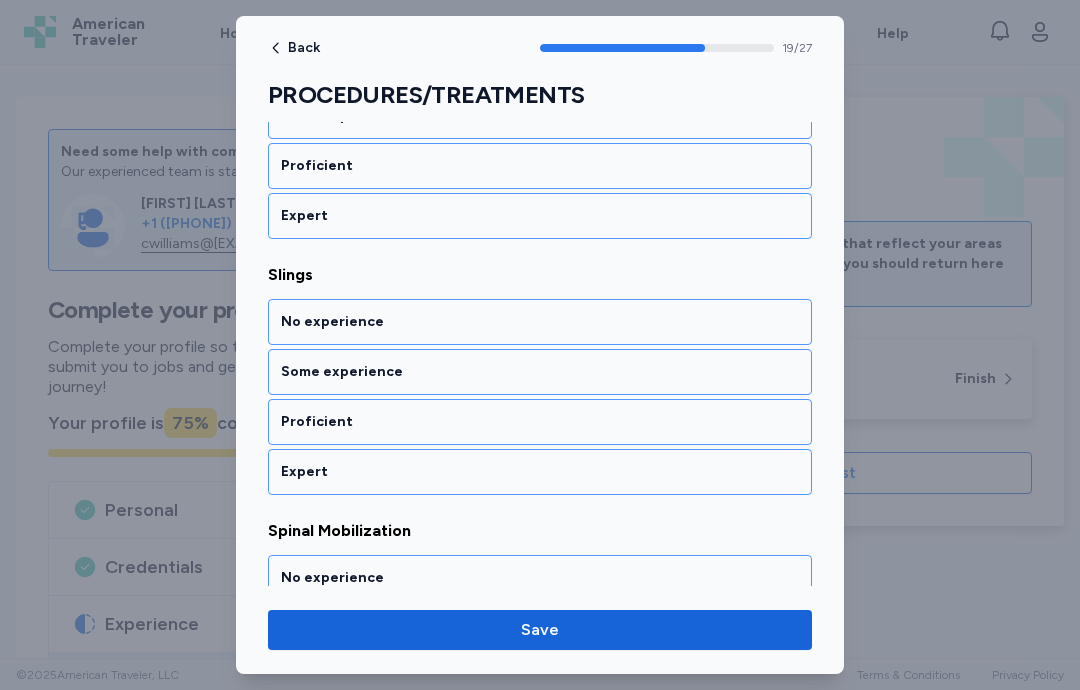 scroll, scrollTop: 5042, scrollLeft: 0, axis: vertical 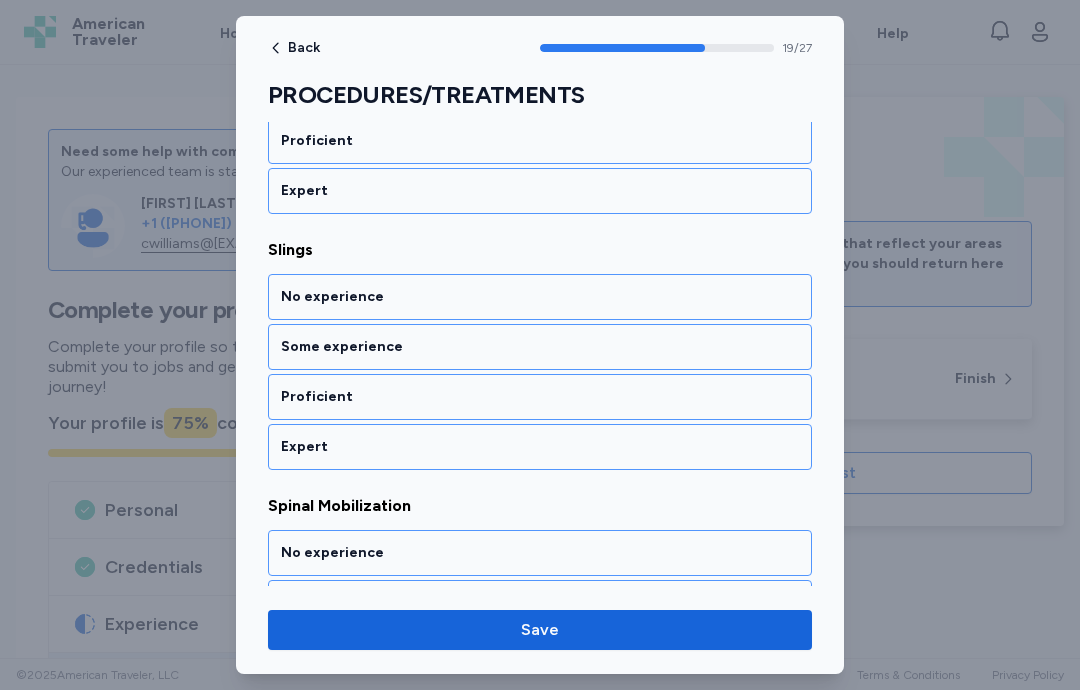 click on "Proficient" at bounding box center [540, 397] 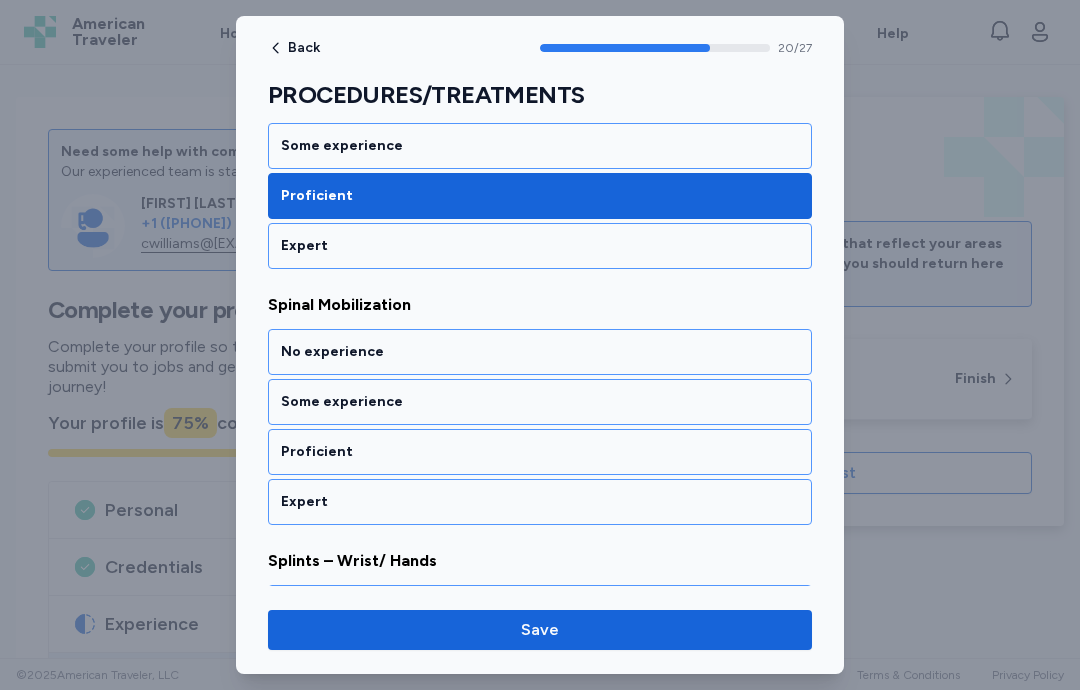 scroll, scrollTop: 5298, scrollLeft: 0, axis: vertical 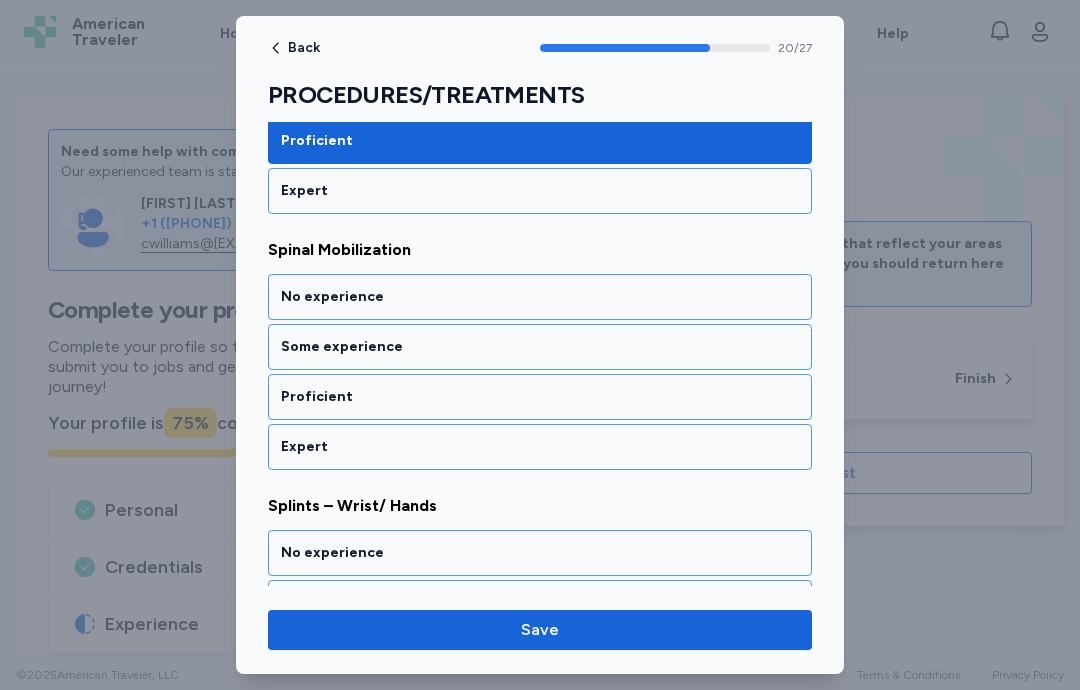 click on "Proficient" at bounding box center (540, 397) 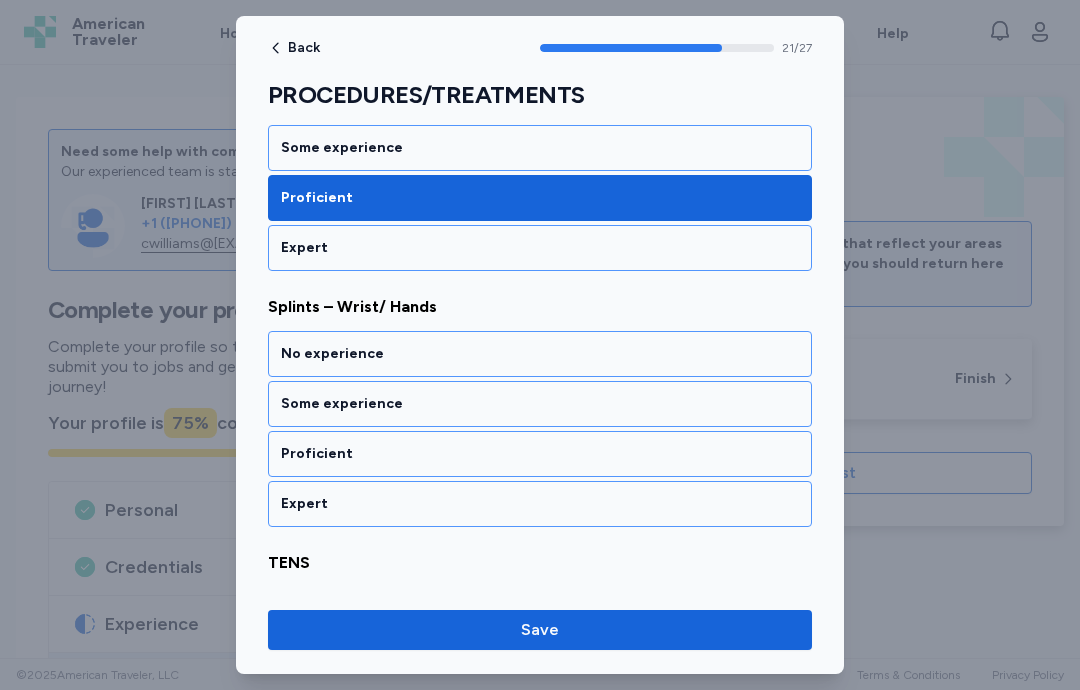 scroll, scrollTop: 5554, scrollLeft: 0, axis: vertical 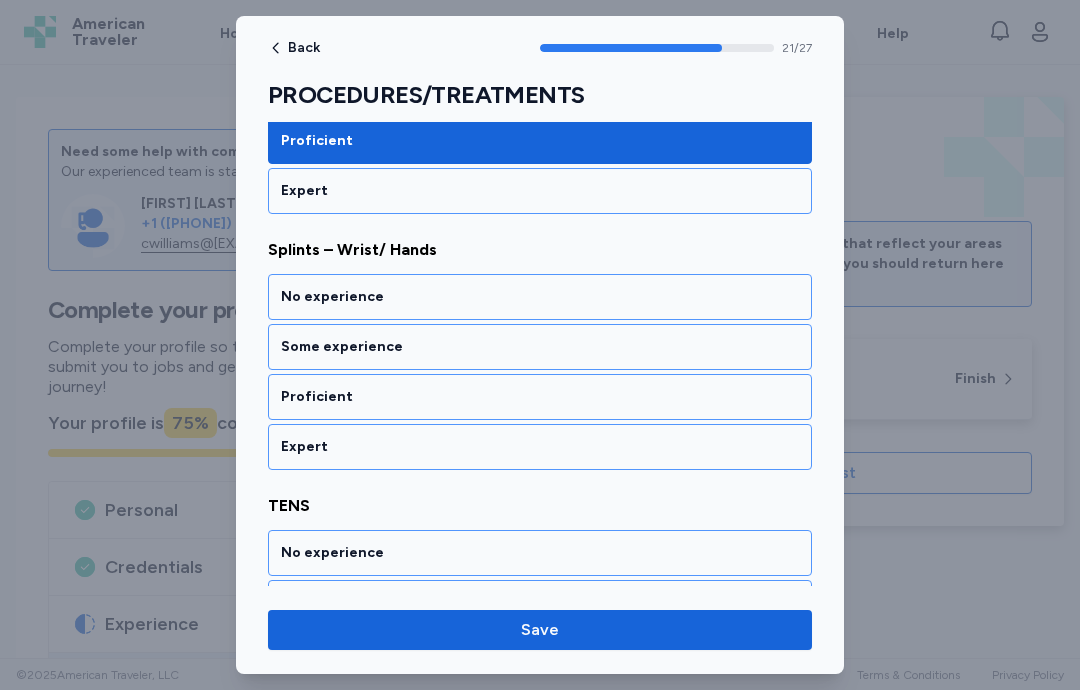 click on "Proficient" at bounding box center (540, 397) 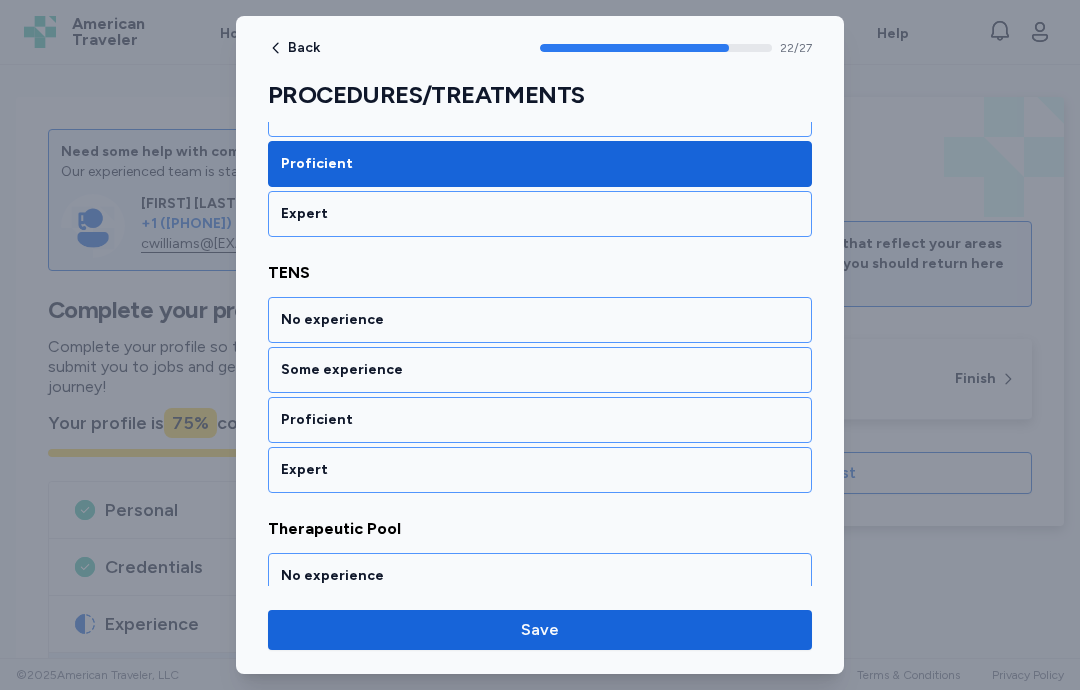 scroll, scrollTop: 5810, scrollLeft: 0, axis: vertical 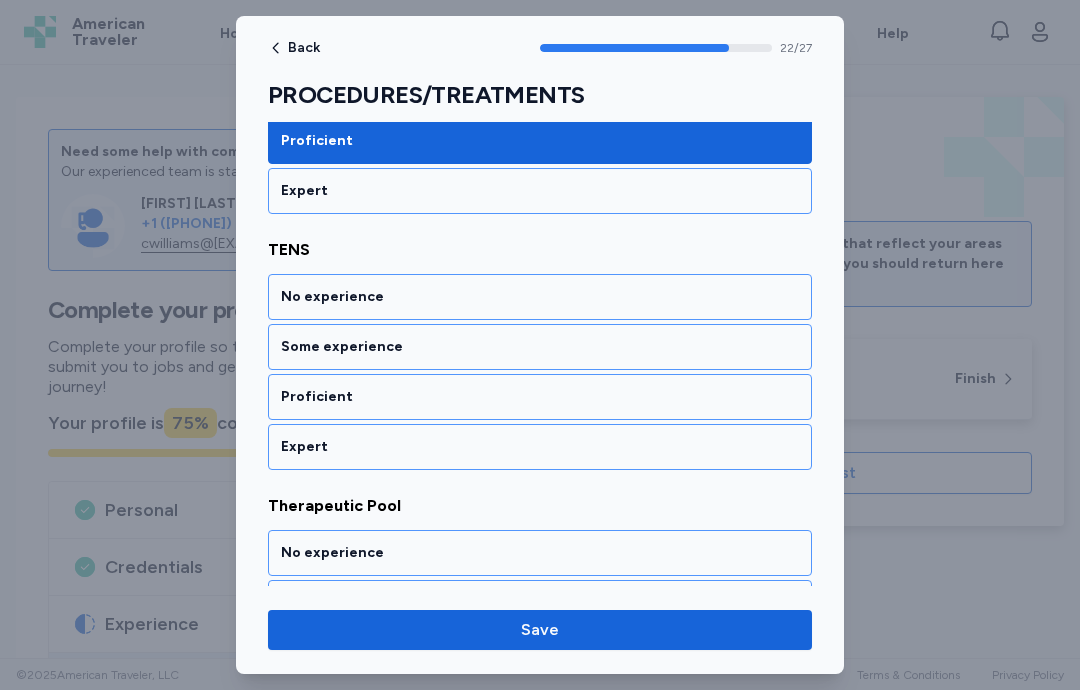 click on "Proficient" at bounding box center (540, 397) 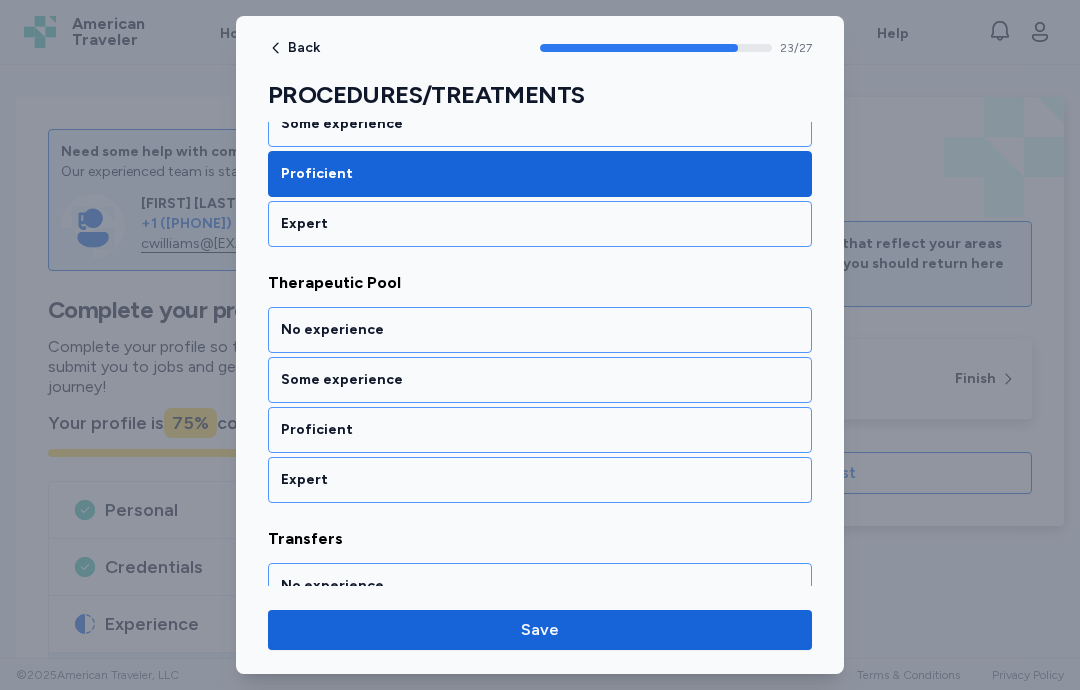 scroll, scrollTop: 6066, scrollLeft: 0, axis: vertical 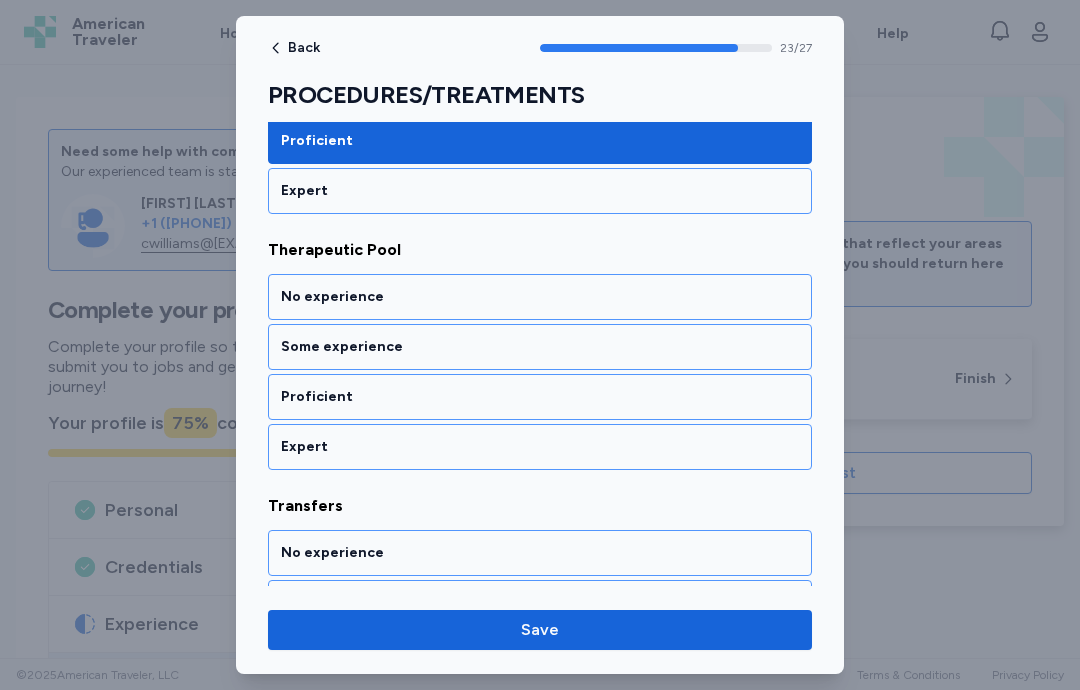 click on "No experience" at bounding box center (540, 297) 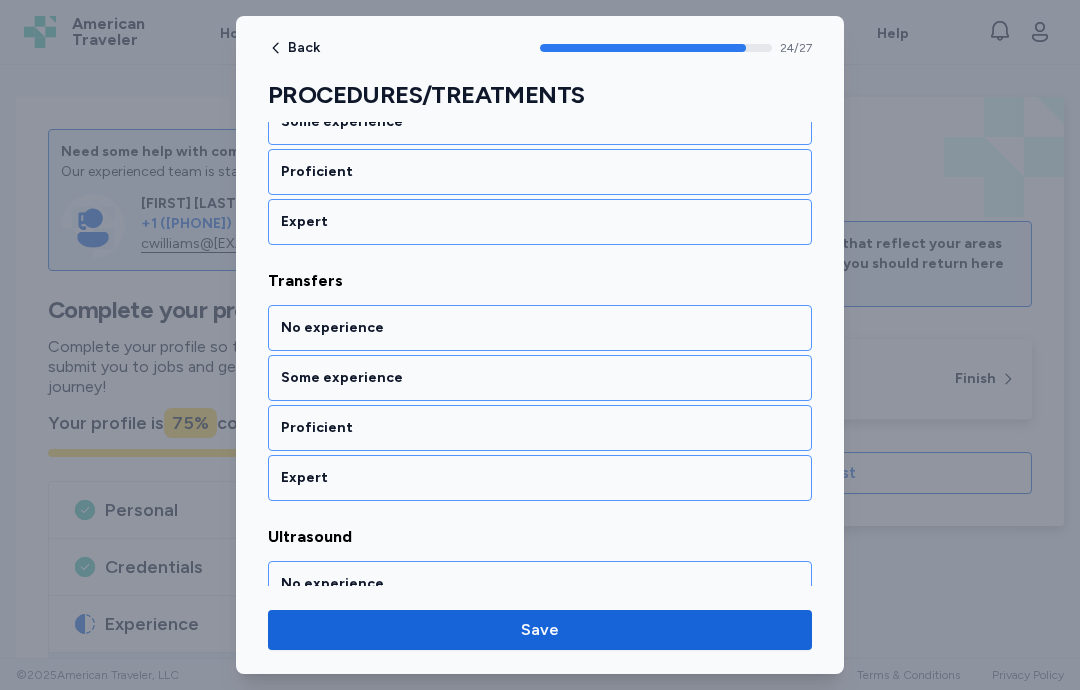 scroll, scrollTop: 6322, scrollLeft: 0, axis: vertical 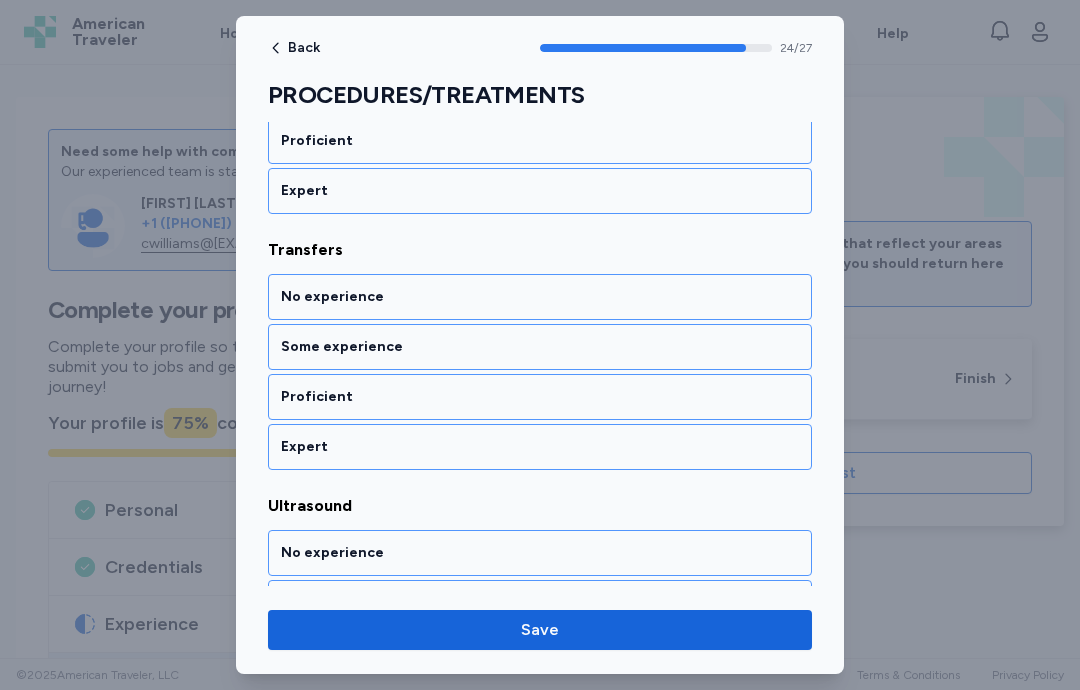 click on "Expert" at bounding box center (540, 447) 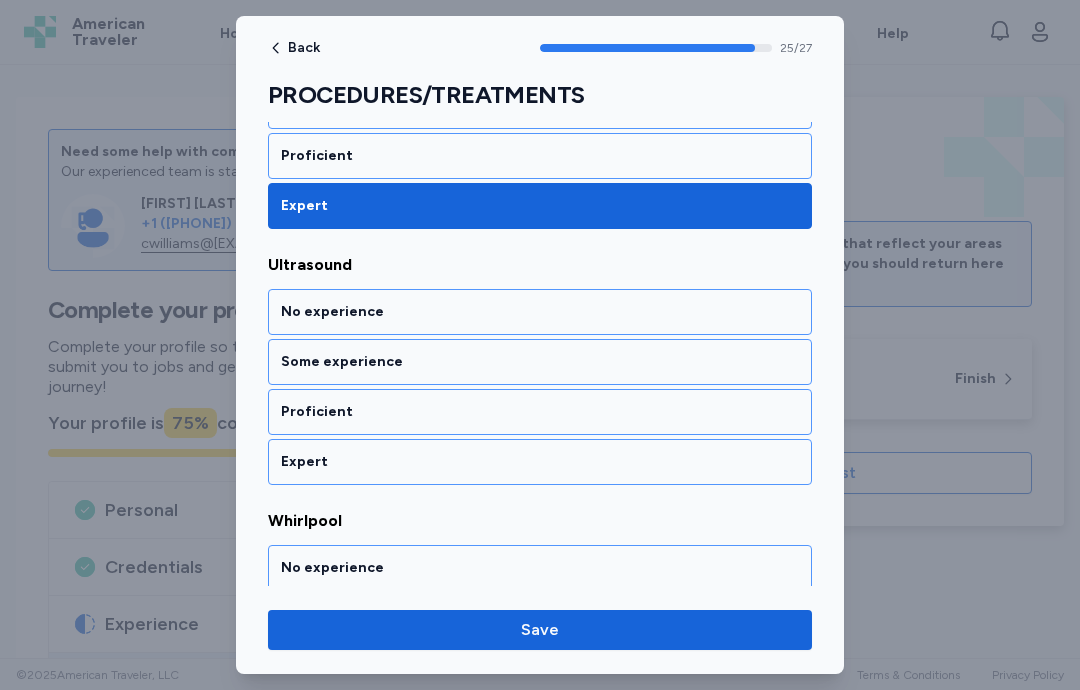 scroll, scrollTop: 6578, scrollLeft: 0, axis: vertical 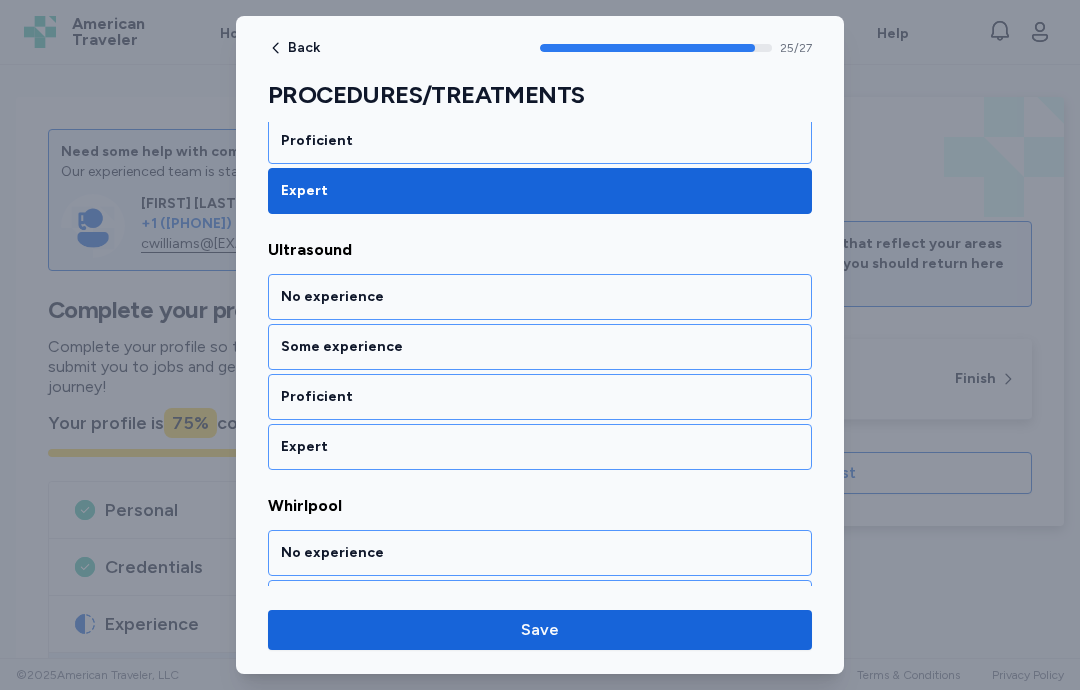 click on "Proficient" at bounding box center (540, 397) 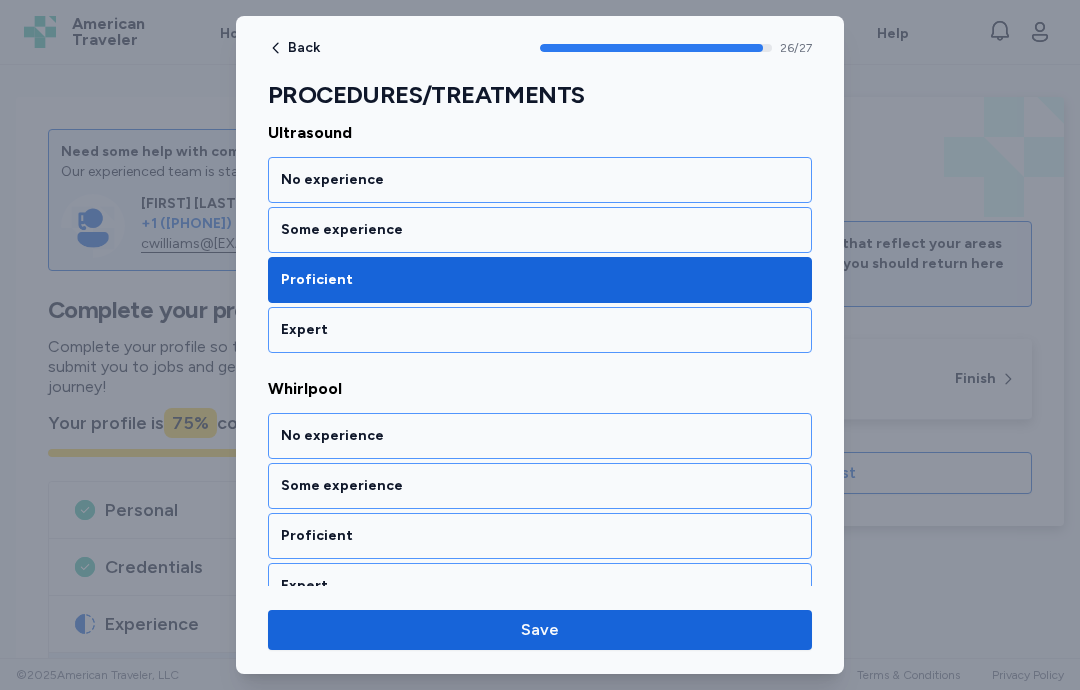 scroll, scrollTop: 6722, scrollLeft: 0, axis: vertical 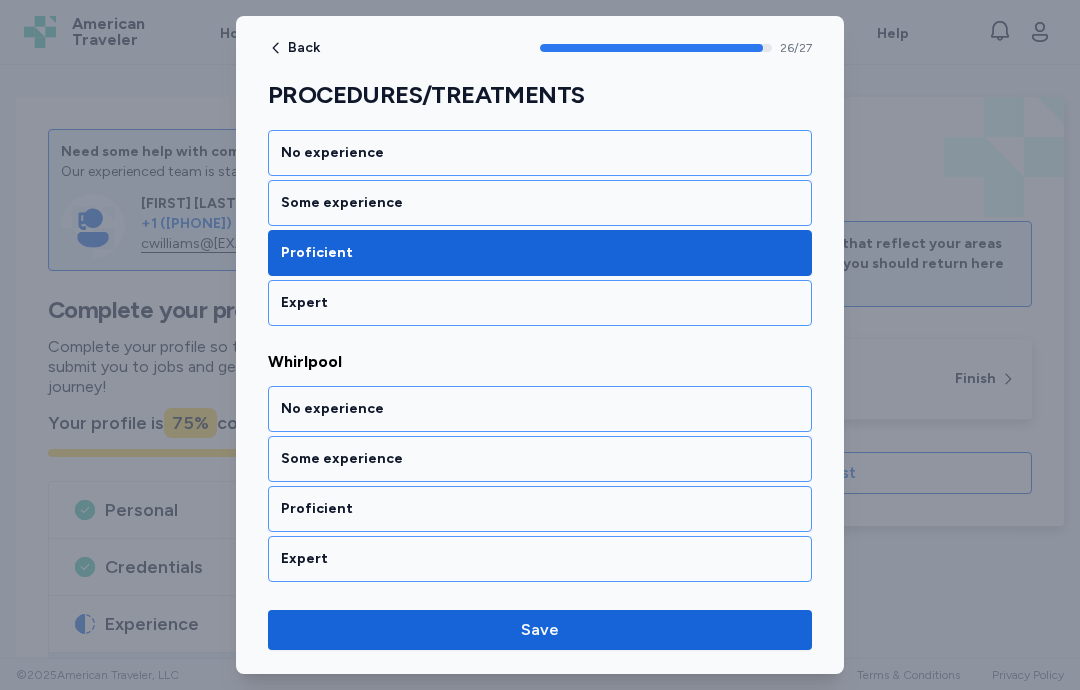 click on "Proficient" at bounding box center [540, 509] 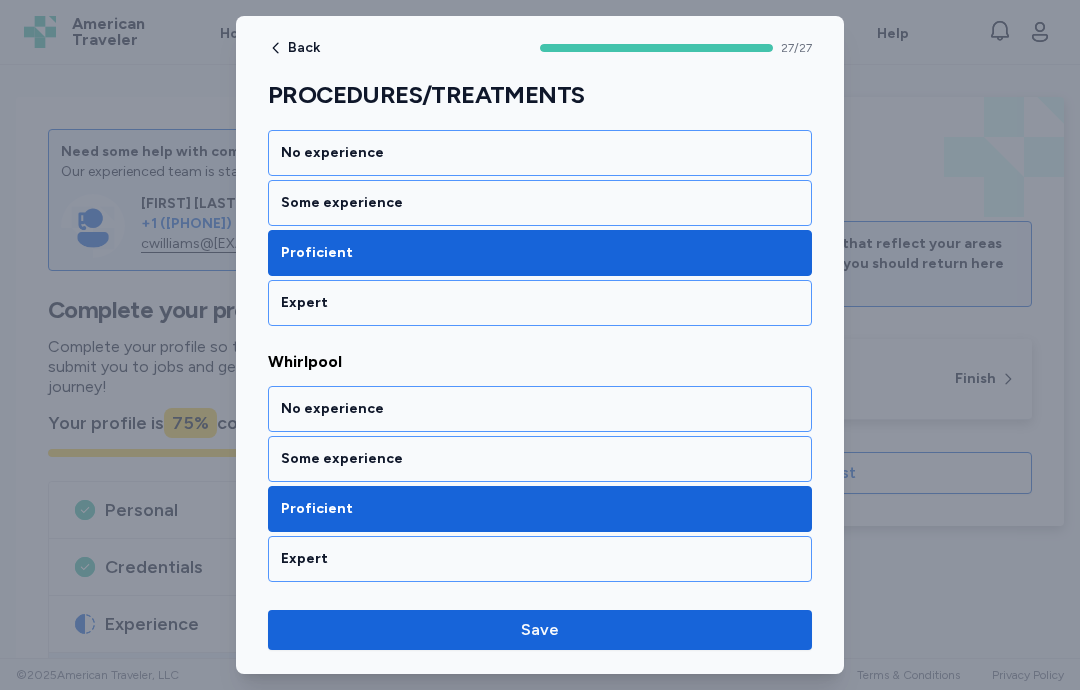click on "Save" at bounding box center (540, 630) 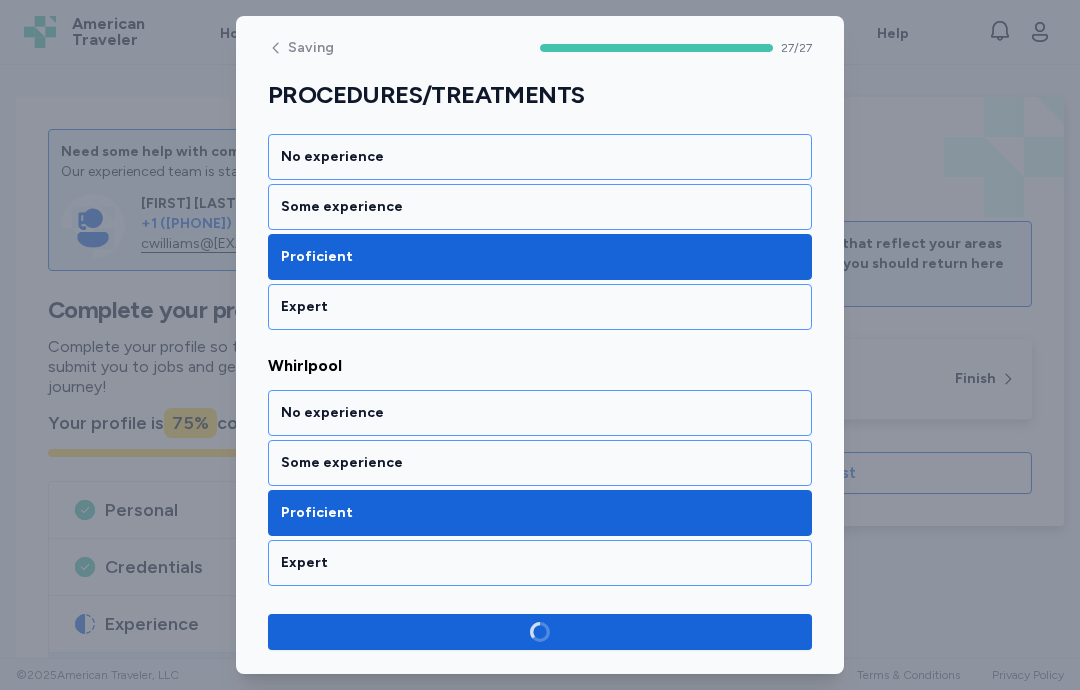 scroll, scrollTop: 6718, scrollLeft: 0, axis: vertical 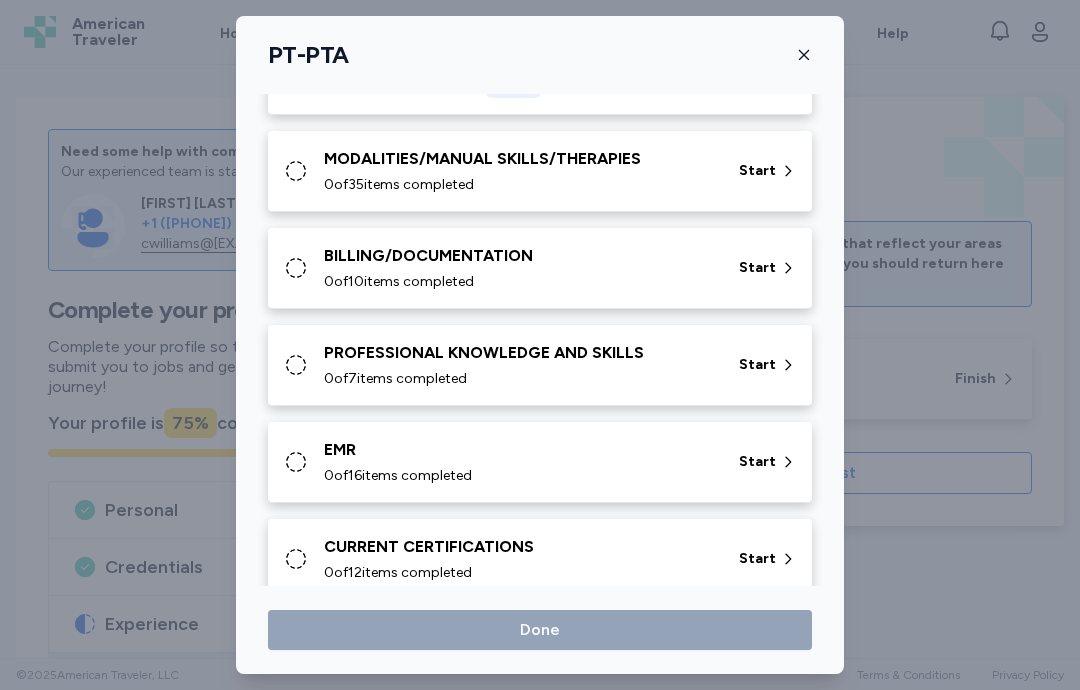 click on "MODALITIES/MANUAL SKILLS/THERAPIES 0  of  35  items completed" at bounding box center (519, 171) 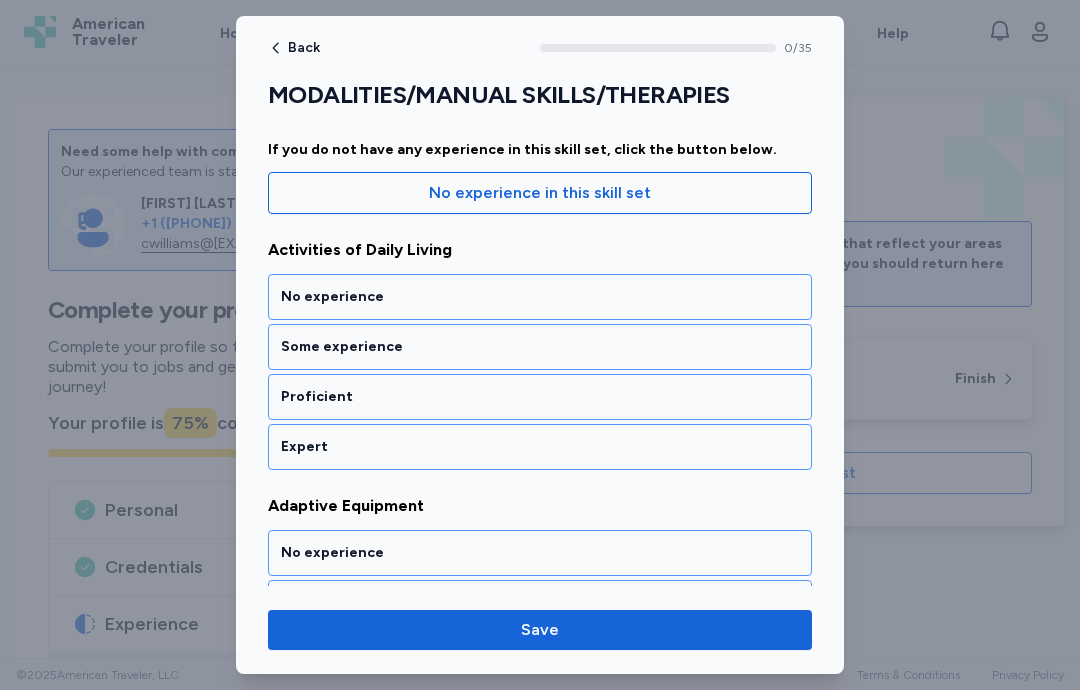scroll, scrollTop: 185, scrollLeft: 0, axis: vertical 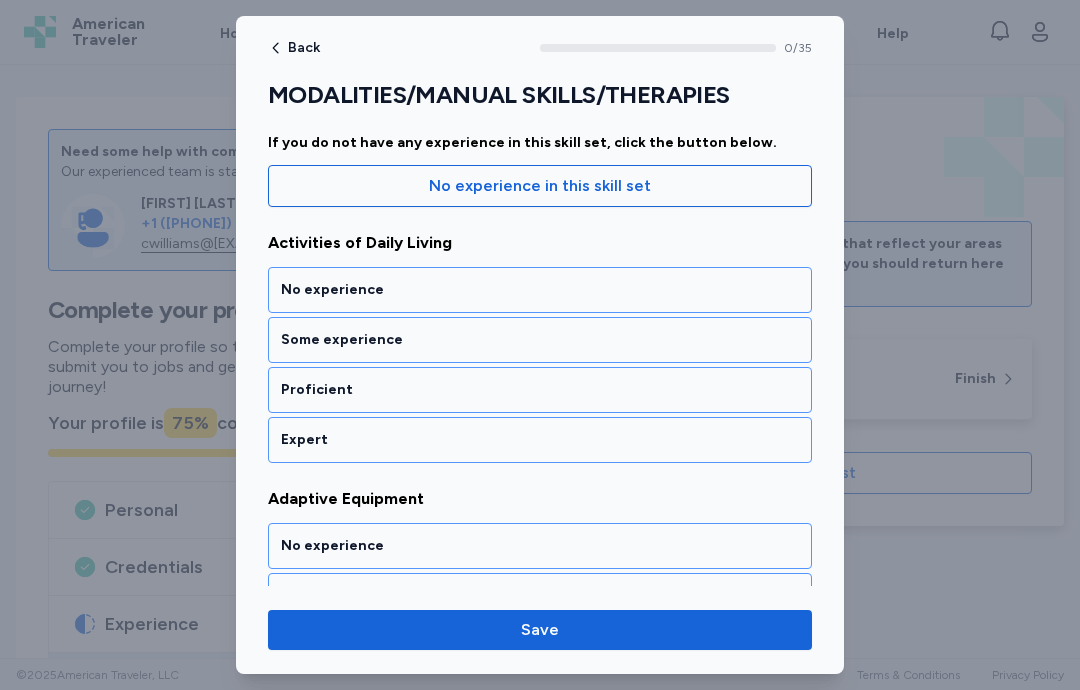 click on "Proficient" at bounding box center (540, 390) 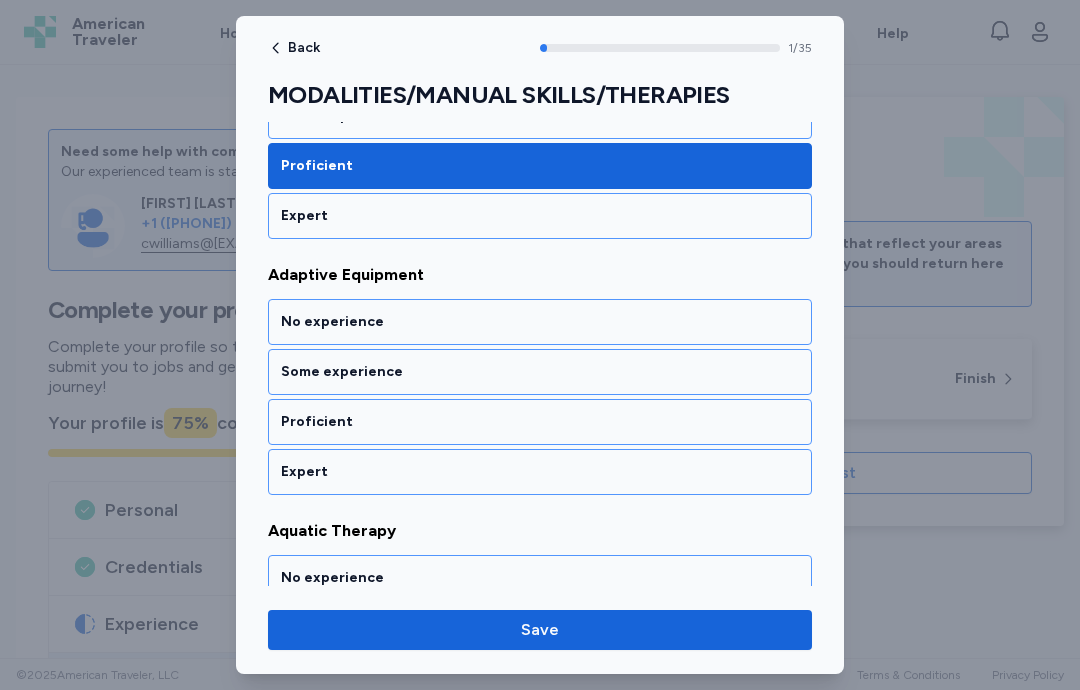 scroll, scrollTop: 434, scrollLeft: 0, axis: vertical 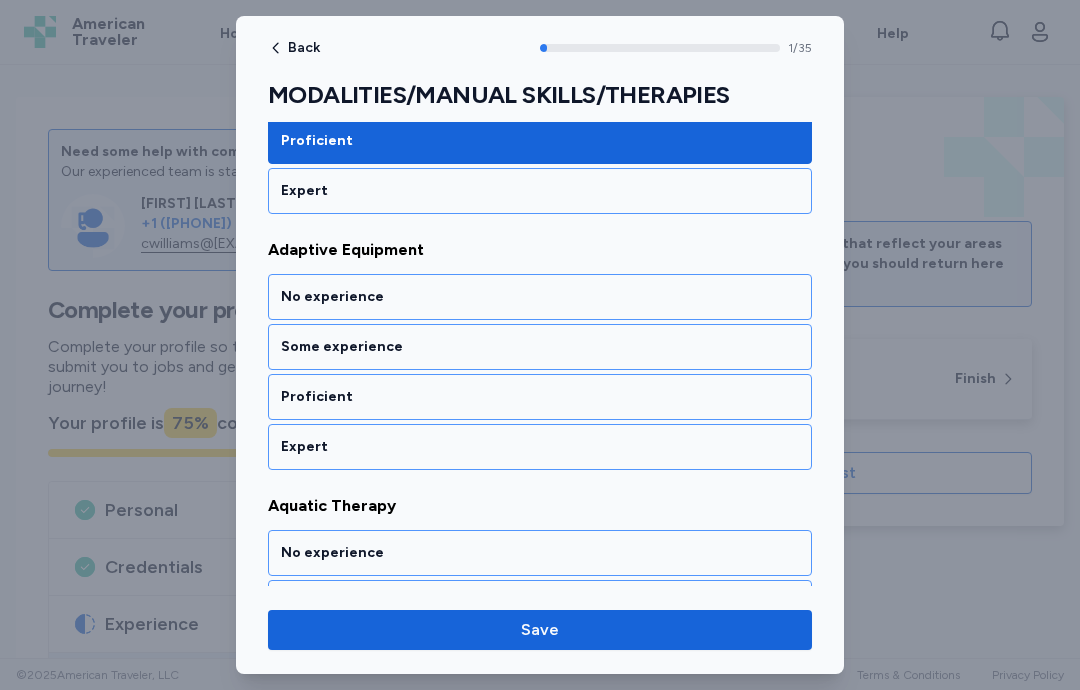 click on "Proficient" at bounding box center [540, 397] 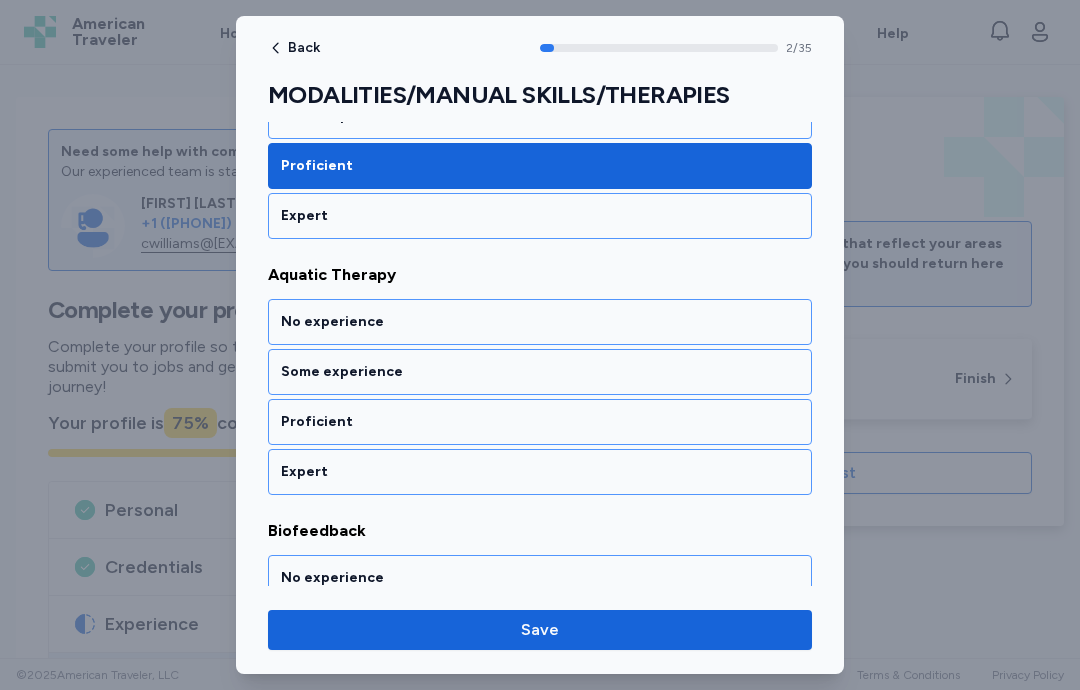scroll, scrollTop: 690, scrollLeft: 0, axis: vertical 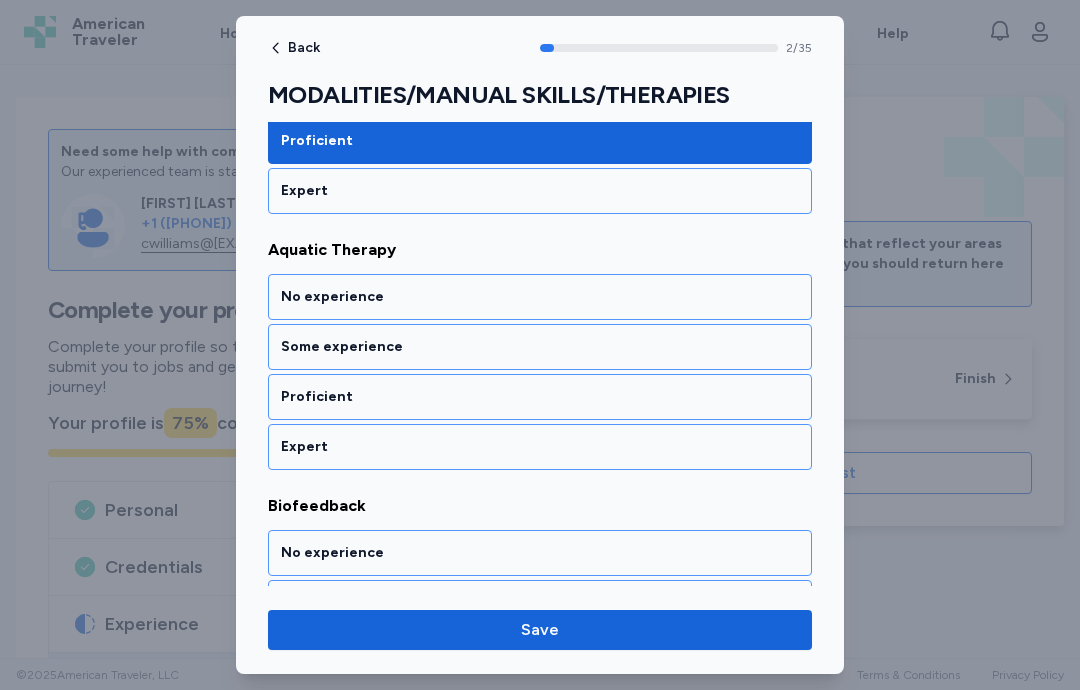 click on "No experience" at bounding box center [540, 297] 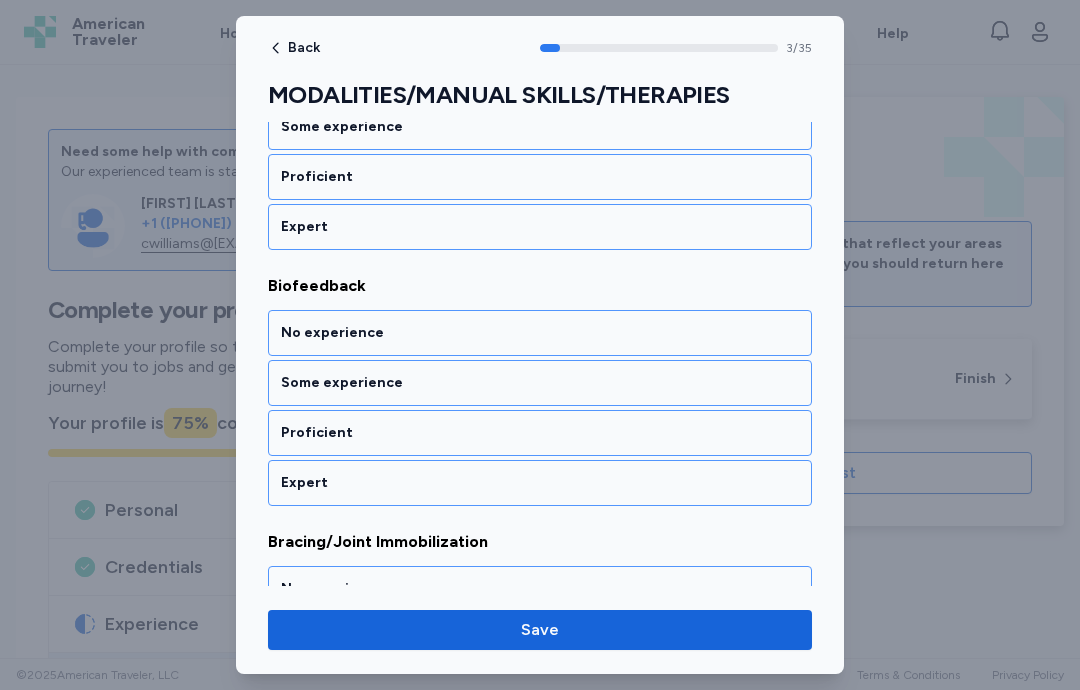 scroll, scrollTop: 946, scrollLeft: 0, axis: vertical 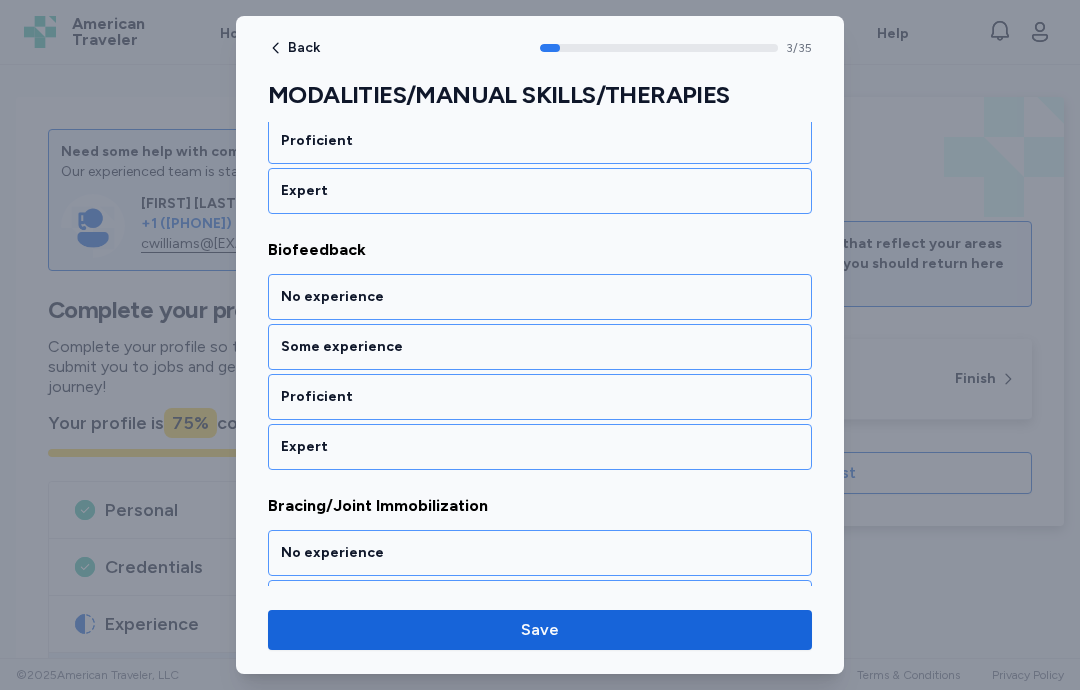 click on "Some experience" at bounding box center [540, 347] 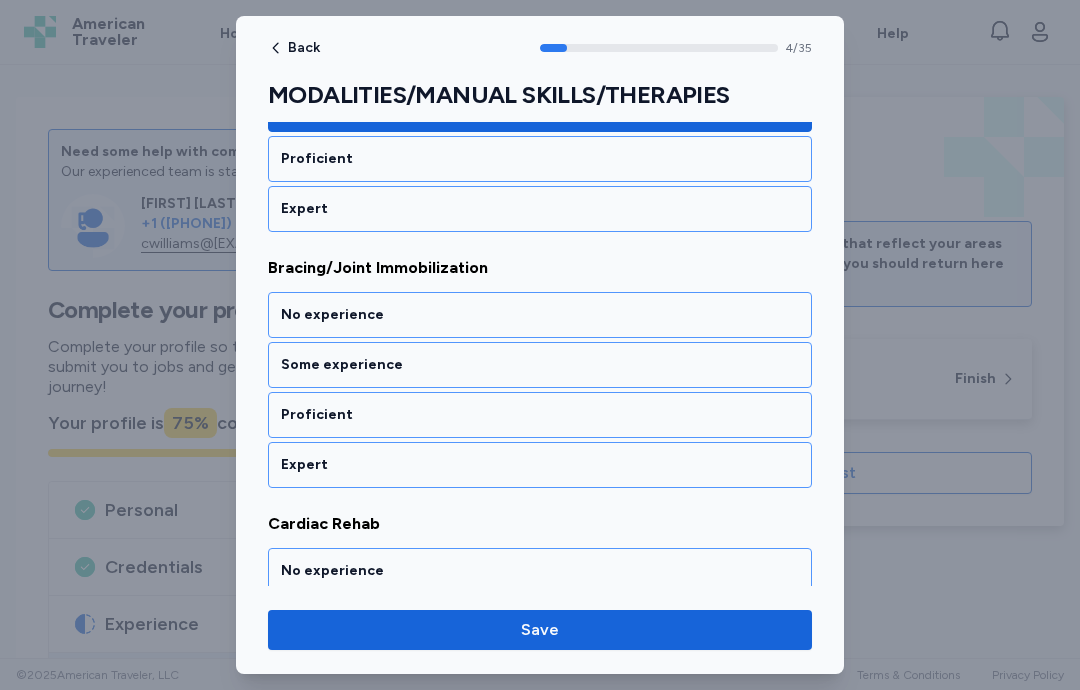 scroll, scrollTop: 1202, scrollLeft: 0, axis: vertical 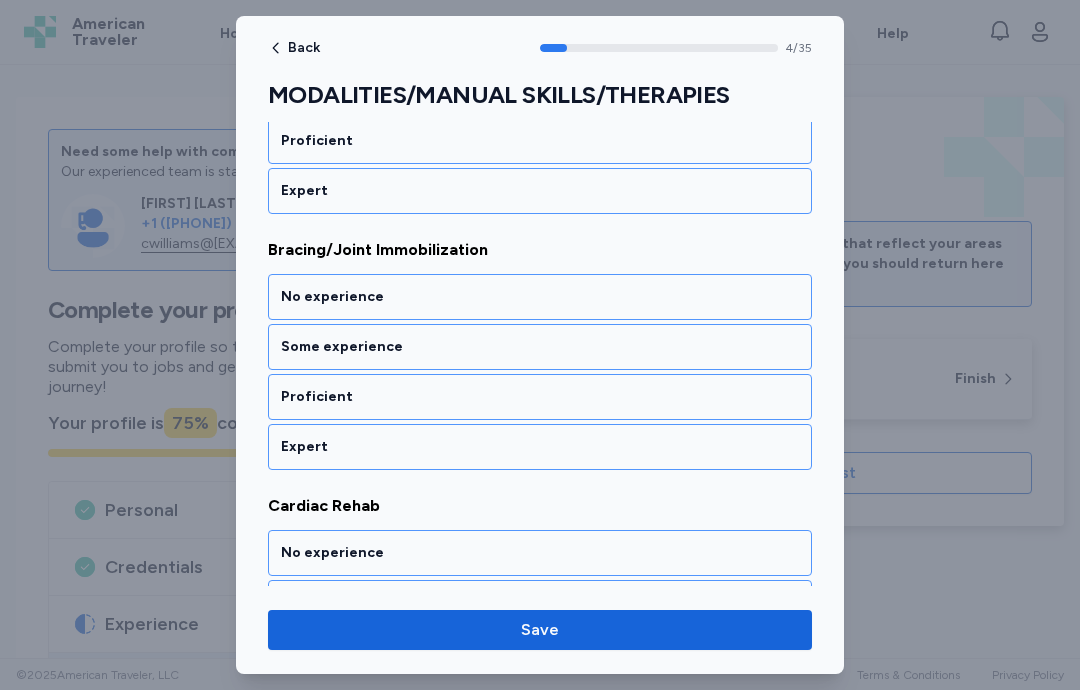 click on "Proficient" at bounding box center (540, 397) 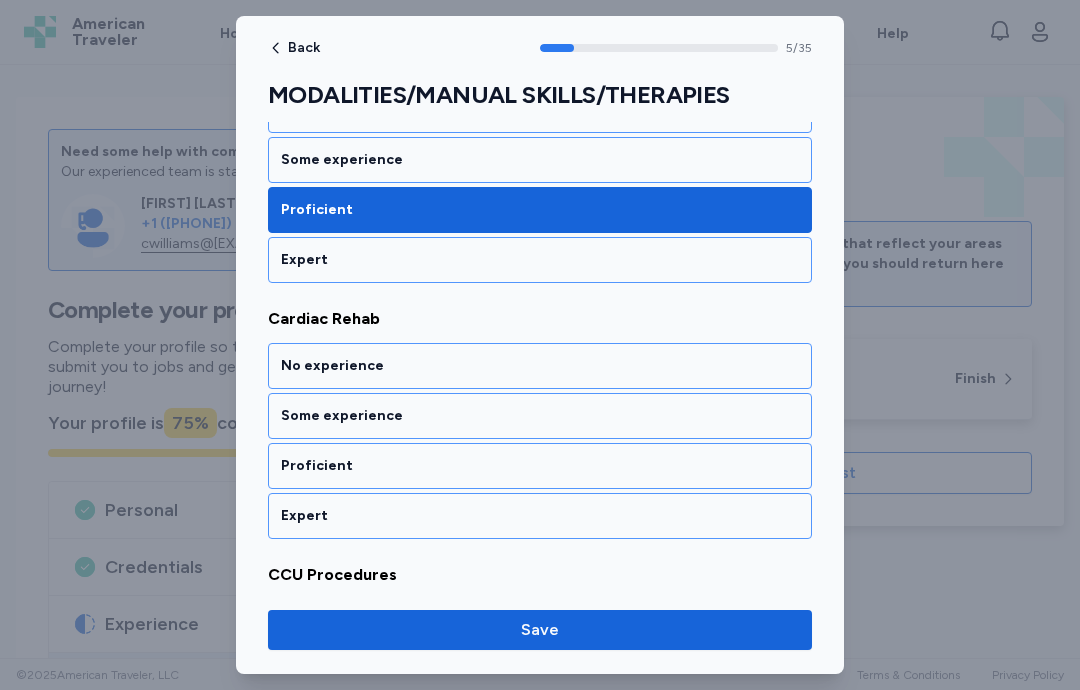 scroll, scrollTop: 1458, scrollLeft: 0, axis: vertical 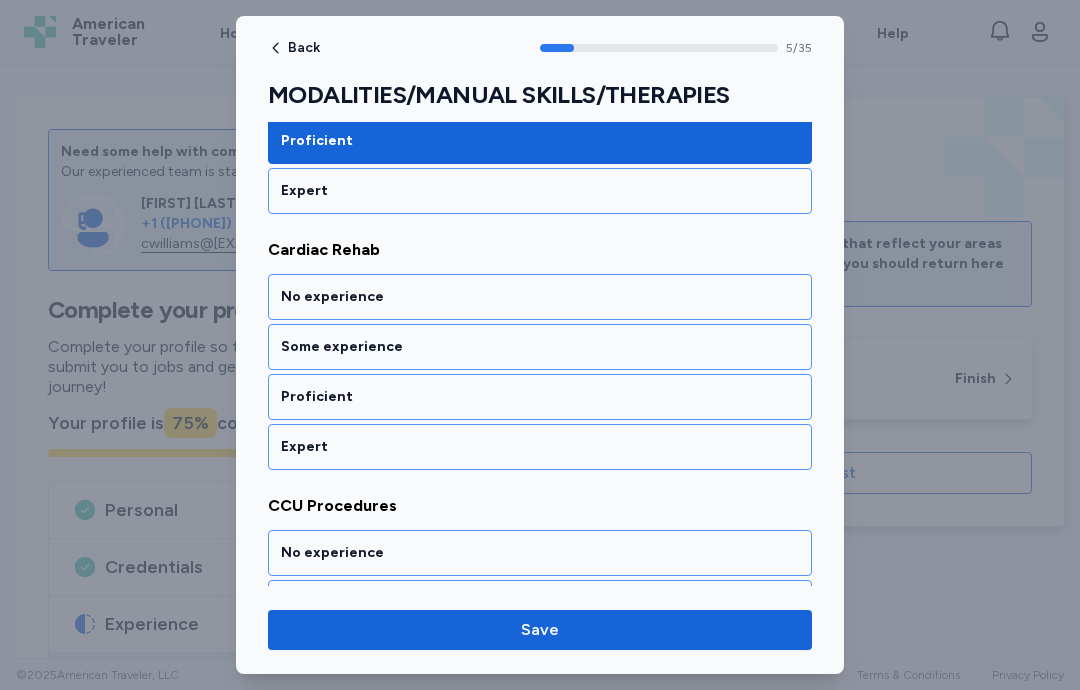 click on "Proficient" at bounding box center (540, 397) 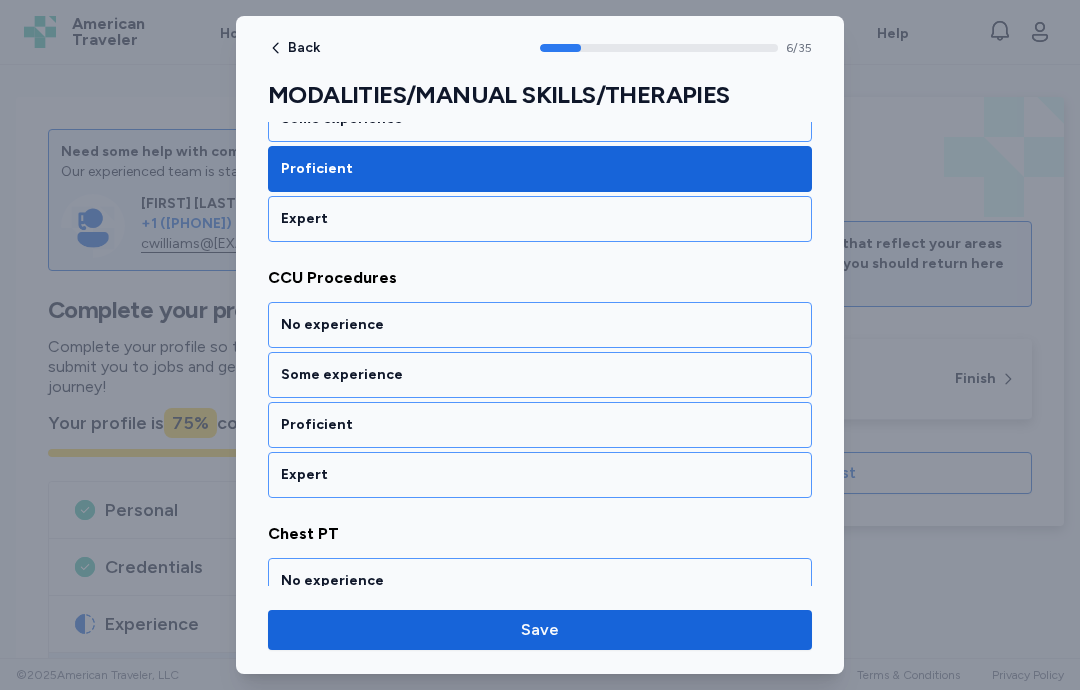 scroll, scrollTop: 1714, scrollLeft: 0, axis: vertical 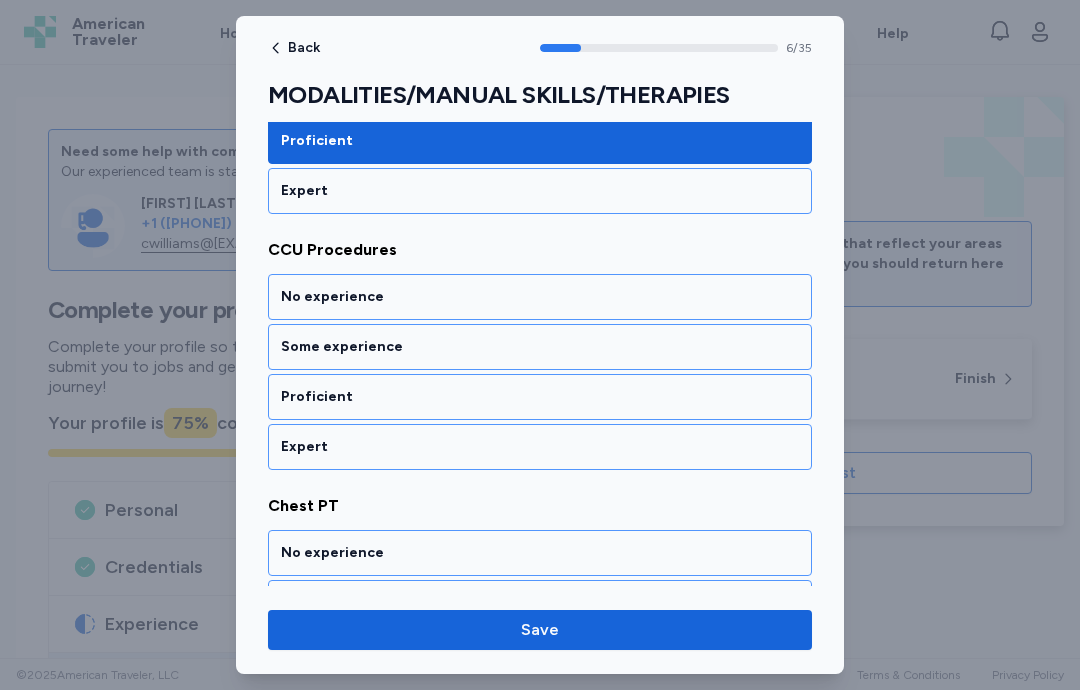 click on "Some experience" at bounding box center (540, 347) 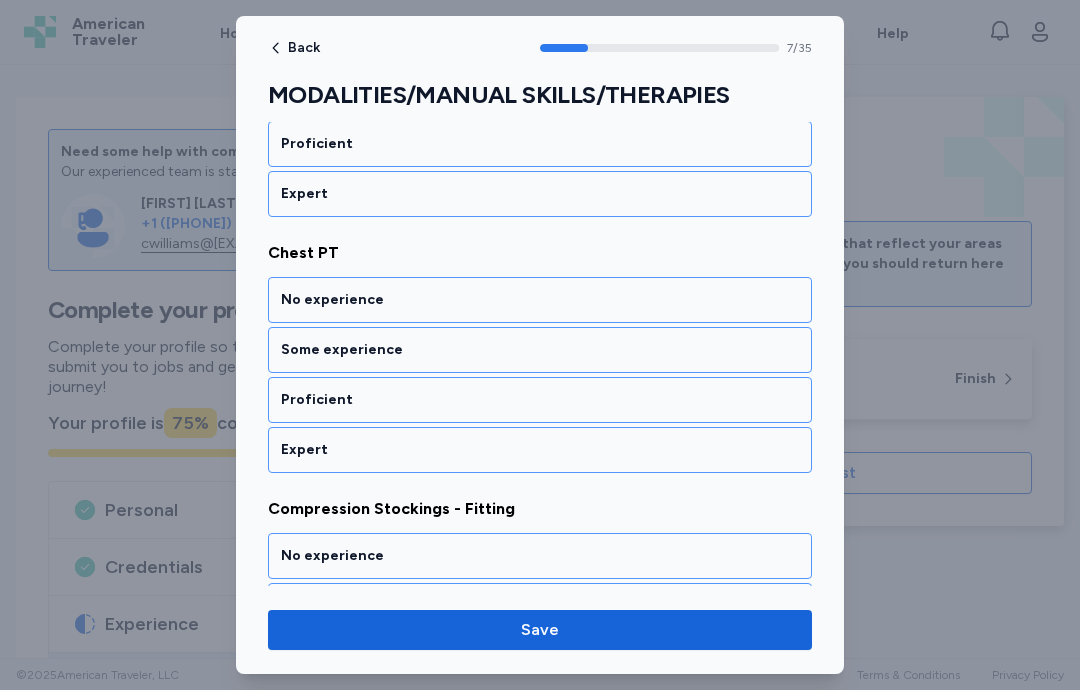 scroll, scrollTop: 1970, scrollLeft: 0, axis: vertical 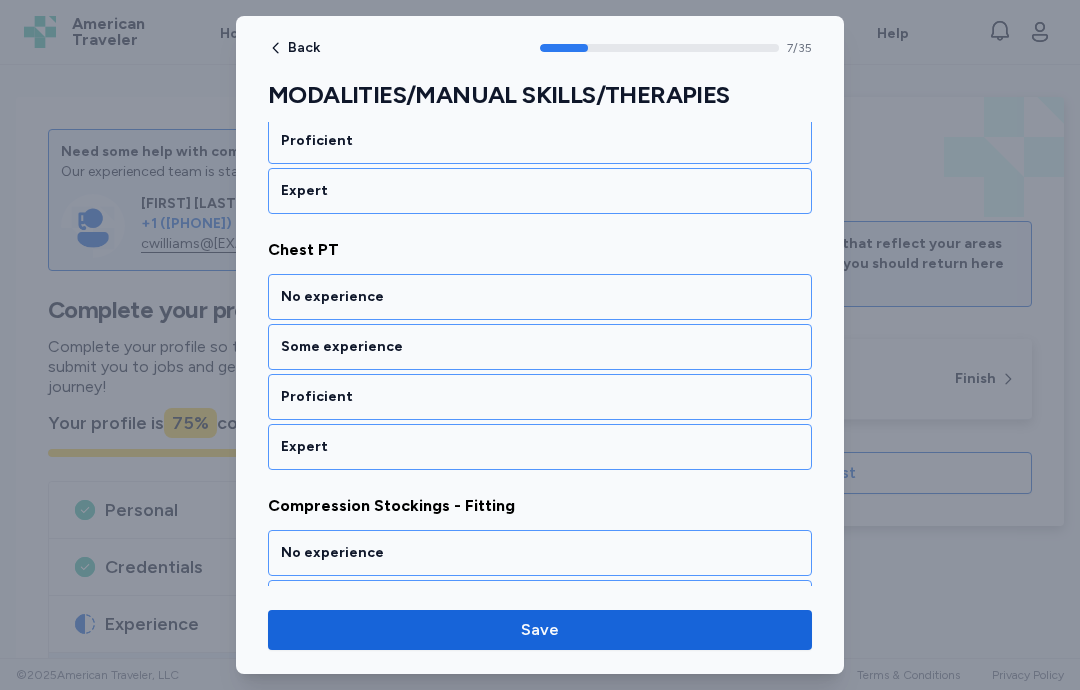 click on "Proficient" at bounding box center [540, 397] 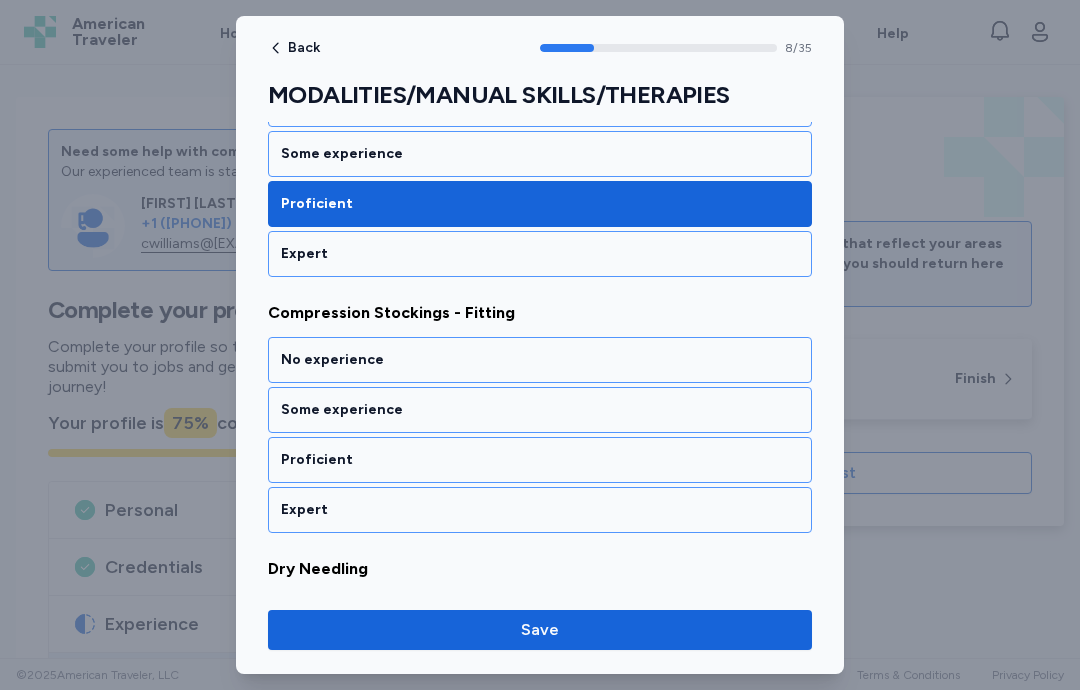 scroll, scrollTop: 2226, scrollLeft: 0, axis: vertical 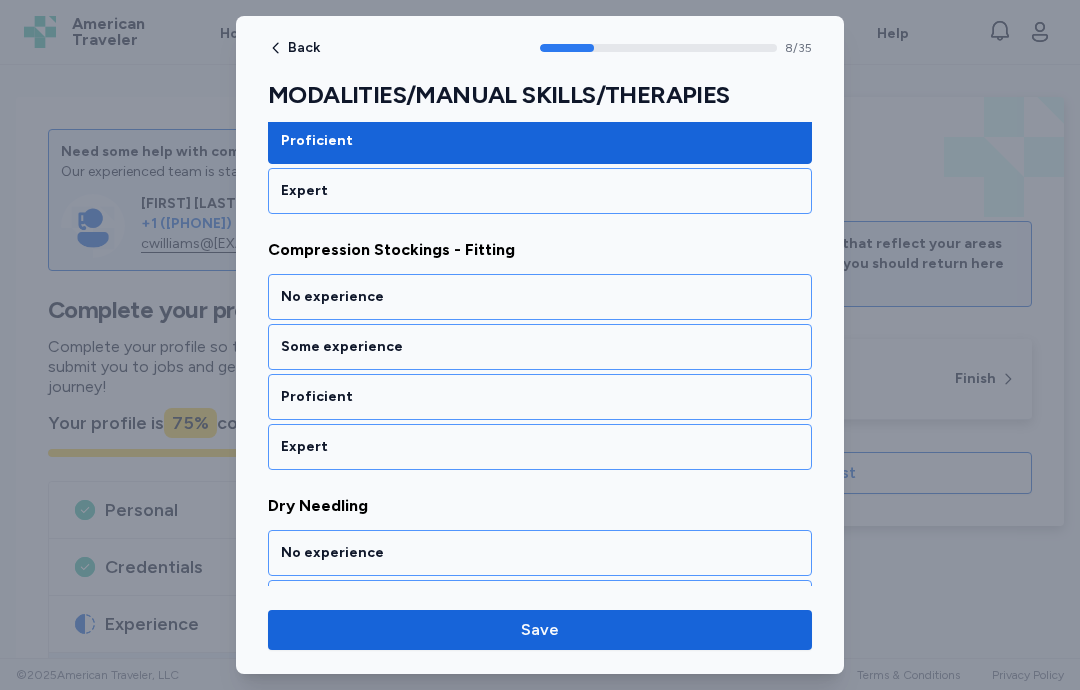 click on "Some experience" at bounding box center (540, 347) 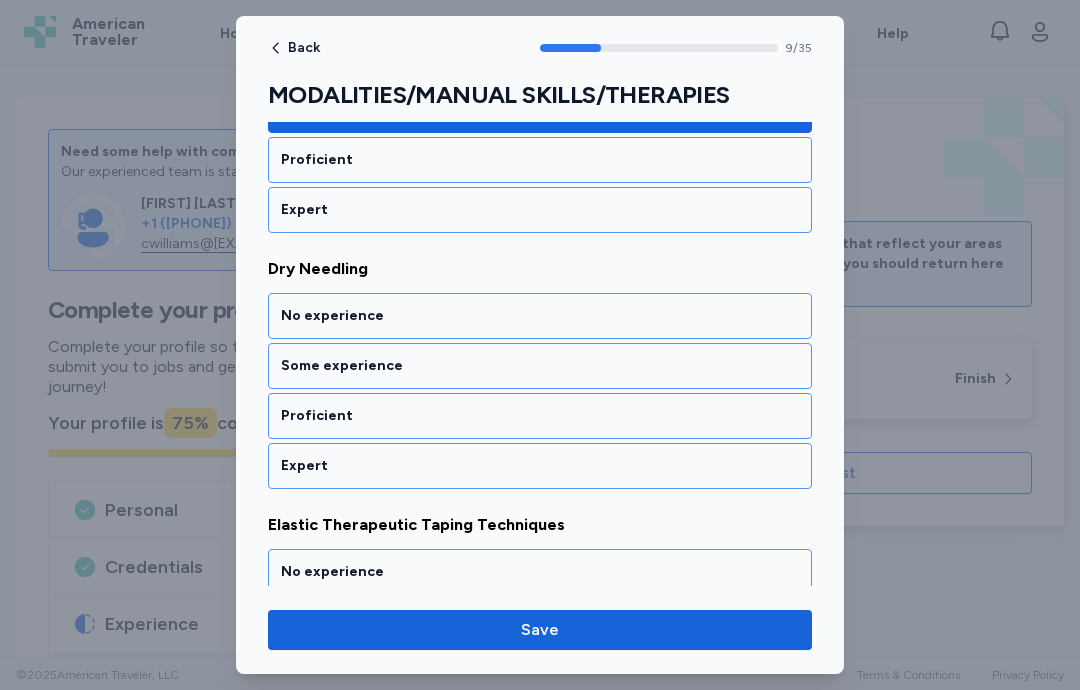 scroll, scrollTop: 2482, scrollLeft: 0, axis: vertical 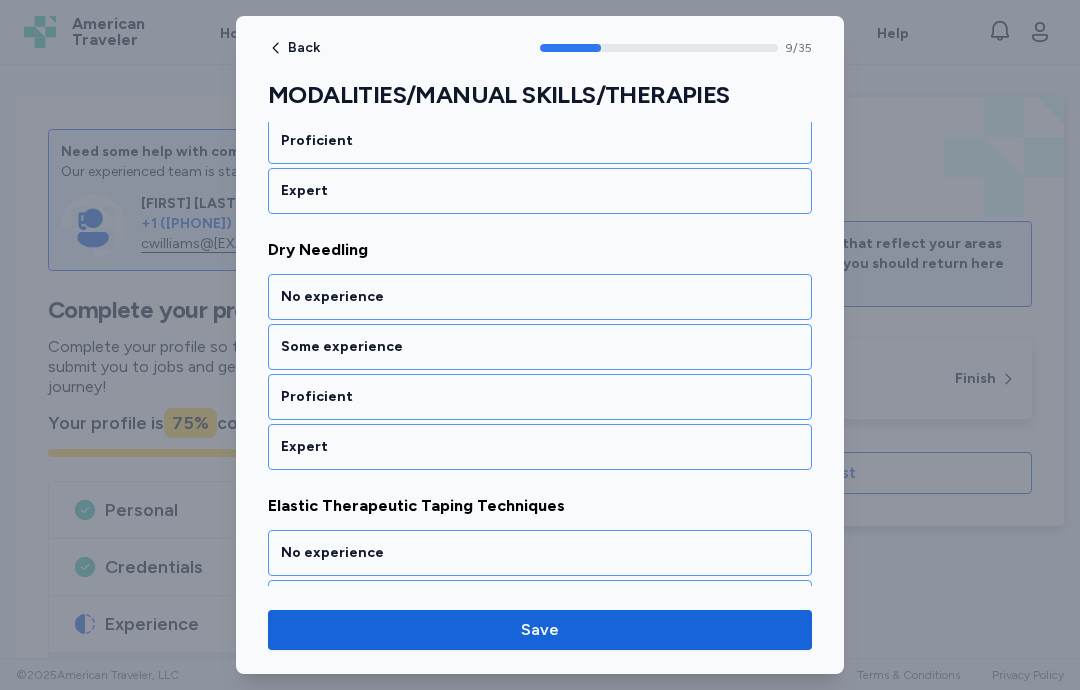 click on "No experience" at bounding box center [540, 297] 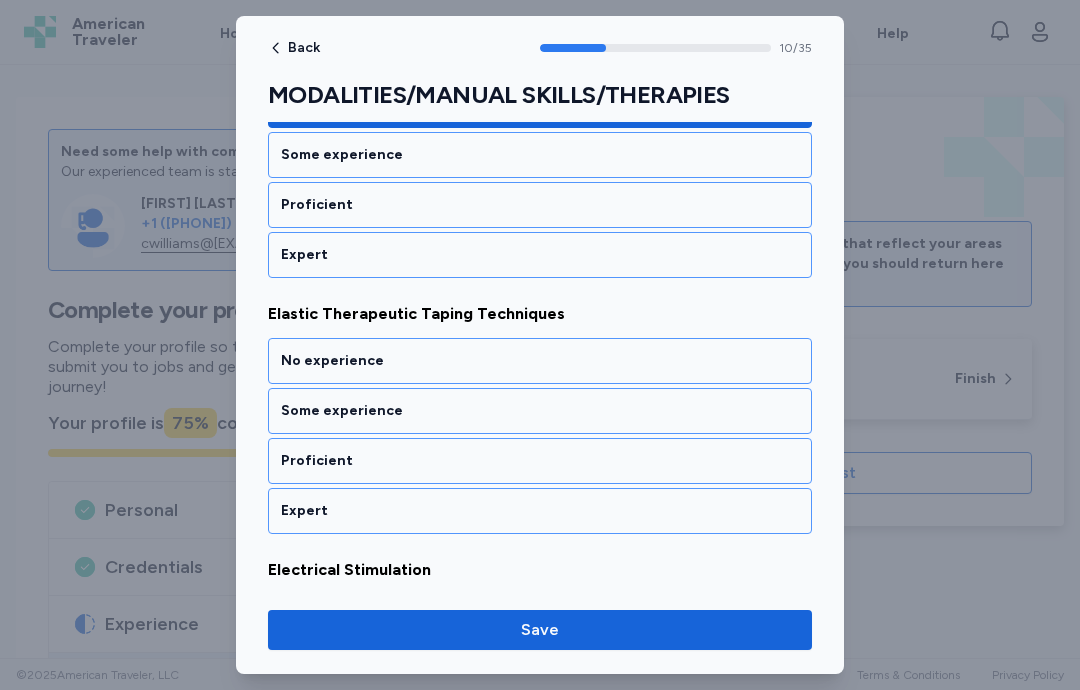 scroll, scrollTop: 2738, scrollLeft: 0, axis: vertical 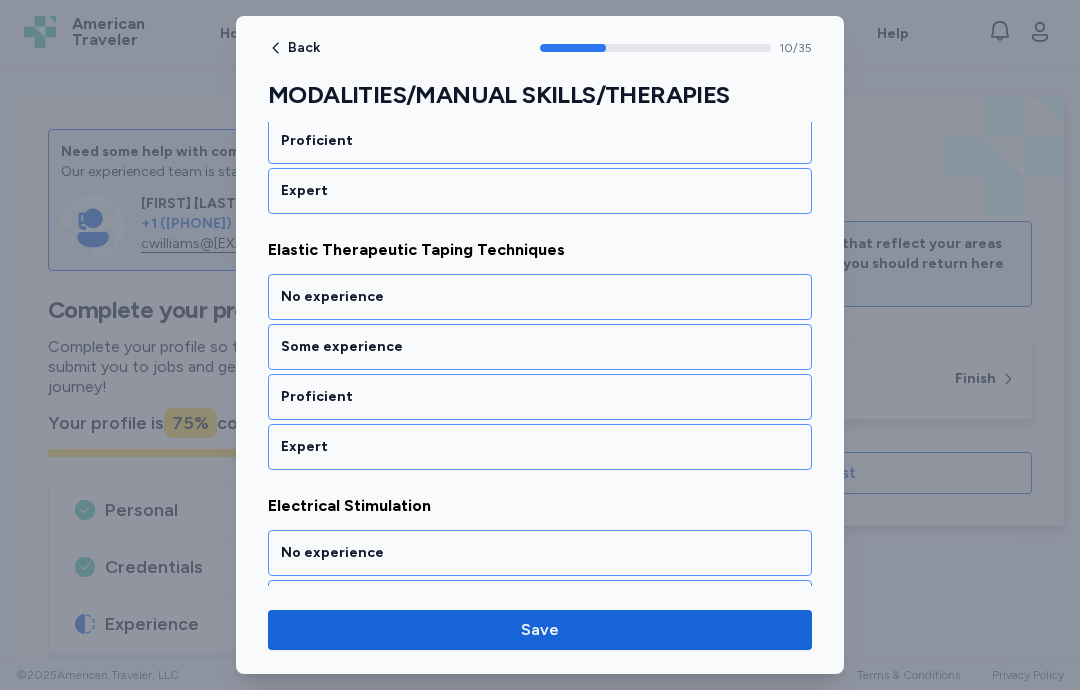 click on "Some experience" at bounding box center (540, 347) 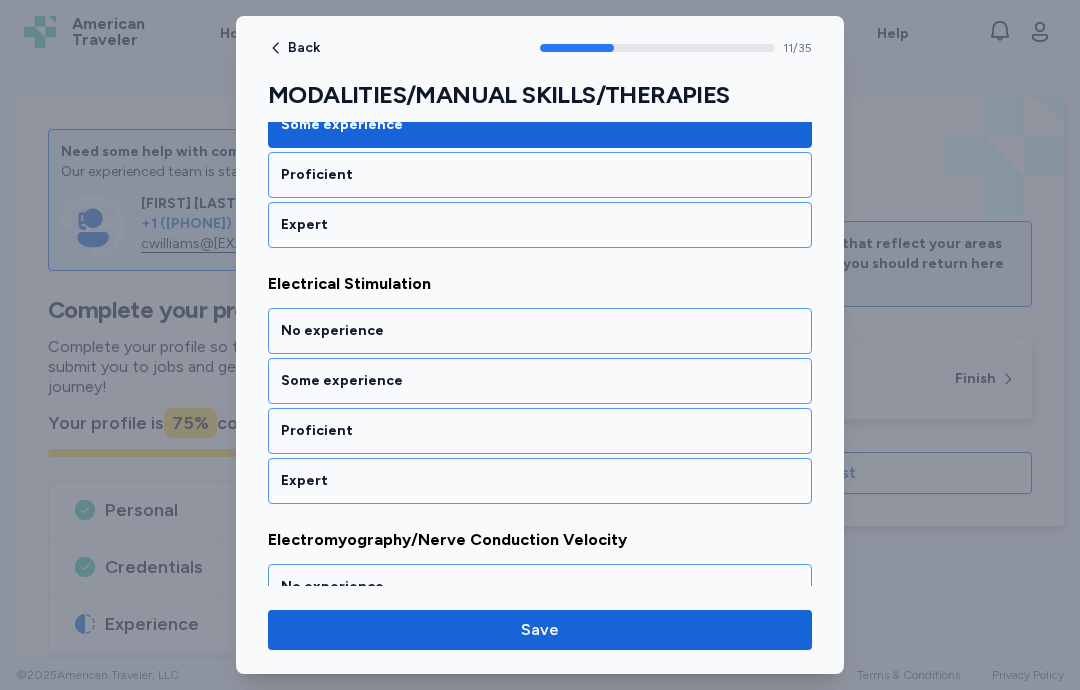 scroll, scrollTop: 2994, scrollLeft: 0, axis: vertical 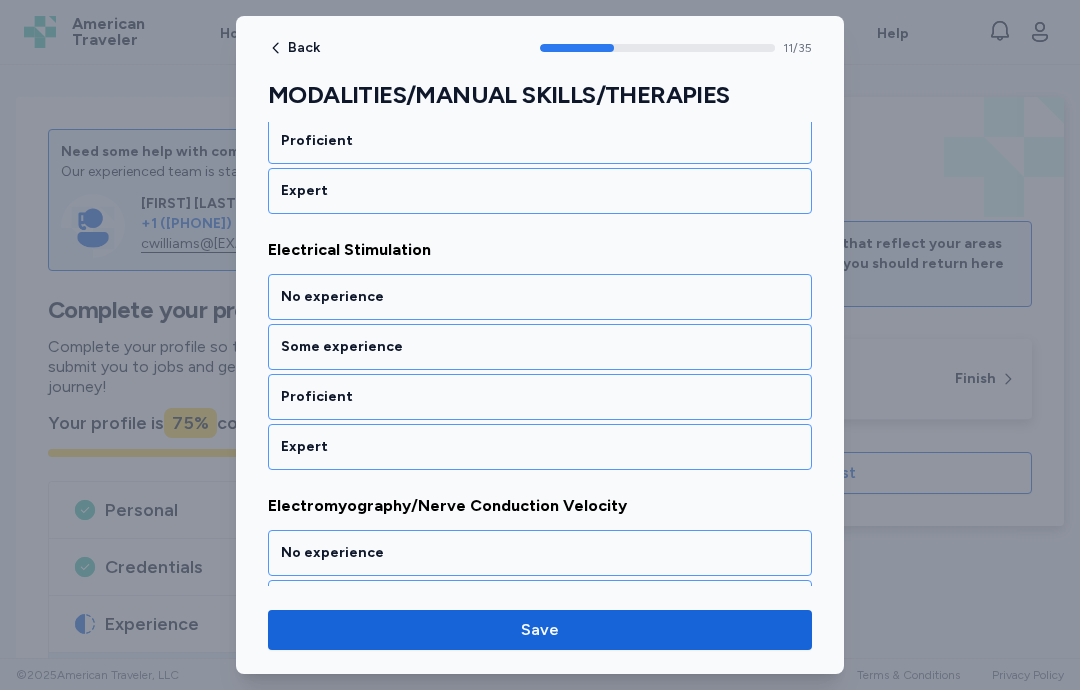 click on "Proficient" at bounding box center [540, 397] 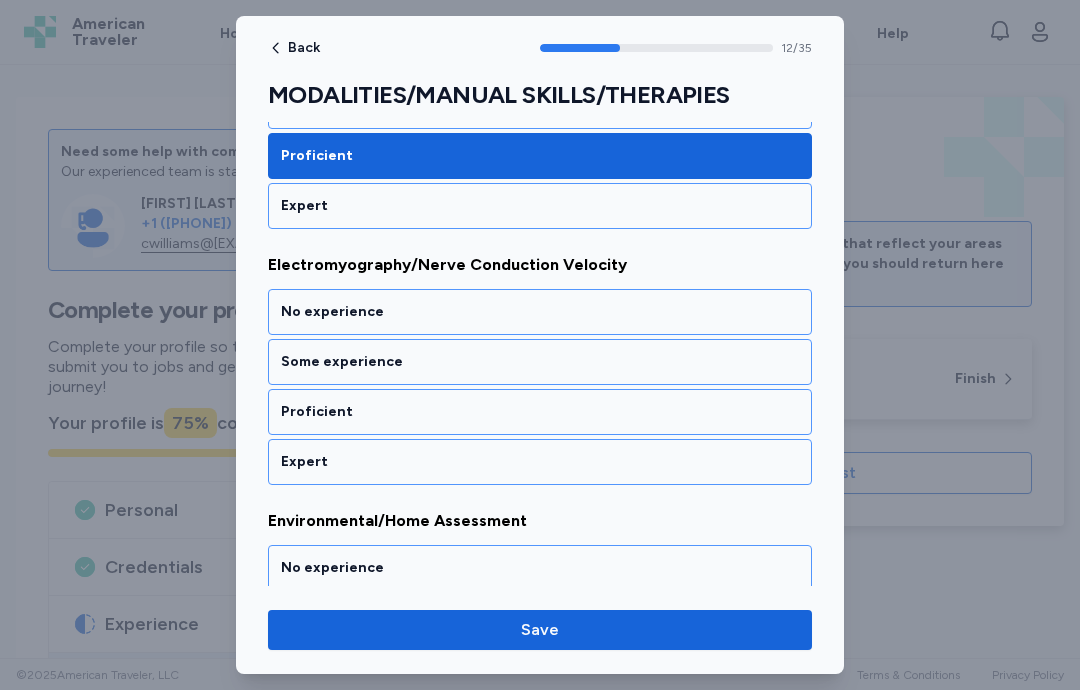 scroll, scrollTop: 3250, scrollLeft: 0, axis: vertical 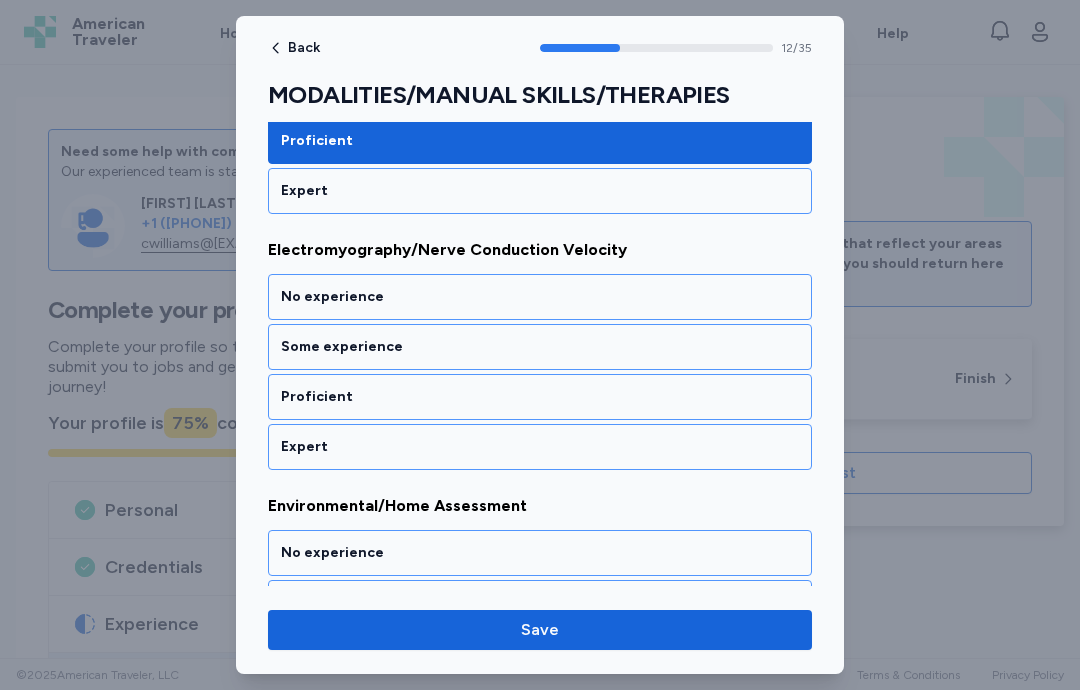 click on "Some experience" at bounding box center (540, 347) 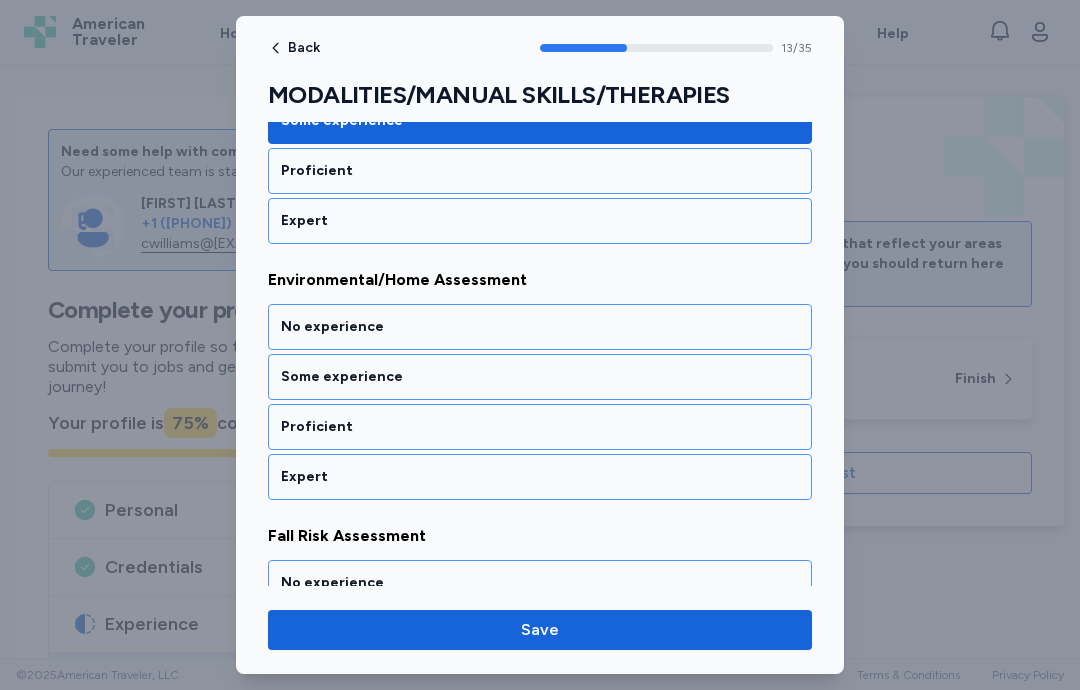 scroll, scrollTop: 3506, scrollLeft: 0, axis: vertical 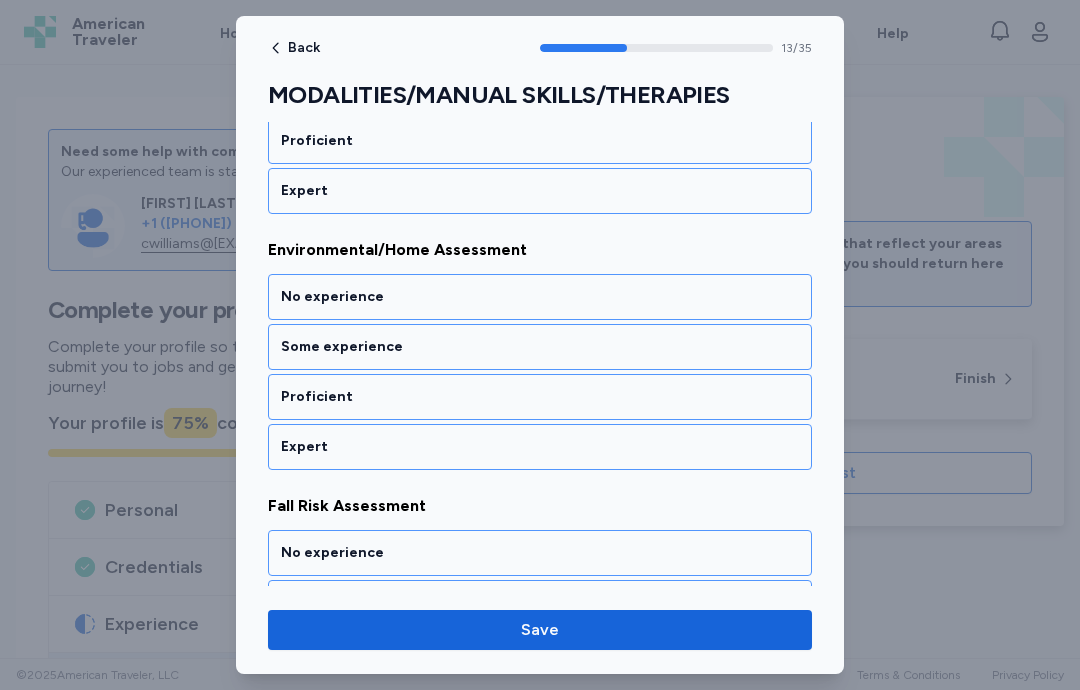 click on "Proficient" at bounding box center [540, 397] 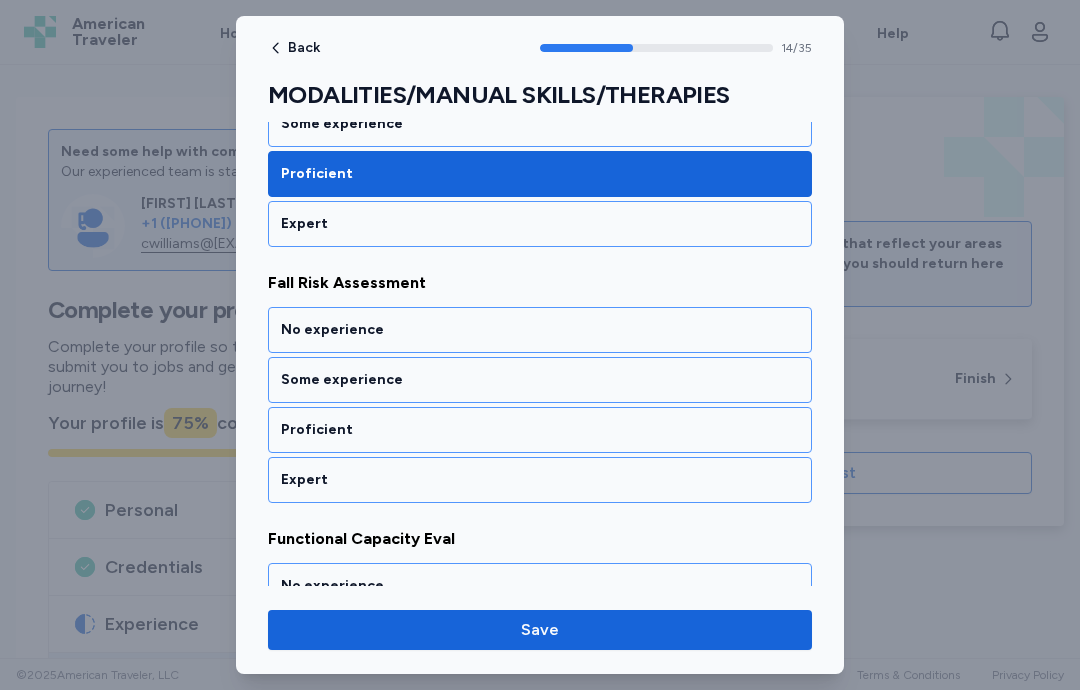 scroll, scrollTop: 3762, scrollLeft: 0, axis: vertical 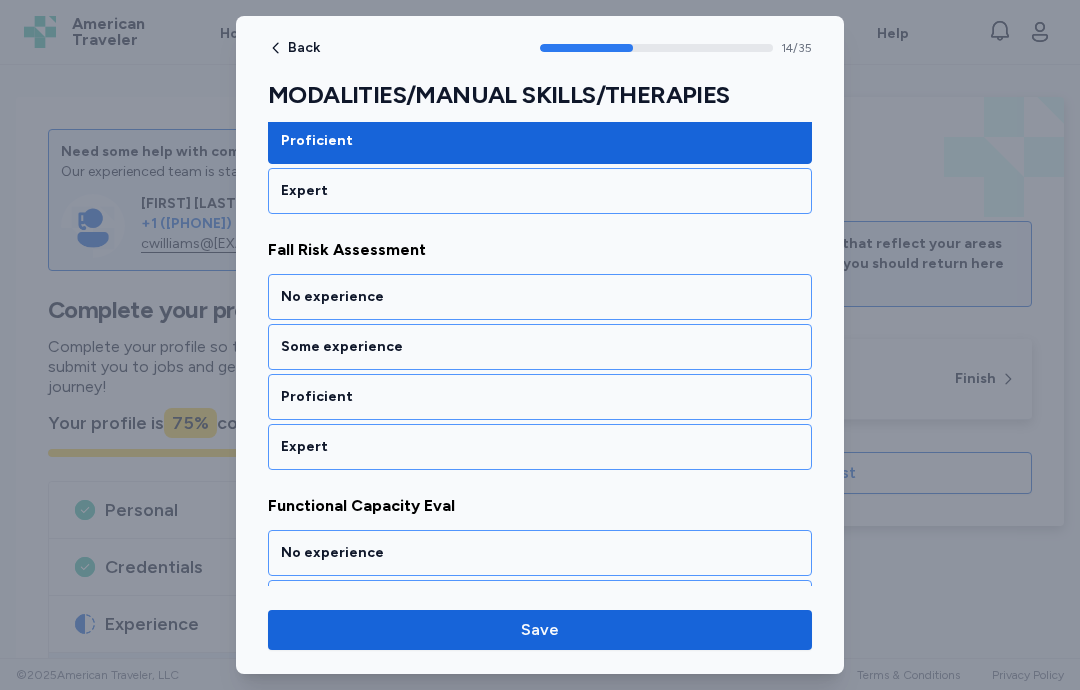 click on "Expert" at bounding box center (540, 447) 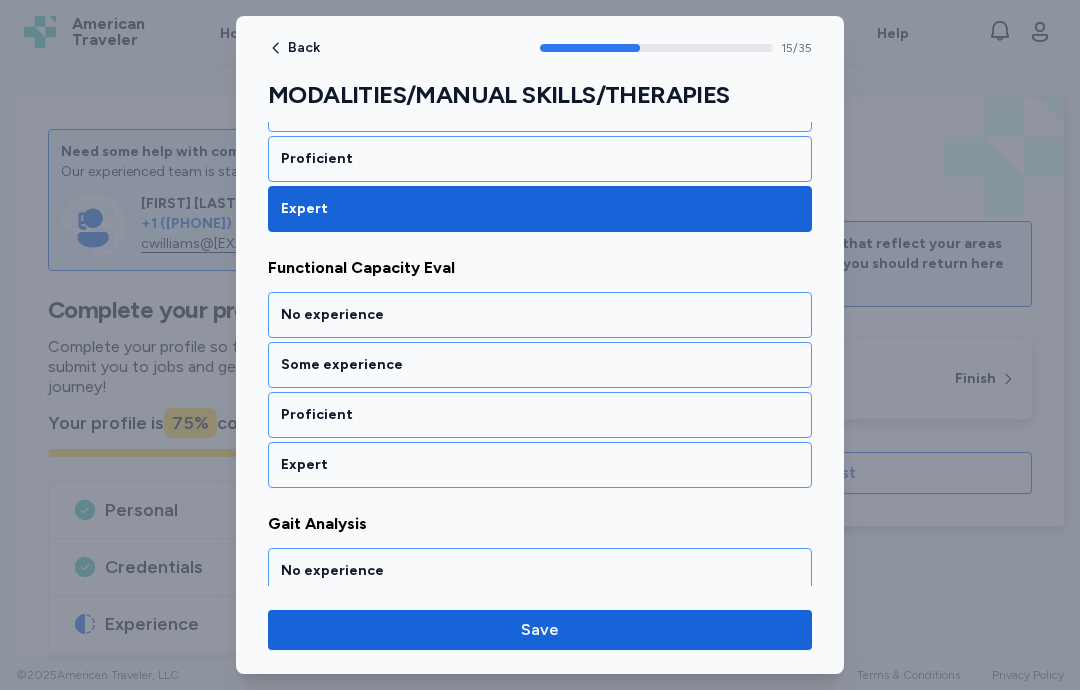 scroll, scrollTop: 4018, scrollLeft: 0, axis: vertical 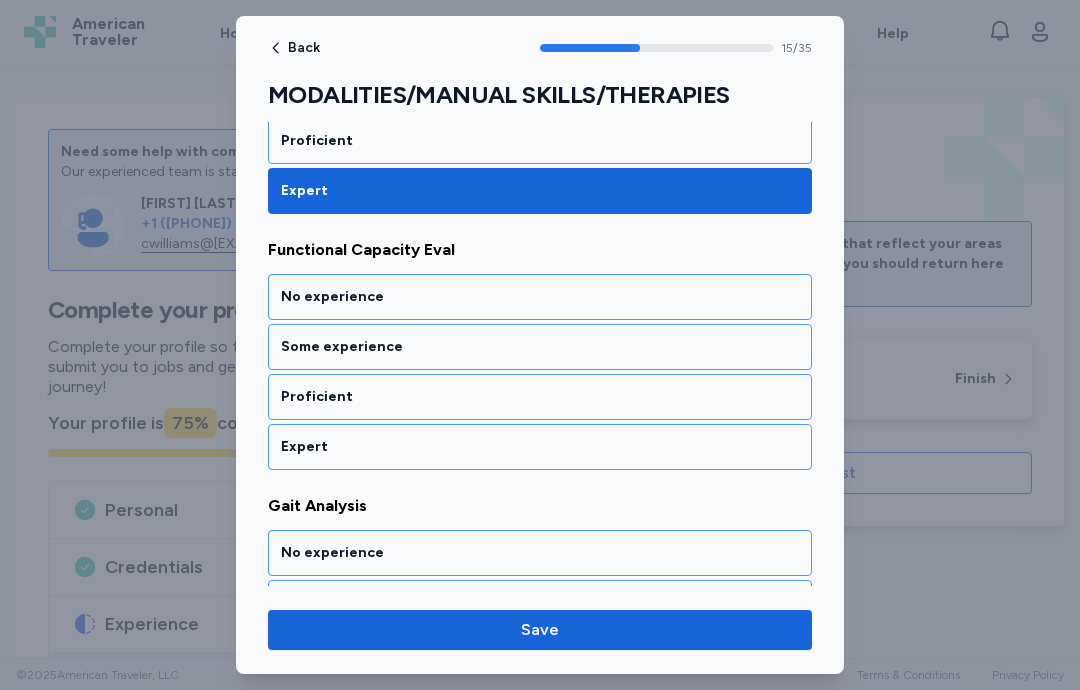 click on "Some experience" at bounding box center (540, 347) 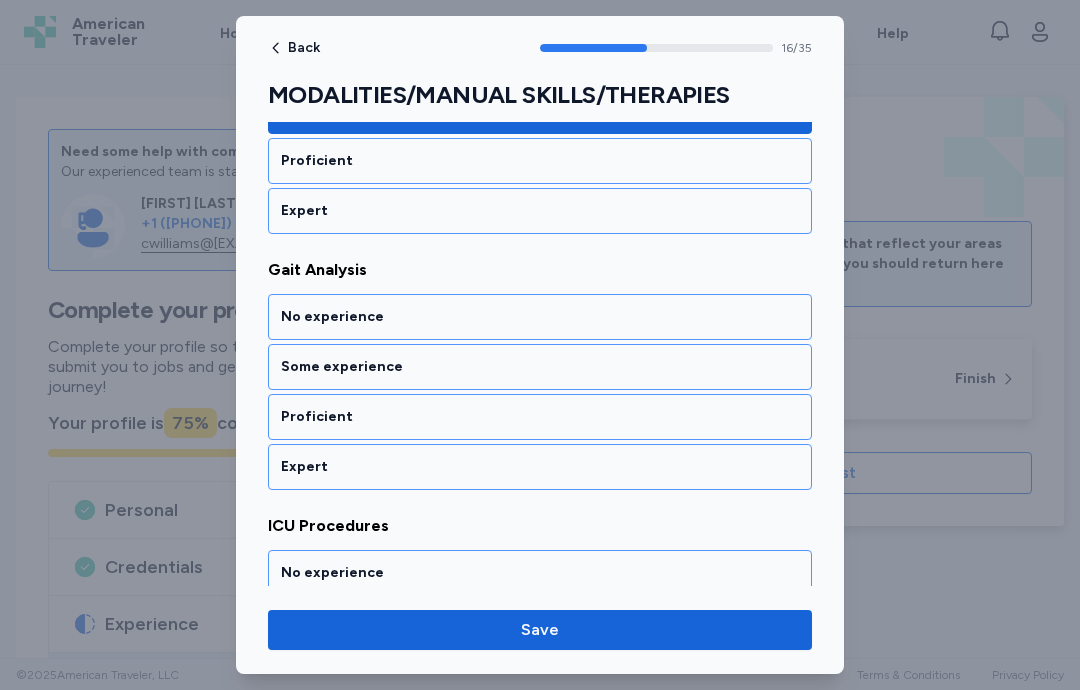 scroll, scrollTop: 4274, scrollLeft: 0, axis: vertical 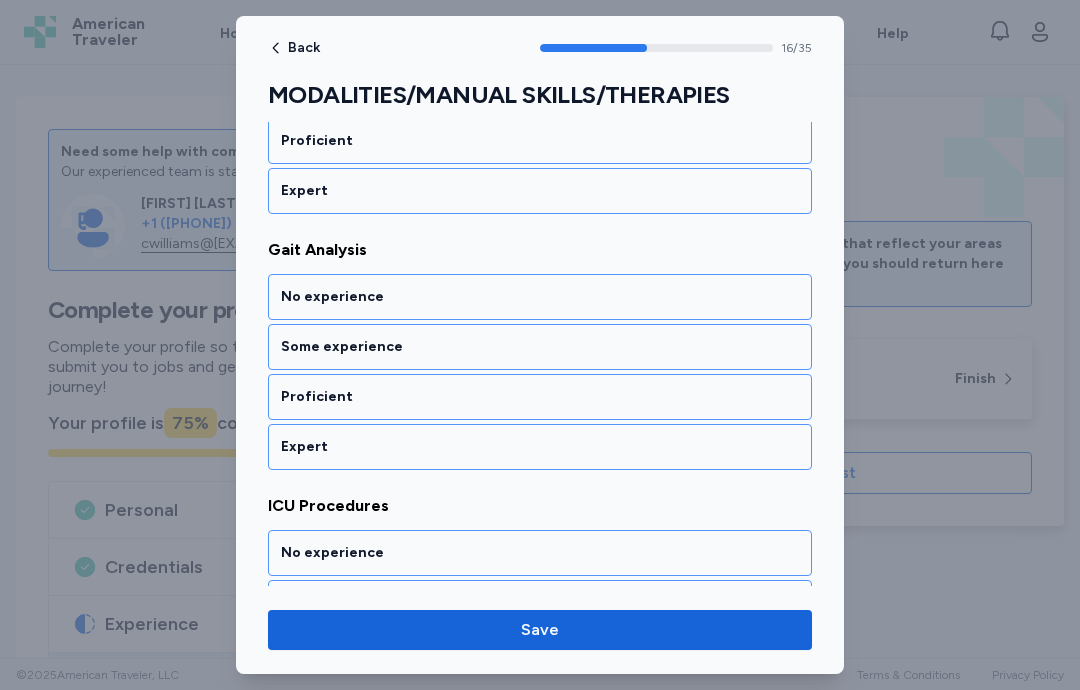 click on "Expert" at bounding box center (540, 447) 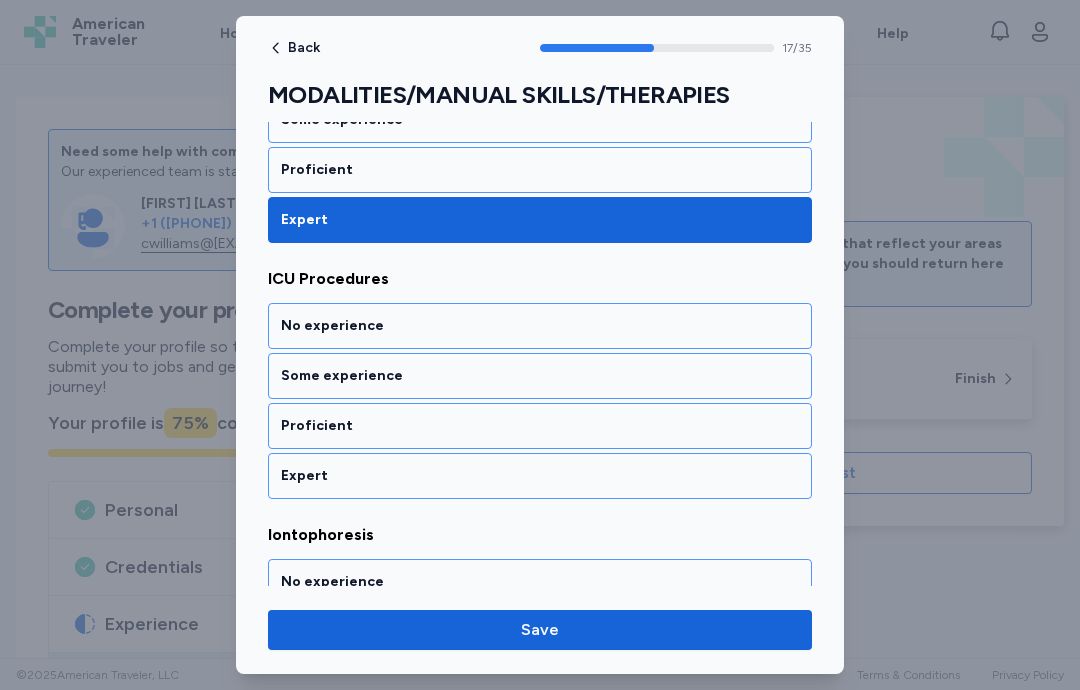 scroll, scrollTop: 4530, scrollLeft: 0, axis: vertical 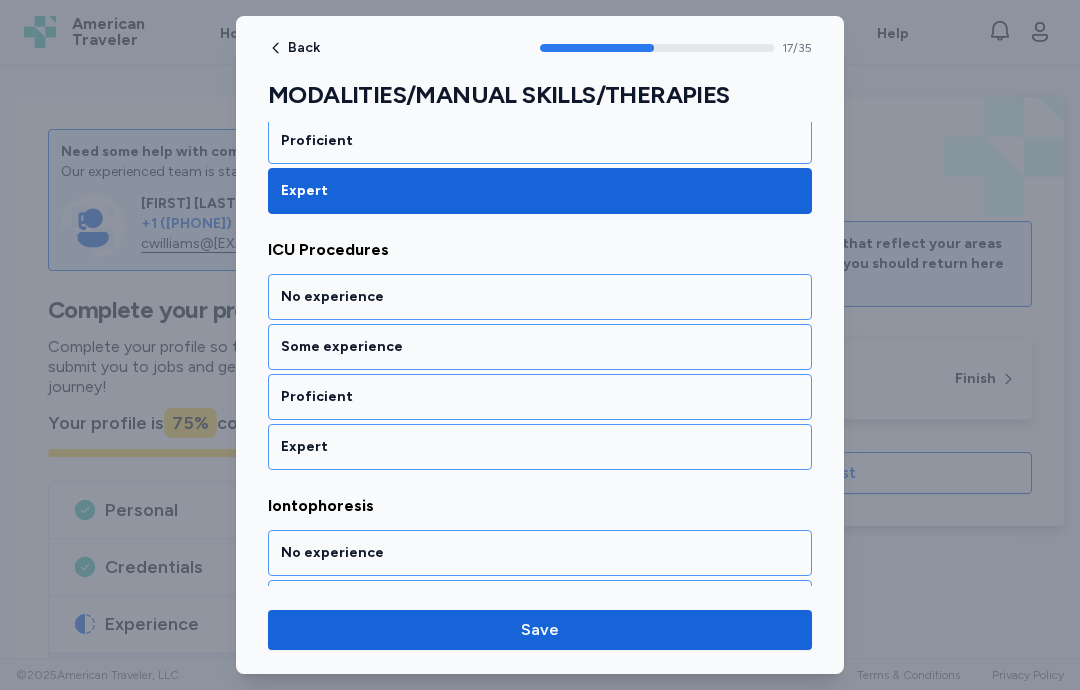 click on "Proficient" at bounding box center (540, 397) 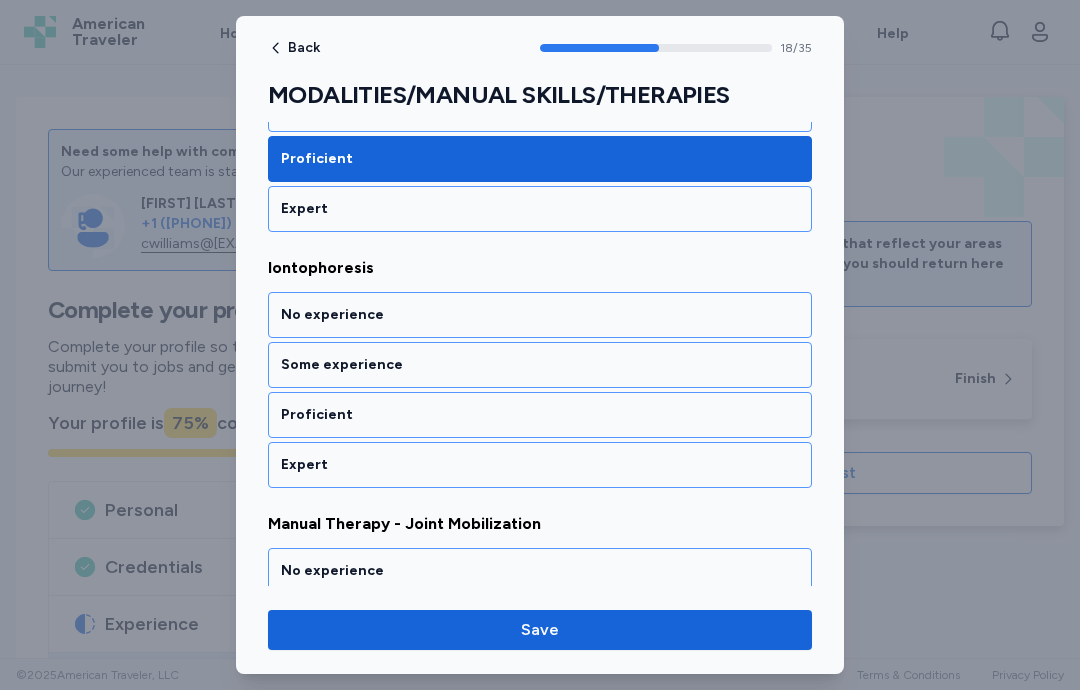 scroll, scrollTop: 4786, scrollLeft: 0, axis: vertical 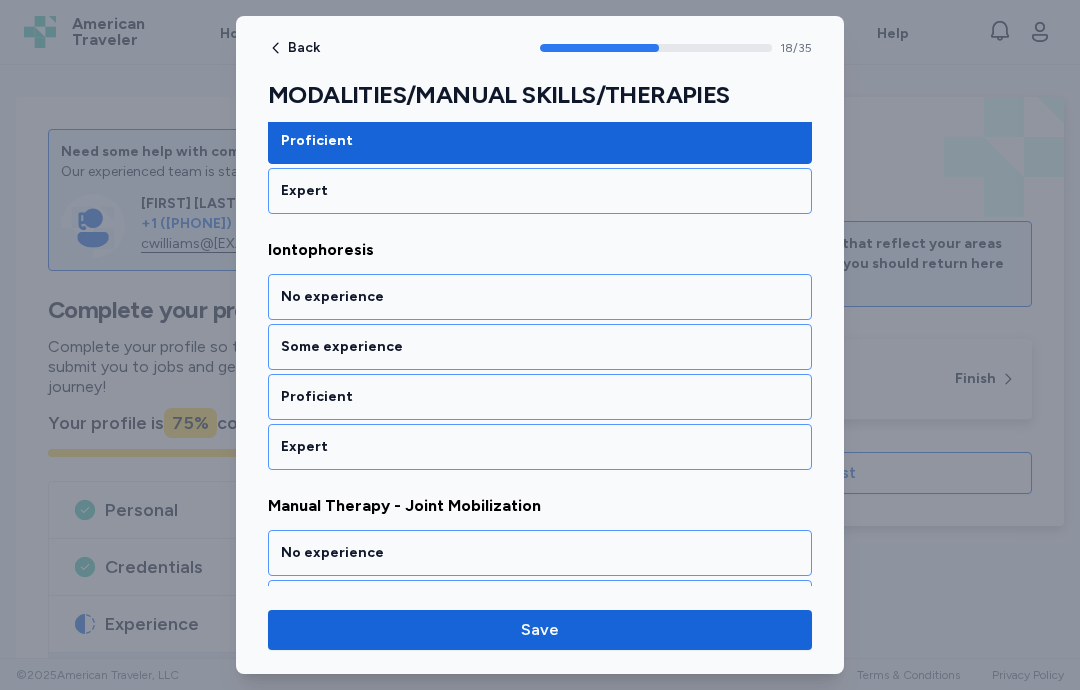 click on "Some experience" at bounding box center (540, 347) 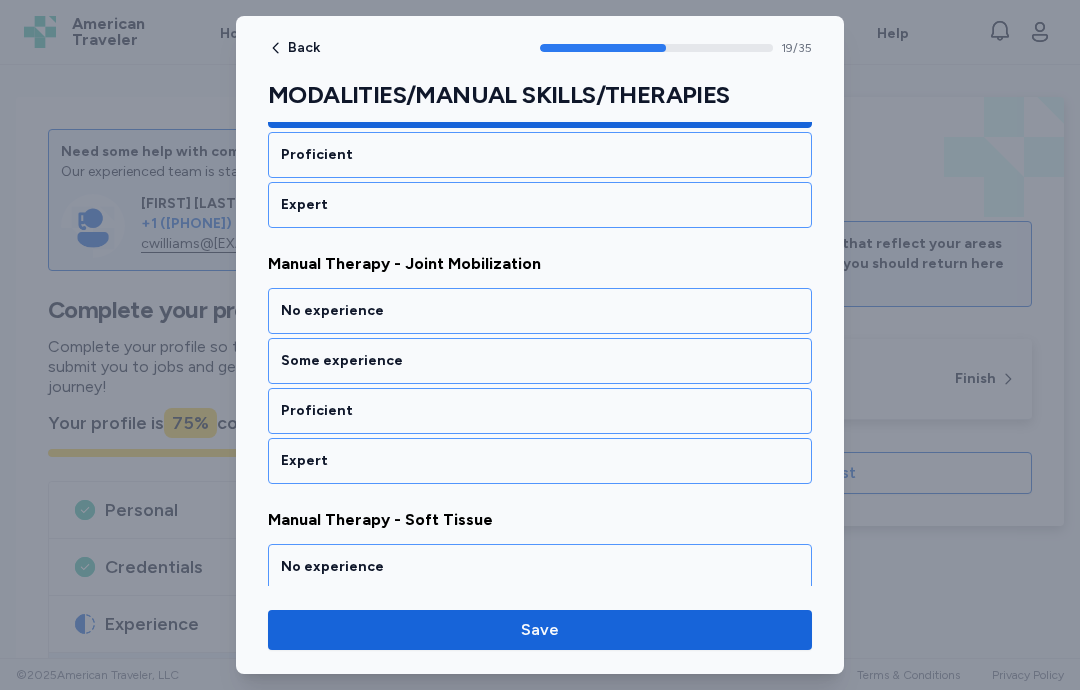 scroll, scrollTop: 5042, scrollLeft: 0, axis: vertical 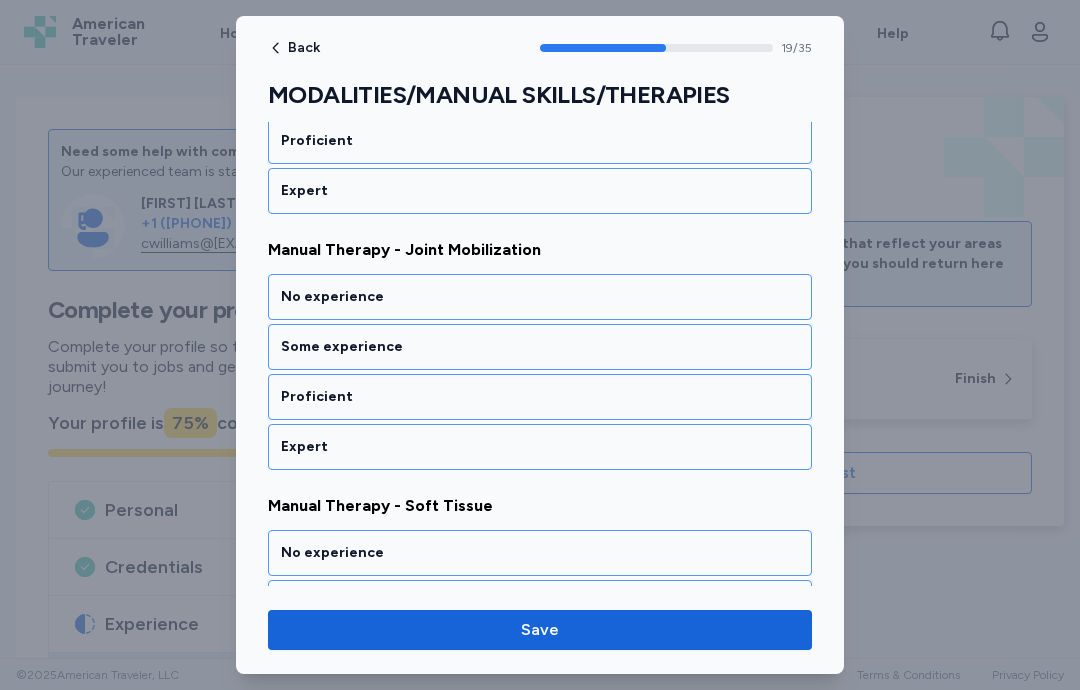 click on "Proficient" at bounding box center [540, 397] 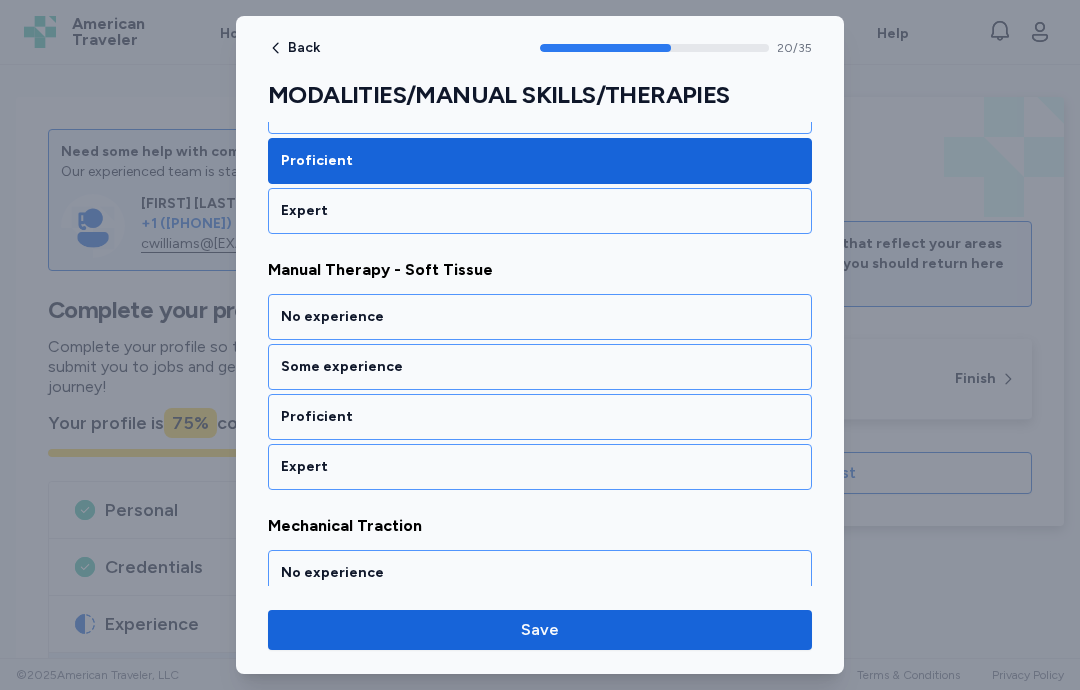 scroll, scrollTop: 5298, scrollLeft: 0, axis: vertical 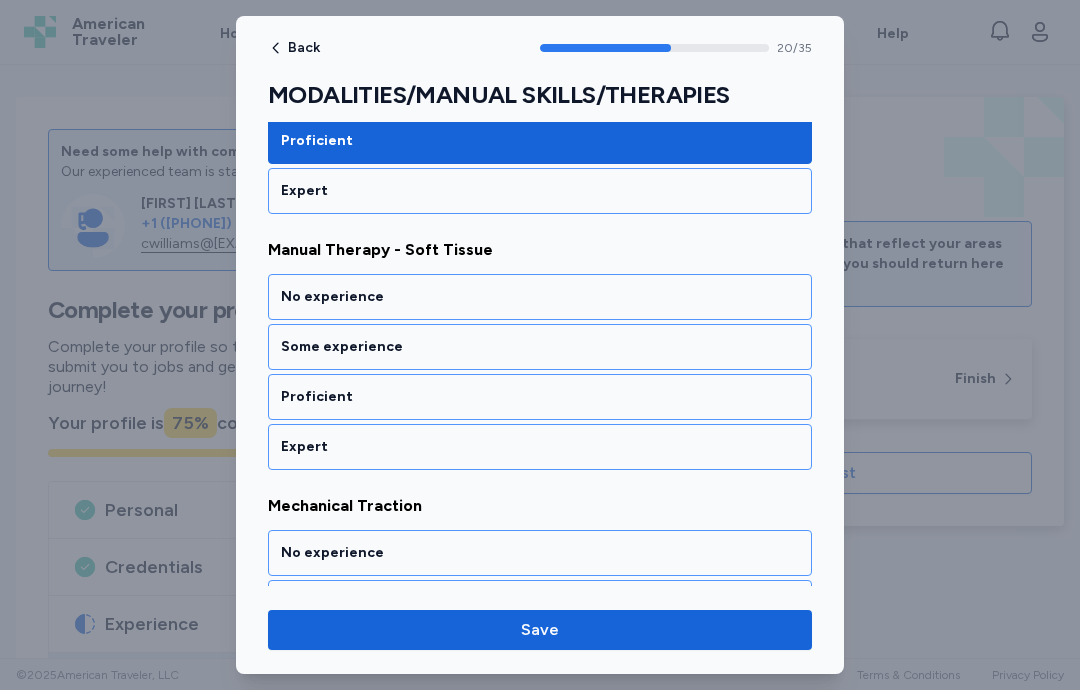 click on "Expert" at bounding box center [540, 447] 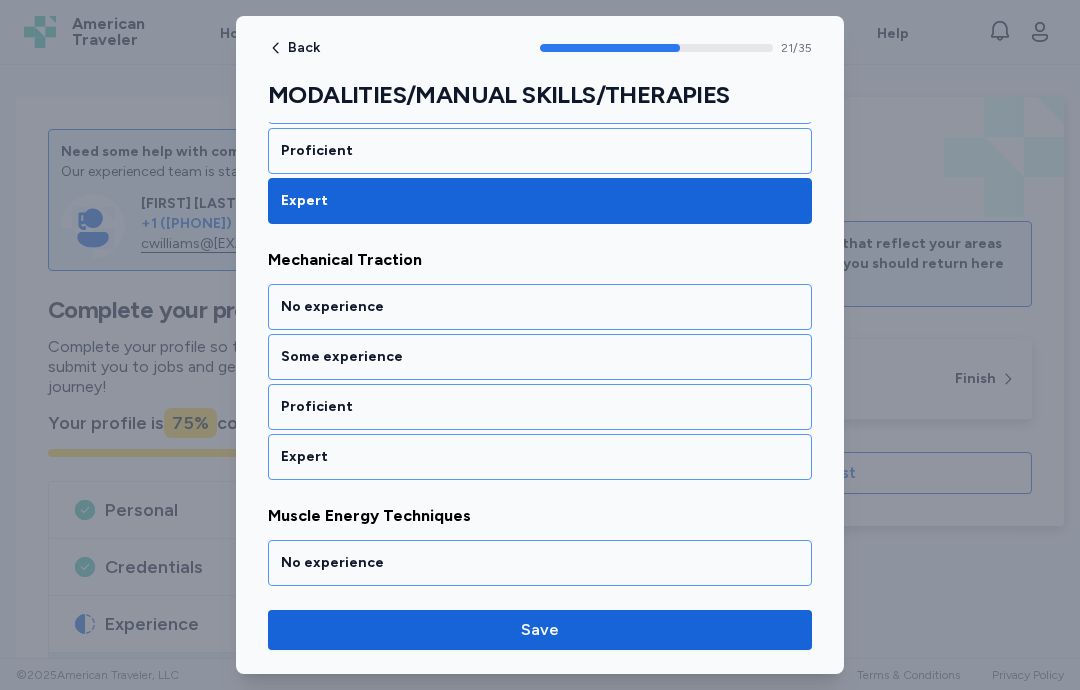 scroll, scrollTop: 5554, scrollLeft: 0, axis: vertical 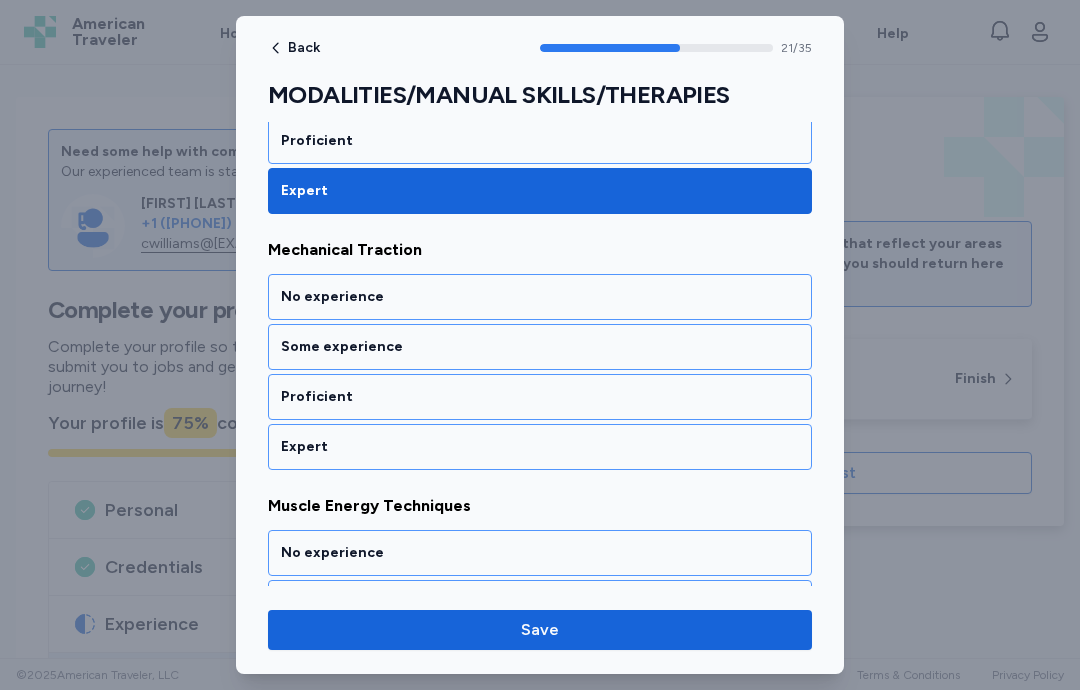 click on "Proficient" at bounding box center [540, 397] 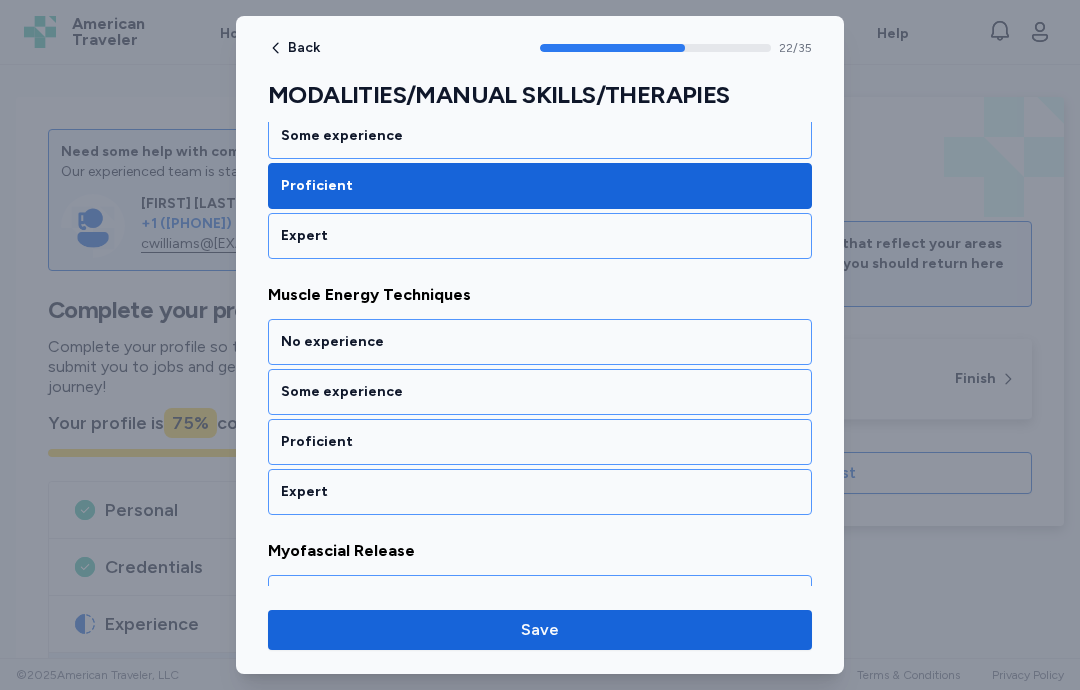 scroll, scrollTop: 5810, scrollLeft: 0, axis: vertical 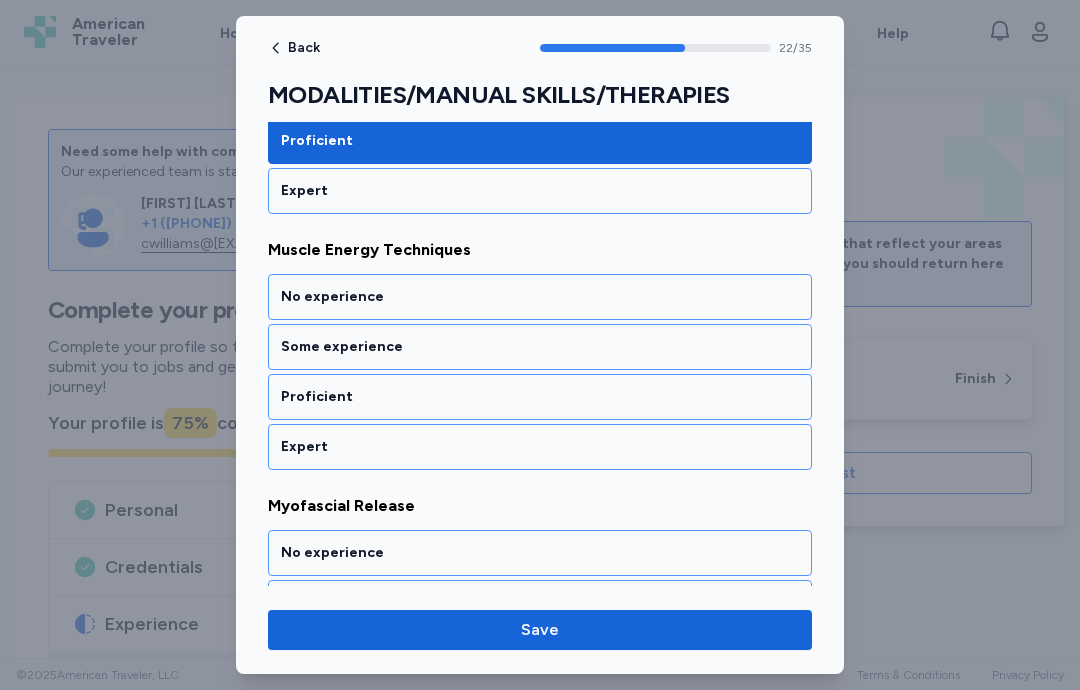click on "No experience" at bounding box center [540, 297] 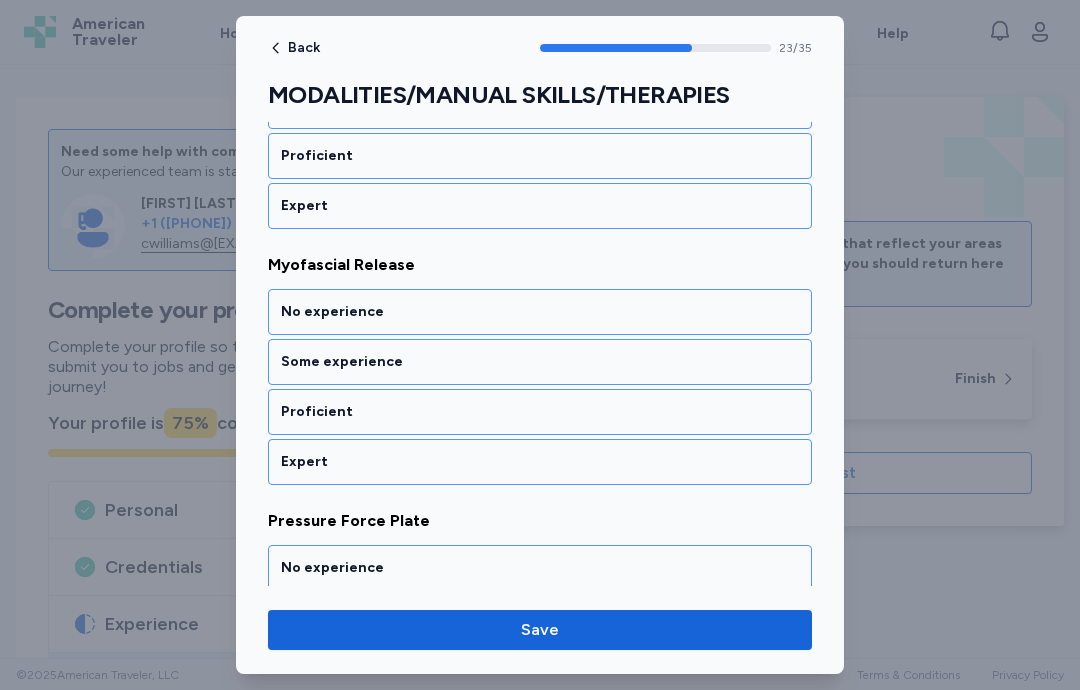 scroll, scrollTop: 6066, scrollLeft: 0, axis: vertical 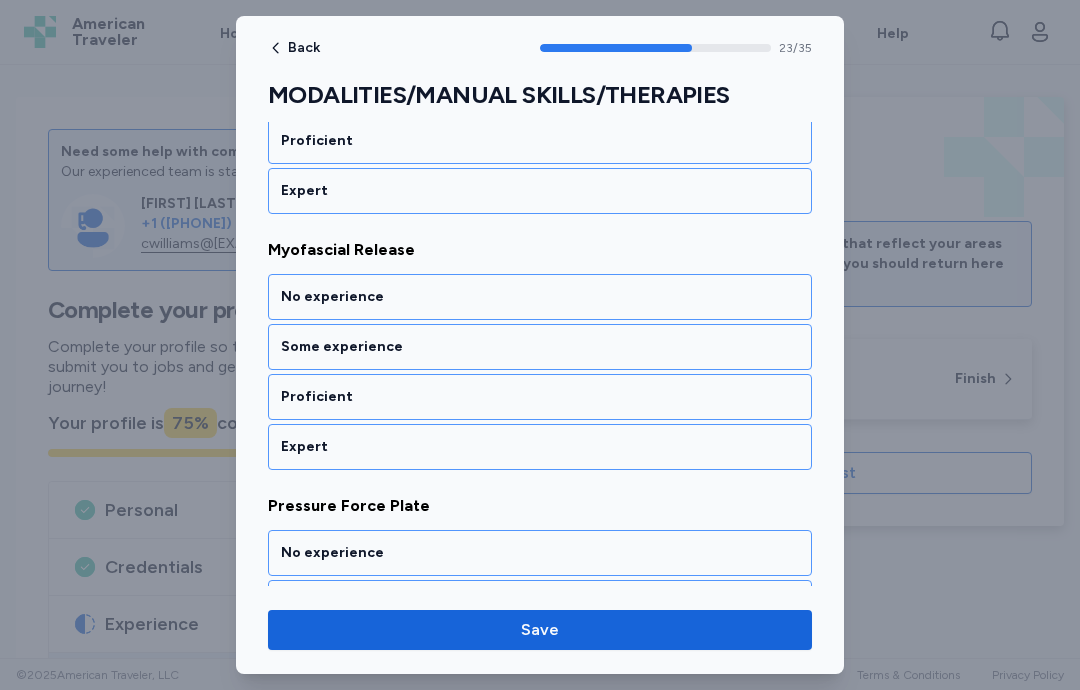 click on "Expert" at bounding box center (540, 447) 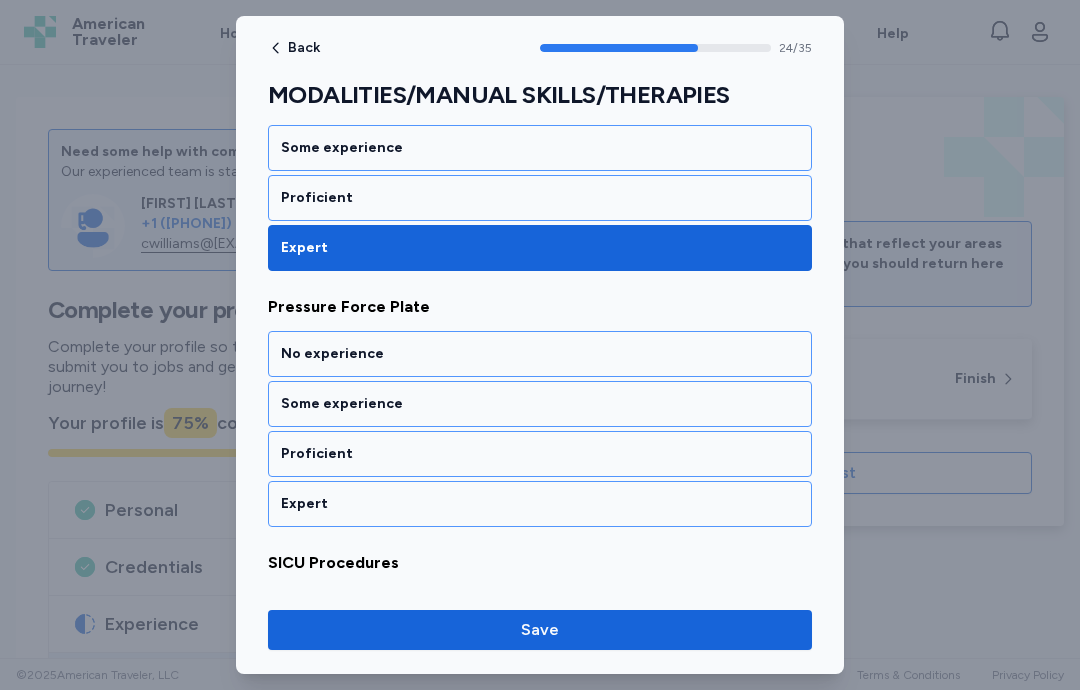 scroll, scrollTop: 6322, scrollLeft: 0, axis: vertical 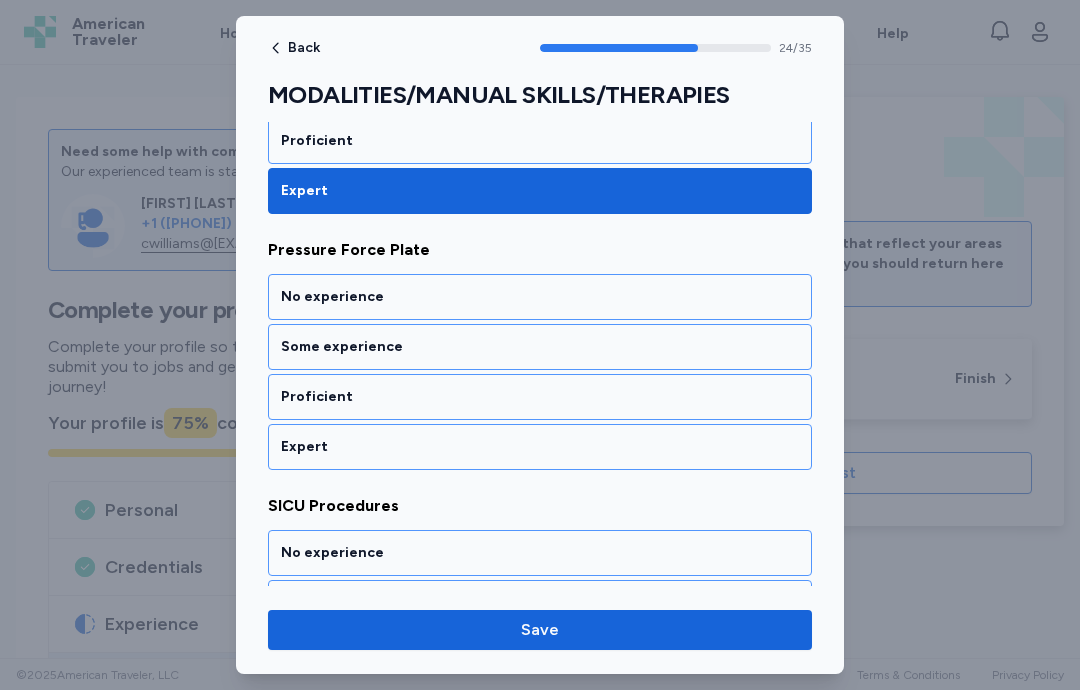 click on "No experience" at bounding box center [540, 297] 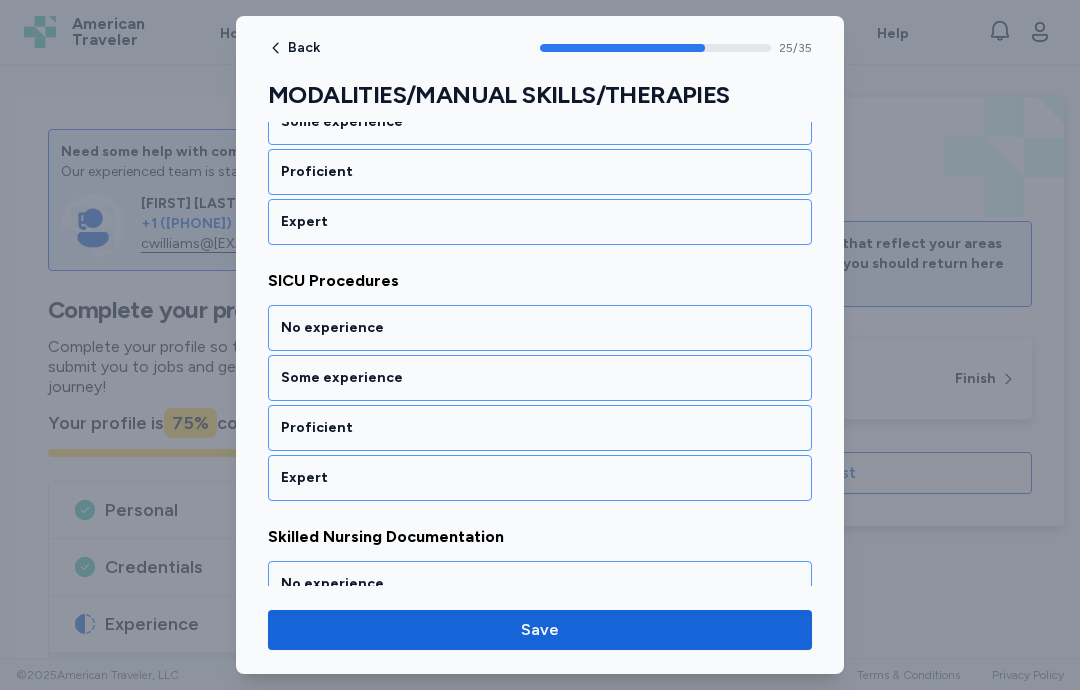 scroll, scrollTop: 6578, scrollLeft: 0, axis: vertical 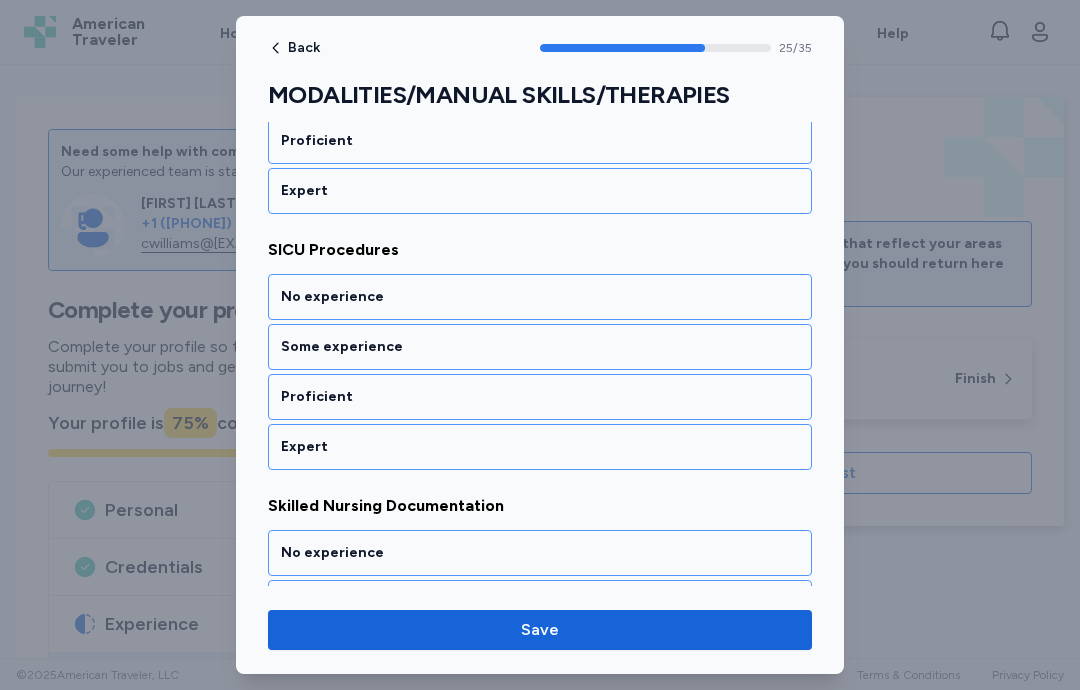 click on "Some experience" at bounding box center [540, 347] 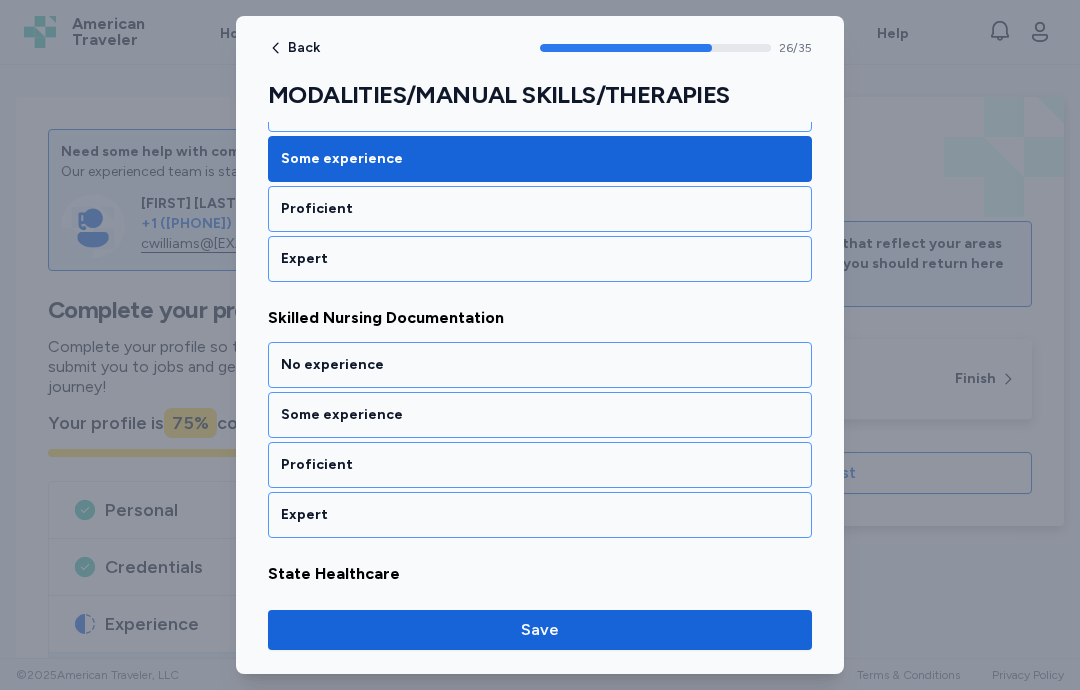 scroll, scrollTop: 6834, scrollLeft: 0, axis: vertical 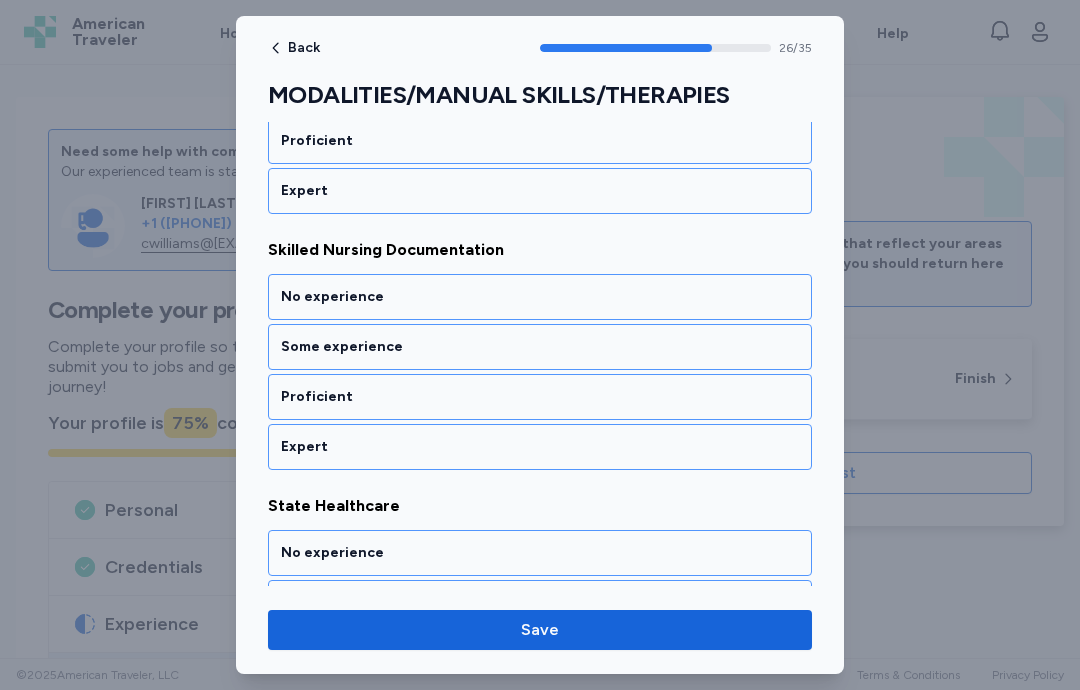 click on "Proficient" at bounding box center (540, 397) 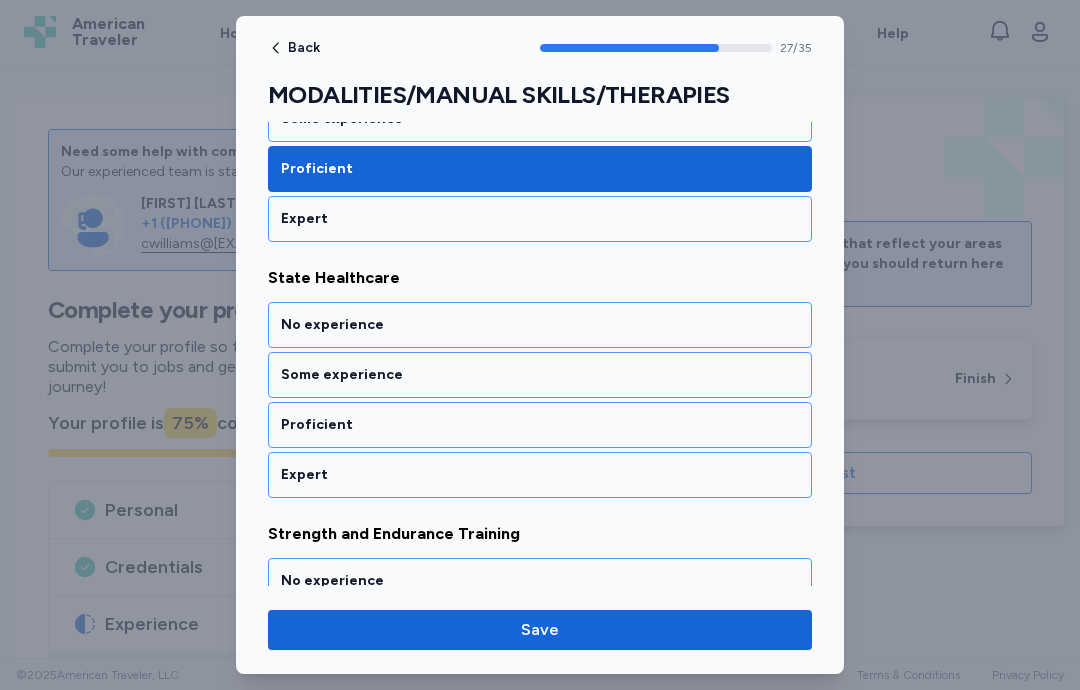 scroll, scrollTop: 7090, scrollLeft: 0, axis: vertical 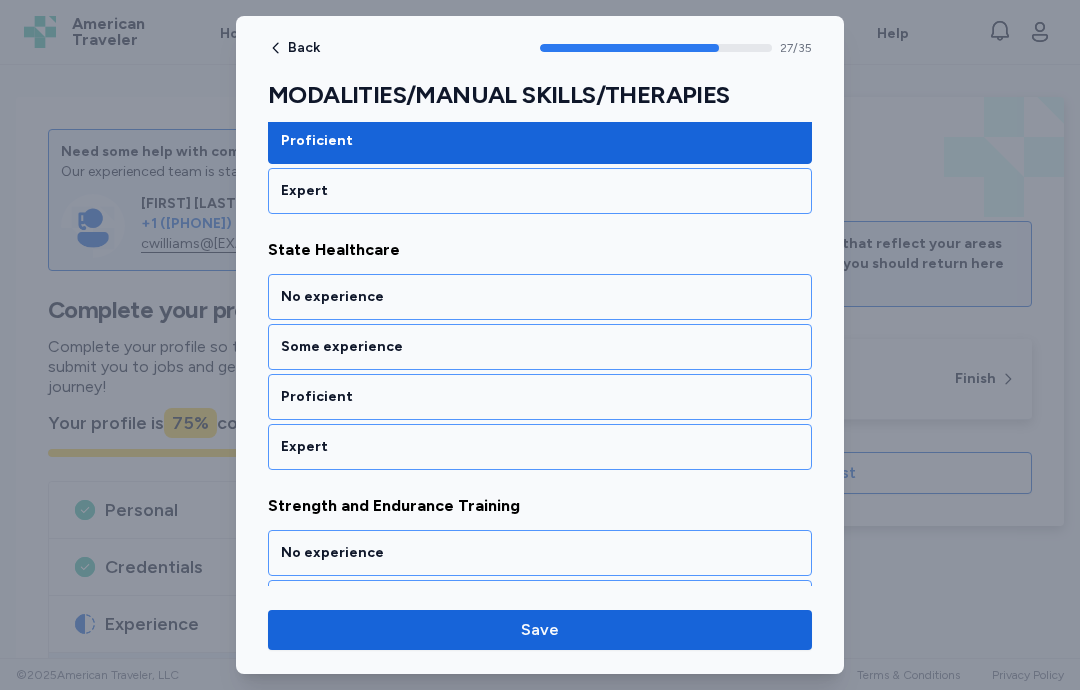click on "Proficient" at bounding box center [540, 397] 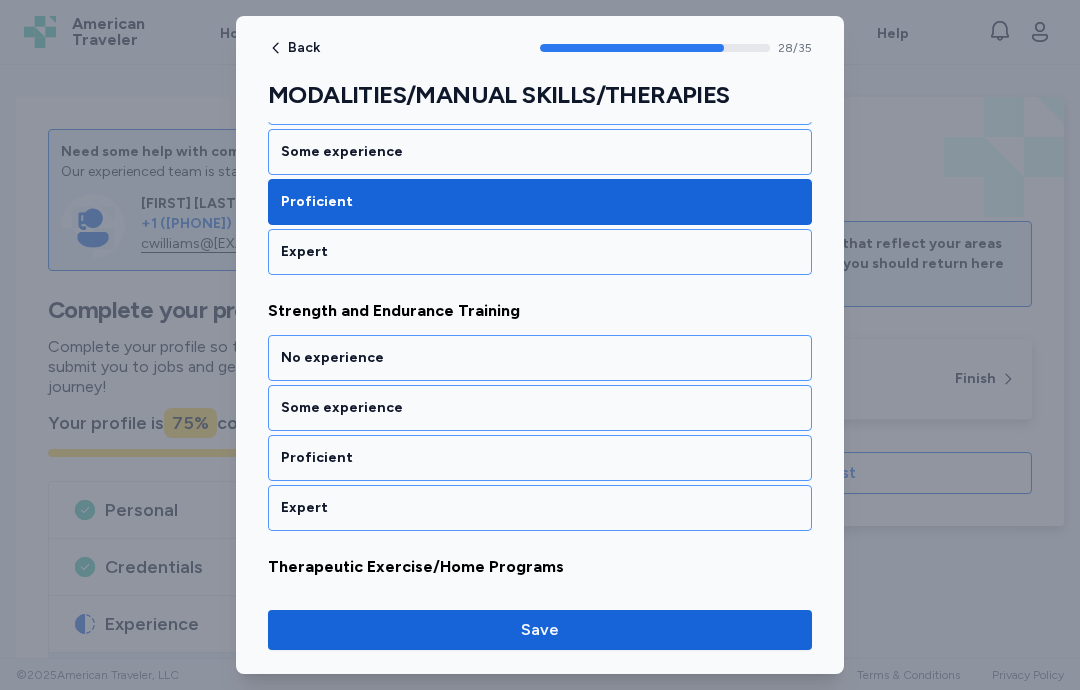 scroll, scrollTop: 7346, scrollLeft: 0, axis: vertical 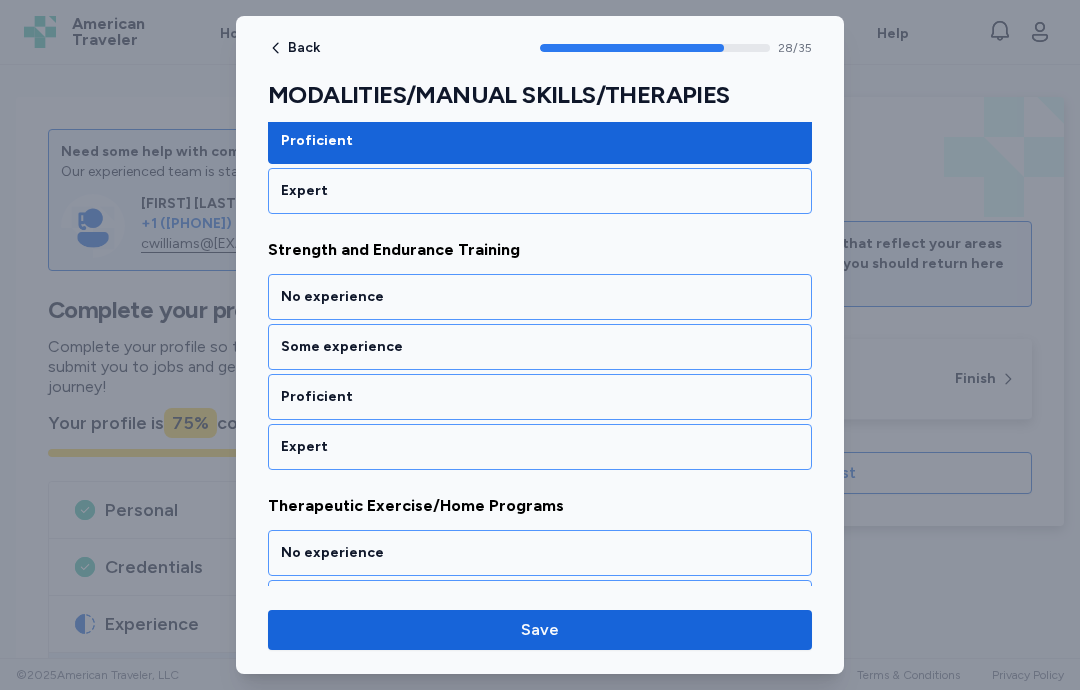 click on "Proficient" at bounding box center (540, 397) 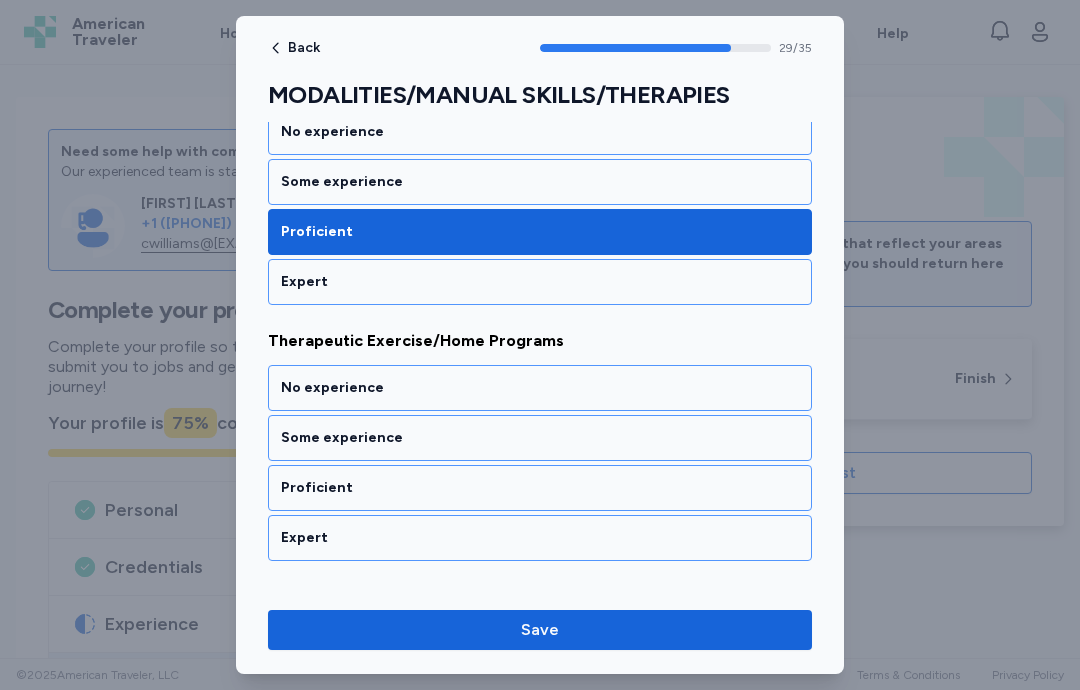 scroll, scrollTop: 7602, scrollLeft: 0, axis: vertical 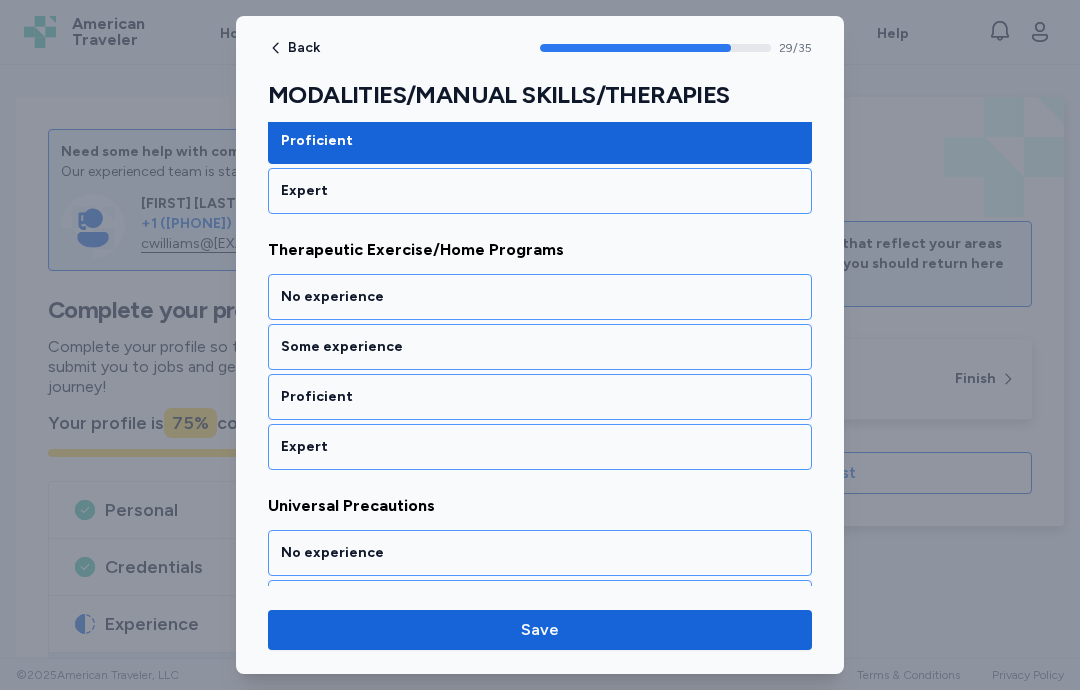 click on "Expert" at bounding box center [540, 447] 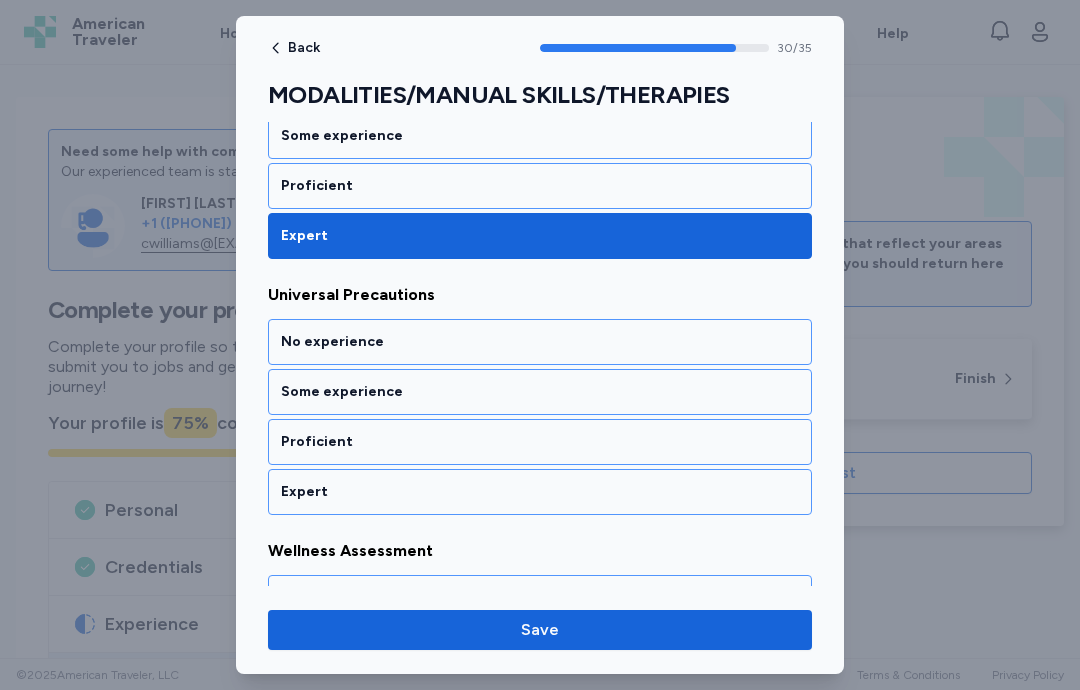 scroll, scrollTop: 7858, scrollLeft: 0, axis: vertical 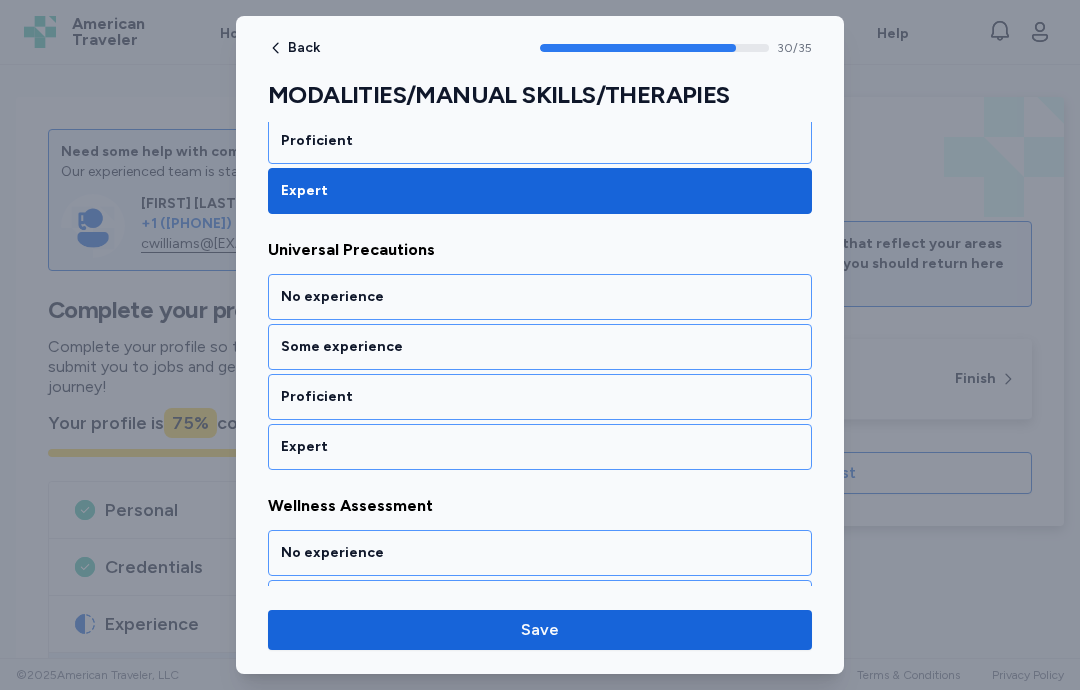 click on "Expert" at bounding box center [540, 447] 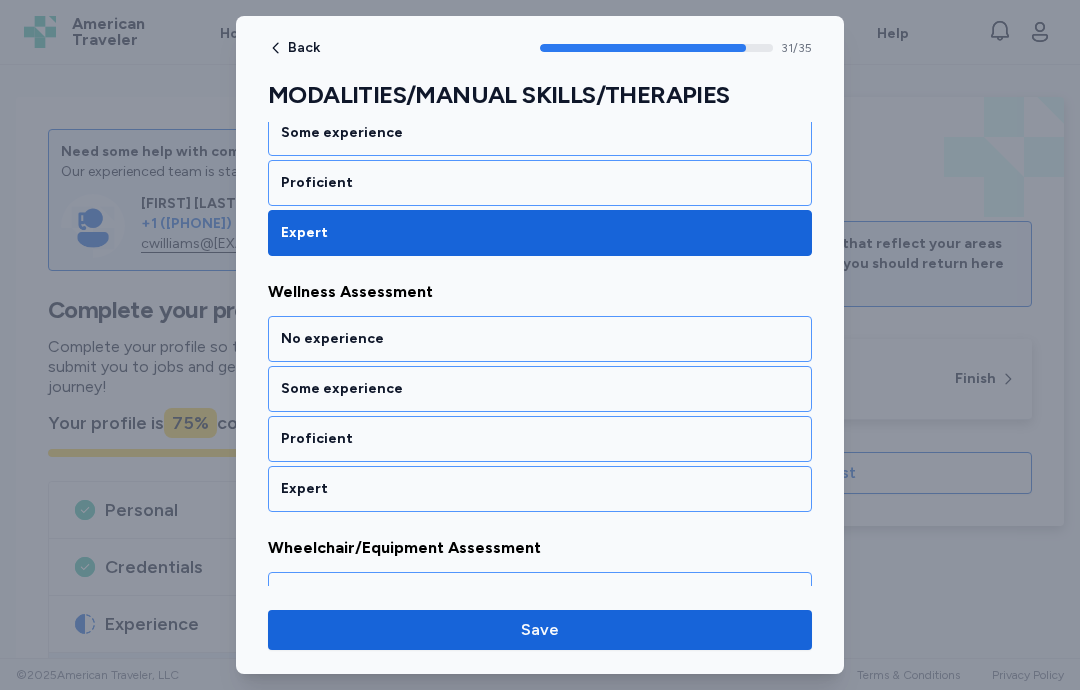 scroll, scrollTop: 8114, scrollLeft: 0, axis: vertical 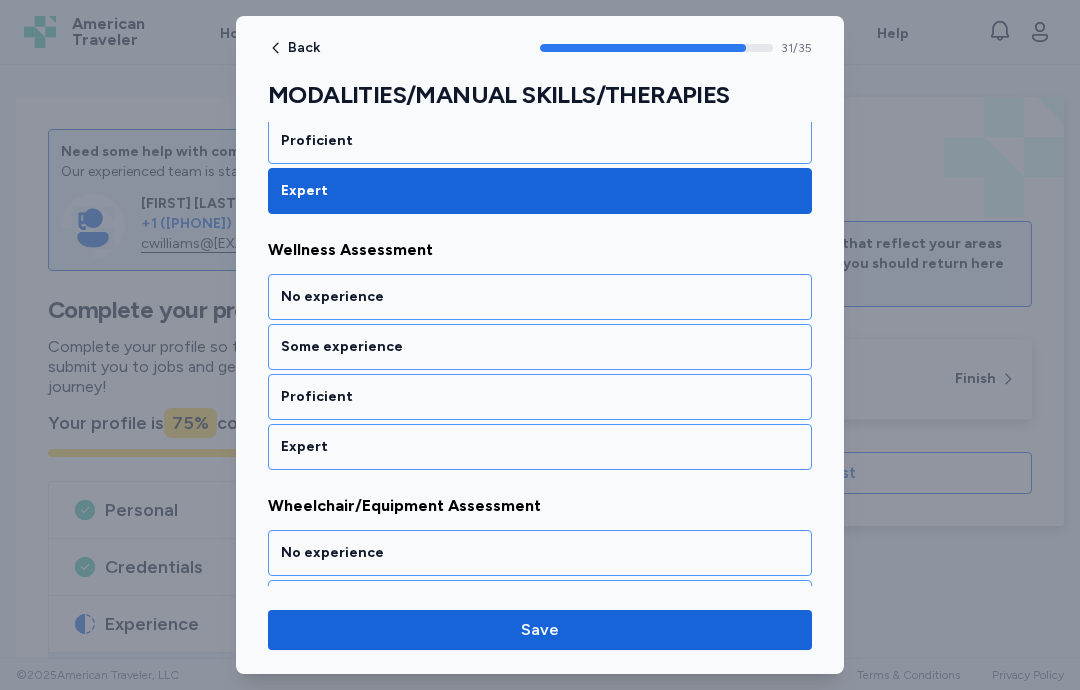 click on "Proficient" at bounding box center [540, 397] 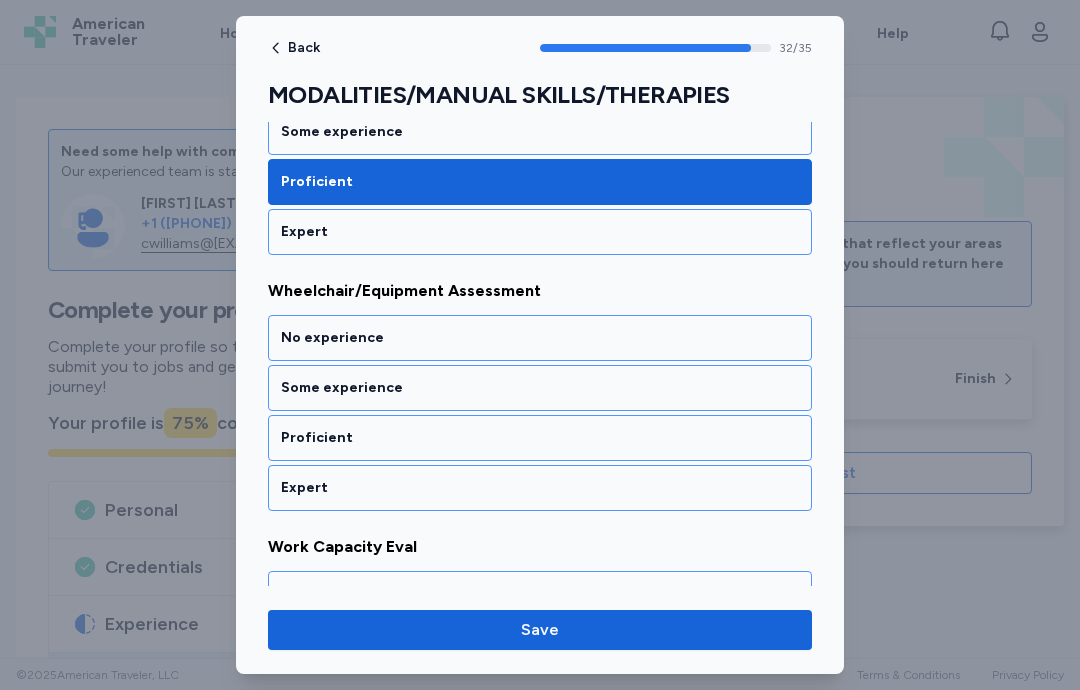 scroll, scrollTop: 8370, scrollLeft: 0, axis: vertical 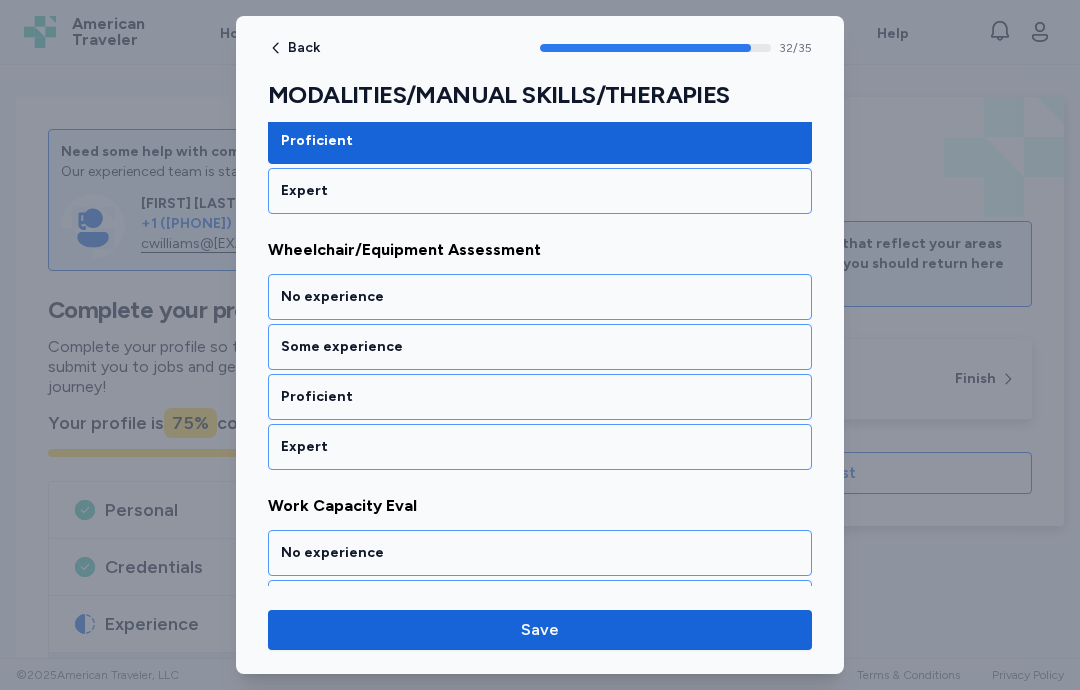 click on "Proficient" at bounding box center (540, 397) 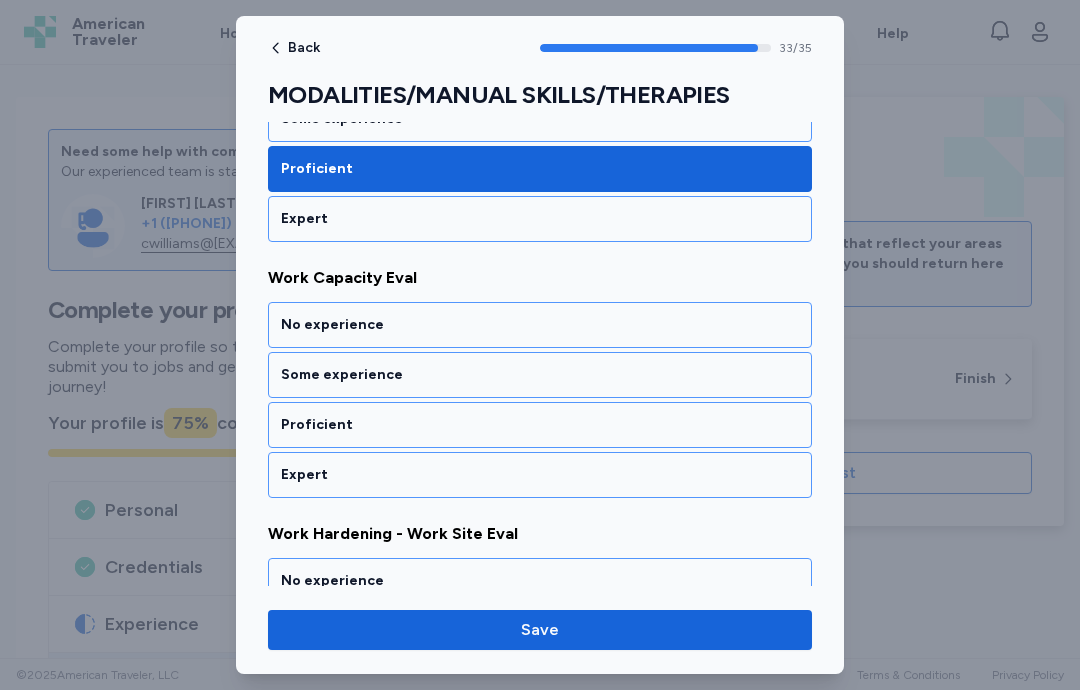 scroll, scrollTop: 8626, scrollLeft: 0, axis: vertical 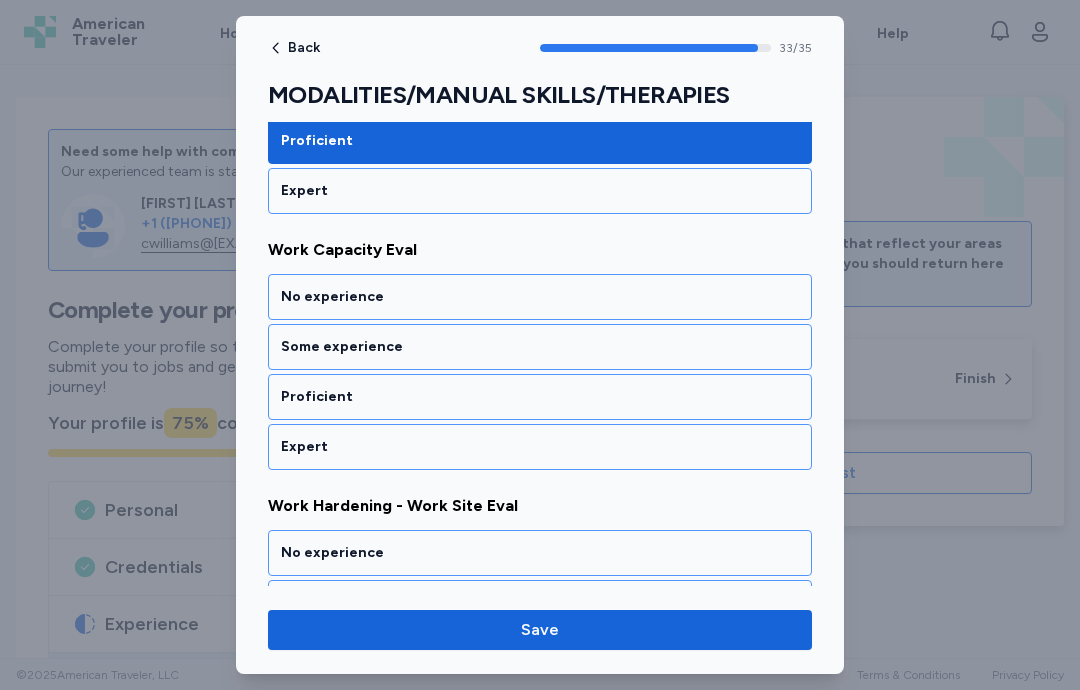 click on "Proficient" at bounding box center [540, 397] 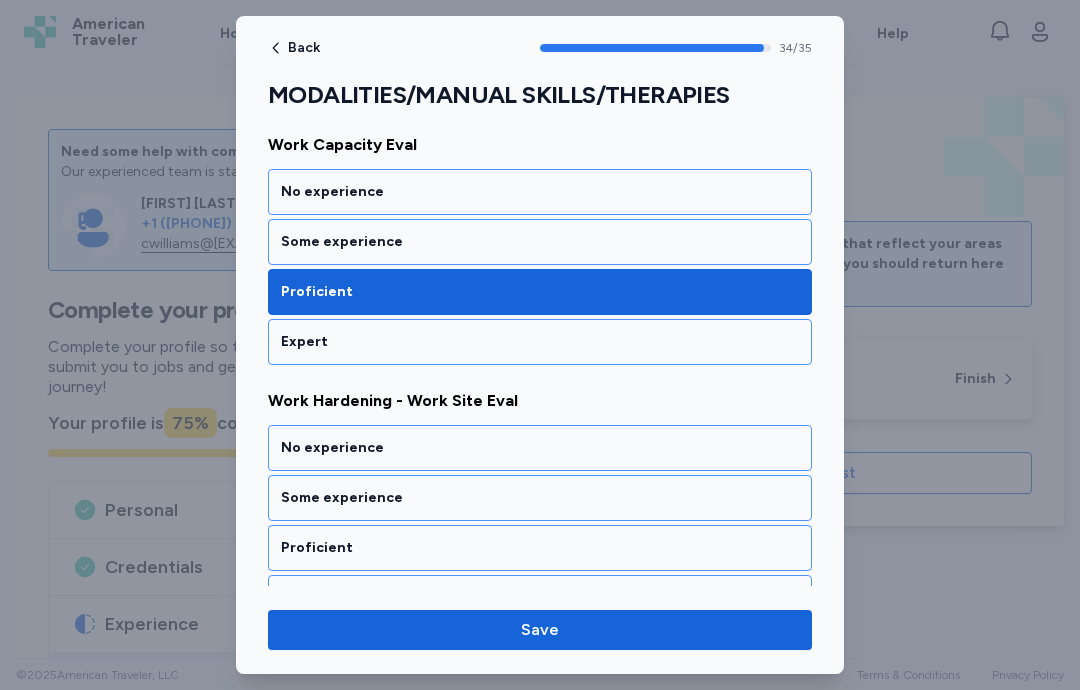 click on "Some experience" at bounding box center (540, 242) 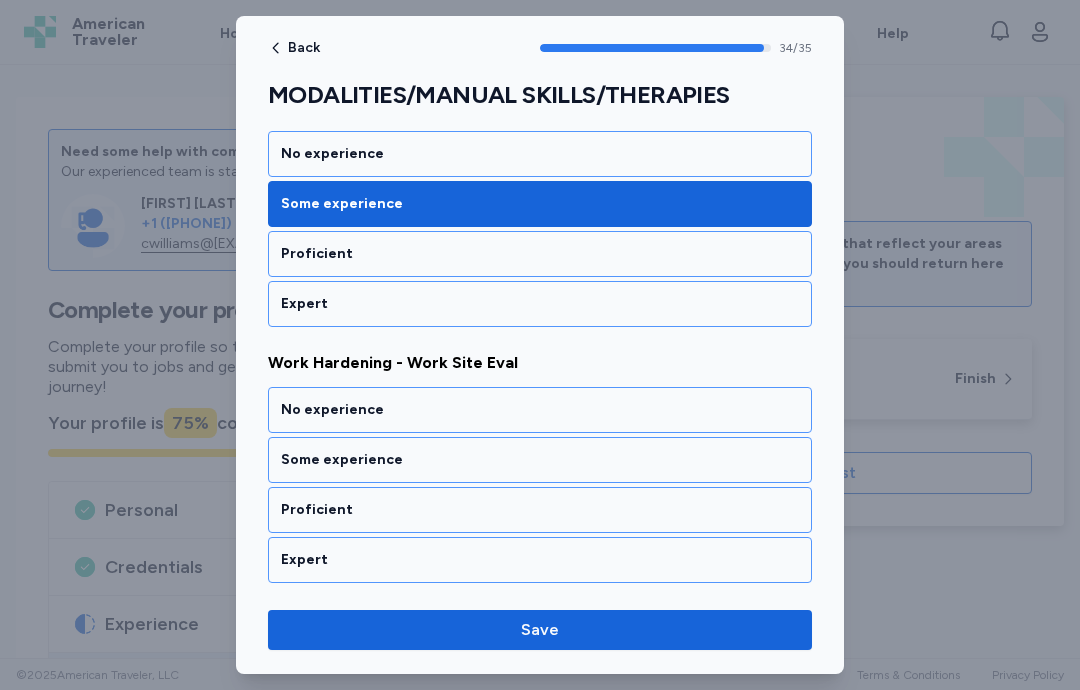 scroll, scrollTop: 8770, scrollLeft: 0, axis: vertical 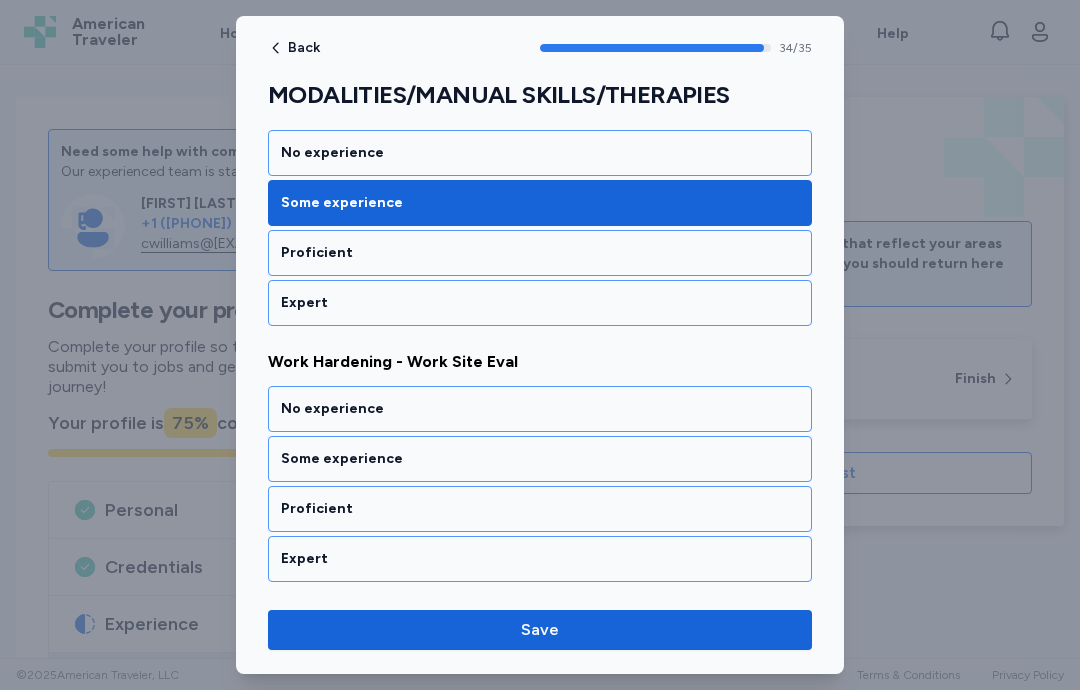 click on "Some experience" at bounding box center [540, 459] 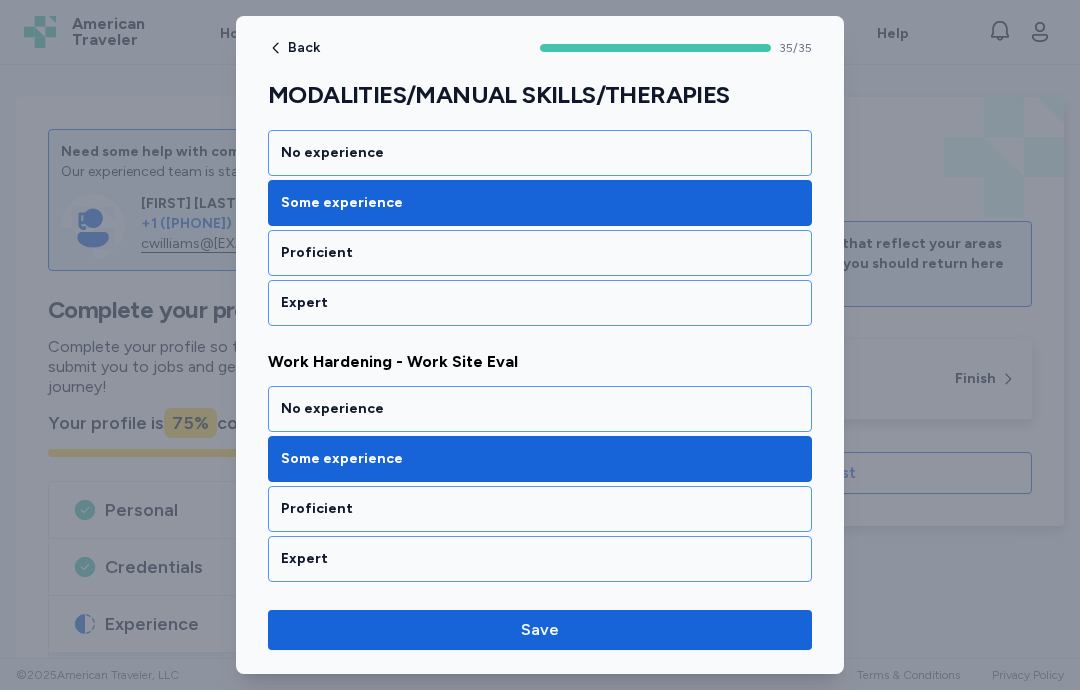 click on "Save" at bounding box center [540, 630] 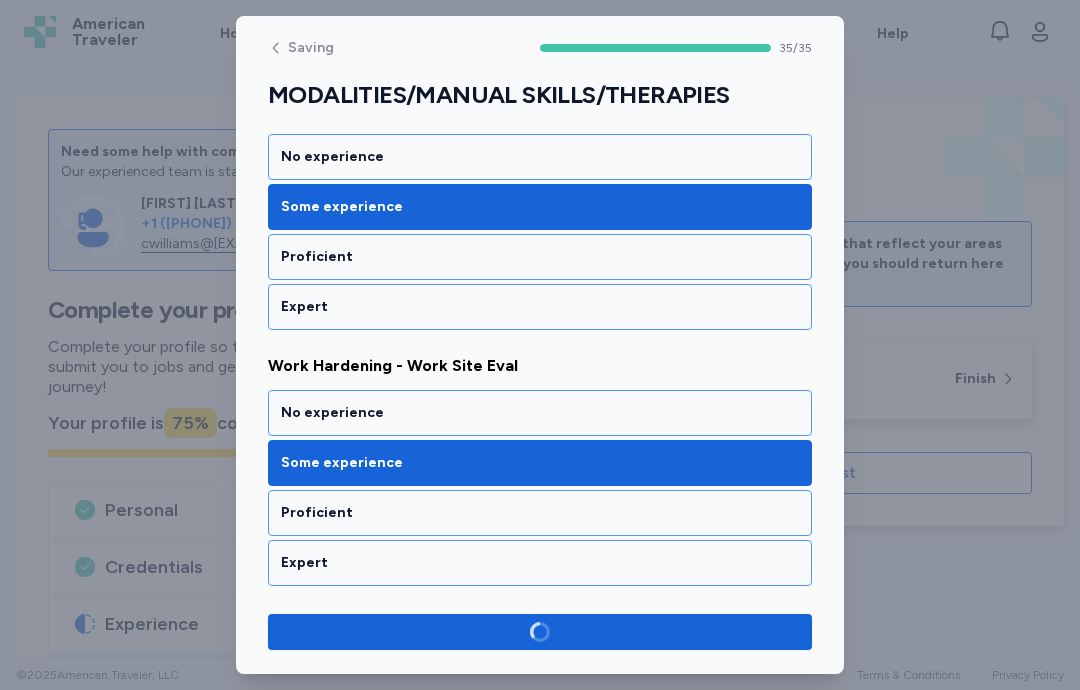 scroll, scrollTop: 8766, scrollLeft: 0, axis: vertical 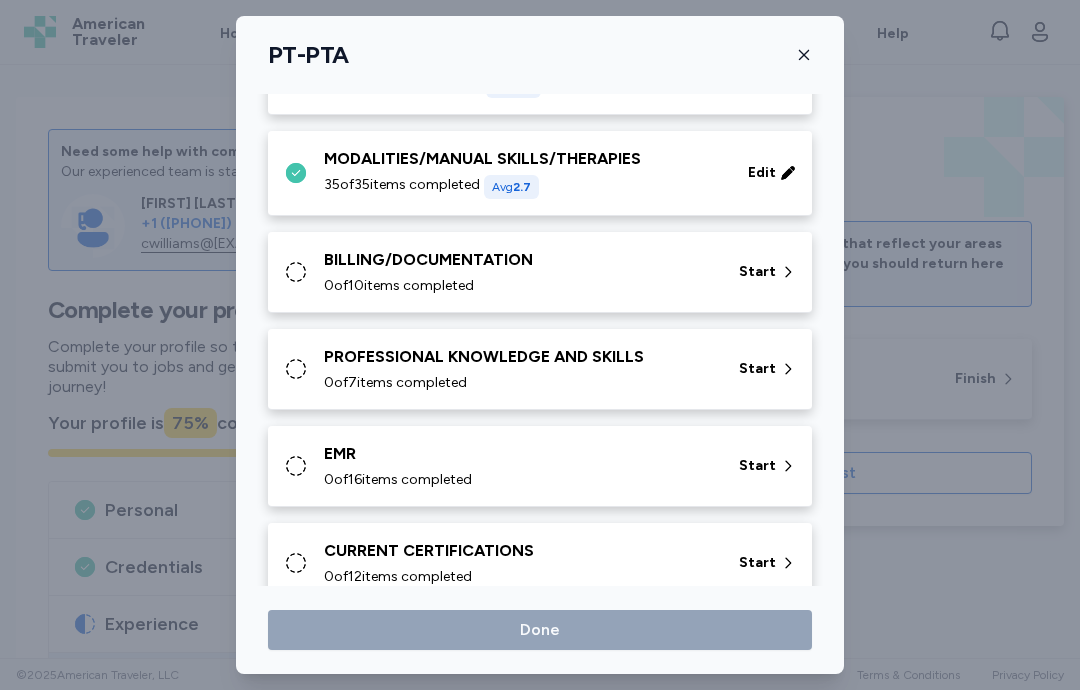 click on "0  of  10  items completed" at bounding box center (519, 286) 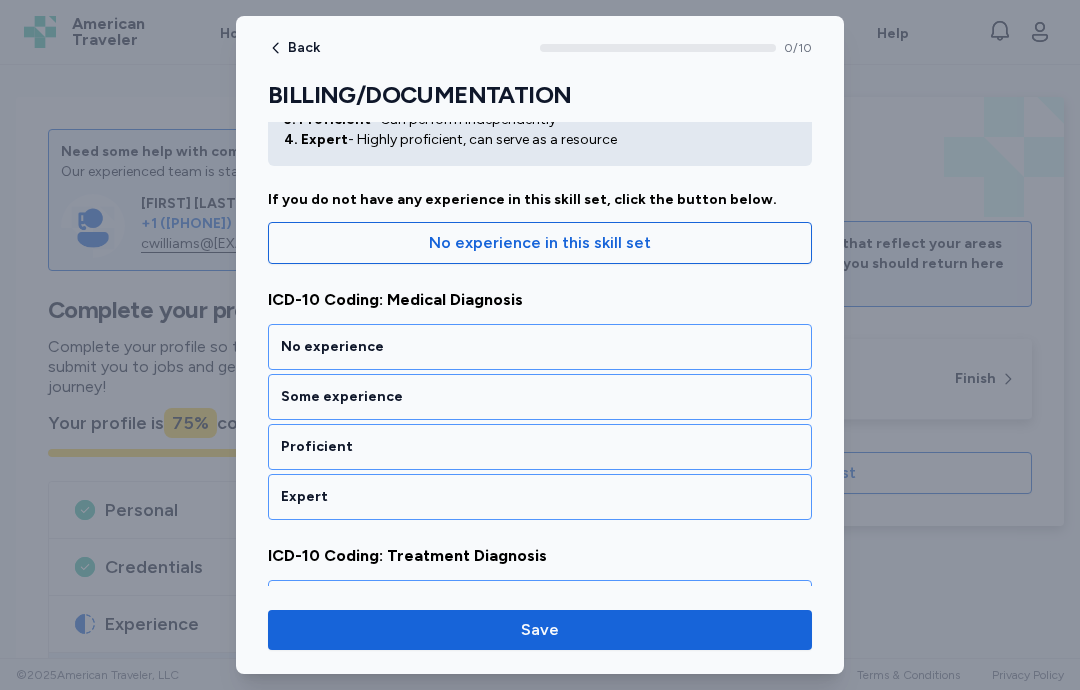 click on "Proficient" at bounding box center (540, 447) 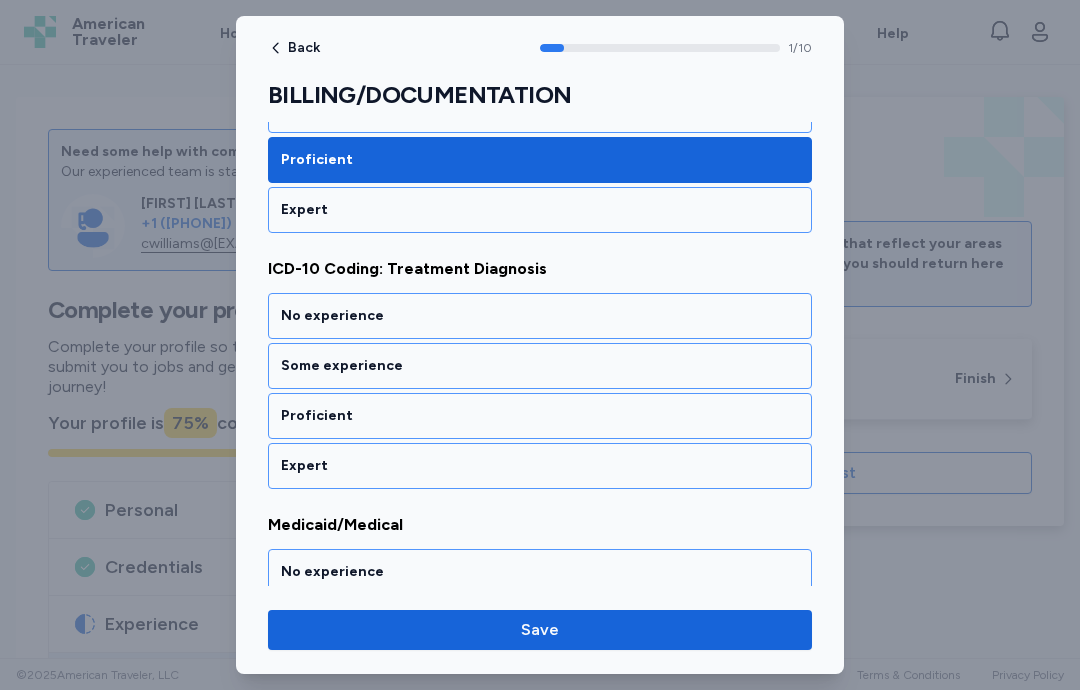 scroll, scrollTop: 434, scrollLeft: 0, axis: vertical 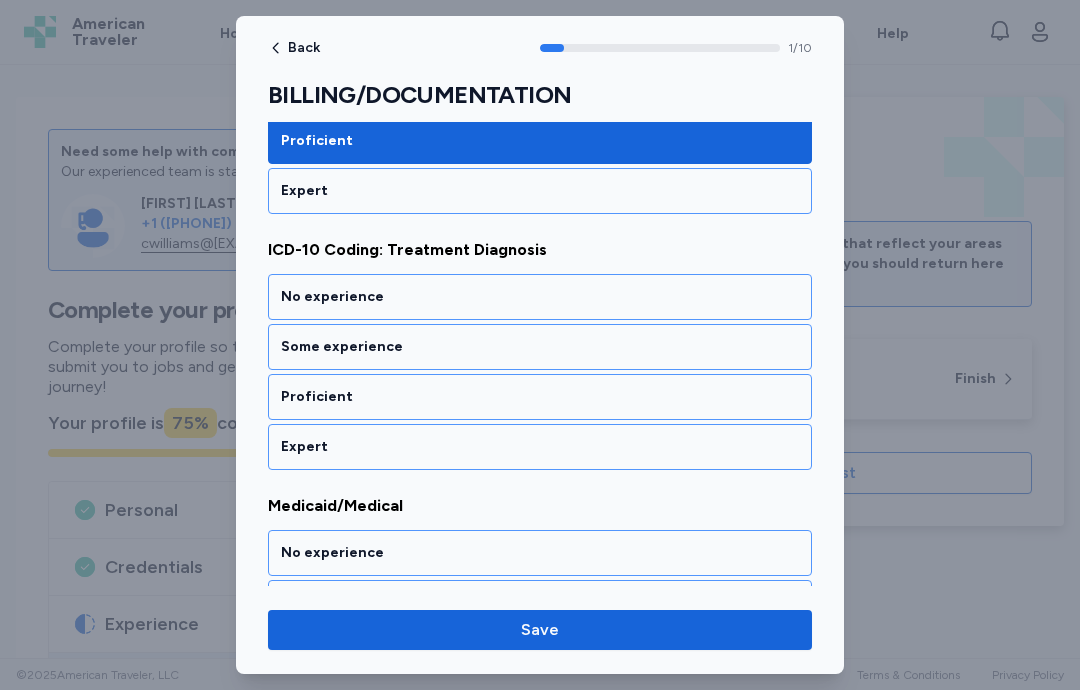 click on "Proficient" at bounding box center (540, 397) 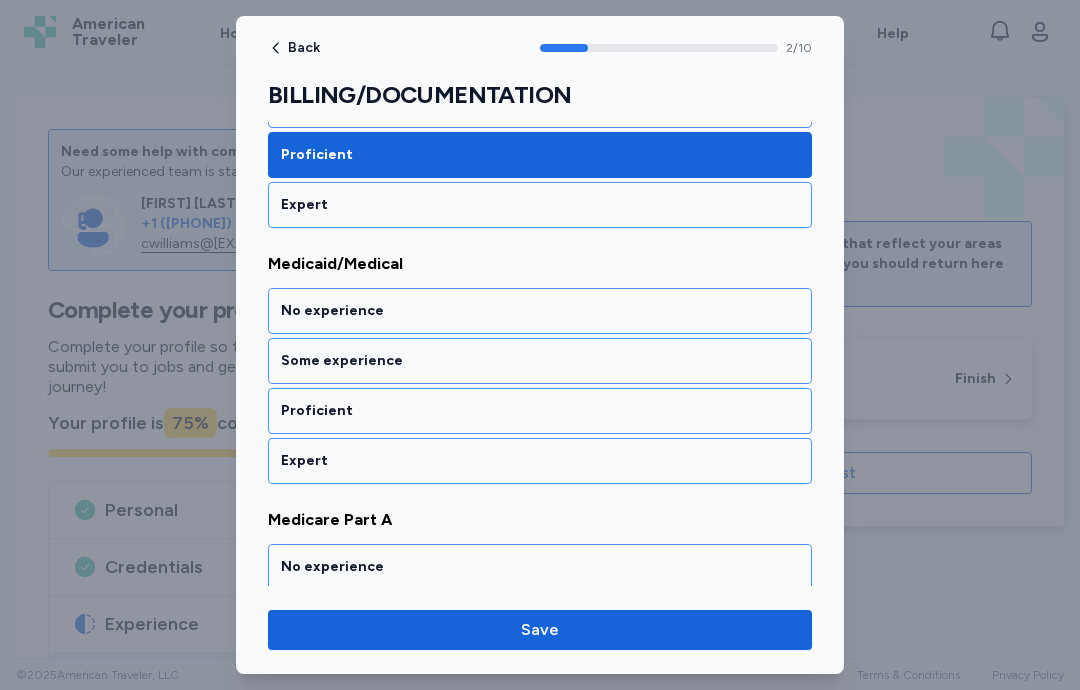 scroll, scrollTop: 690, scrollLeft: 0, axis: vertical 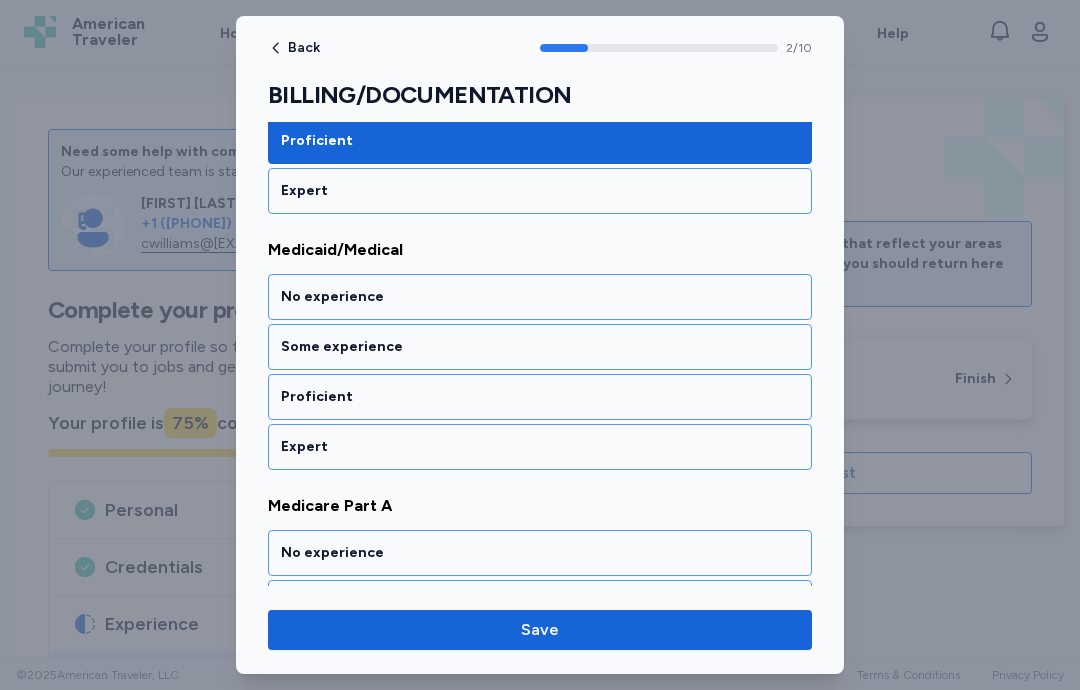 click on "Some experience" at bounding box center (540, 347) 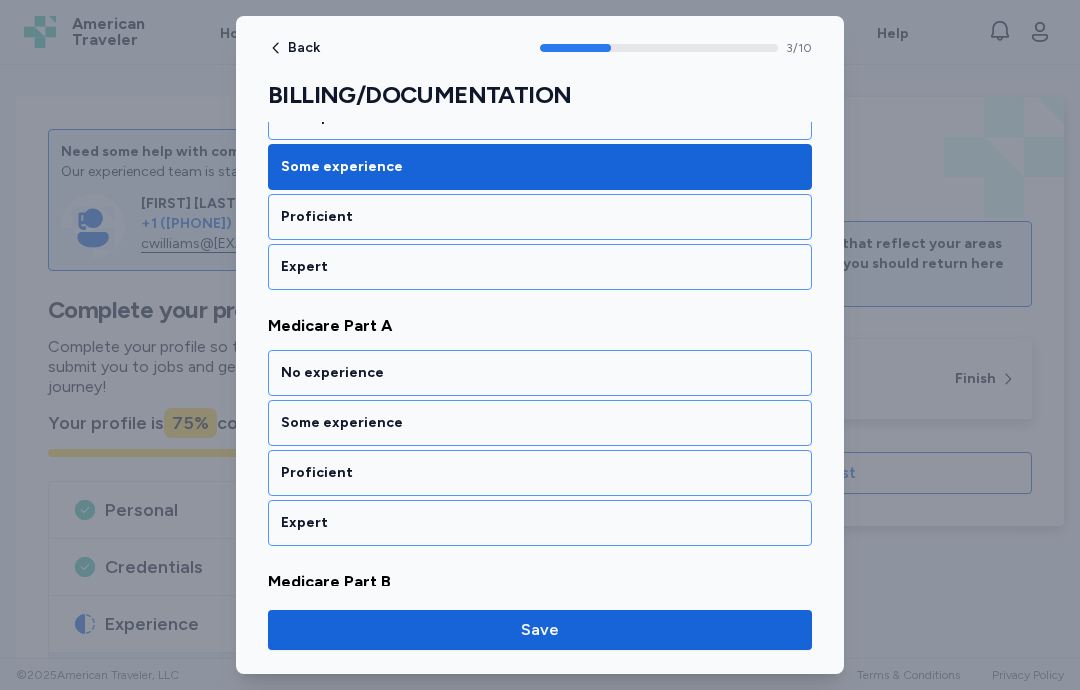 scroll, scrollTop: 946, scrollLeft: 0, axis: vertical 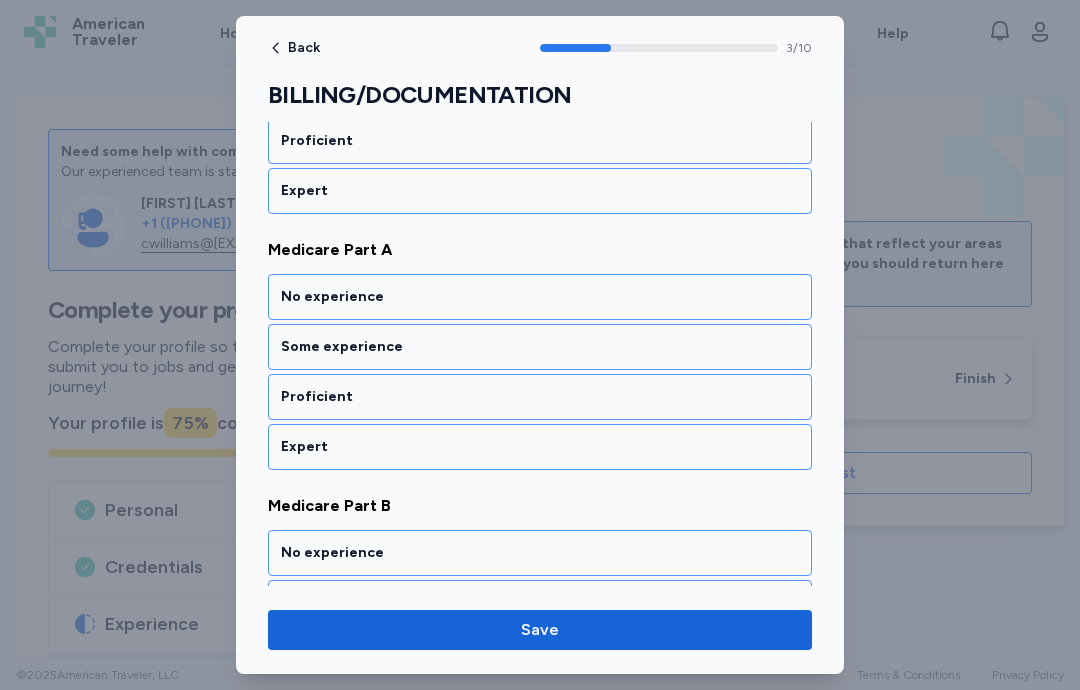 click on "Proficient" at bounding box center (540, 397) 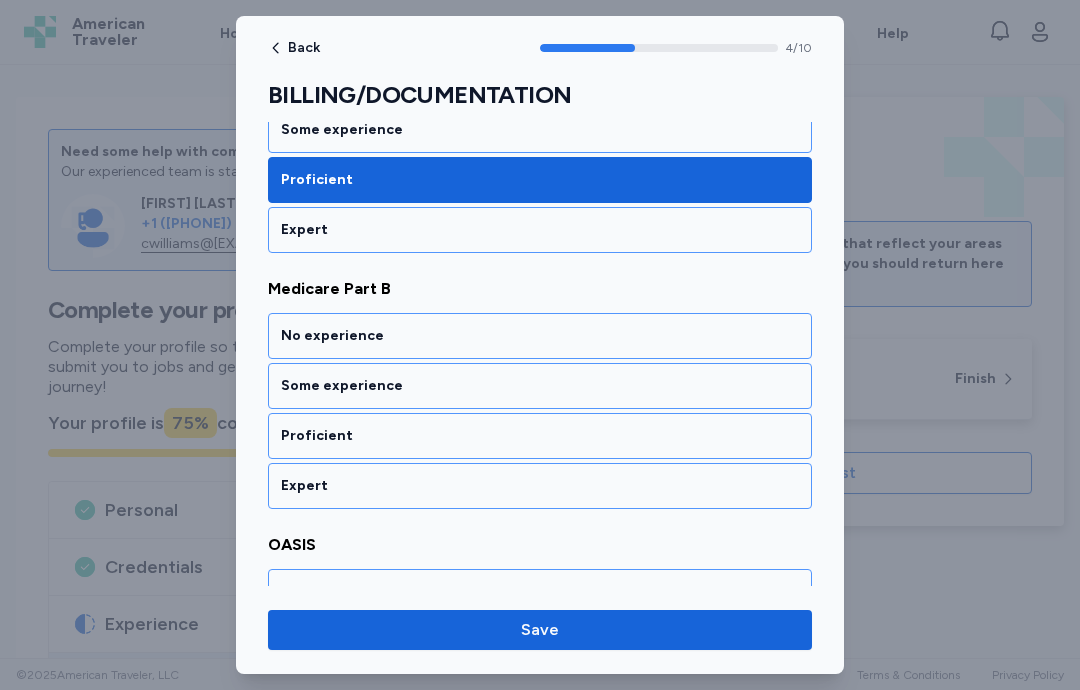 scroll, scrollTop: 1202, scrollLeft: 0, axis: vertical 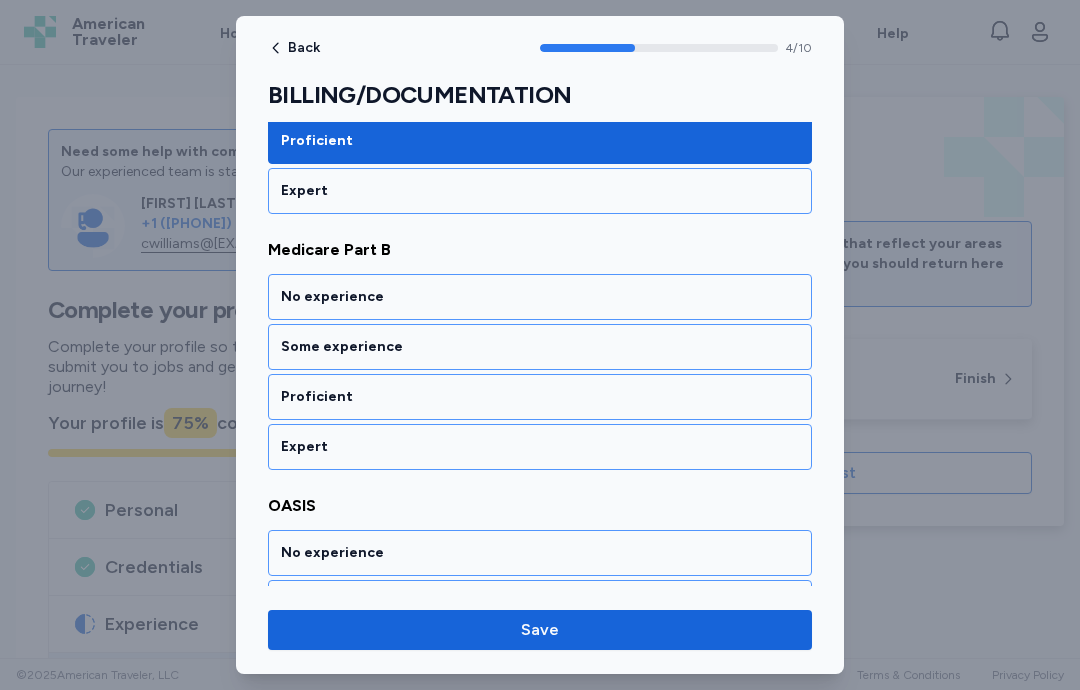 click on "Proficient" at bounding box center [540, 397] 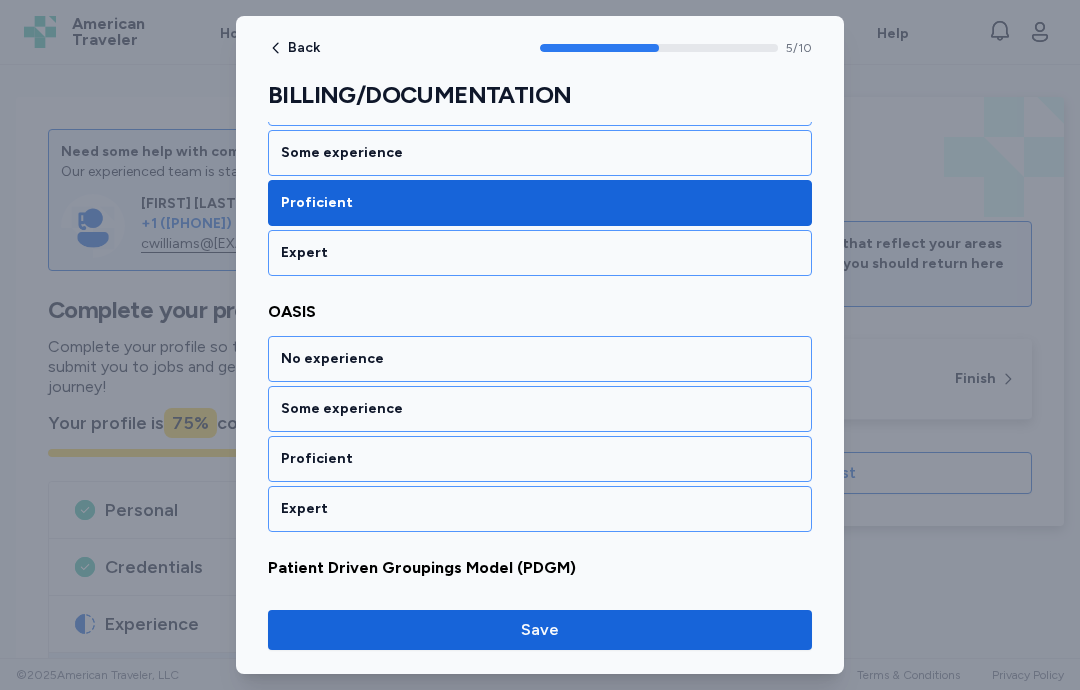 scroll, scrollTop: 1458, scrollLeft: 0, axis: vertical 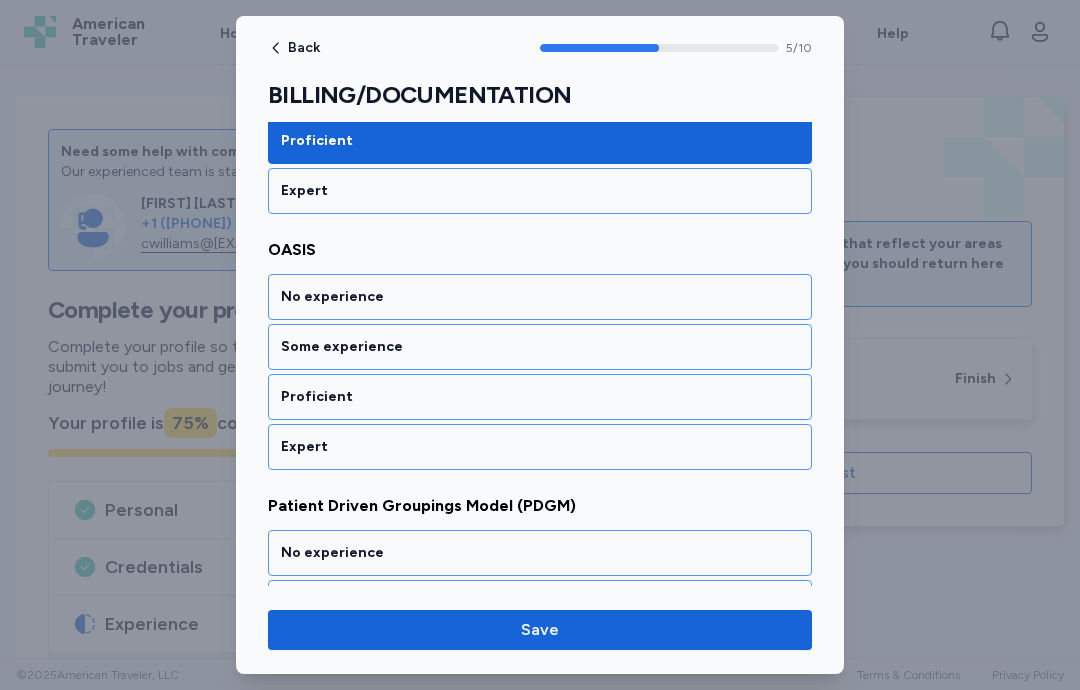 click on "Proficient" at bounding box center [540, 397] 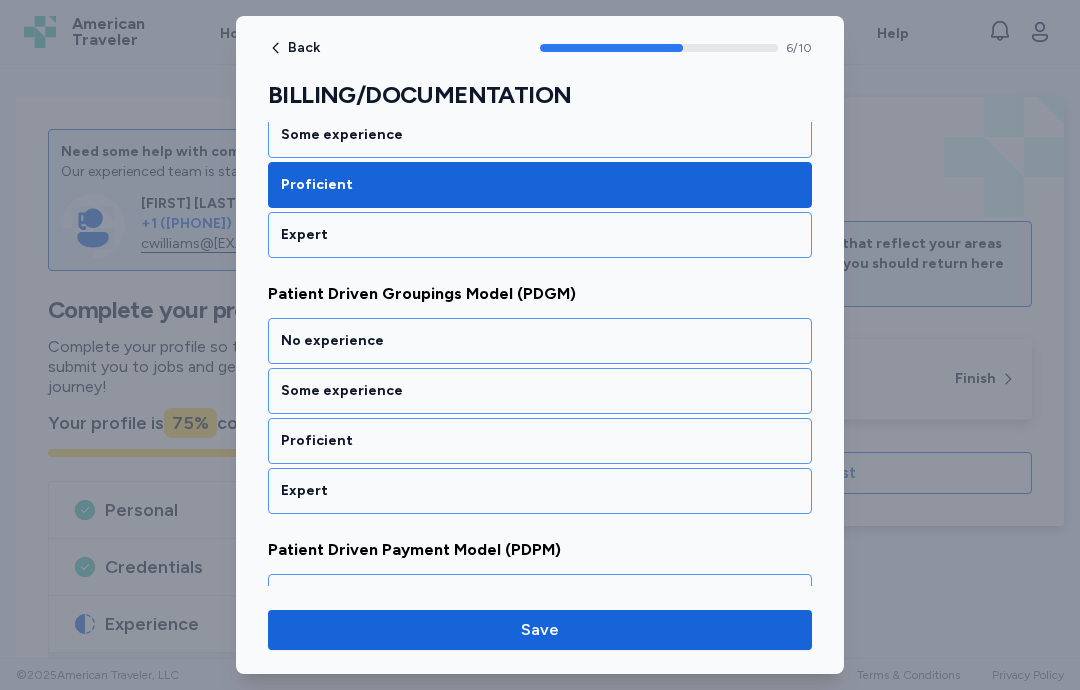 scroll, scrollTop: 1714, scrollLeft: 0, axis: vertical 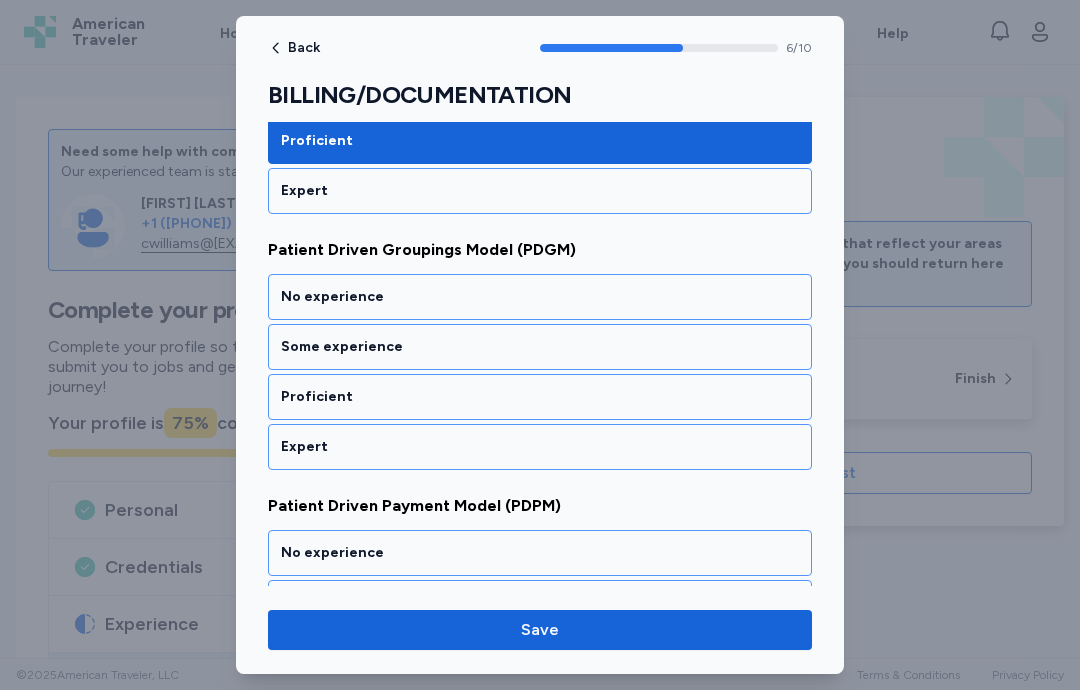 click on "Proficient" at bounding box center [540, 397] 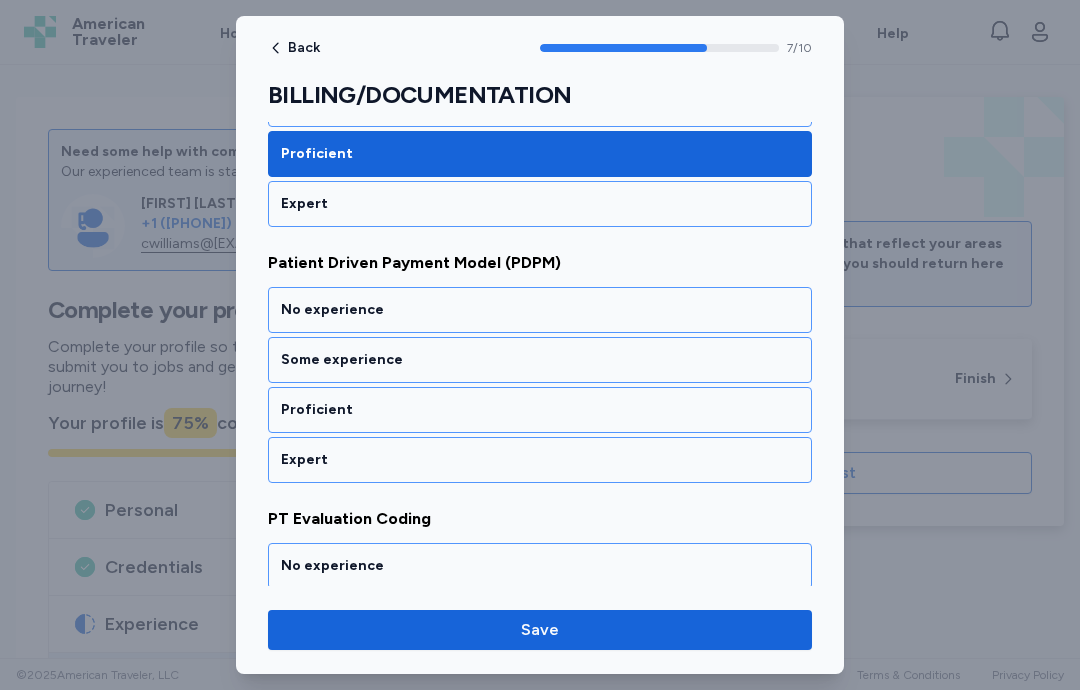 scroll, scrollTop: 1970, scrollLeft: 0, axis: vertical 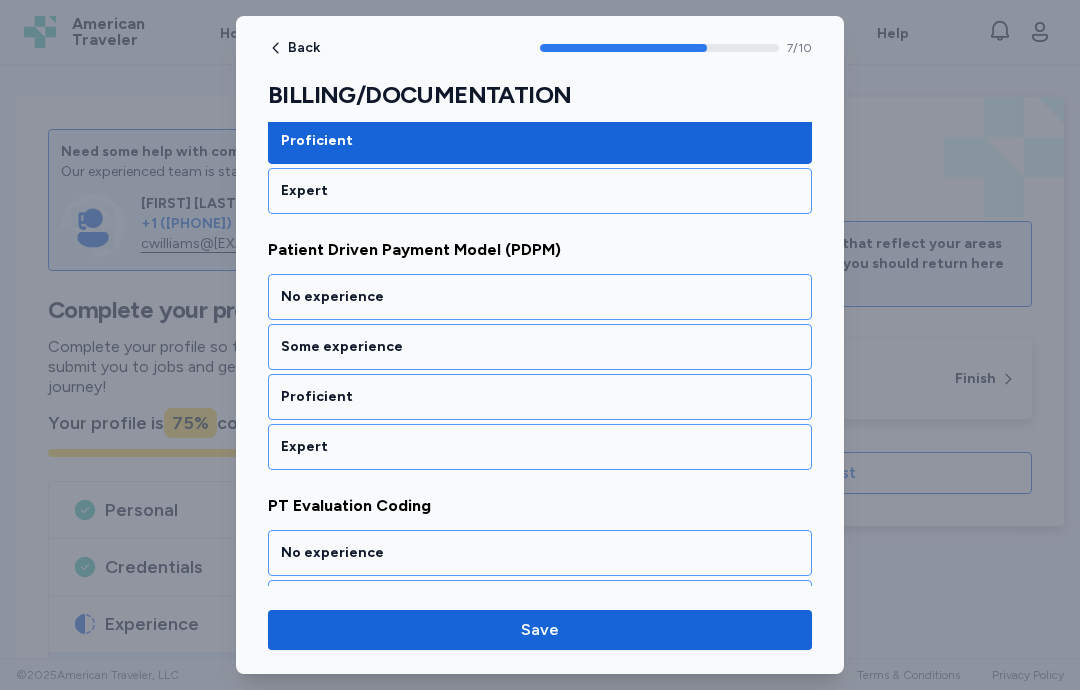 click on "Proficient" at bounding box center [540, 397] 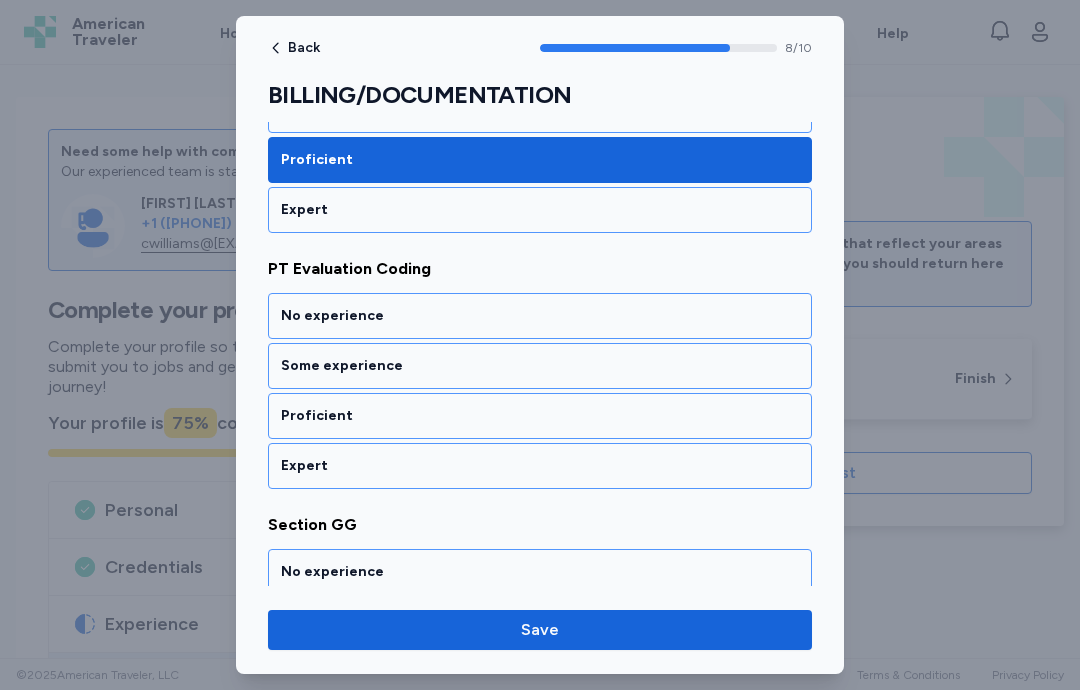 scroll, scrollTop: 2226, scrollLeft: 0, axis: vertical 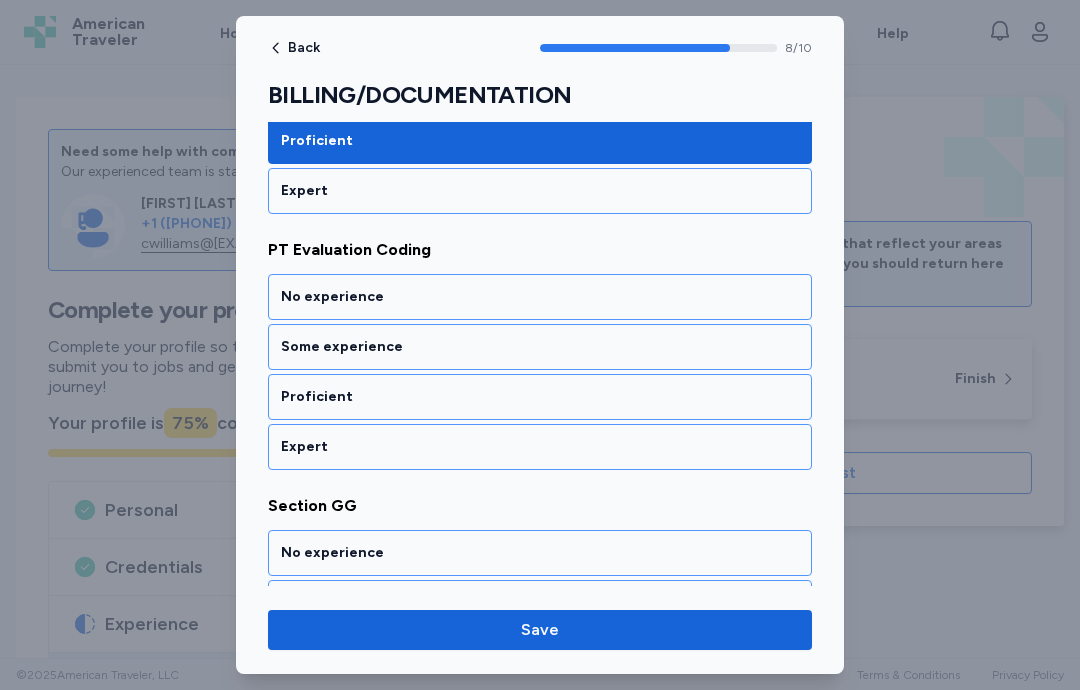 click on "Proficient" at bounding box center [540, 397] 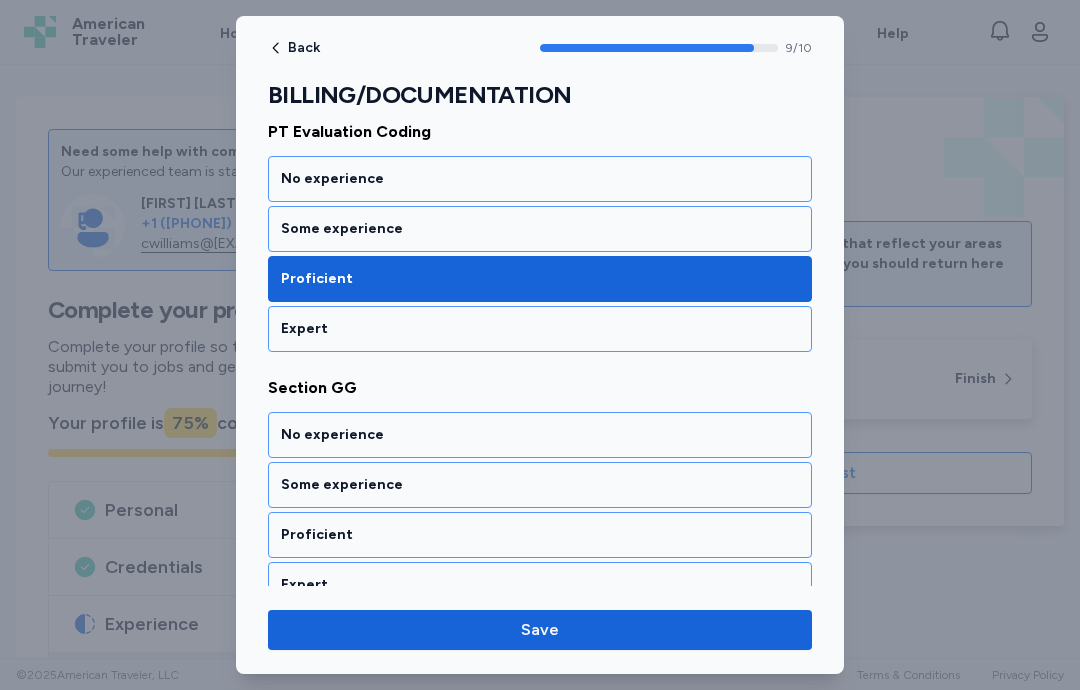 scroll, scrollTop: 2370, scrollLeft: 0, axis: vertical 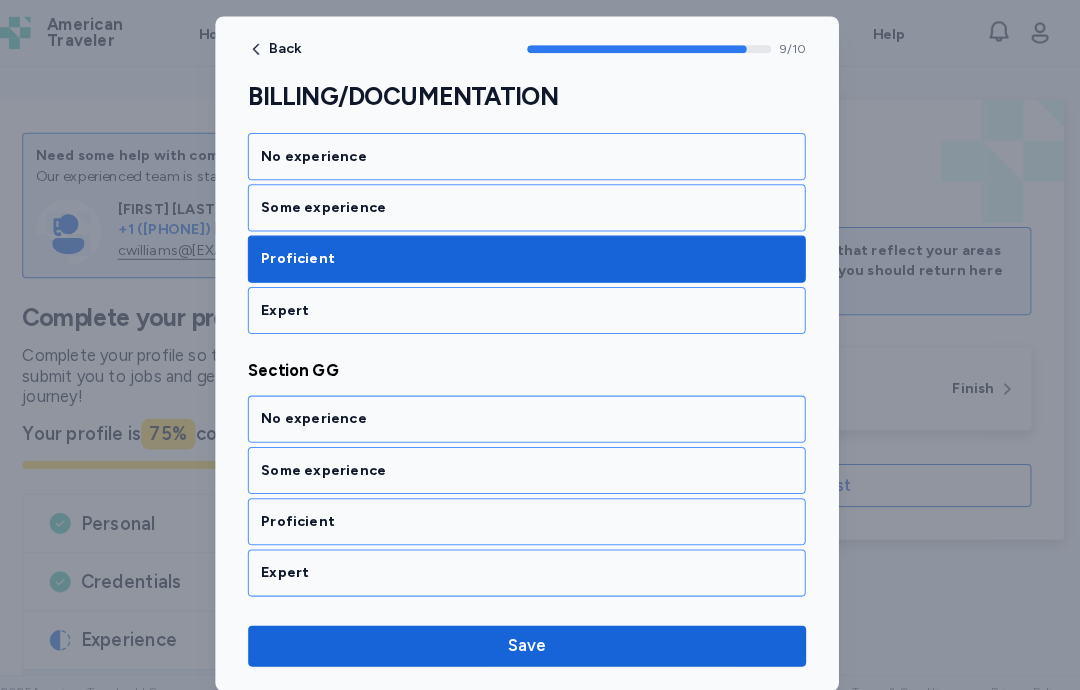 click on "No experience" at bounding box center [540, 409] 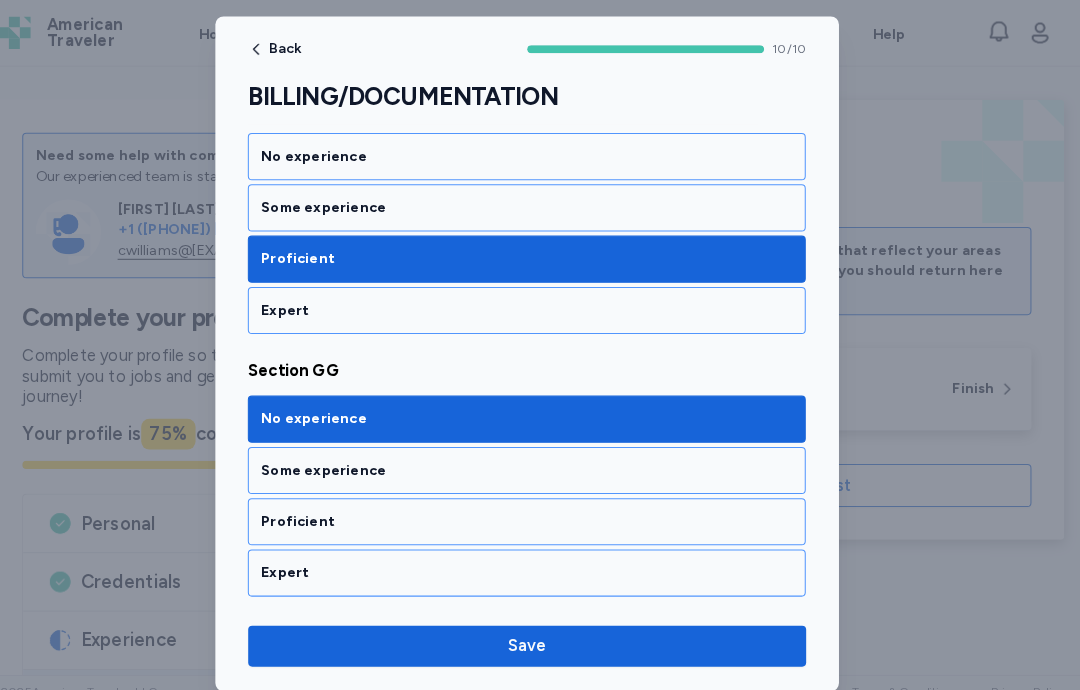 scroll, scrollTop: 2370, scrollLeft: 0, axis: vertical 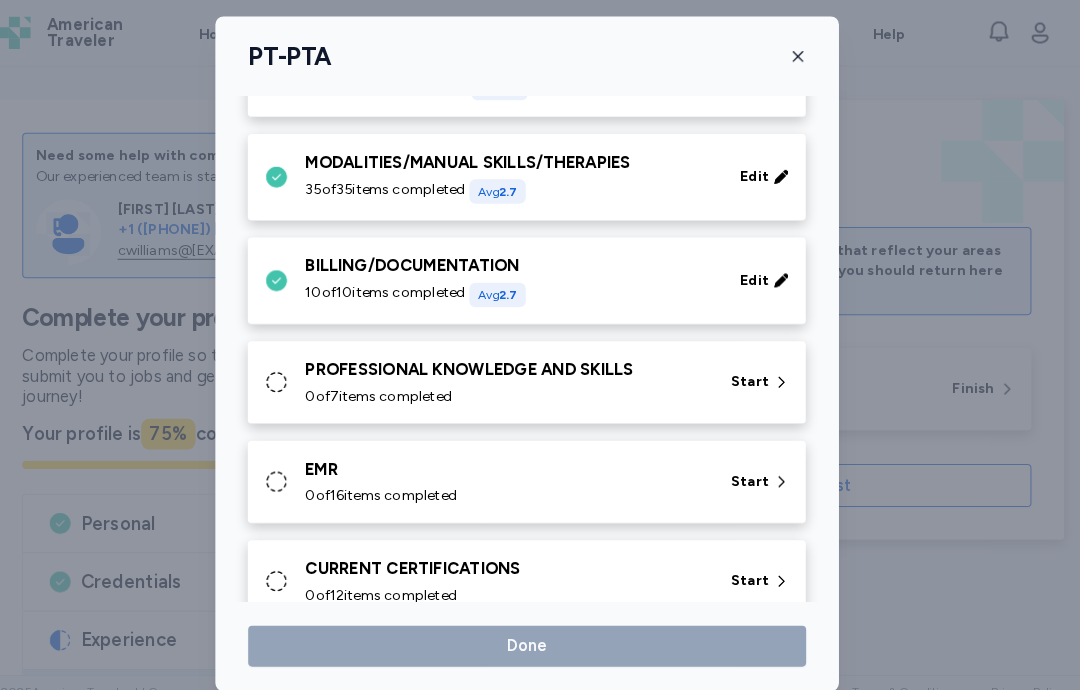 click on "PROFESSIONAL KNOWLEDGE AND SKILLS" at bounding box center (519, 361) 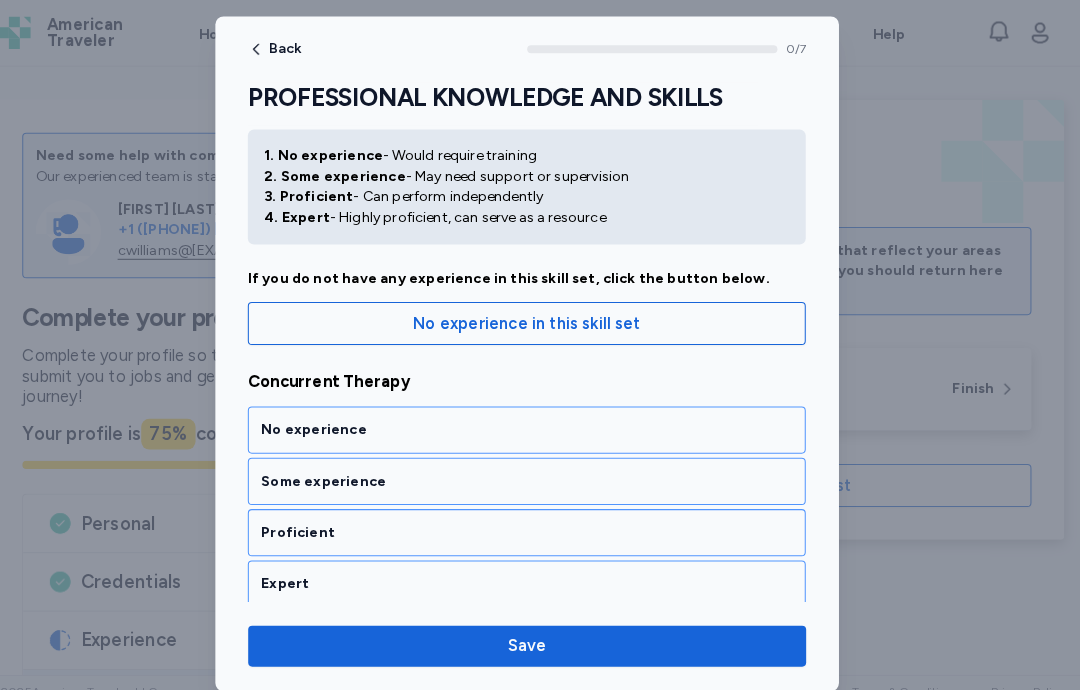 scroll, scrollTop: 82, scrollLeft: 0, axis: vertical 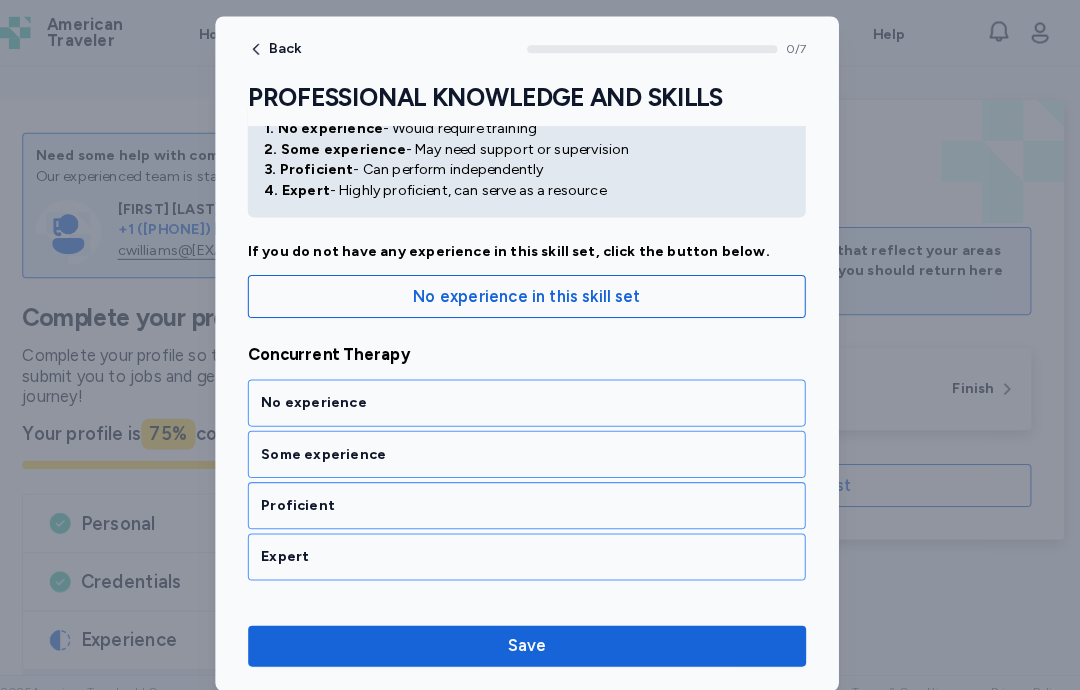 click on "Proficient" at bounding box center [540, 493] 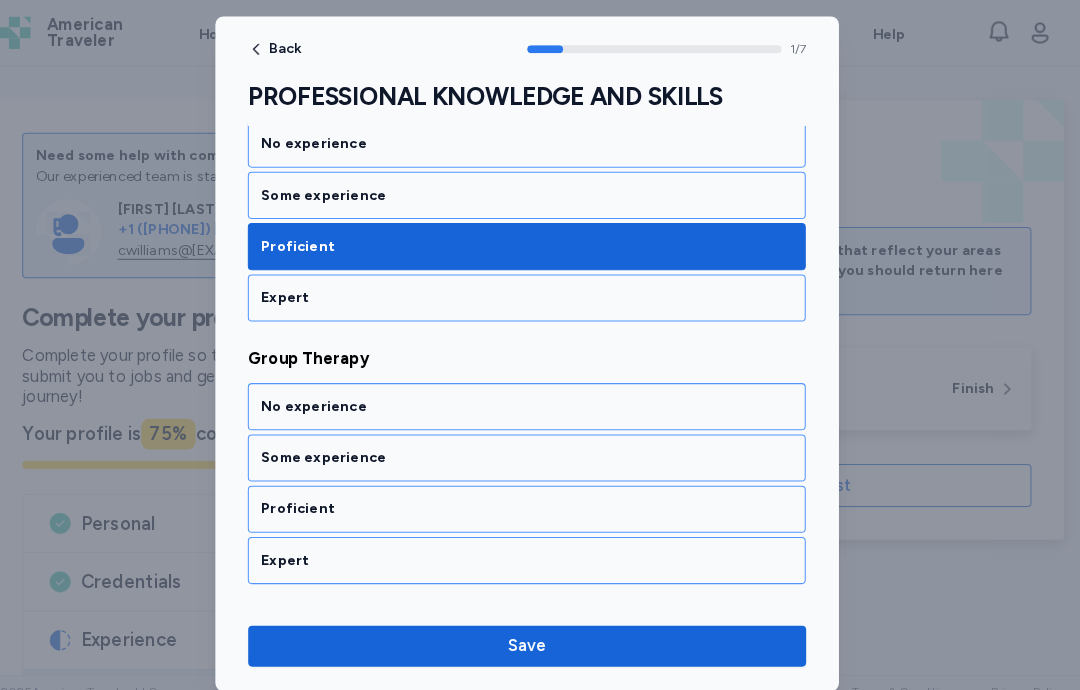scroll, scrollTop: 434, scrollLeft: 0, axis: vertical 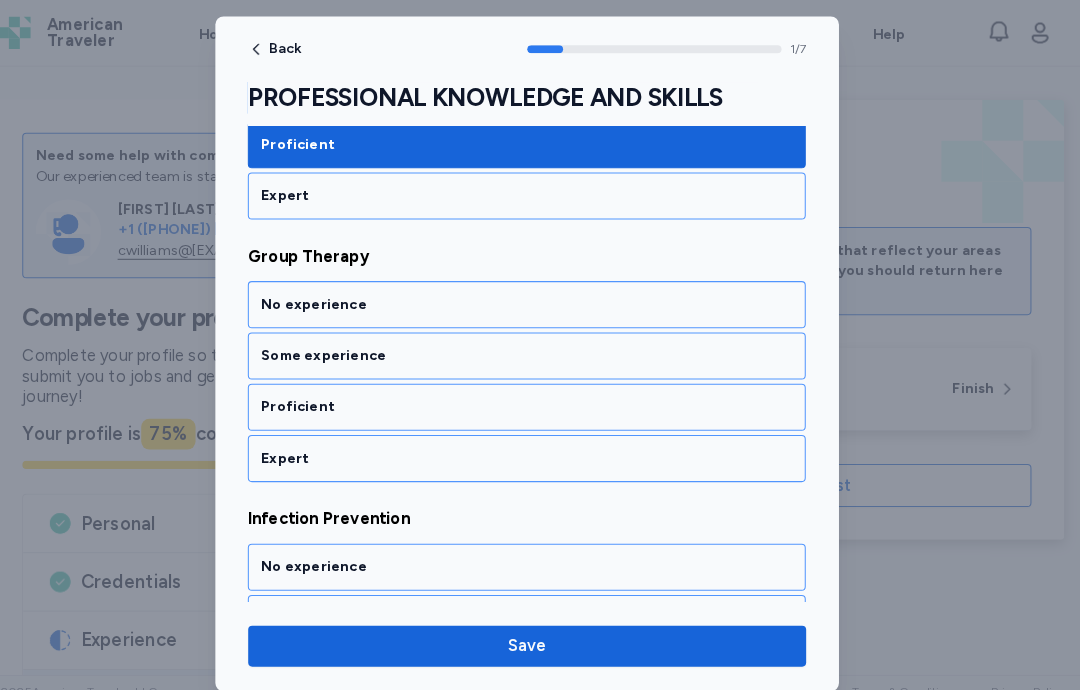 click on "Proficient" at bounding box center (540, 397) 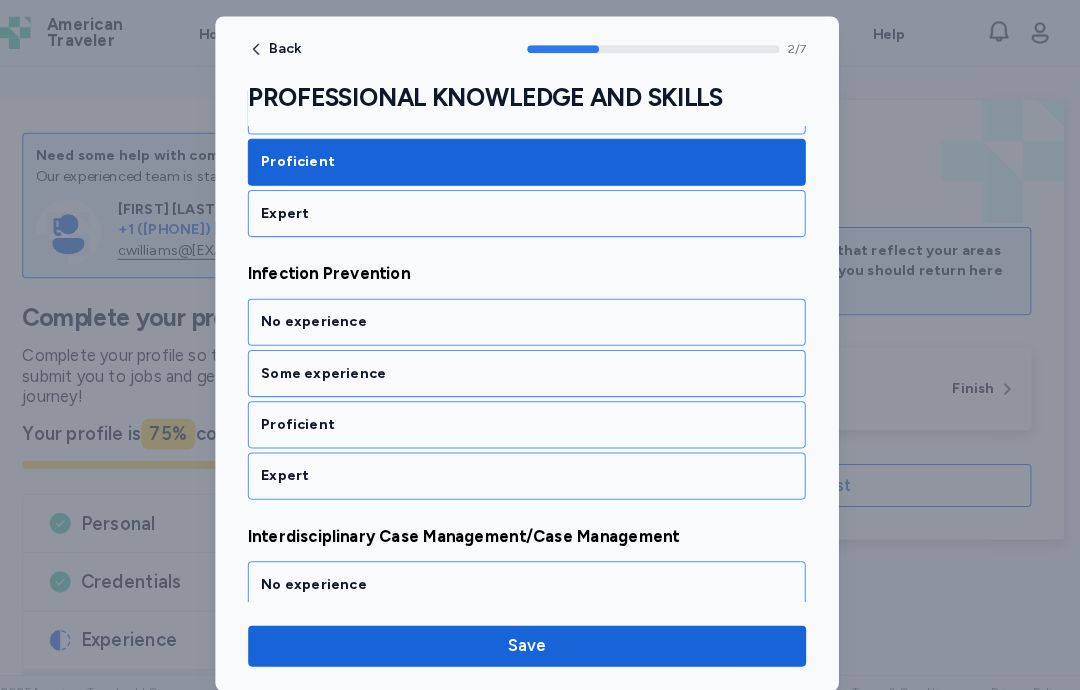 scroll, scrollTop: 690, scrollLeft: 0, axis: vertical 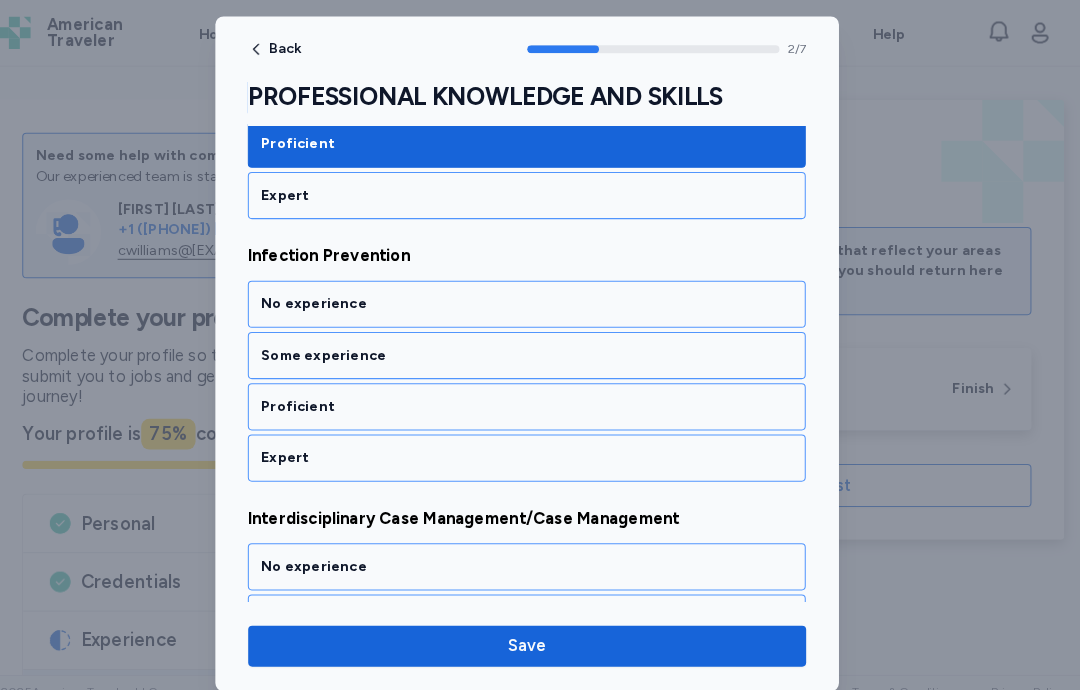 click on "Proficient" at bounding box center [540, 397] 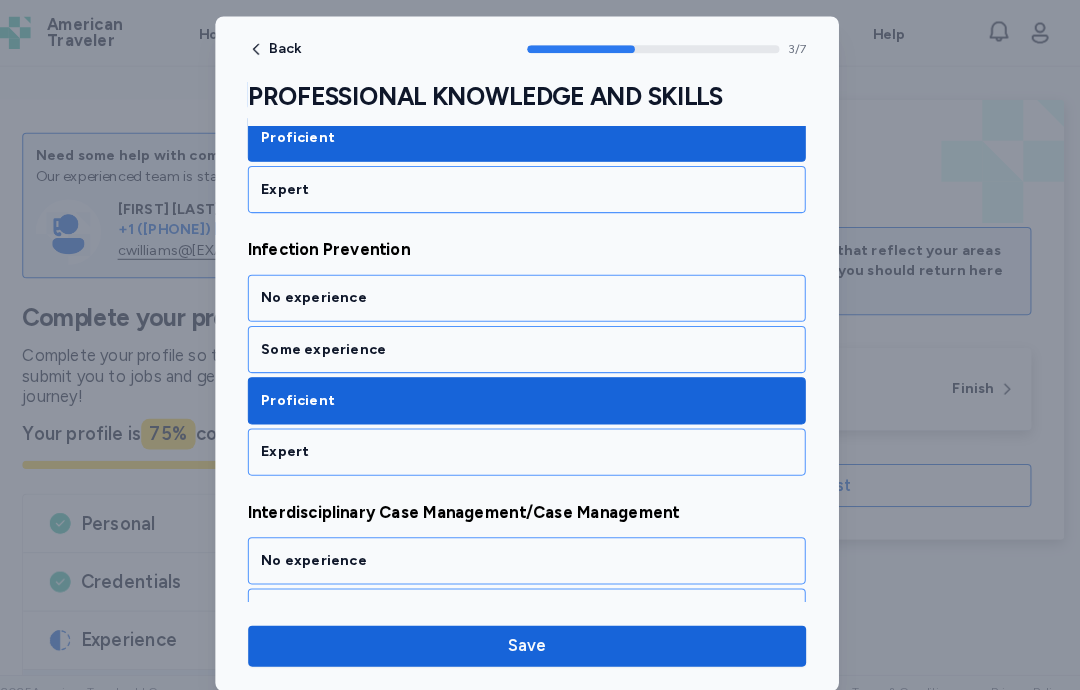 click on "Proficient" at bounding box center [540, 391] 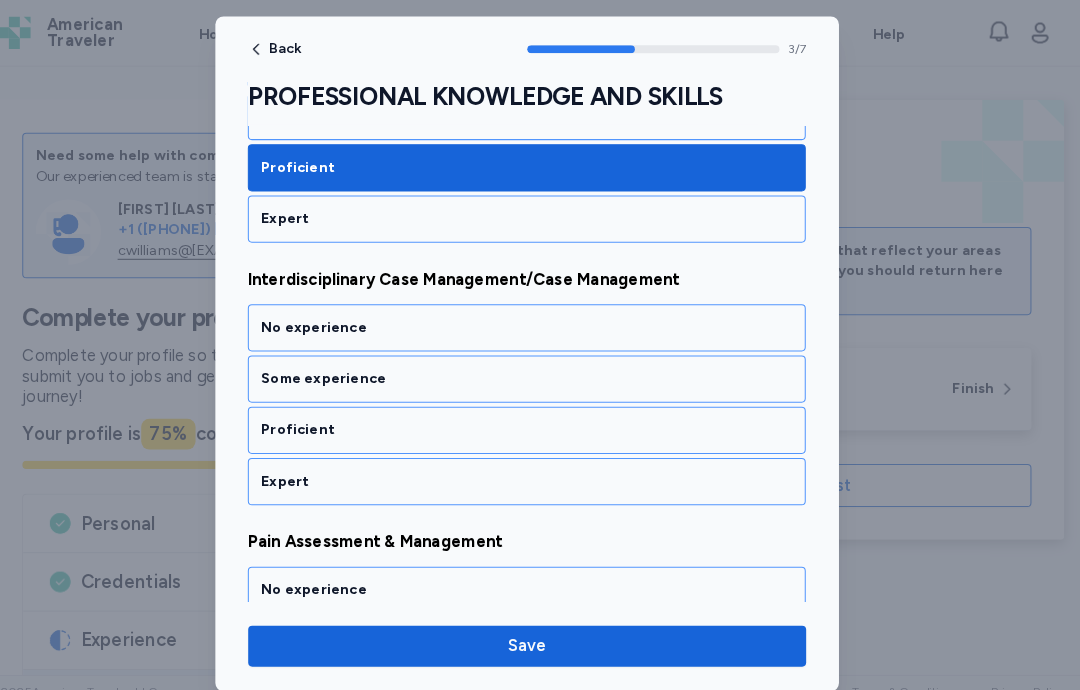 scroll, scrollTop: 946, scrollLeft: 0, axis: vertical 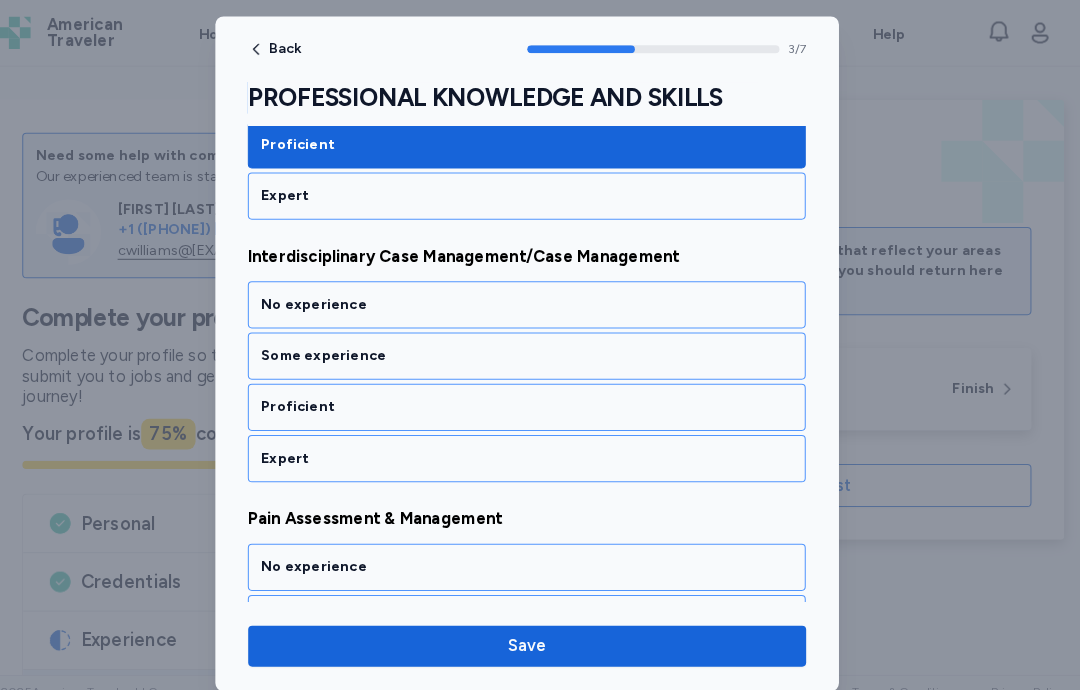 click on "Proficient" at bounding box center (540, 397) 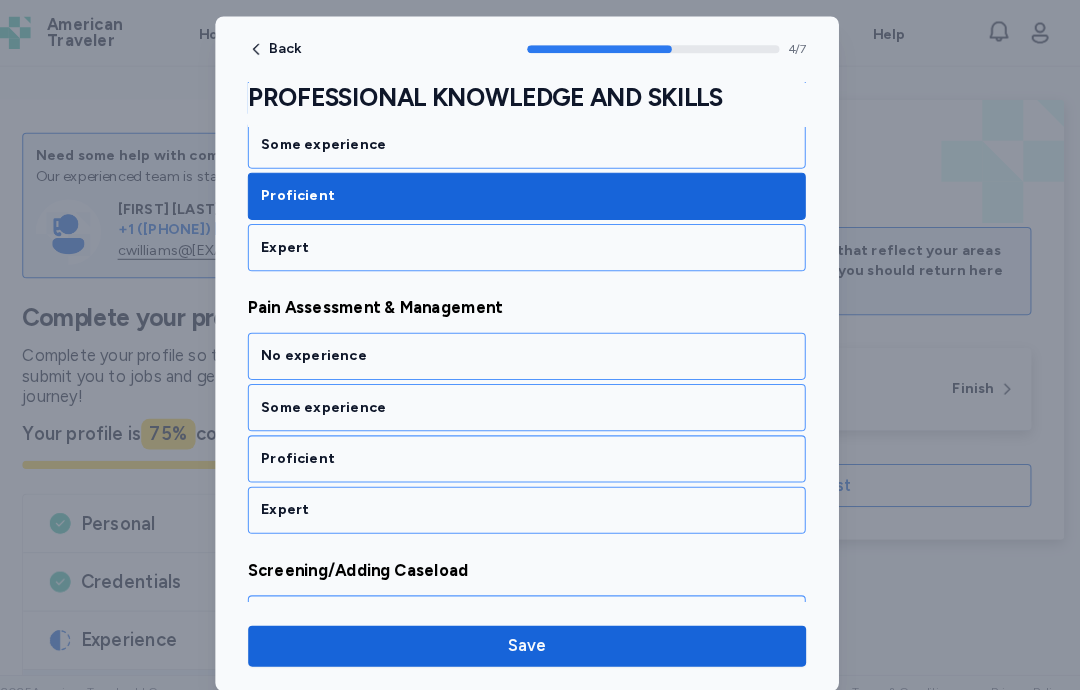 scroll, scrollTop: 1202, scrollLeft: 0, axis: vertical 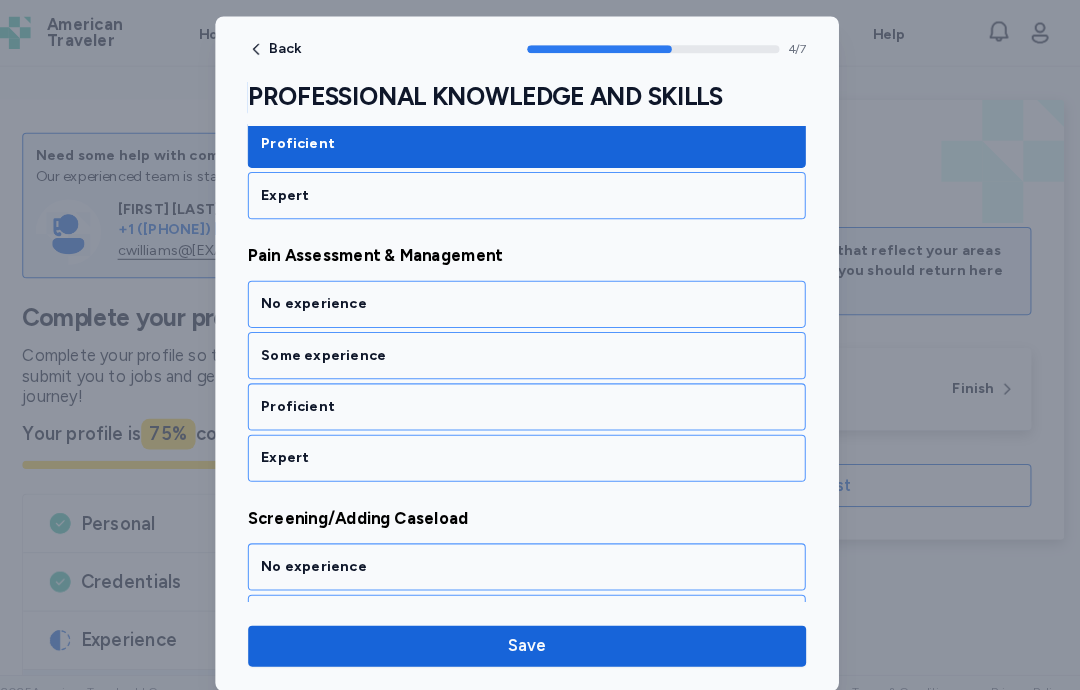 click on "Proficient" at bounding box center [540, 397] 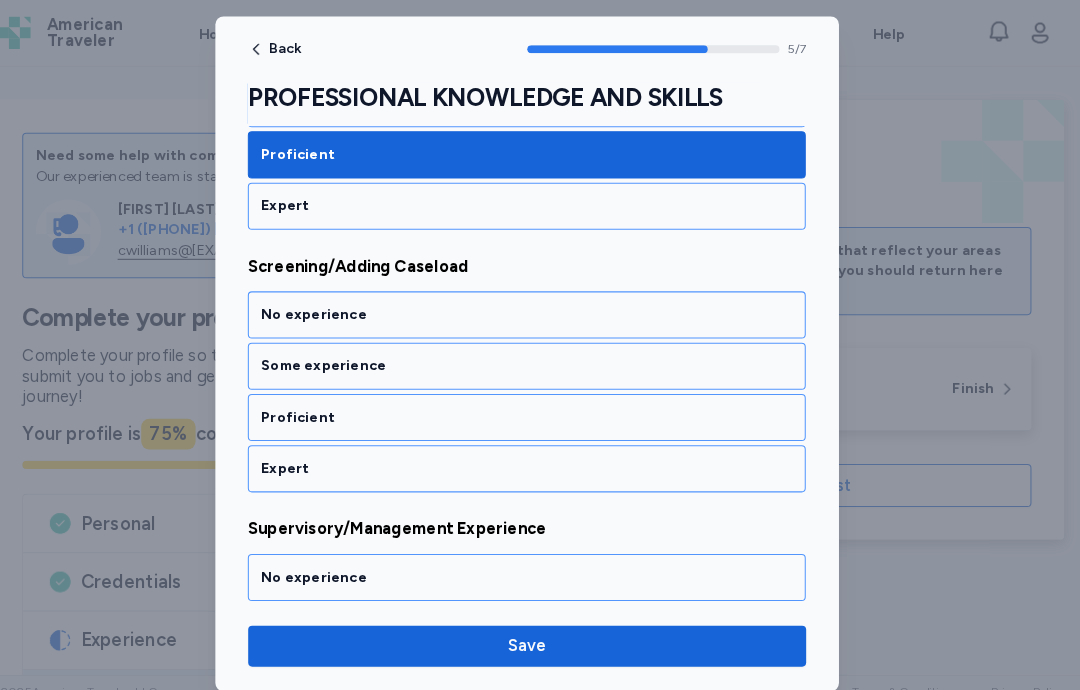 scroll, scrollTop: 1458, scrollLeft: 0, axis: vertical 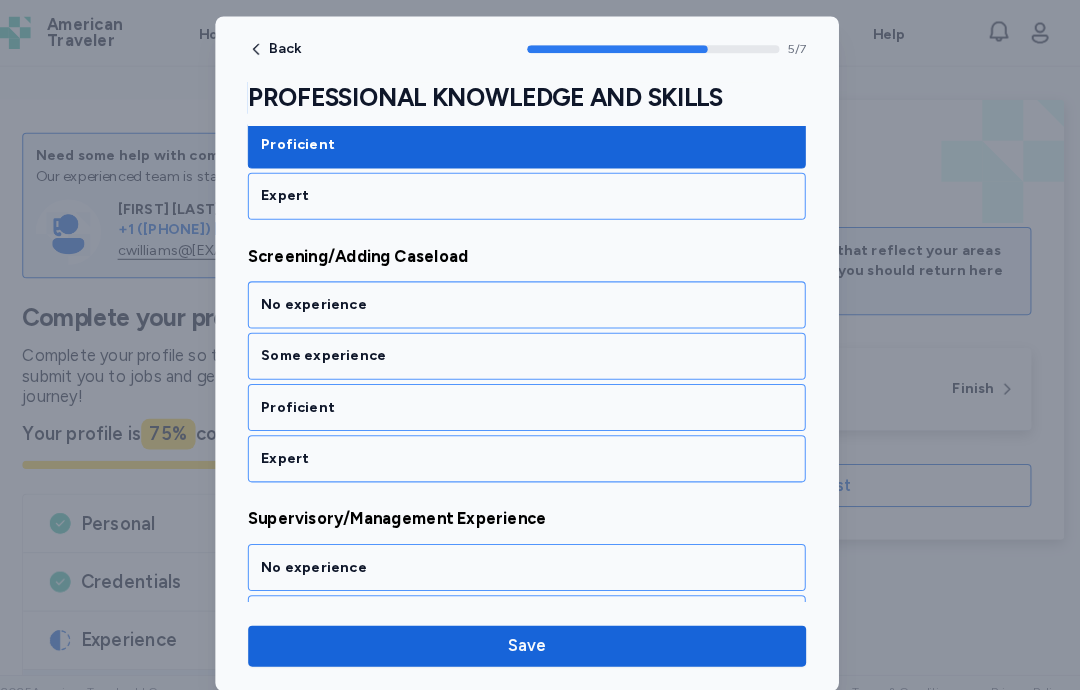 click on "Proficient" at bounding box center (540, 397) 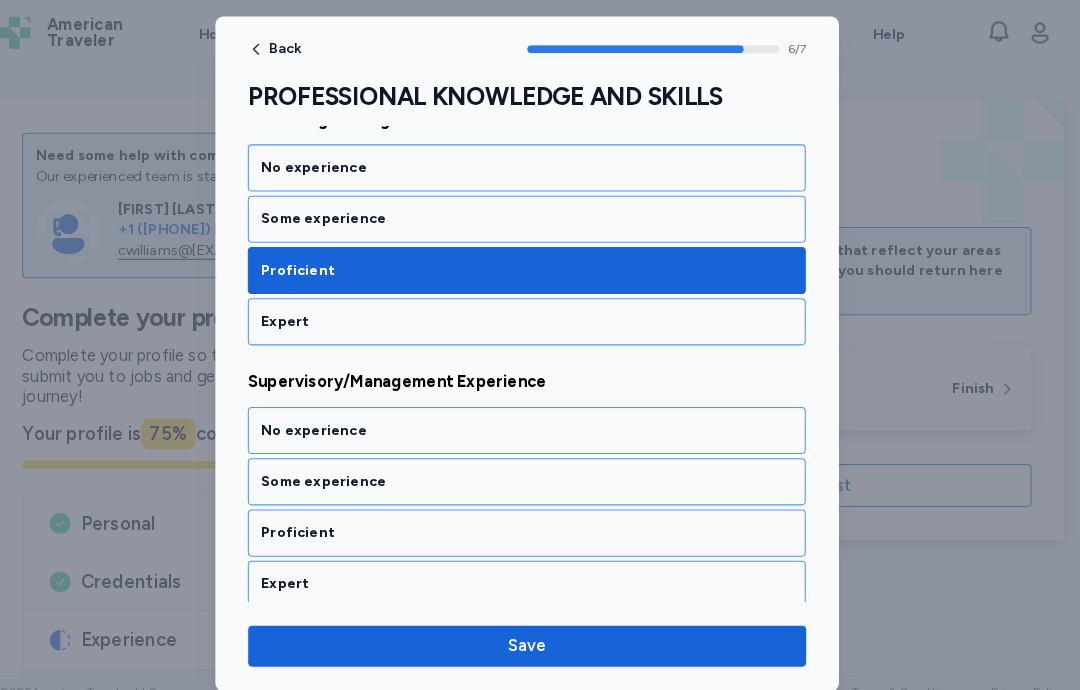 scroll, scrollTop: 1602, scrollLeft: 0, axis: vertical 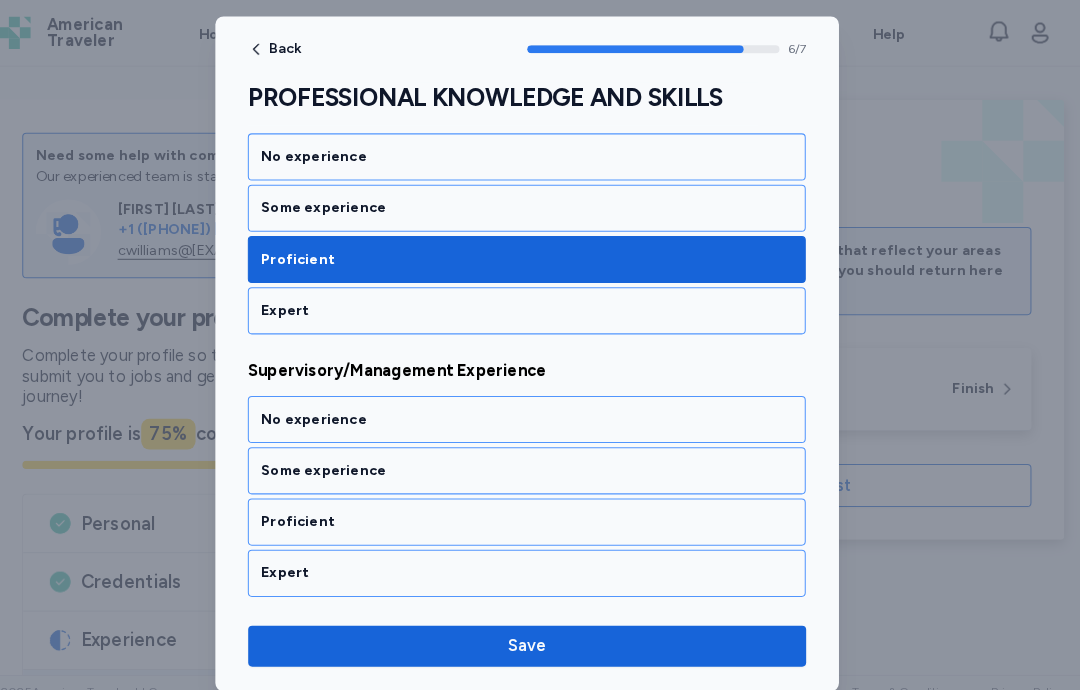 click on "Proficient" at bounding box center [540, 509] 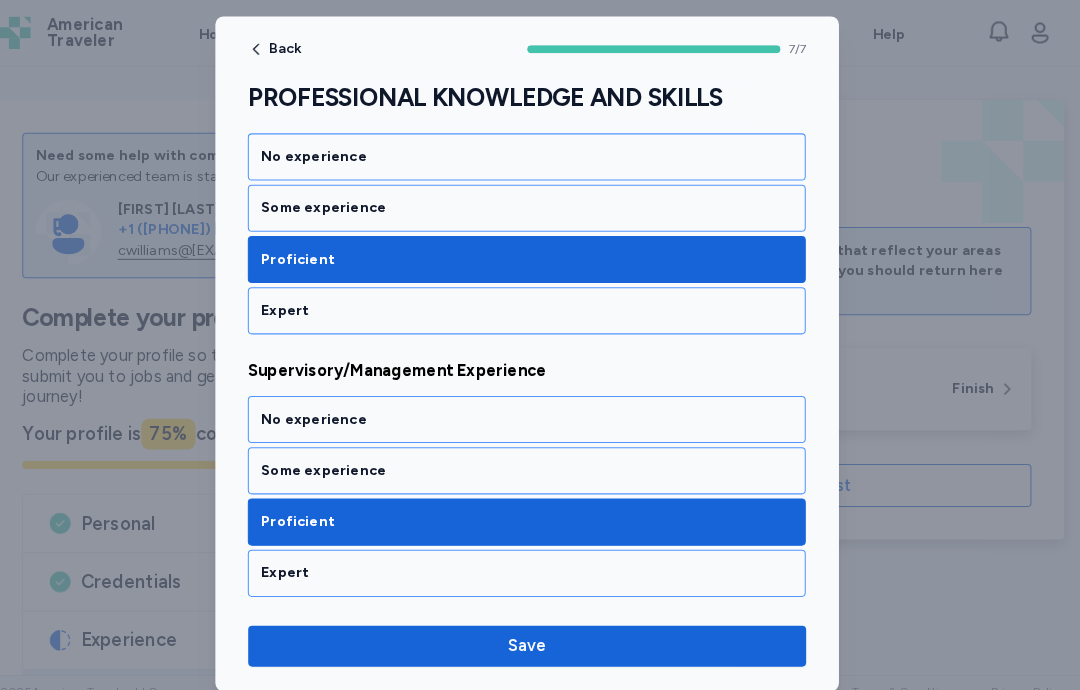 click on "Save" at bounding box center [540, 630] 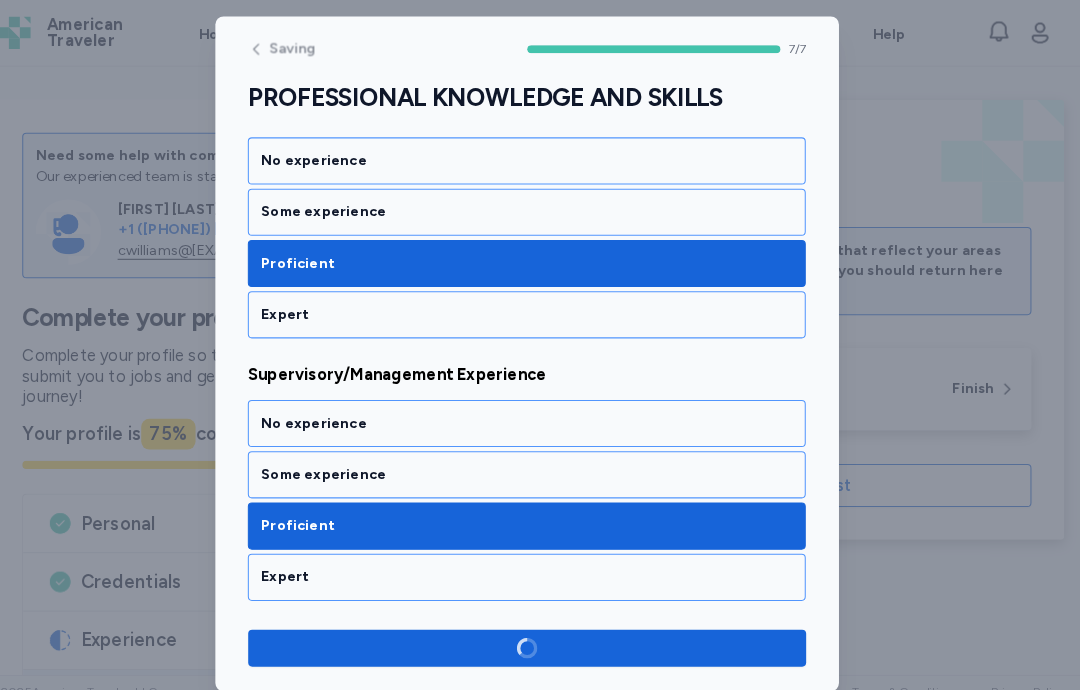 scroll, scrollTop: 1598, scrollLeft: 0, axis: vertical 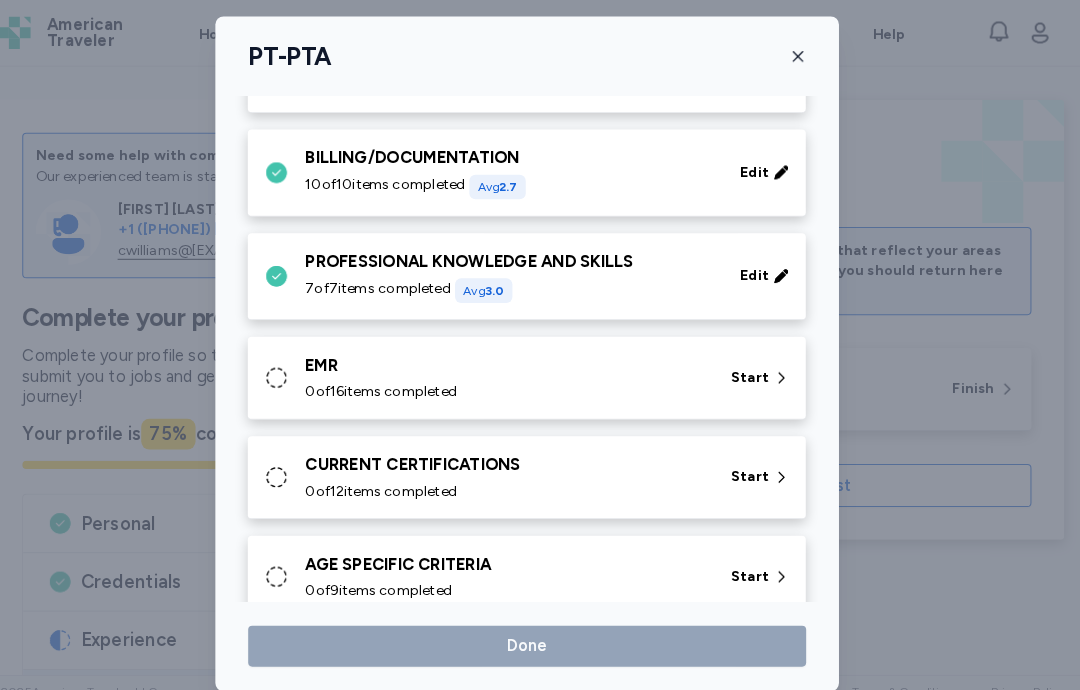click on "0  of  16  items completed" at bounding box center (519, 382) 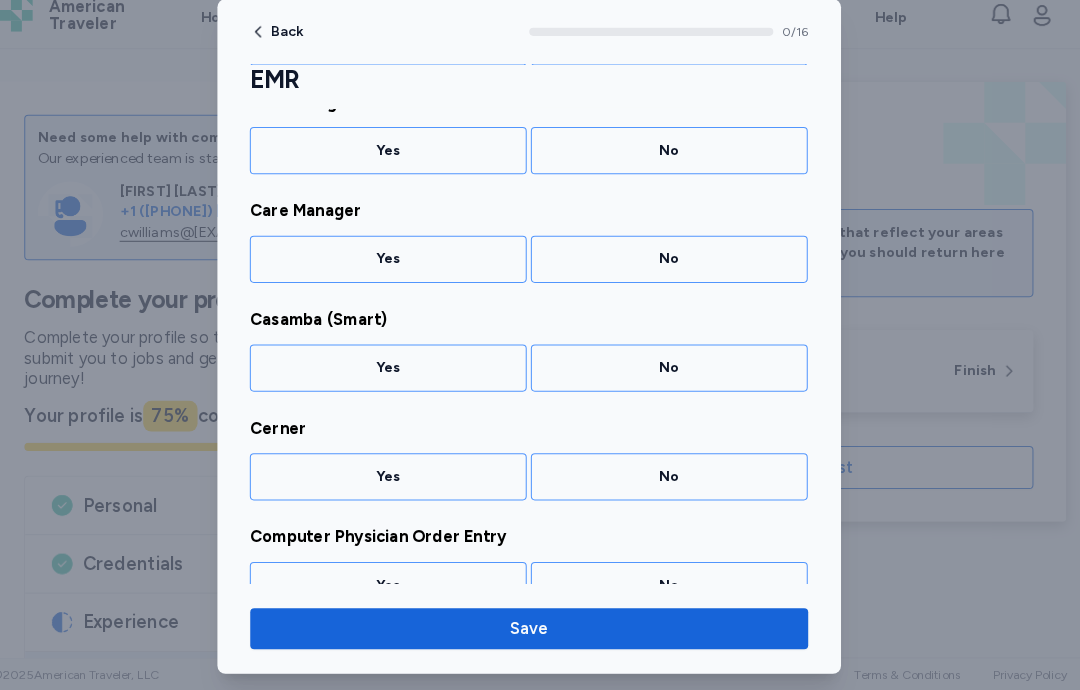 scroll, scrollTop: 294, scrollLeft: 0, axis: vertical 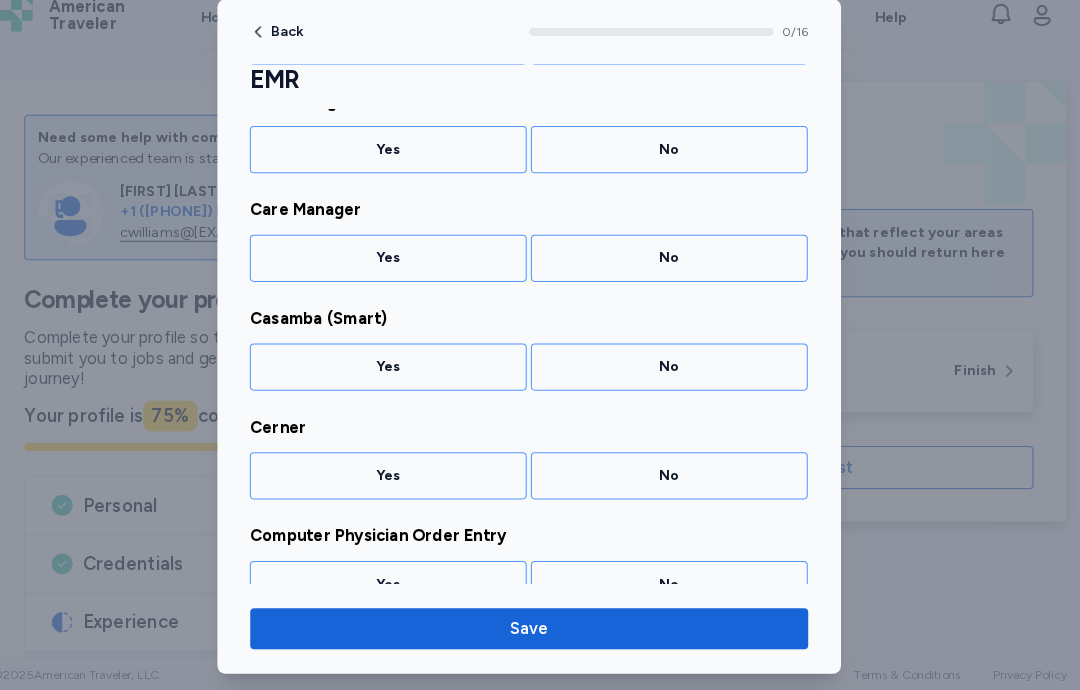 click on "Yes" at bounding box center (403, 375) 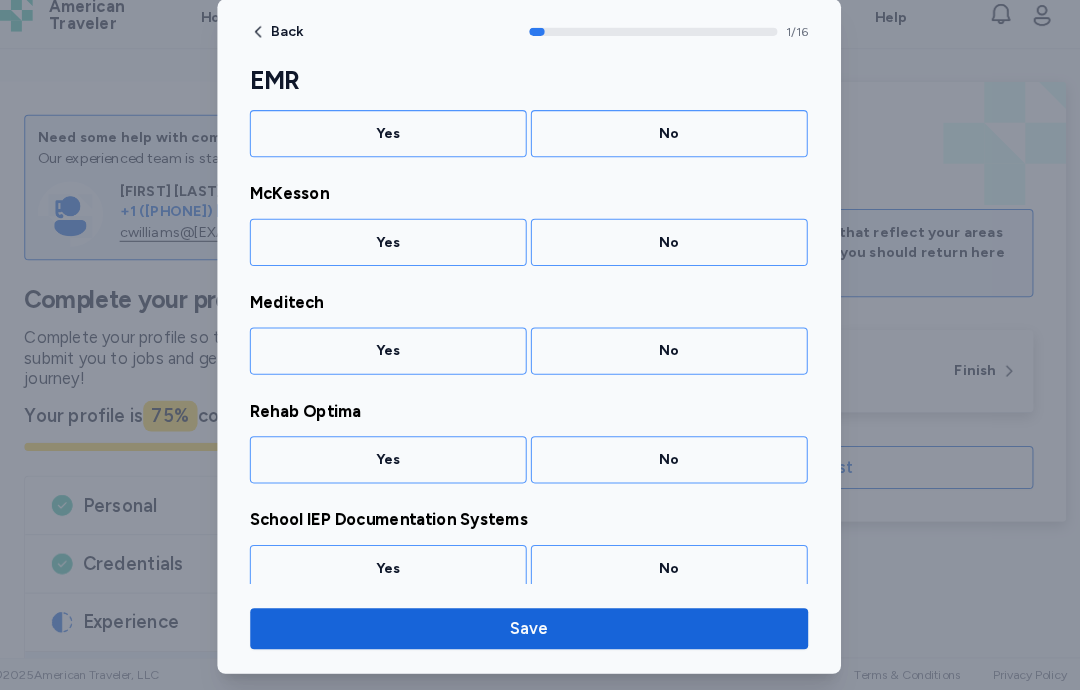 scroll, scrollTop: 1074, scrollLeft: 0, axis: vertical 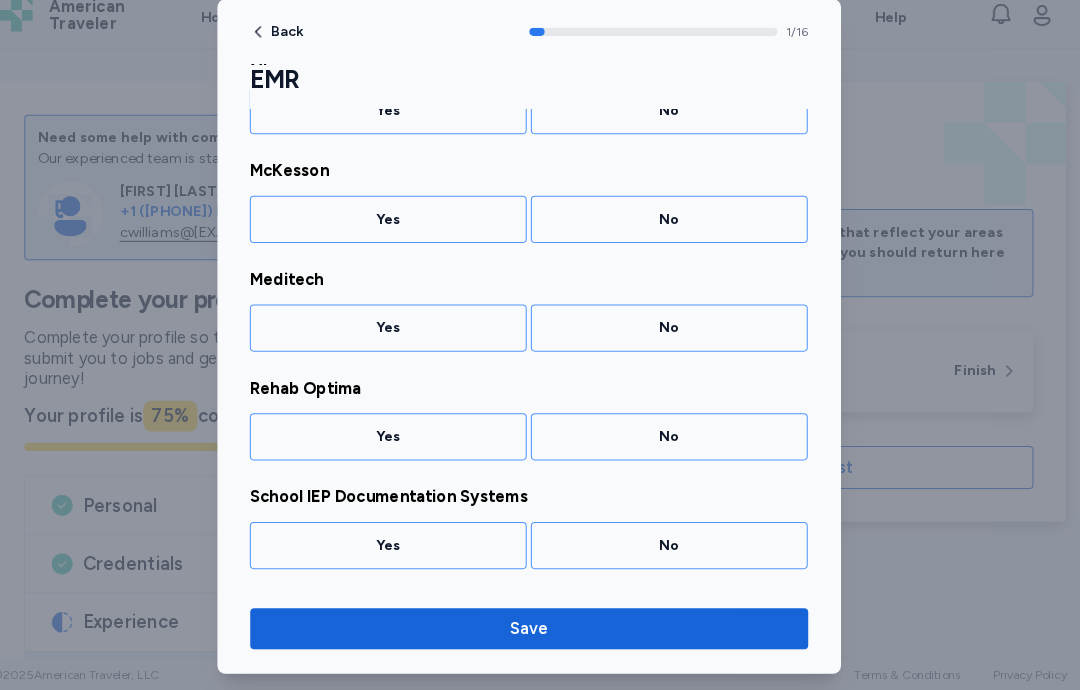 click on "Yes" at bounding box center [403, 443] 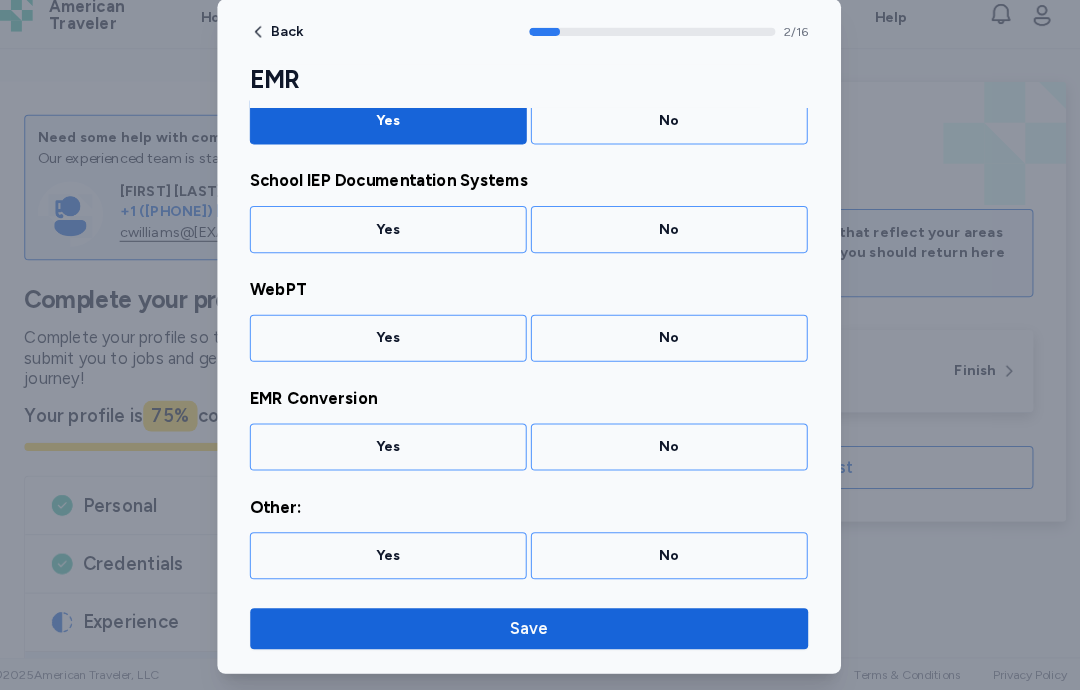scroll, scrollTop: 1382, scrollLeft: 0, axis: vertical 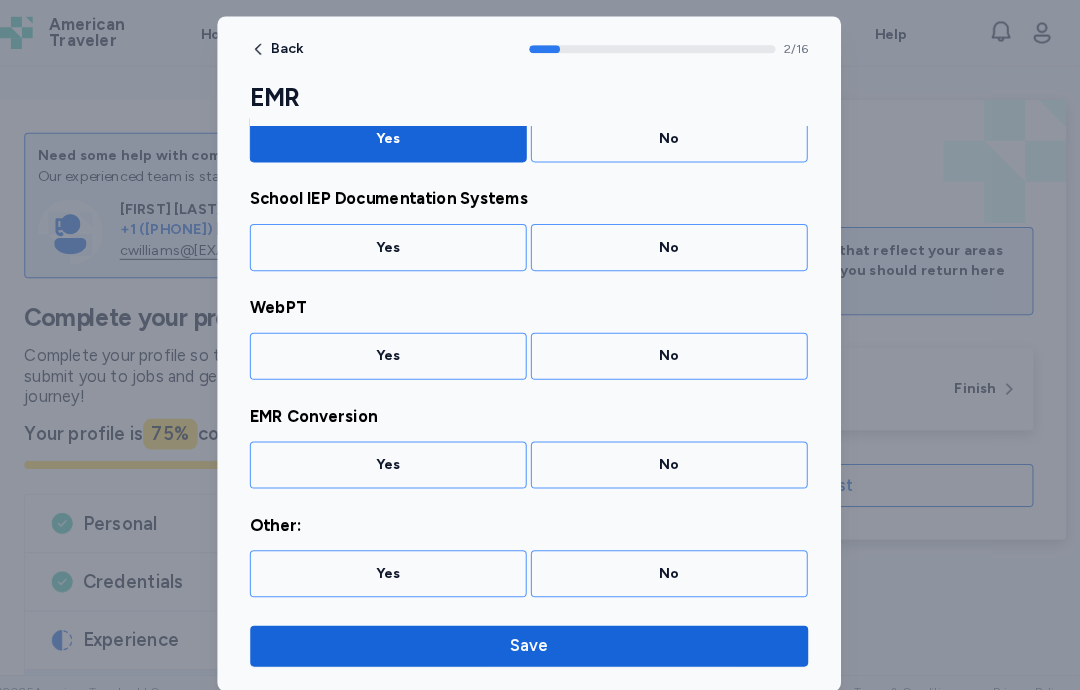 click on "Save" at bounding box center [540, 630] 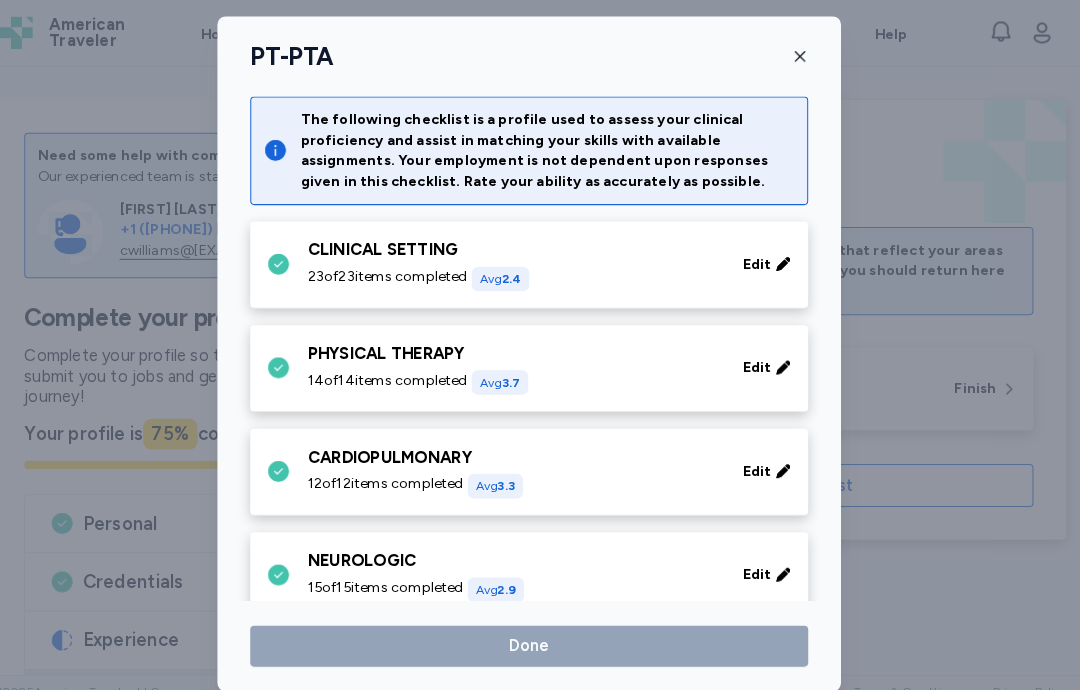scroll, scrollTop: 1201, scrollLeft: 0, axis: vertical 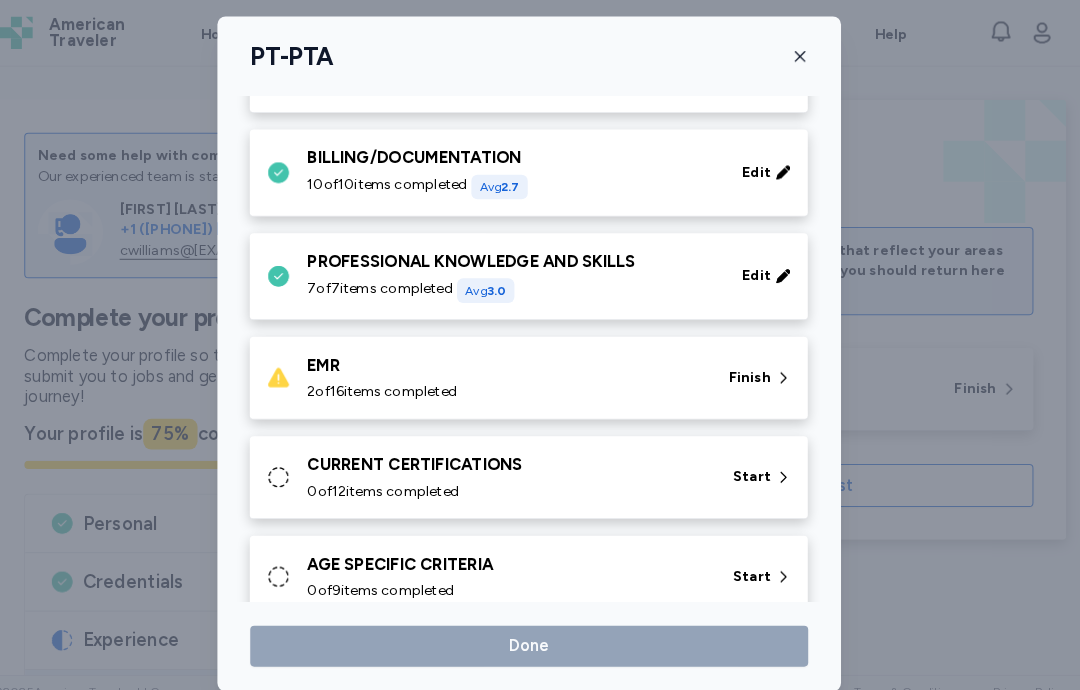 click on "2  of  16  items completed" at bounding box center [517, 382] 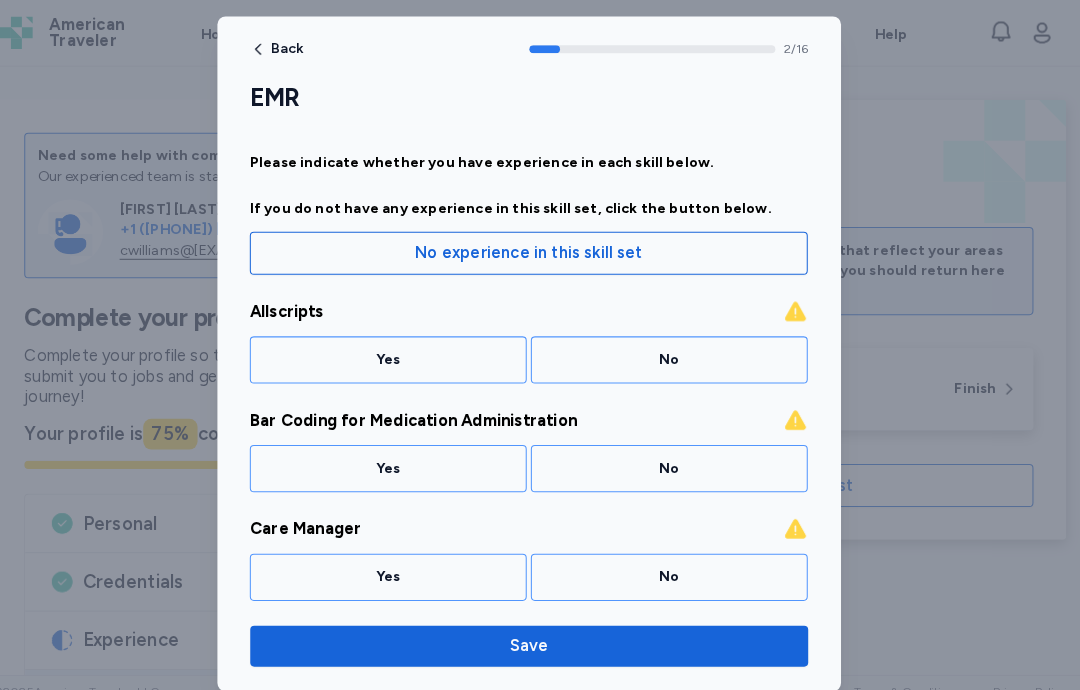 click on "No" at bounding box center [677, 351] 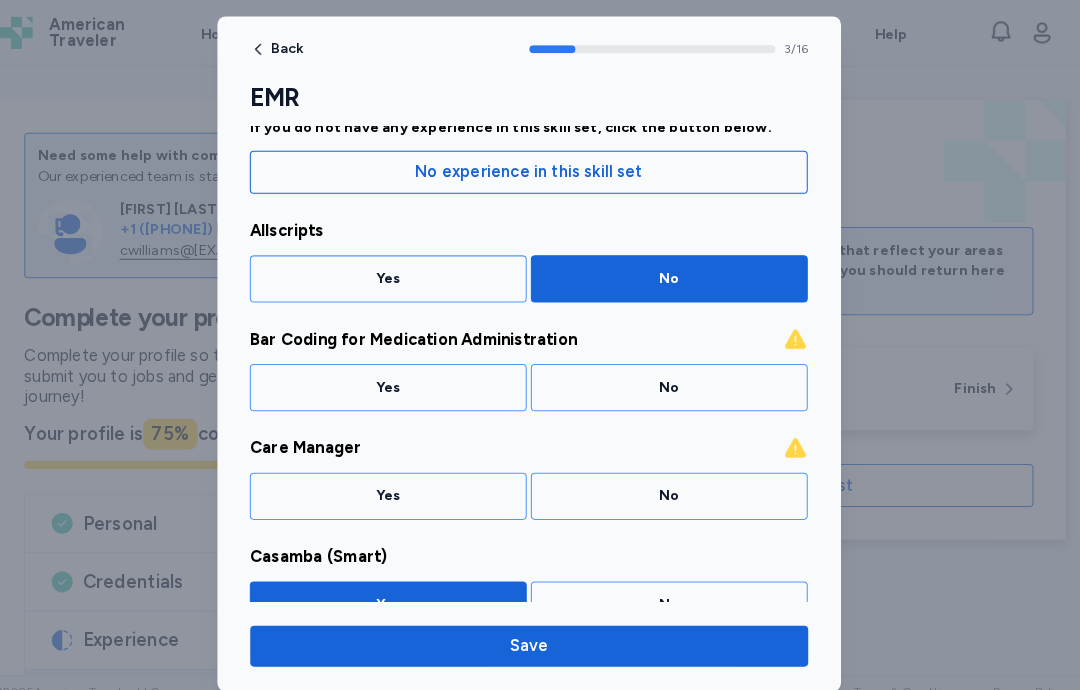 scroll, scrollTop: 85, scrollLeft: 0, axis: vertical 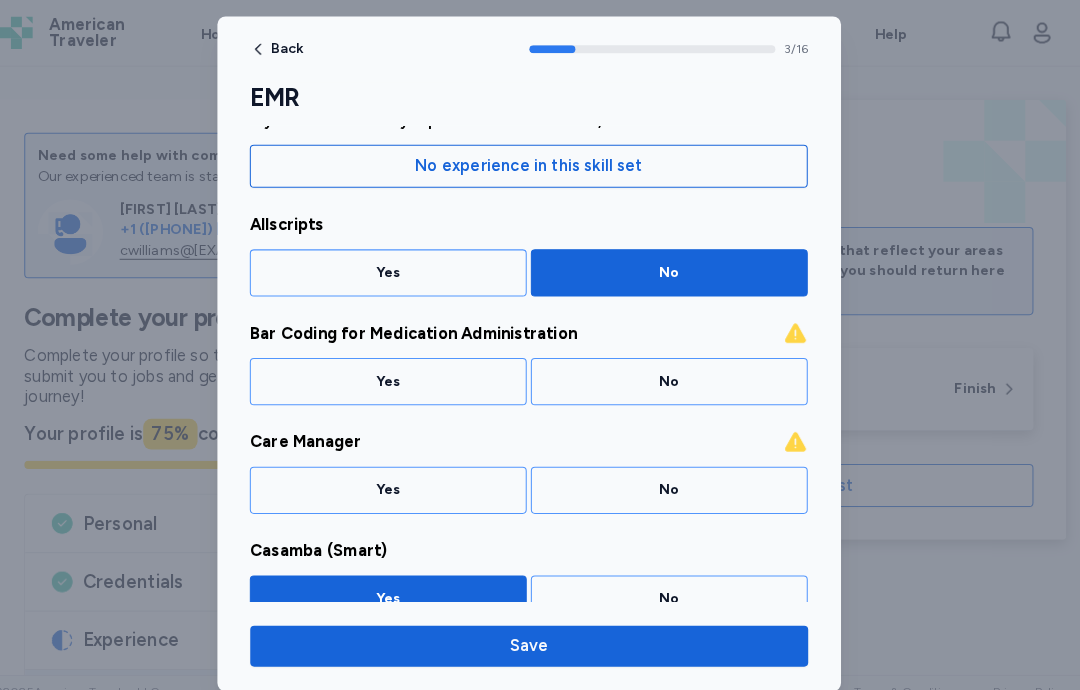 click on "No" at bounding box center (677, 372) 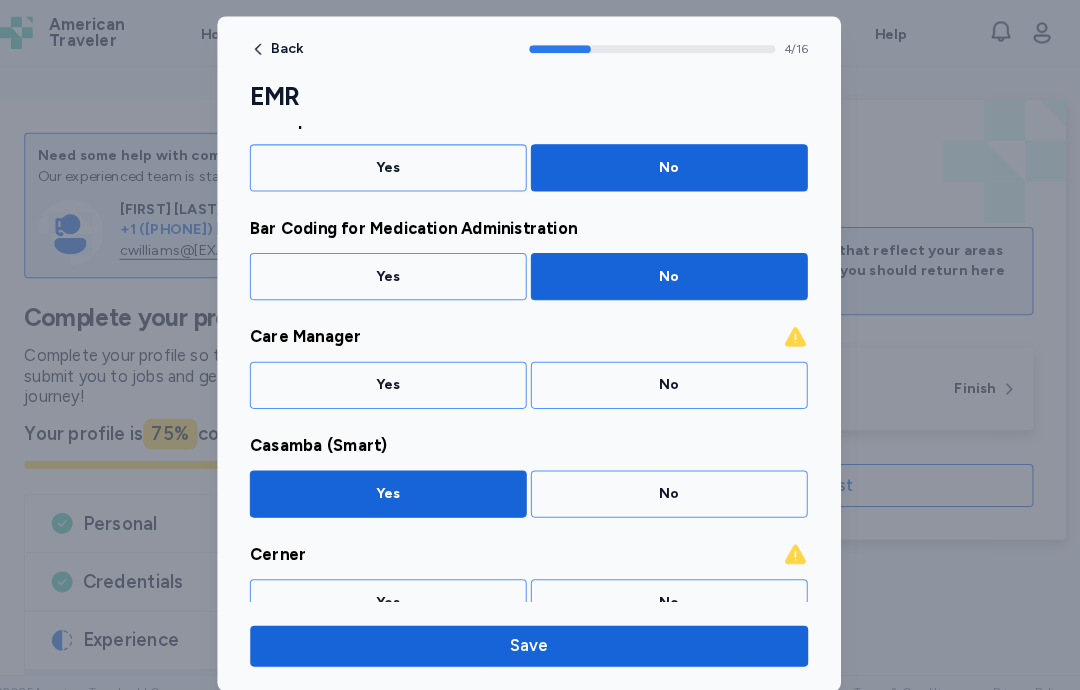 scroll, scrollTop: 191, scrollLeft: 0, axis: vertical 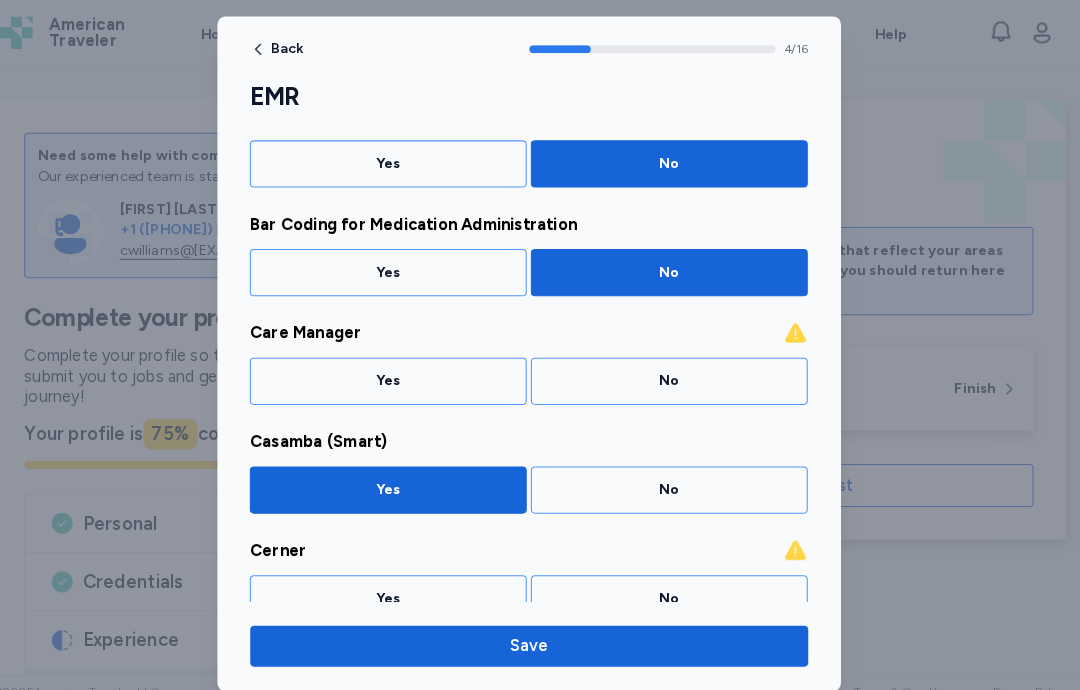 click on "No" at bounding box center (677, 372) 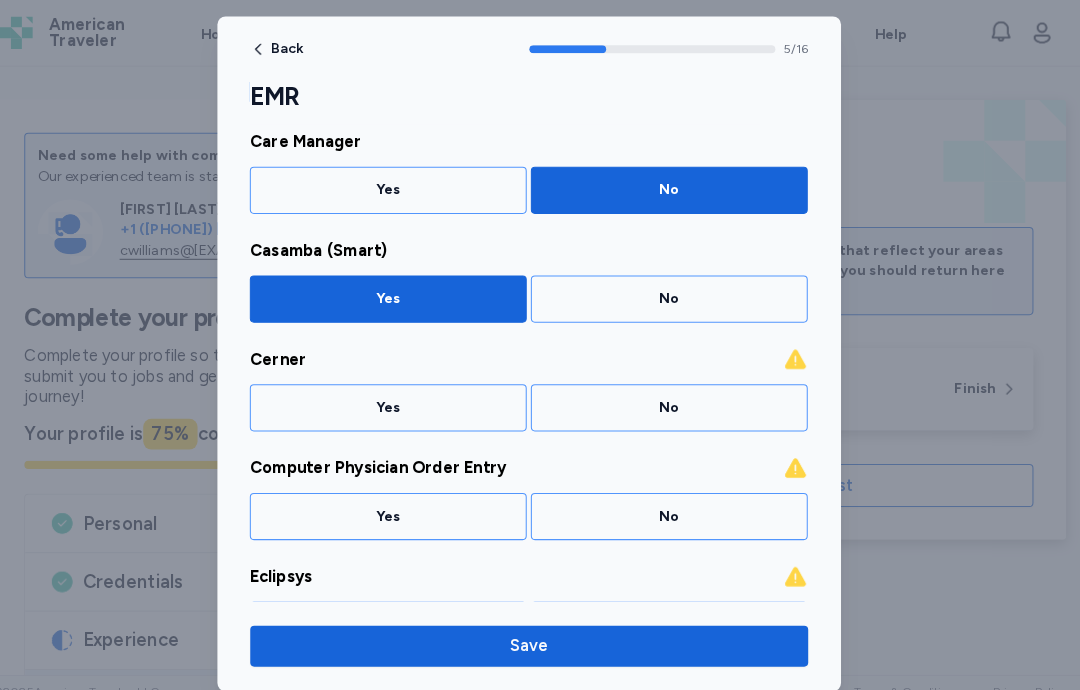 scroll, scrollTop: 403, scrollLeft: 0, axis: vertical 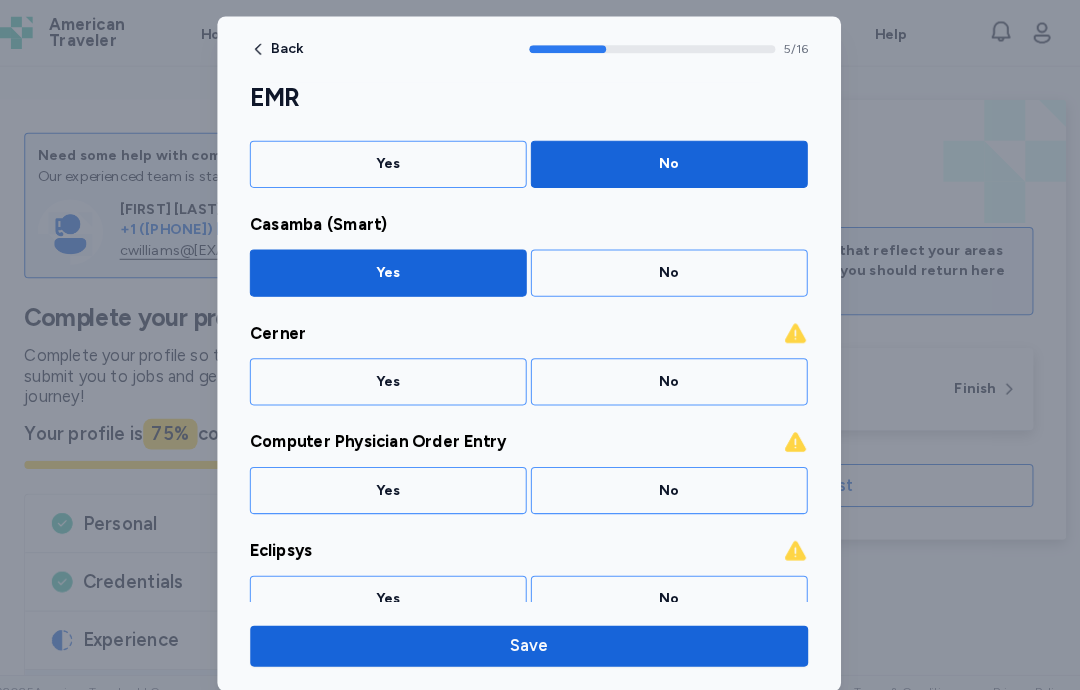 click on "No" at bounding box center [677, 372] 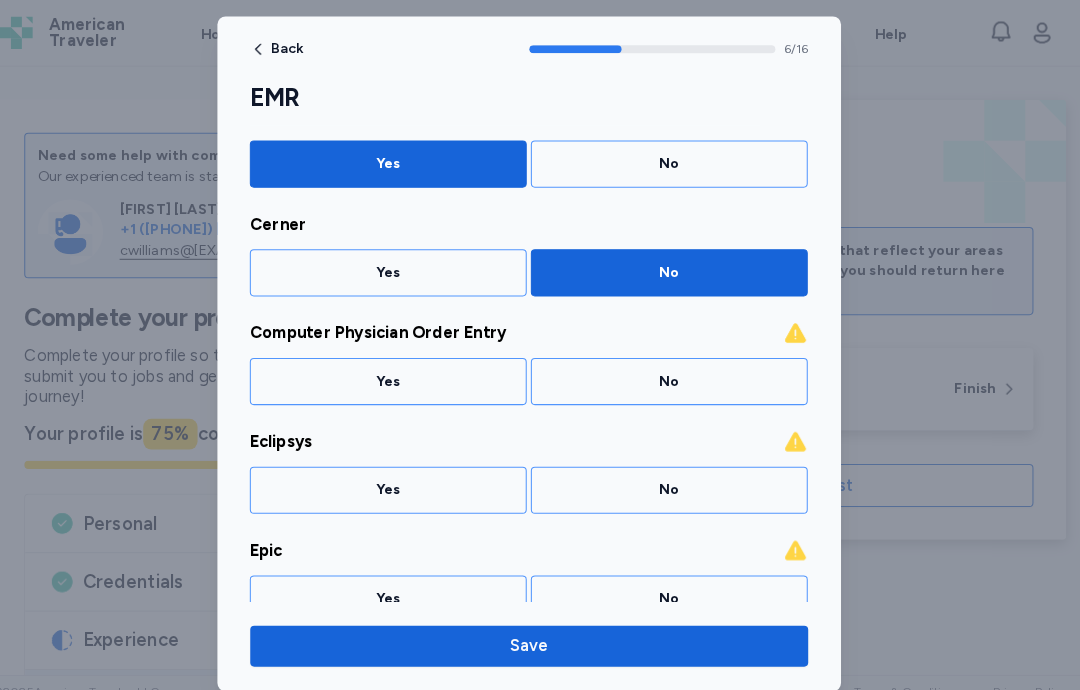 click on "No" at bounding box center [677, 478] 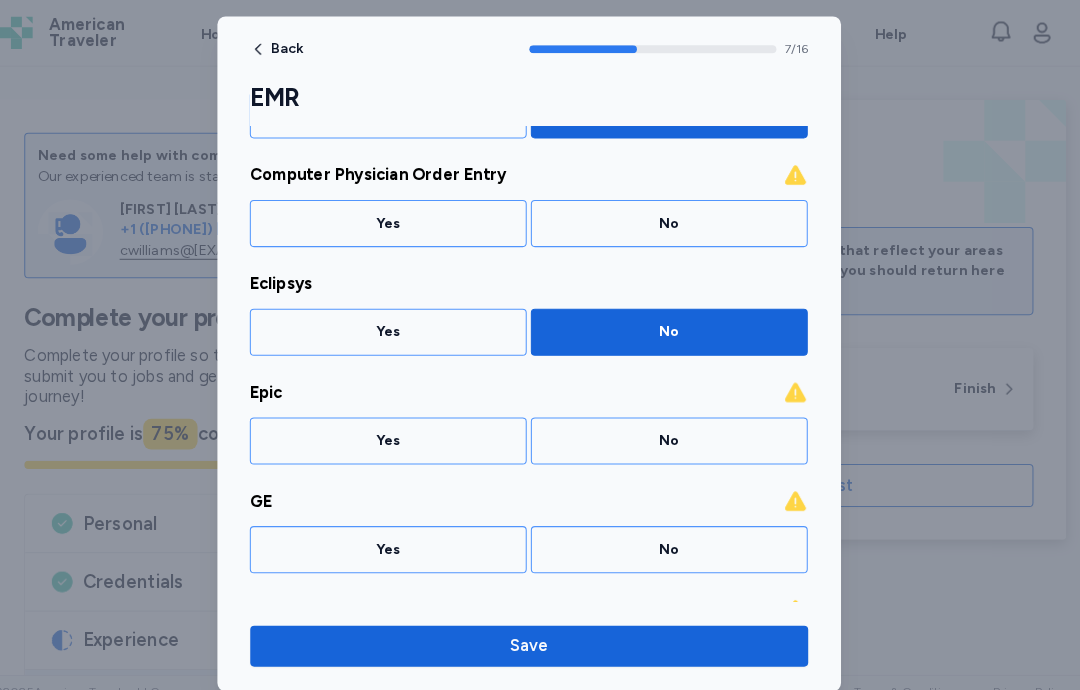 scroll, scrollTop: 662, scrollLeft: 0, axis: vertical 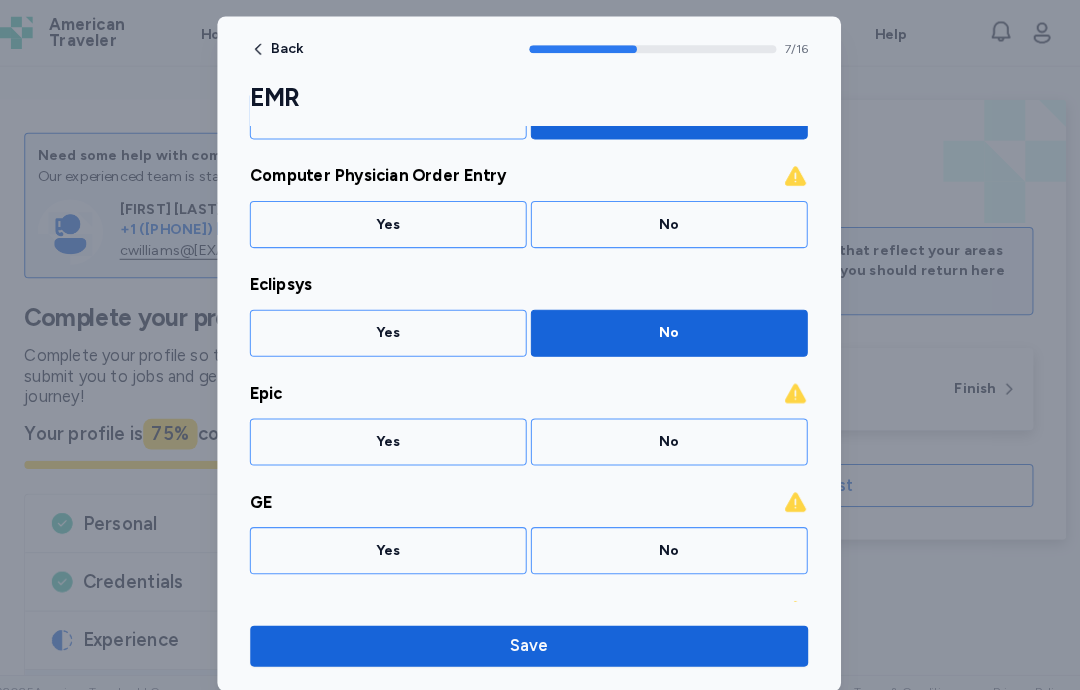 click on "No" at bounding box center (677, 219) 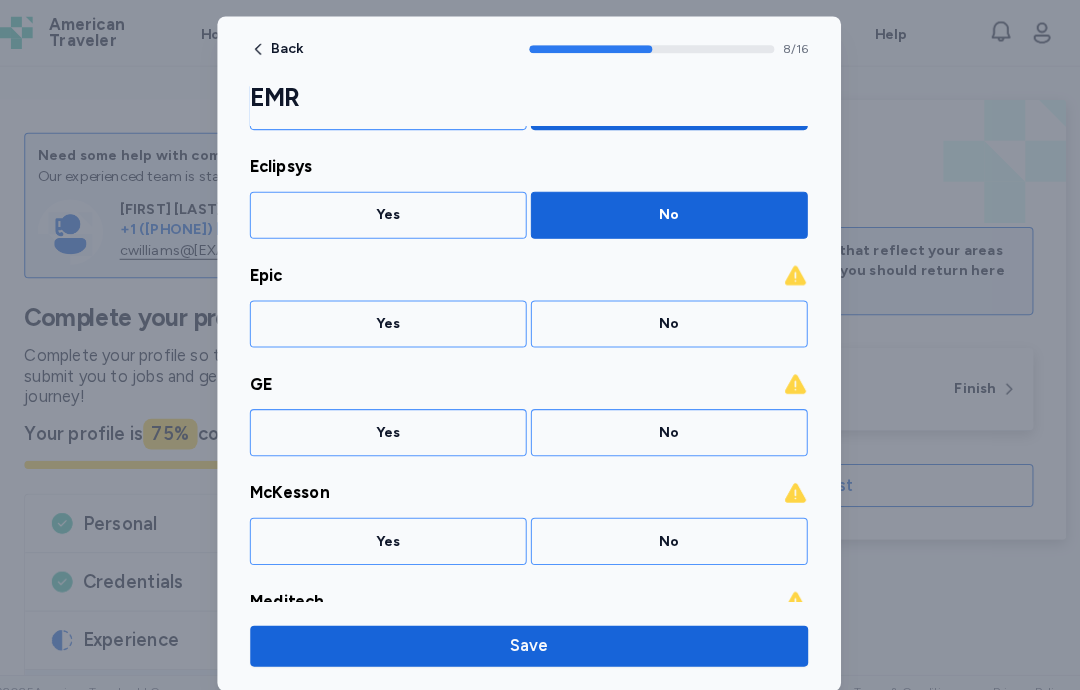 scroll, scrollTop: 773, scrollLeft: 0, axis: vertical 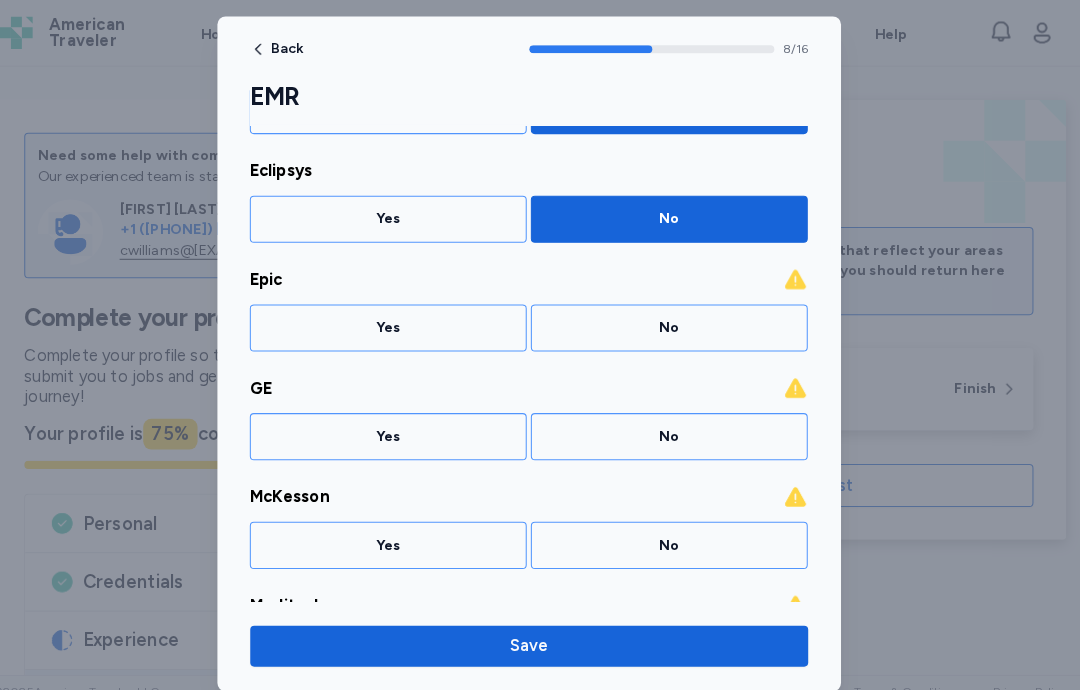 click on "No" at bounding box center [677, 320] 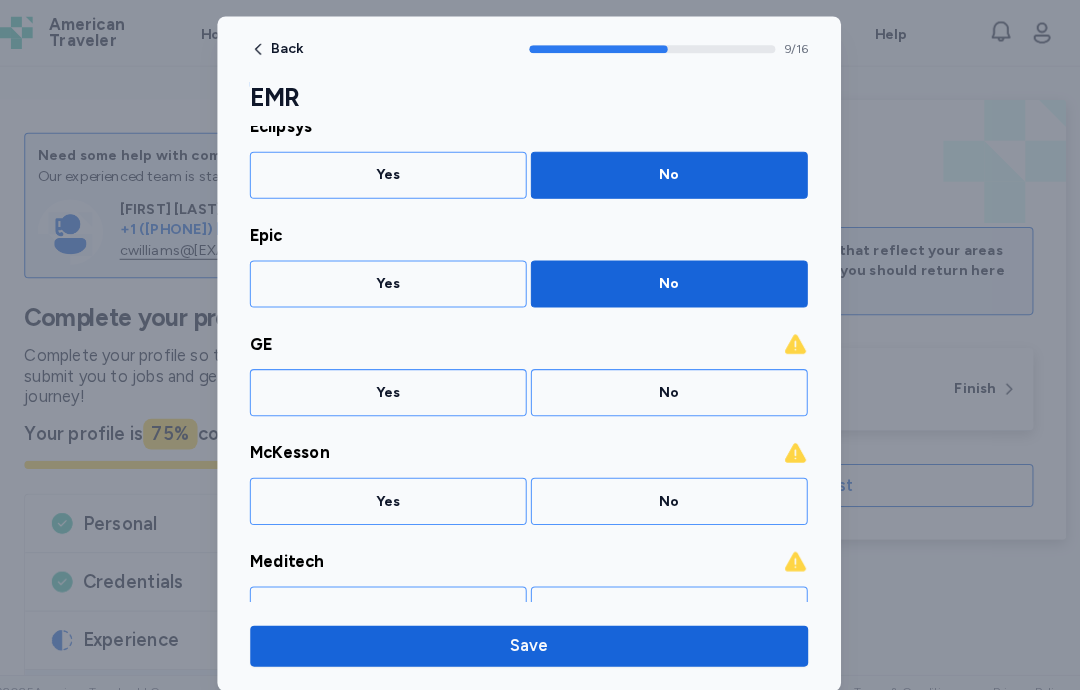 scroll, scrollTop: 827, scrollLeft: 0, axis: vertical 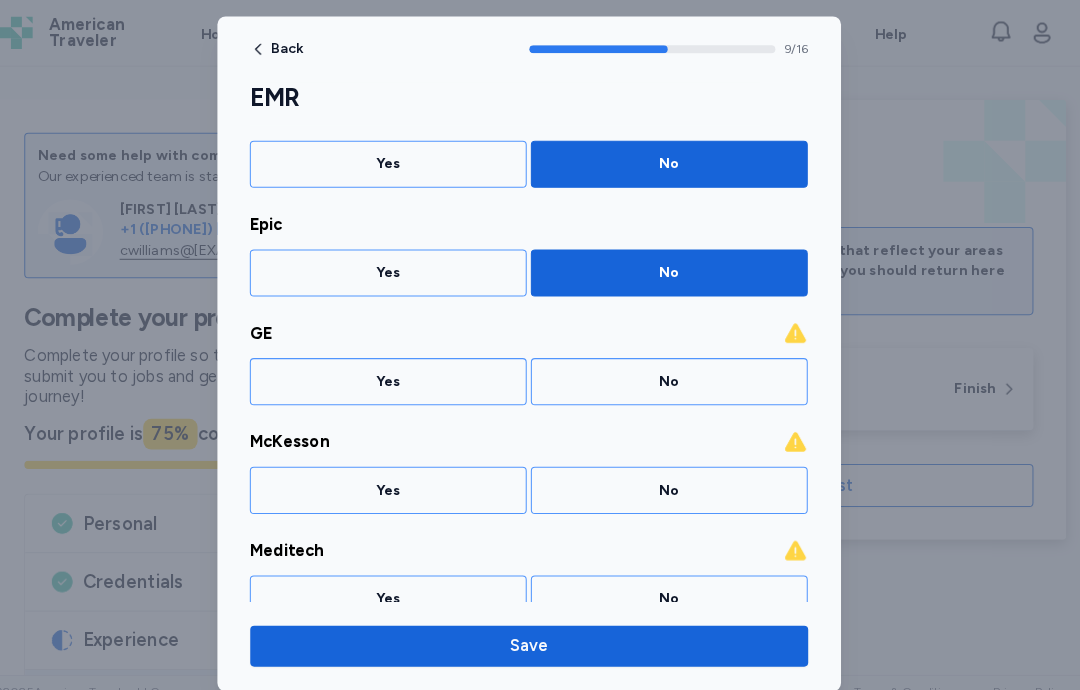 click on "No" at bounding box center [677, 372] 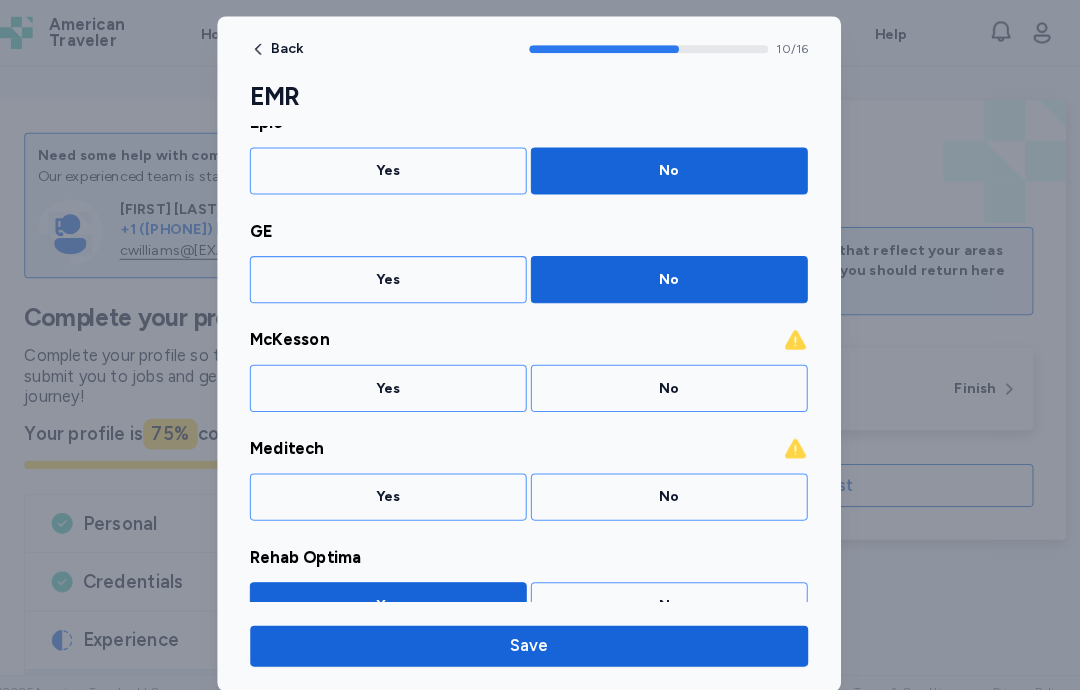 scroll, scrollTop: 933, scrollLeft: 0, axis: vertical 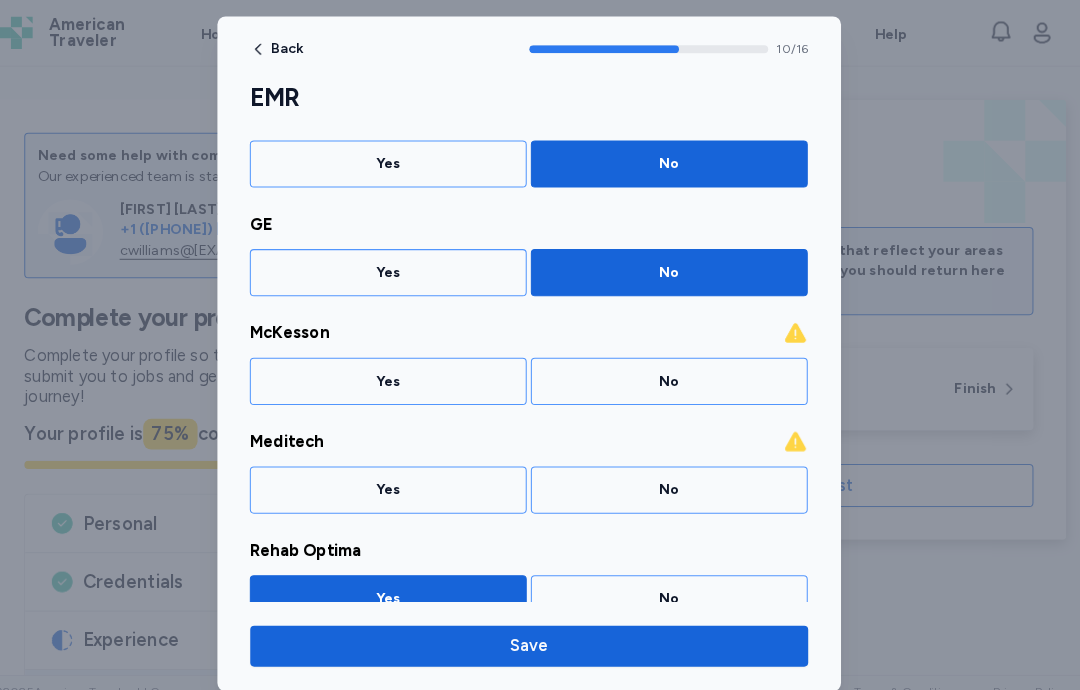 click on "No" at bounding box center (677, 372) 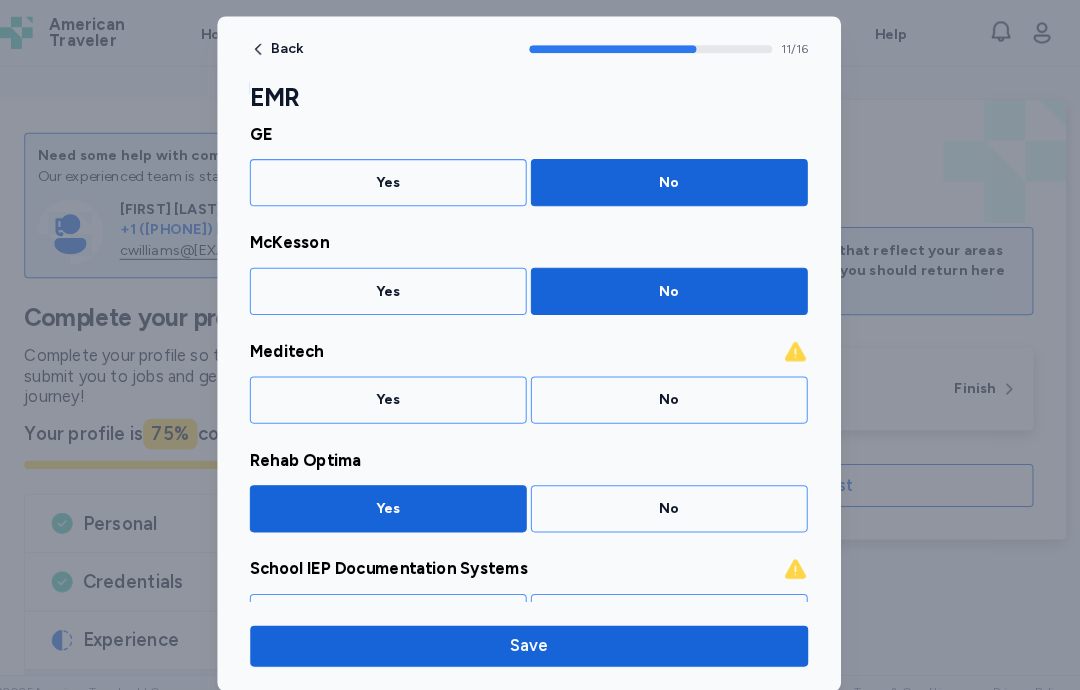 scroll, scrollTop: 1039, scrollLeft: 0, axis: vertical 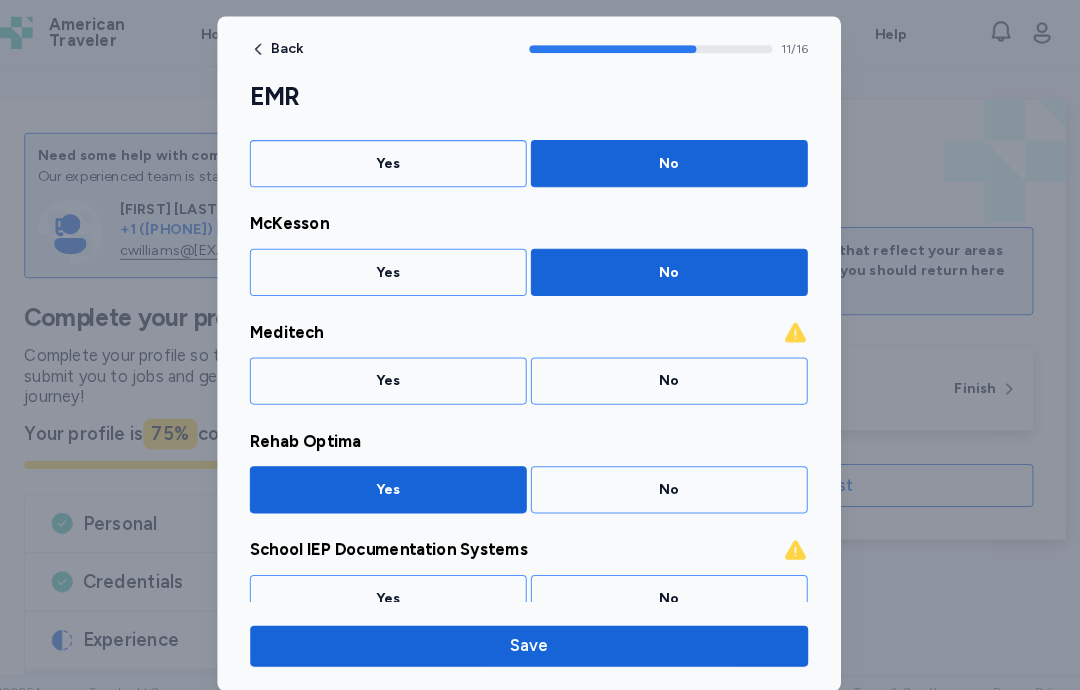 click on "No" at bounding box center [677, 372] 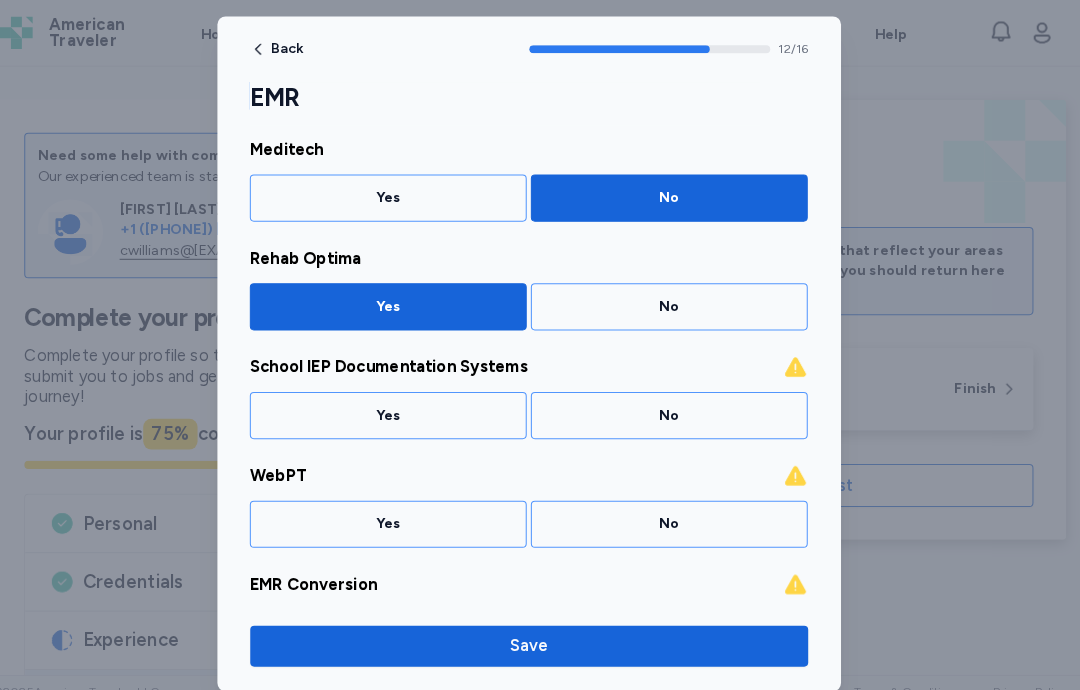 scroll, scrollTop: 1251, scrollLeft: 0, axis: vertical 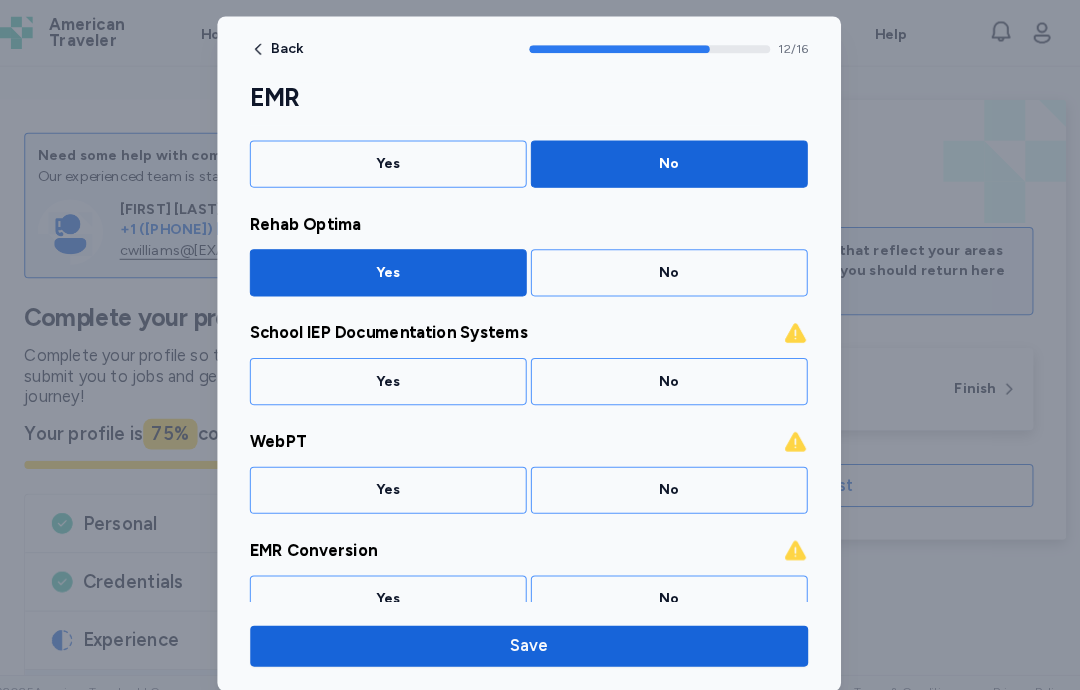 click on "No" at bounding box center [677, 372] 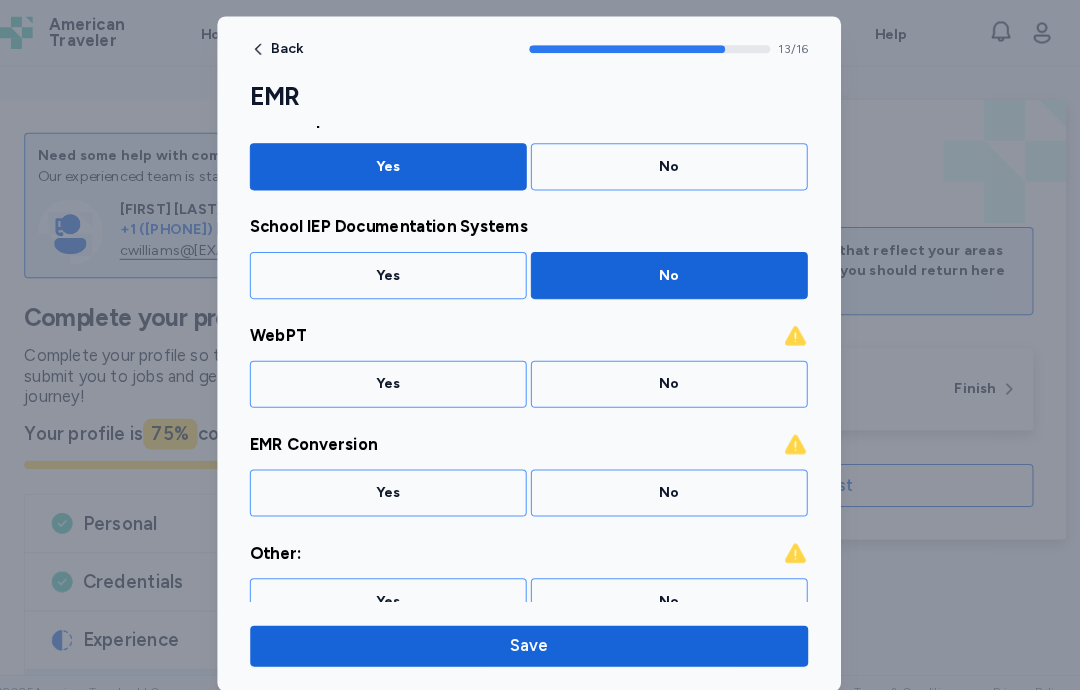scroll, scrollTop: 1357, scrollLeft: 0, axis: vertical 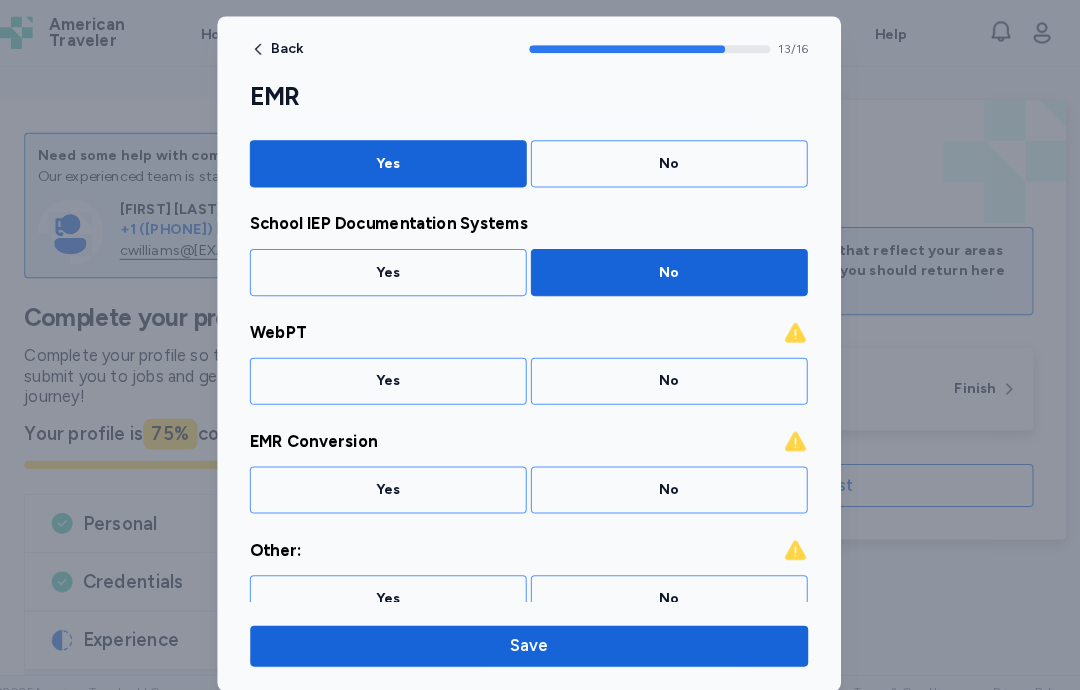 click on "No" at bounding box center [677, 372] 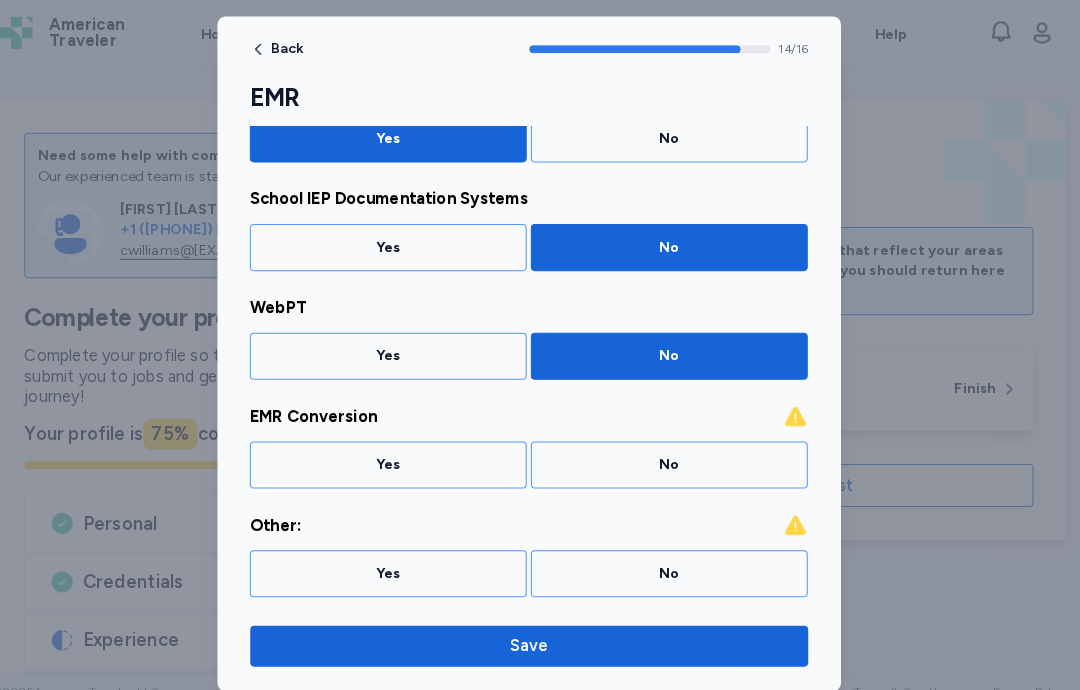 scroll, scrollTop: 1382, scrollLeft: 0, axis: vertical 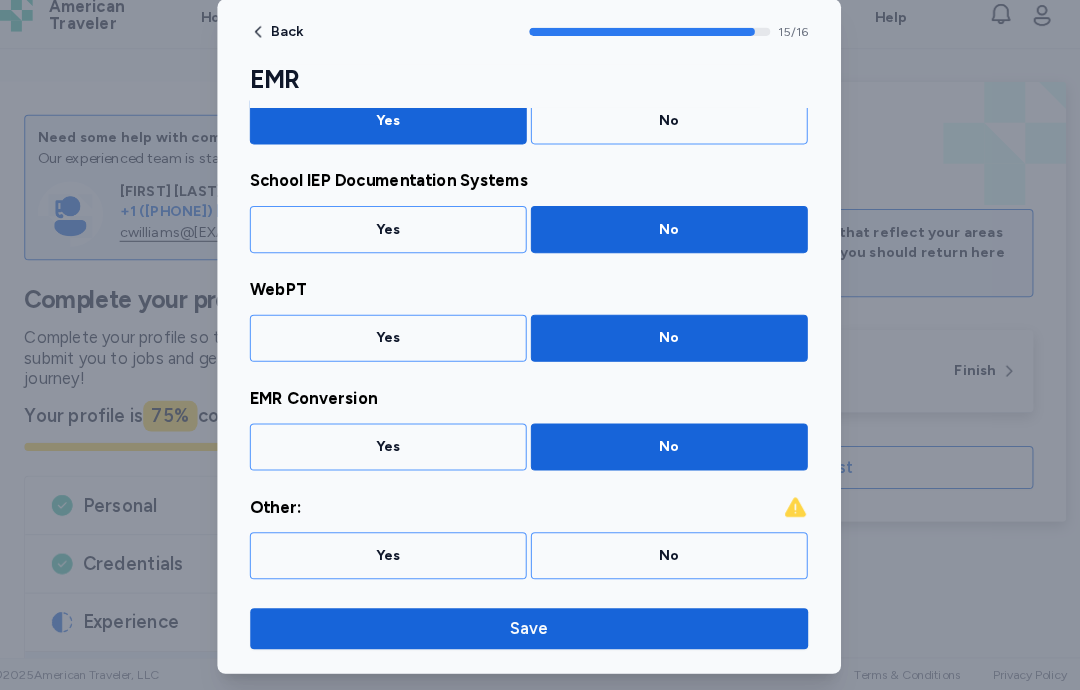 click on "No" at bounding box center (677, 559) 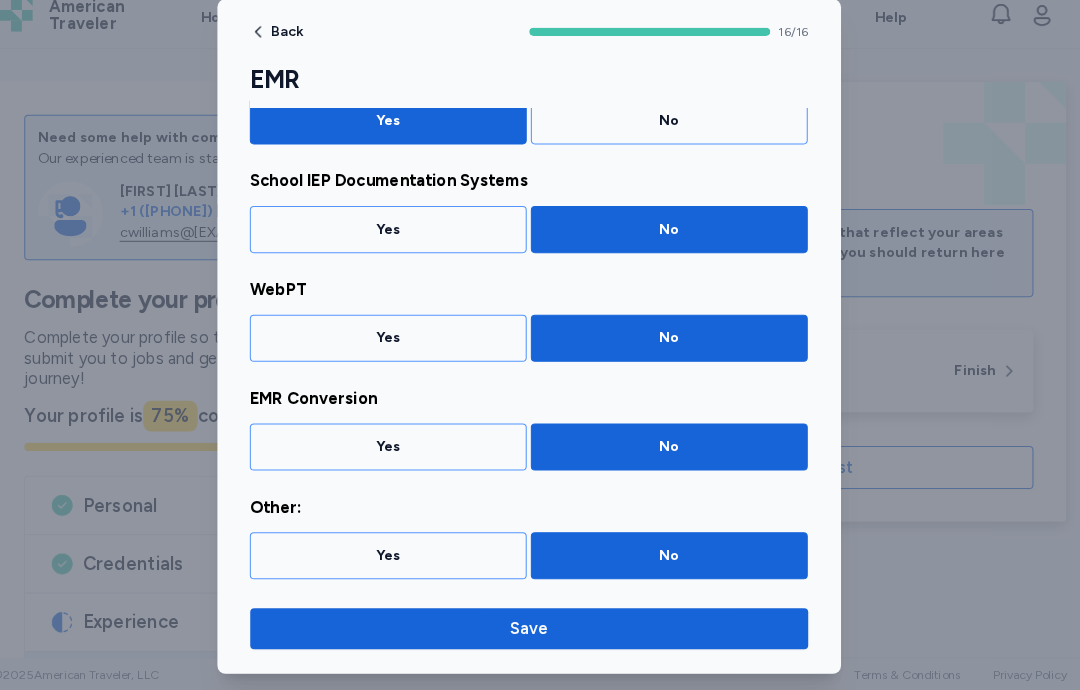 click on "Save" at bounding box center (540, 630) 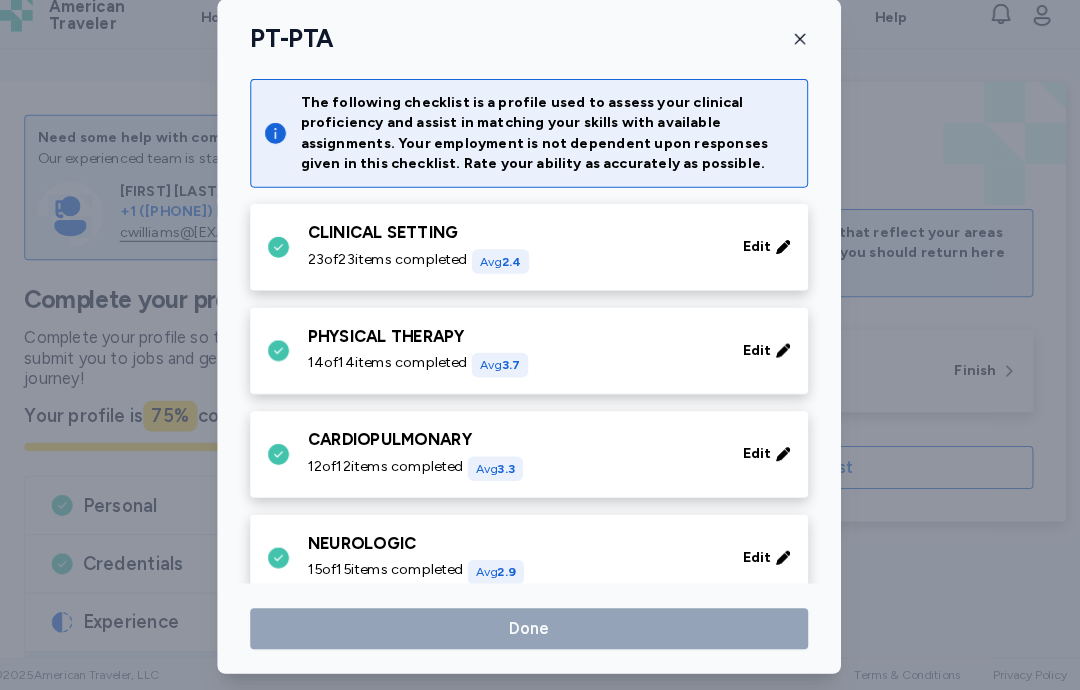 scroll, scrollTop: 1201, scrollLeft: 0, axis: vertical 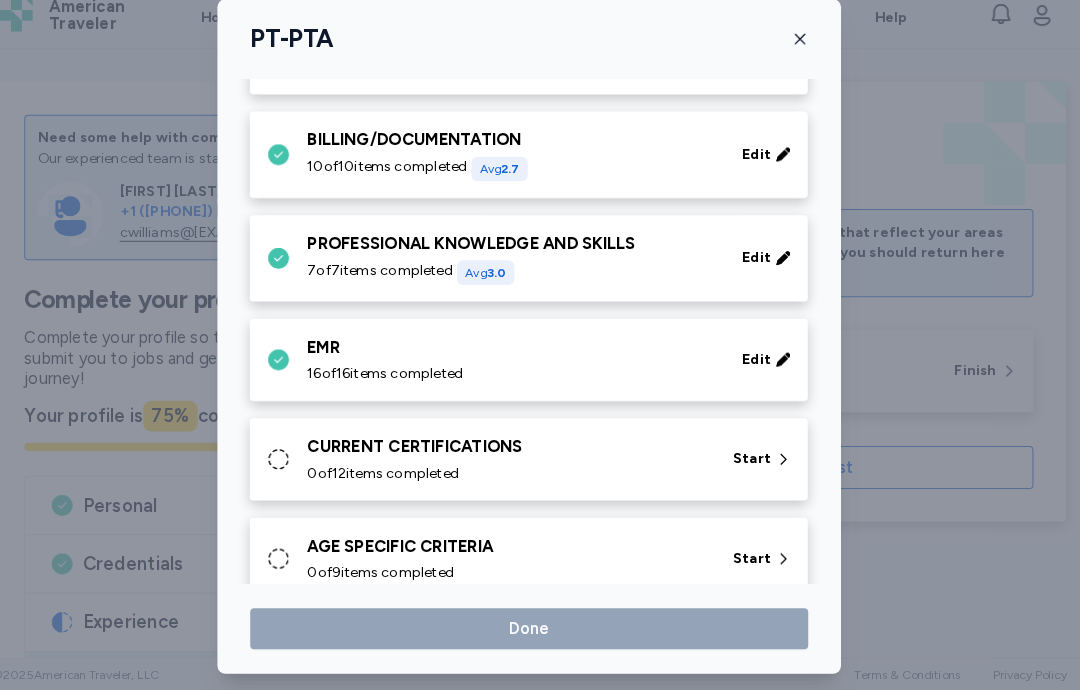 click on "0  of  12  items completed" at bounding box center [519, 479] 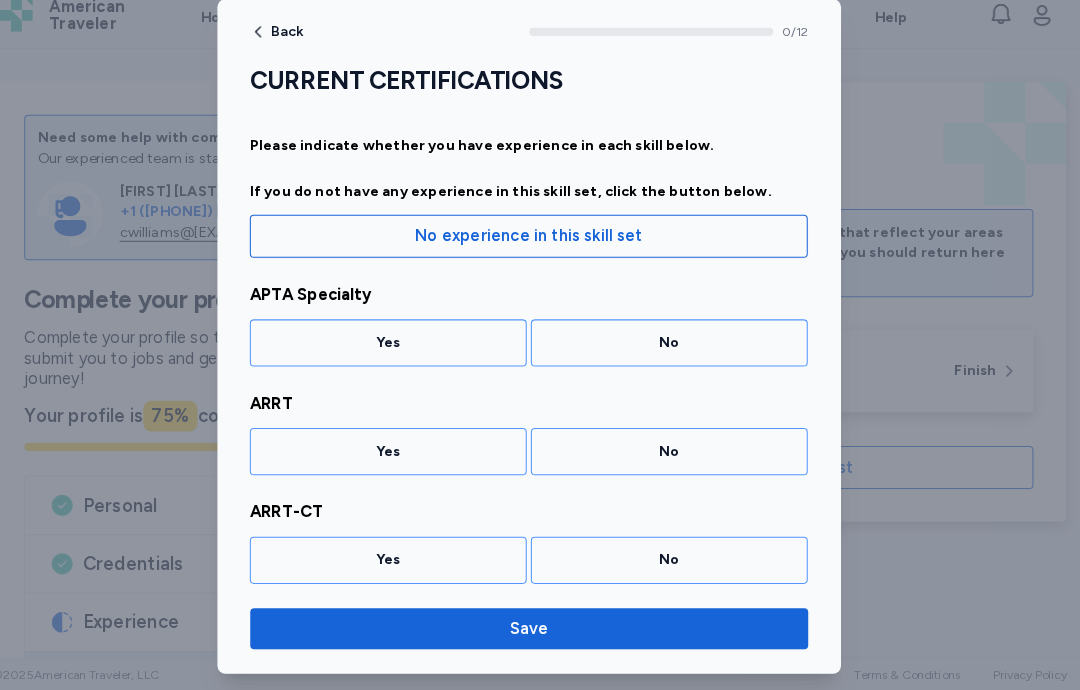 click on "No" at bounding box center (677, 351) 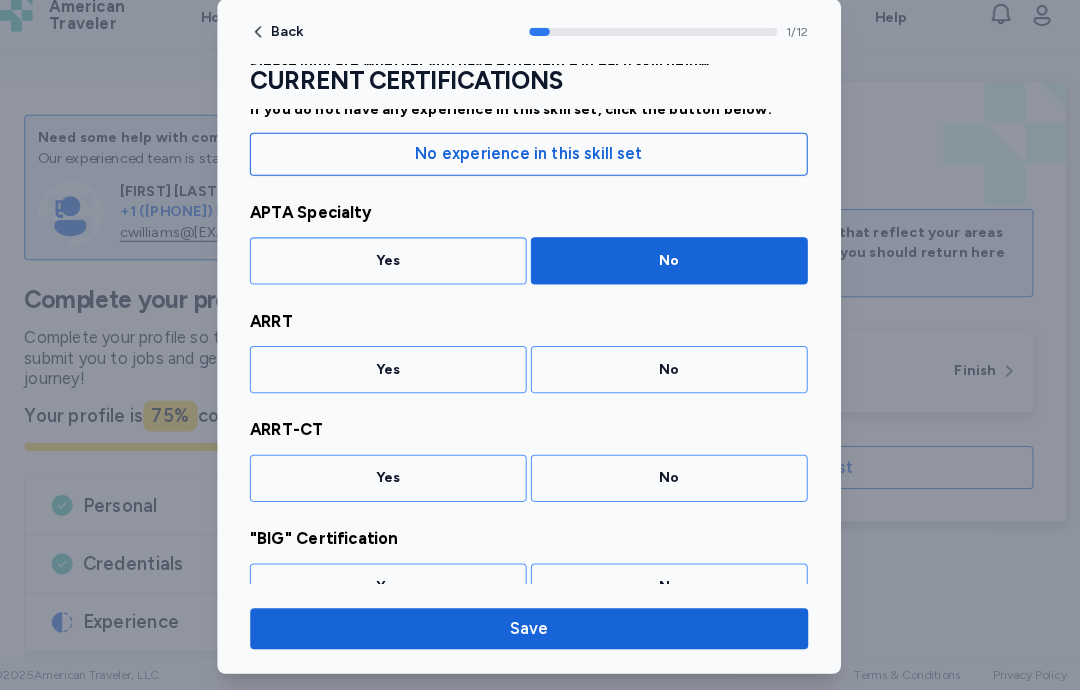 scroll, scrollTop: 85, scrollLeft: 0, axis: vertical 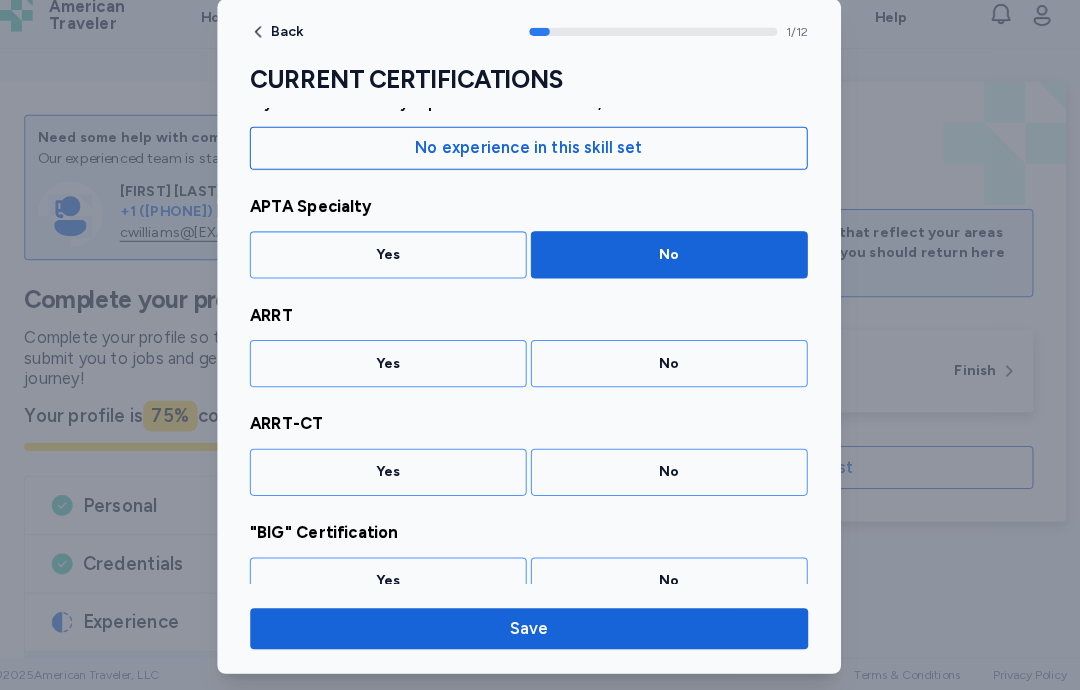 click on "No" at bounding box center [677, 372] 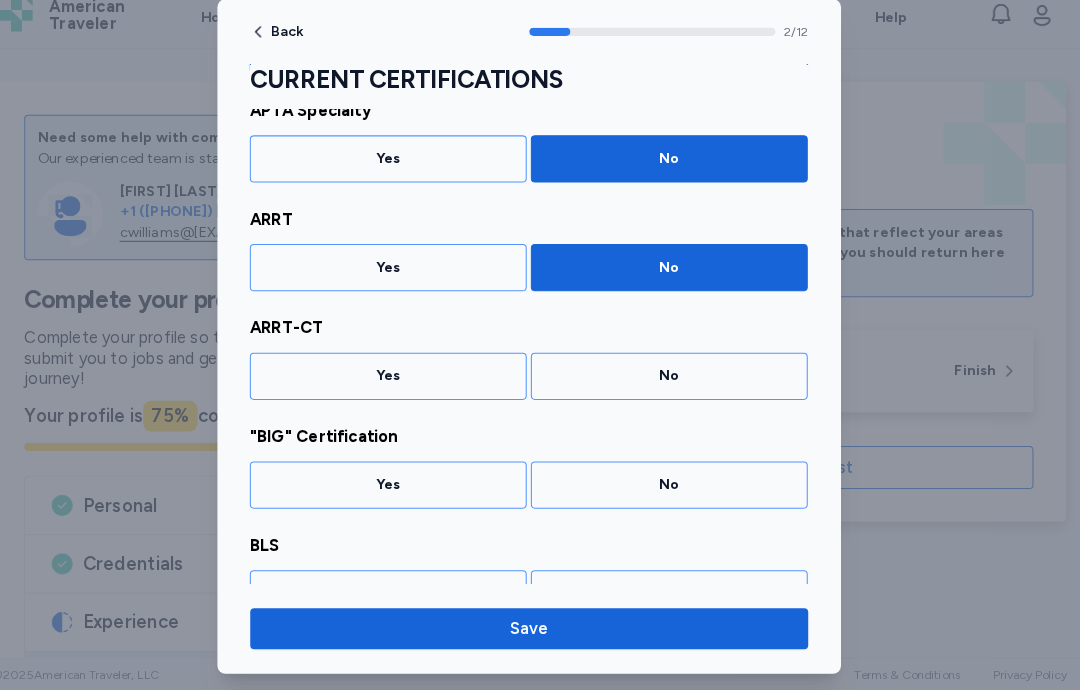 scroll, scrollTop: 191, scrollLeft: 0, axis: vertical 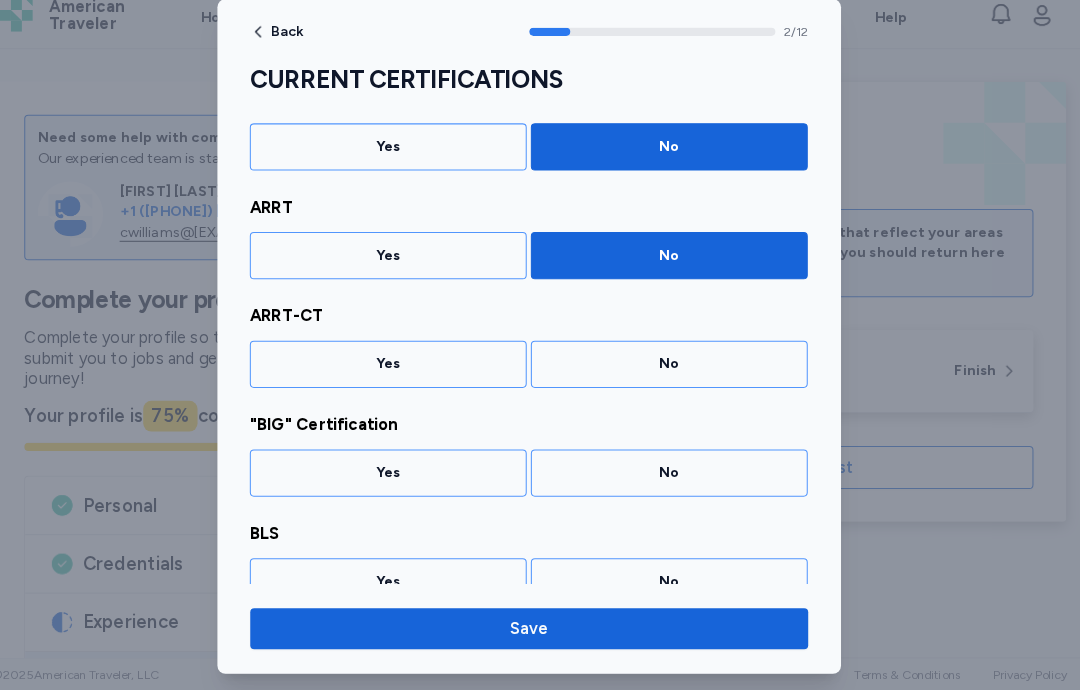click on "No" at bounding box center (677, 372) 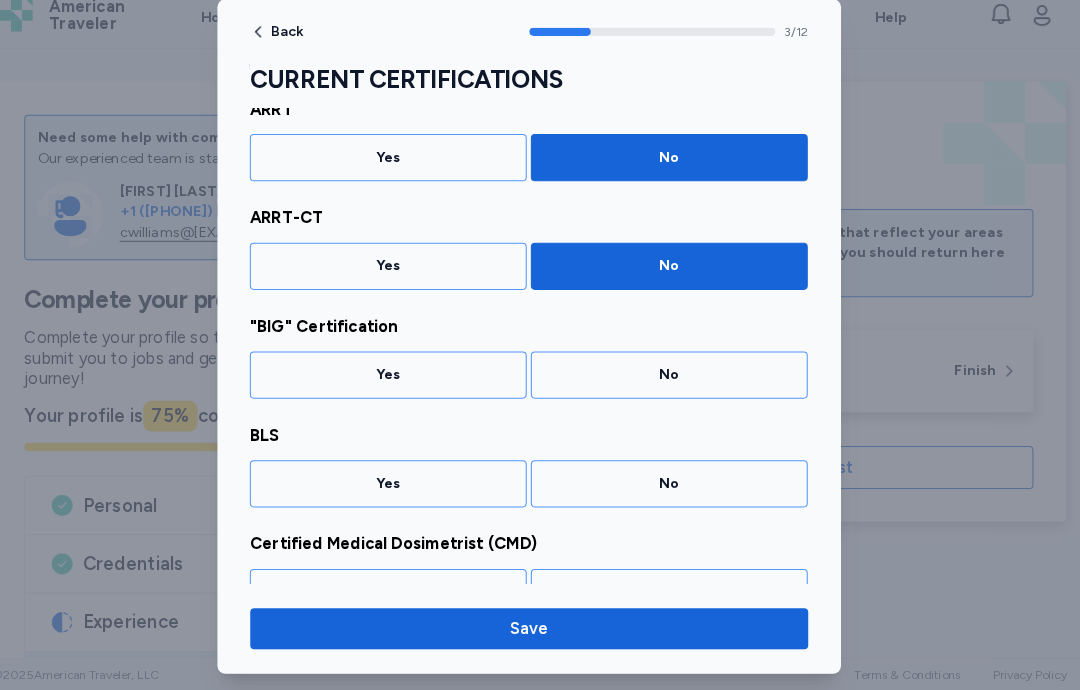scroll, scrollTop: 297, scrollLeft: 0, axis: vertical 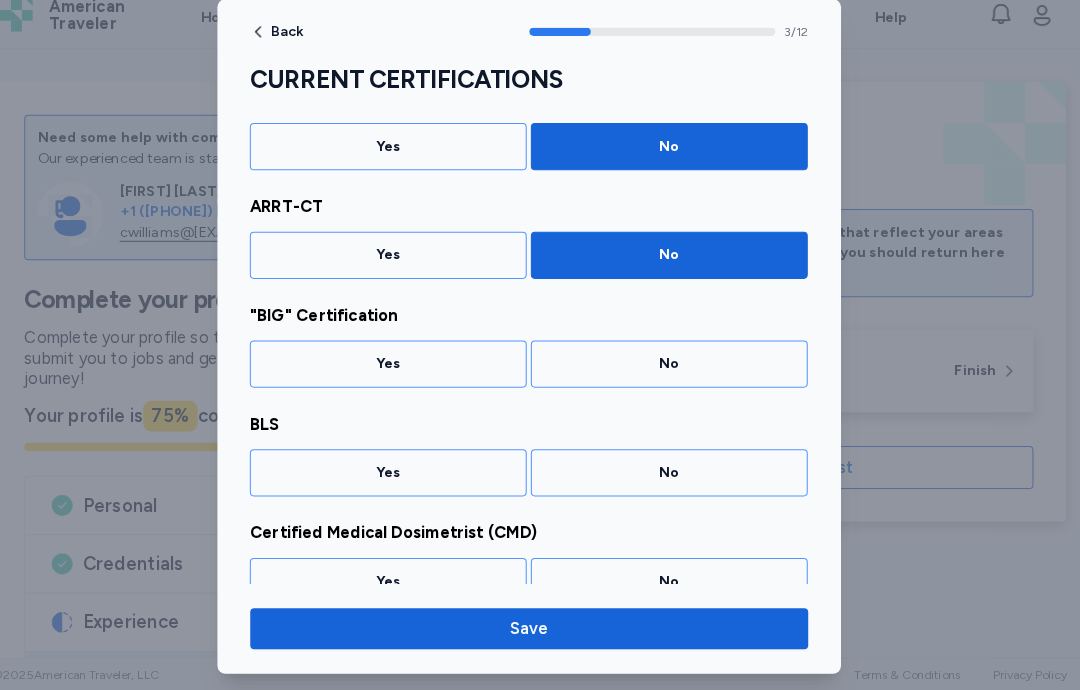 click on "No" at bounding box center (677, 372) 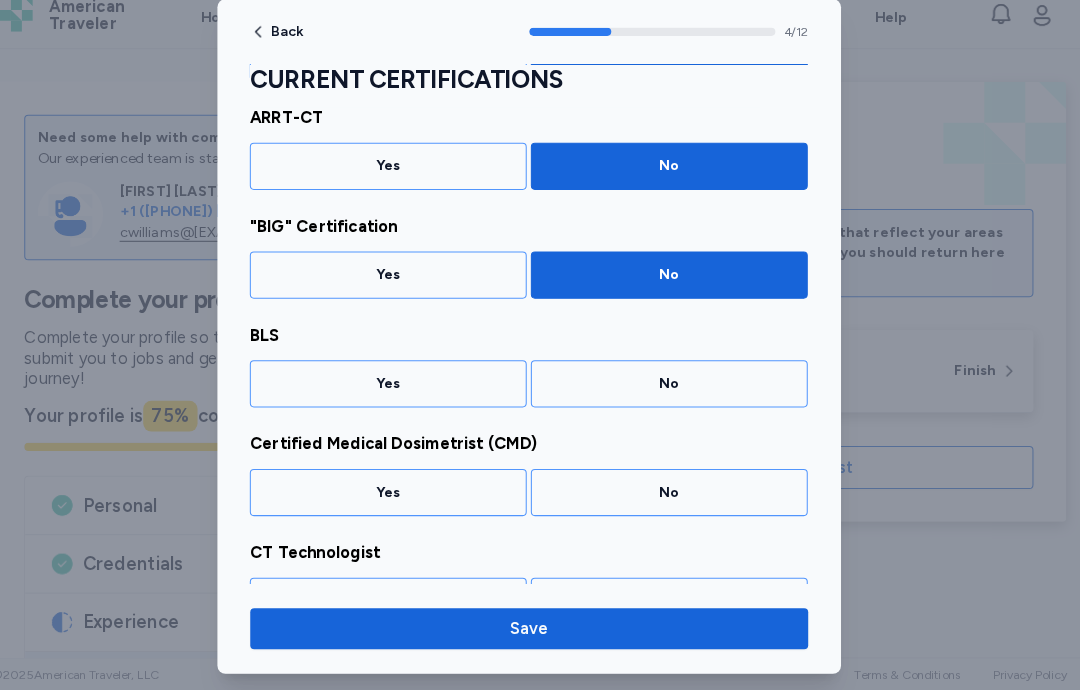 scroll, scrollTop: 403, scrollLeft: 0, axis: vertical 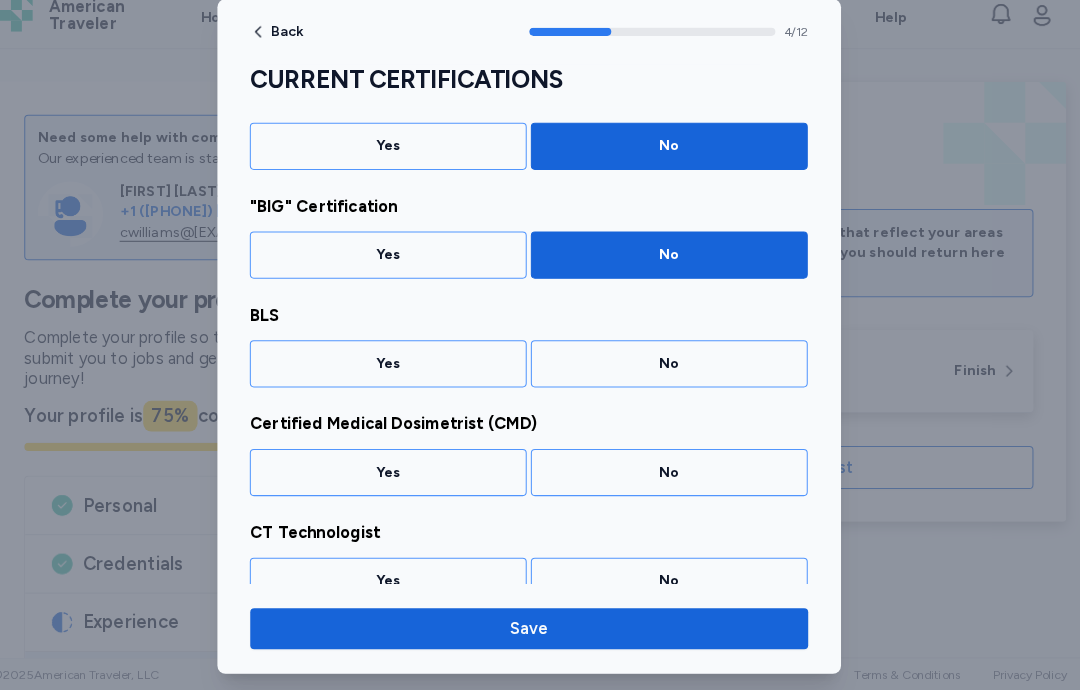 click on "Yes" at bounding box center [403, 372] 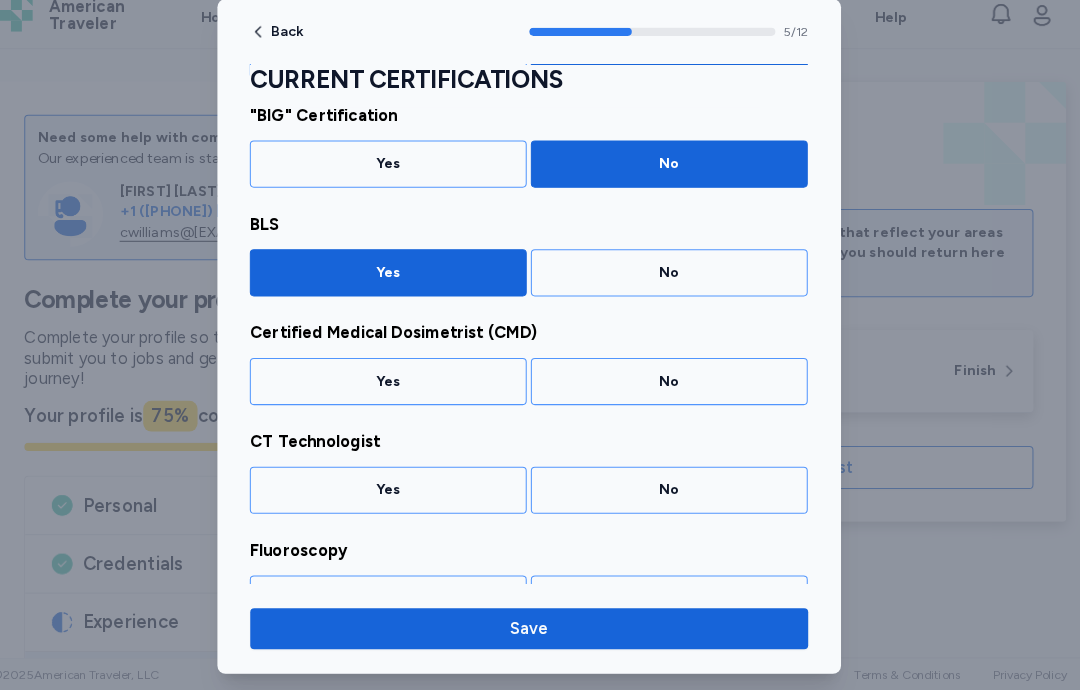 scroll, scrollTop: 509, scrollLeft: 0, axis: vertical 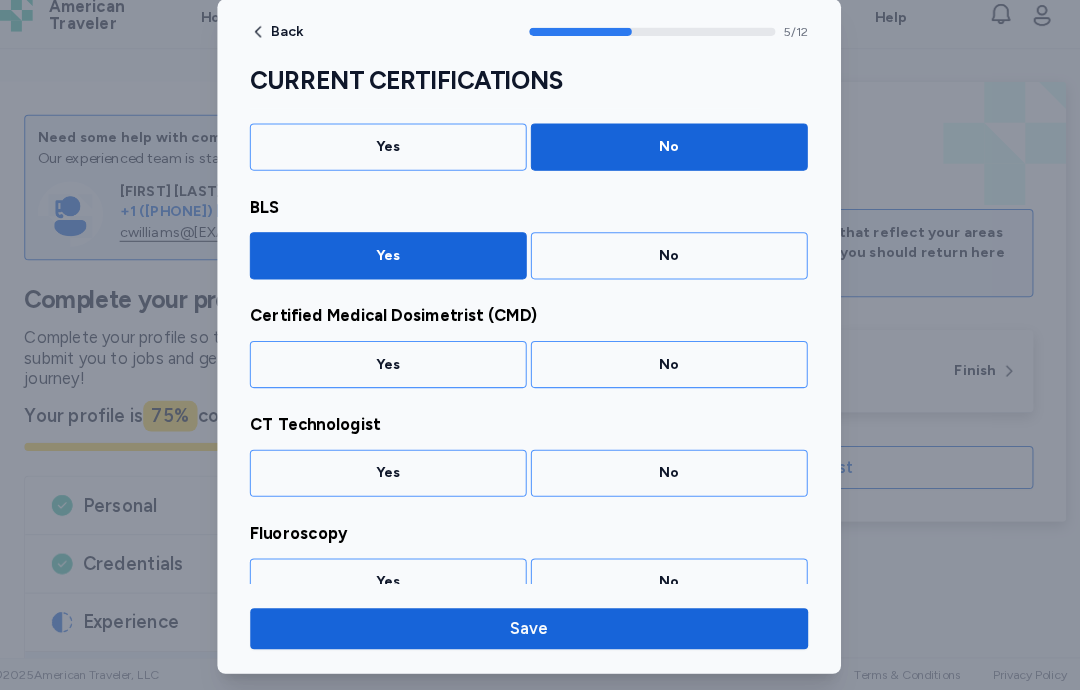 click on "No" at bounding box center [677, 372] 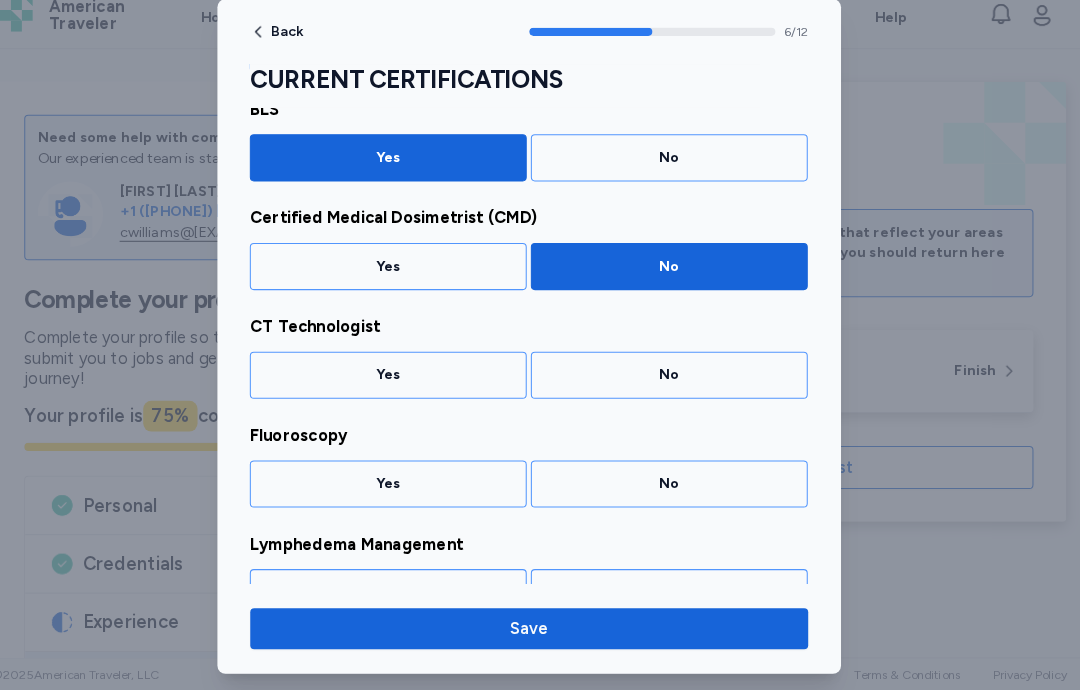 scroll, scrollTop: 615, scrollLeft: 0, axis: vertical 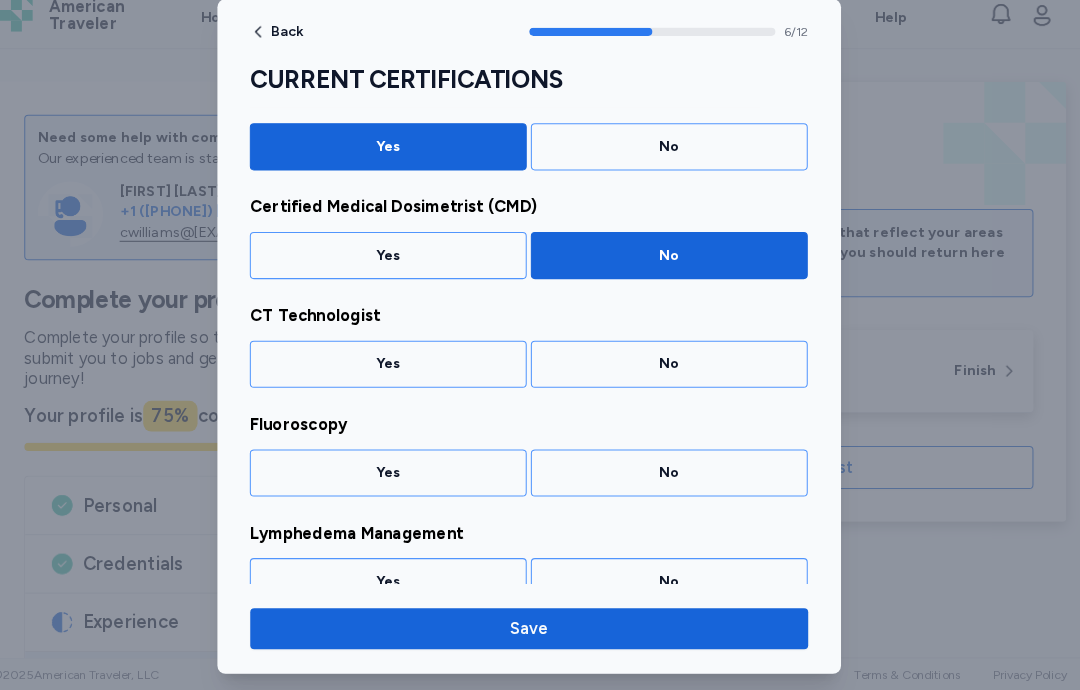 click on "No" at bounding box center (677, 372) 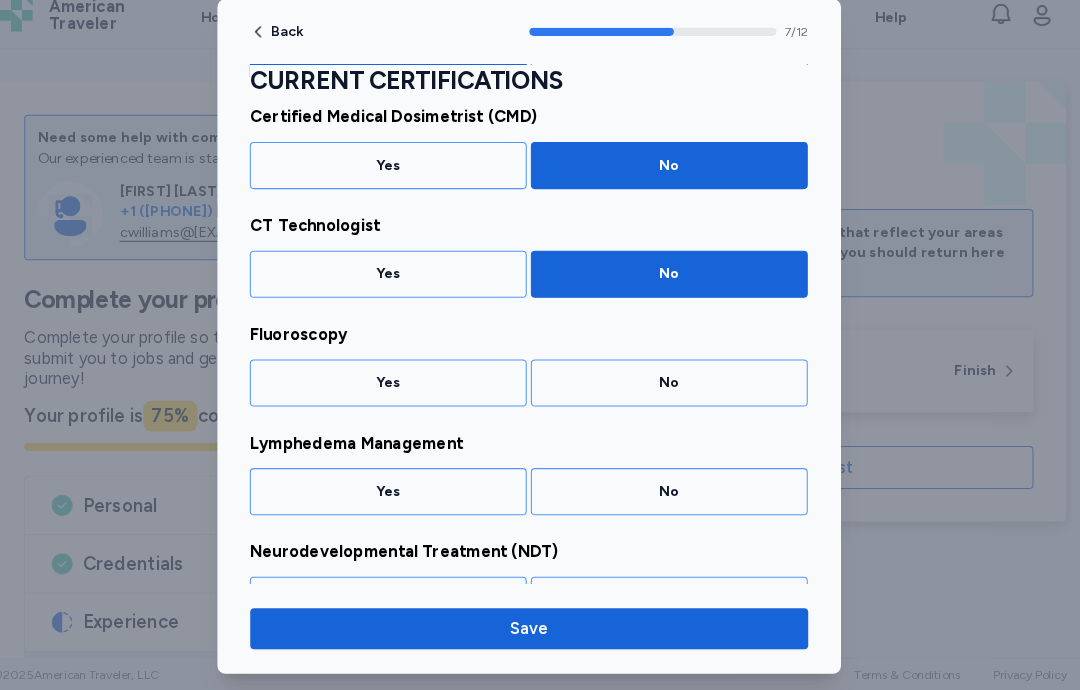 click on "No" at bounding box center (677, 496) 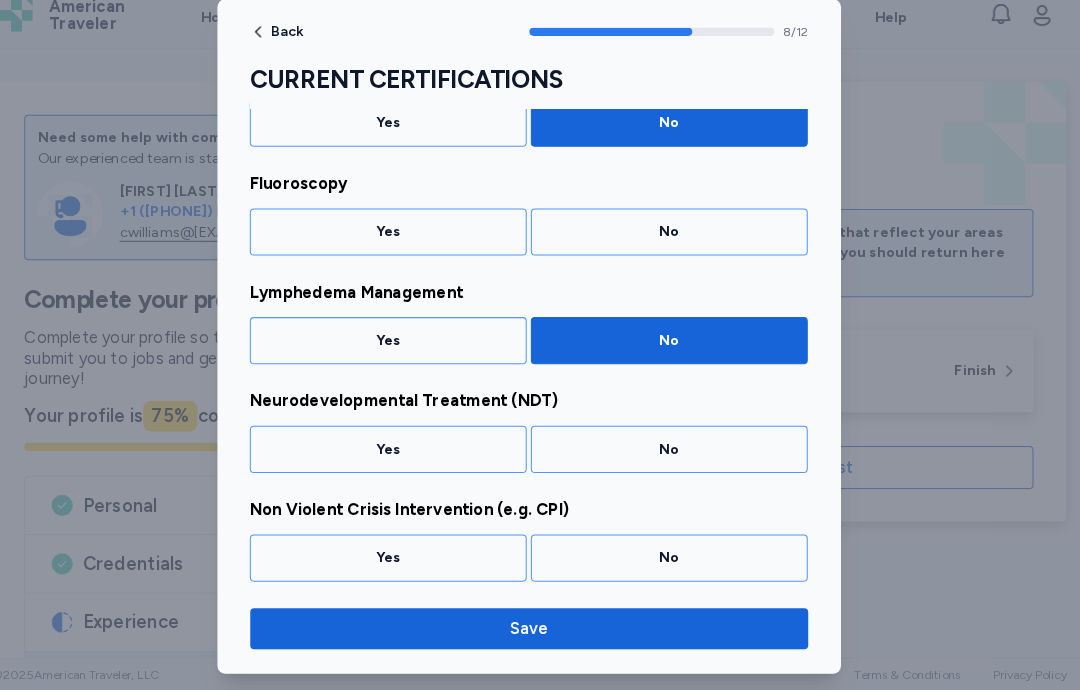 scroll, scrollTop: 850, scrollLeft: 0, axis: vertical 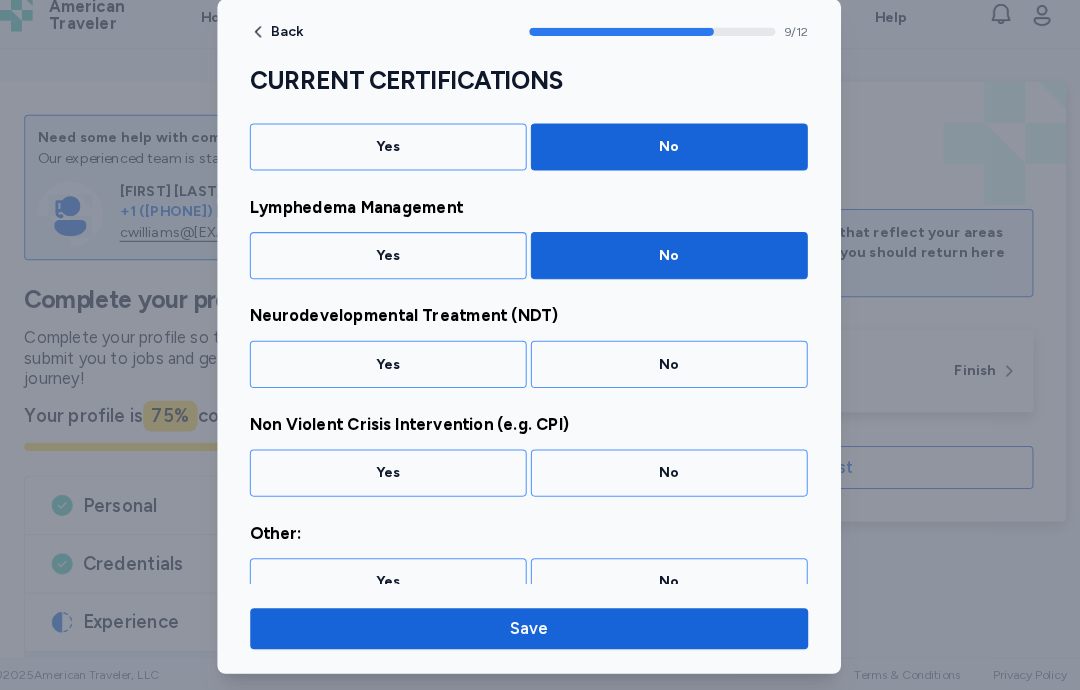 click on "No" at bounding box center (677, 478) 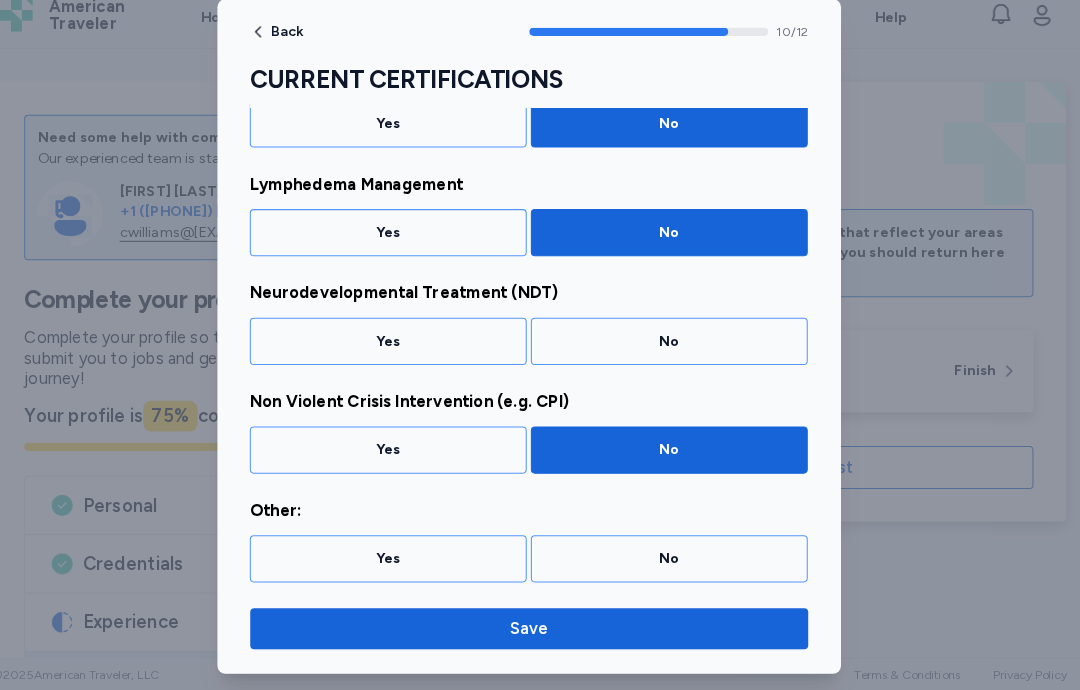 scroll, scrollTop: 958, scrollLeft: 0, axis: vertical 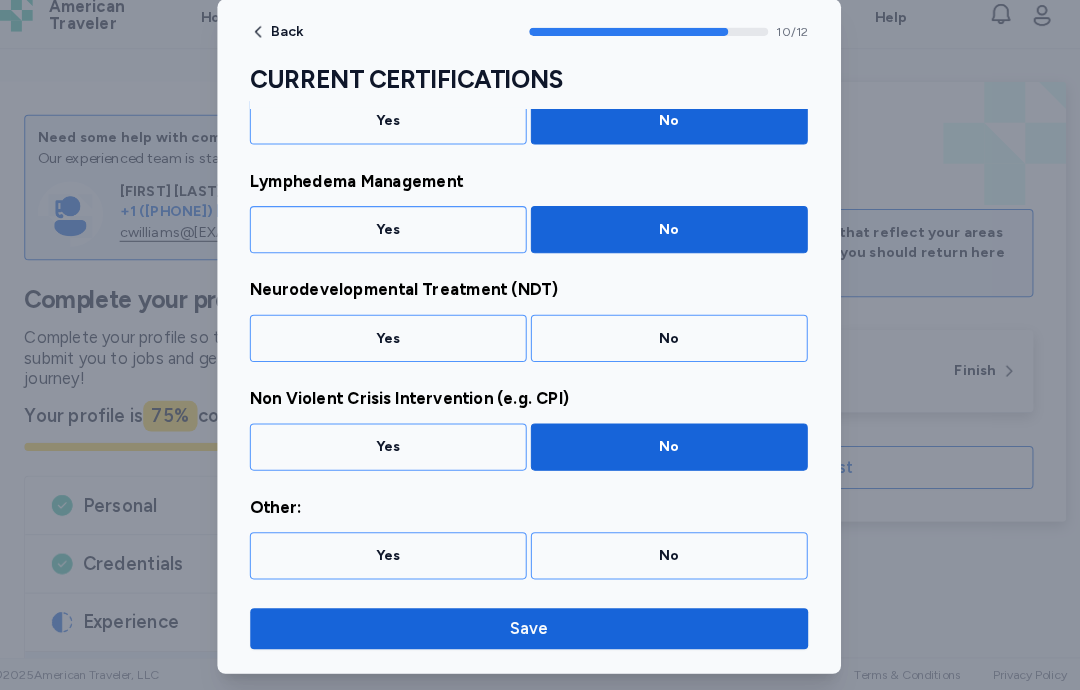 click on "Yes" at bounding box center [403, 347] 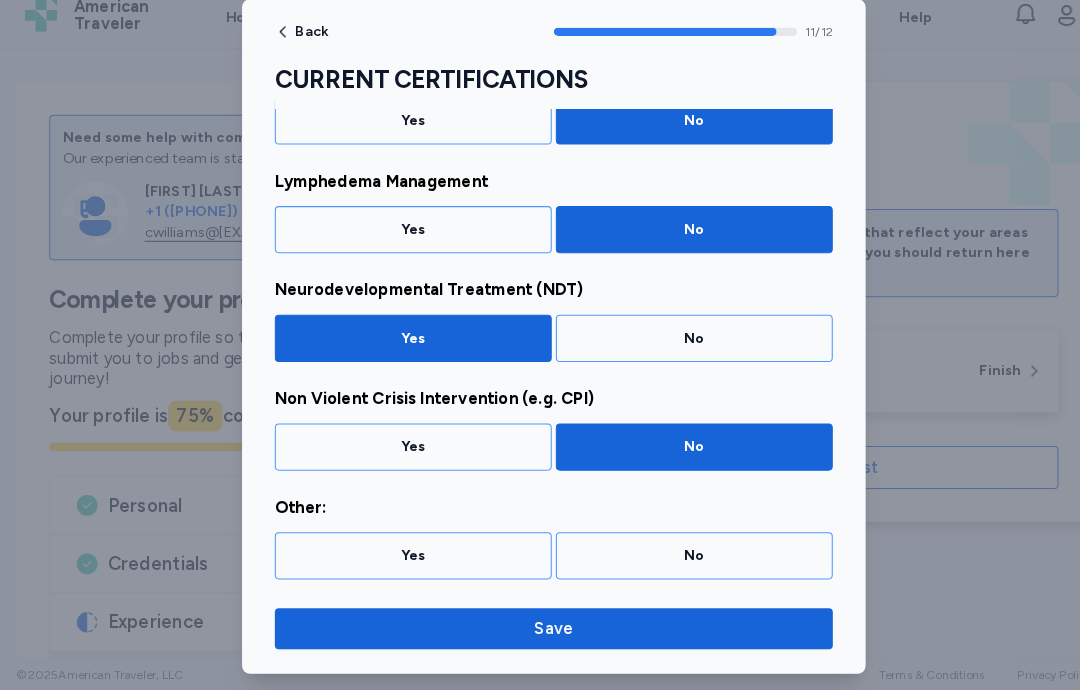 scroll, scrollTop: 958, scrollLeft: 0, axis: vertical 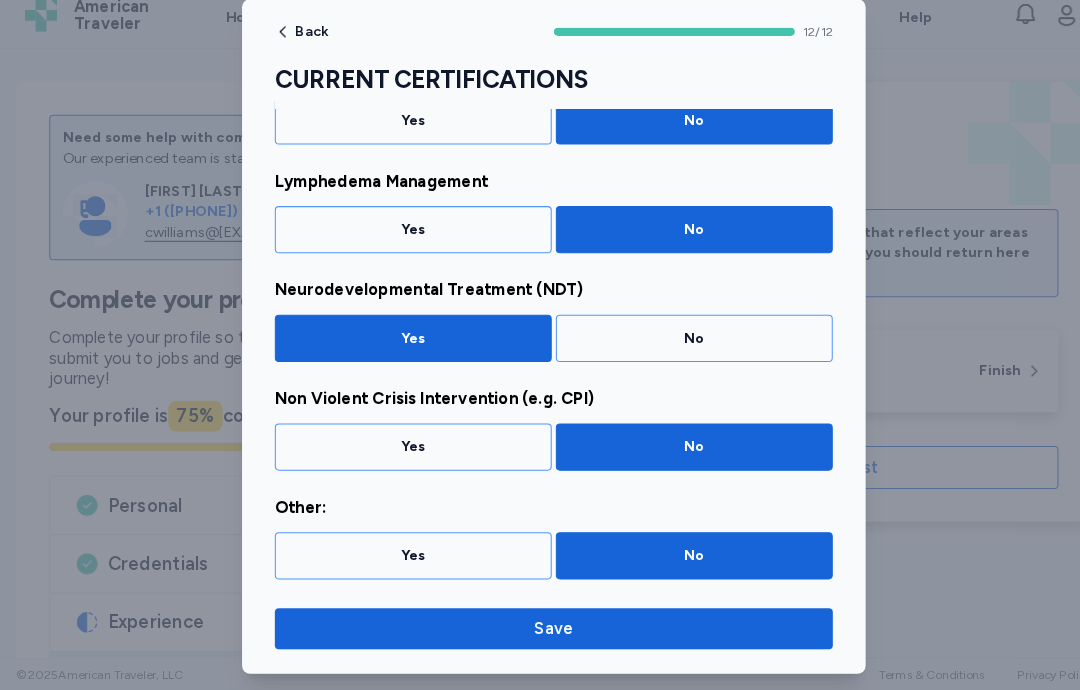 click on "Save" at bounding box center (540, 630) 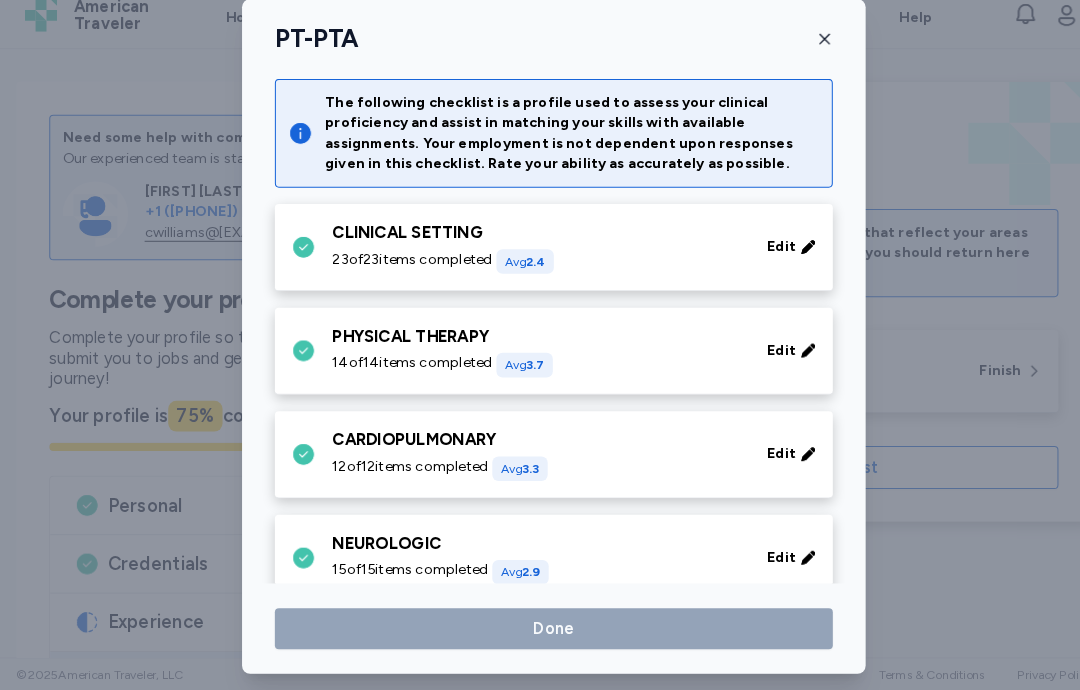 scroll, scrollTop: 1201, scrollLeft: 0, axis: vertical 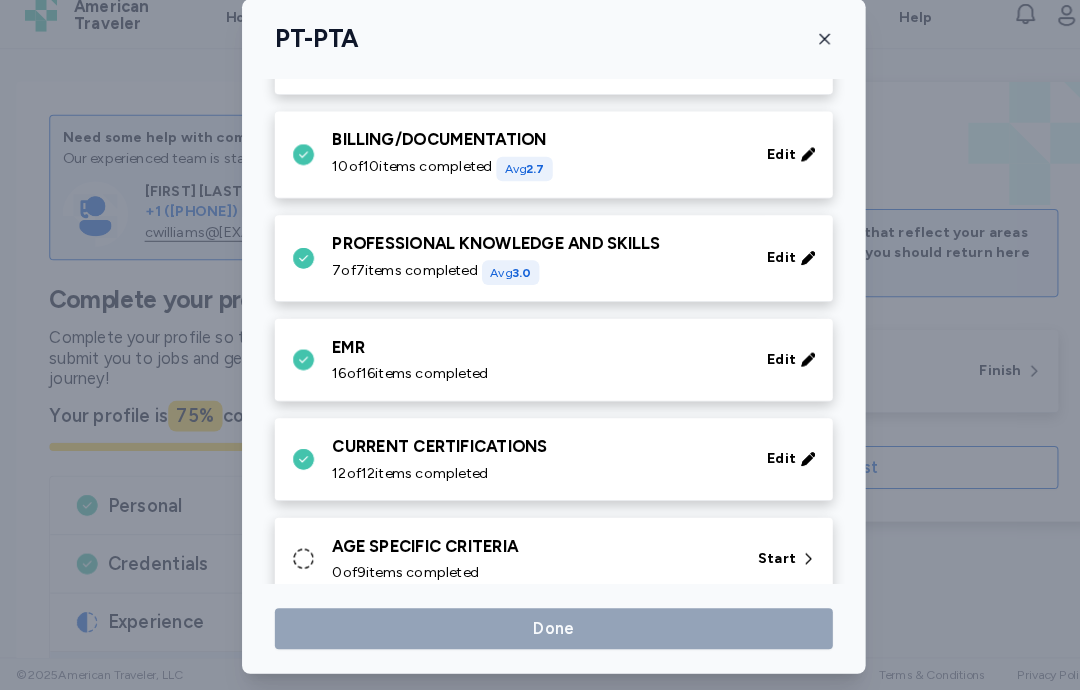 click on "AGE SPECIFIC CRITERIA" at bounding box center [519, 550] 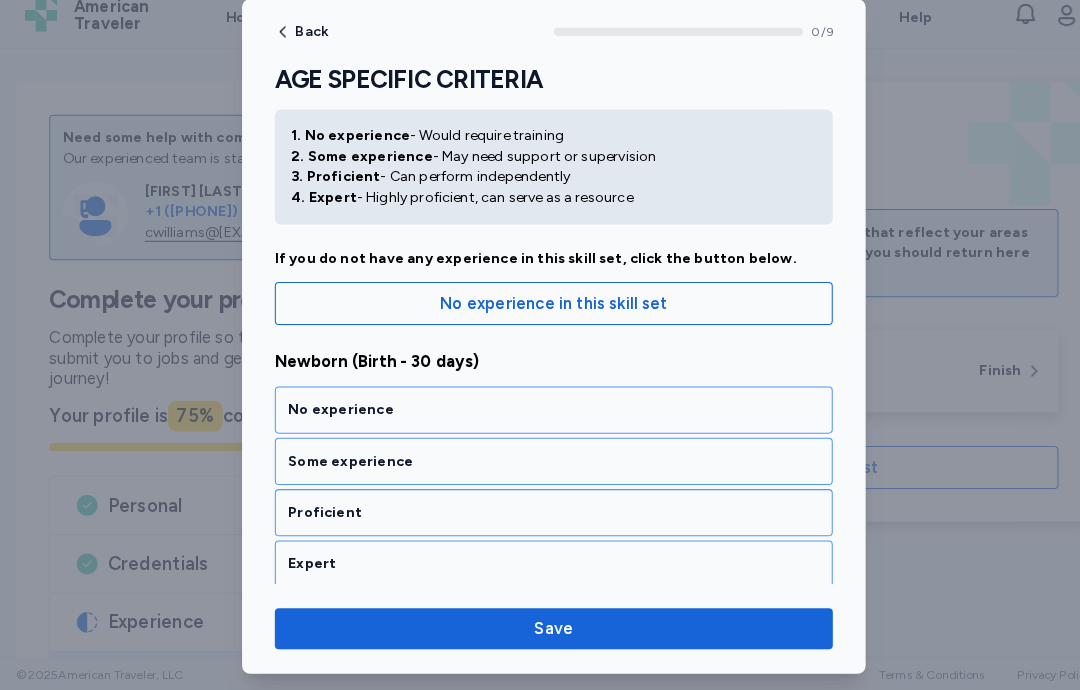 scroll, scrollTop: 67, scrollLeft: 0, axis: vertical 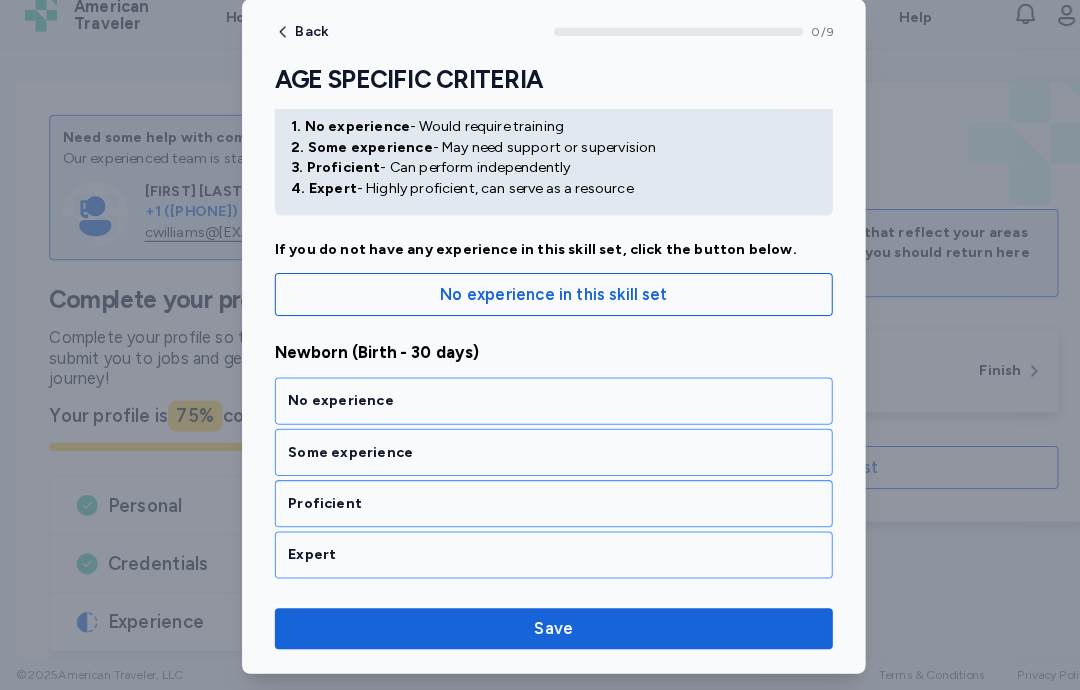 click on "No experience" at bounding box center [540, 408] 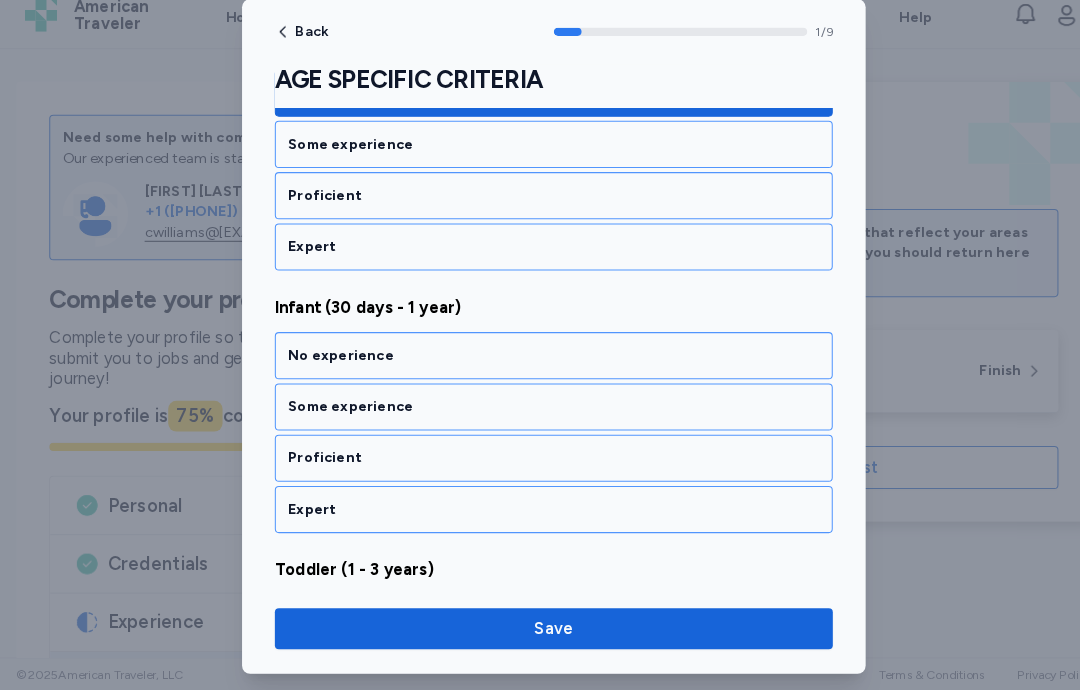 scroll, scrollTop: 367, scrollLeft: 0, axis: vertical 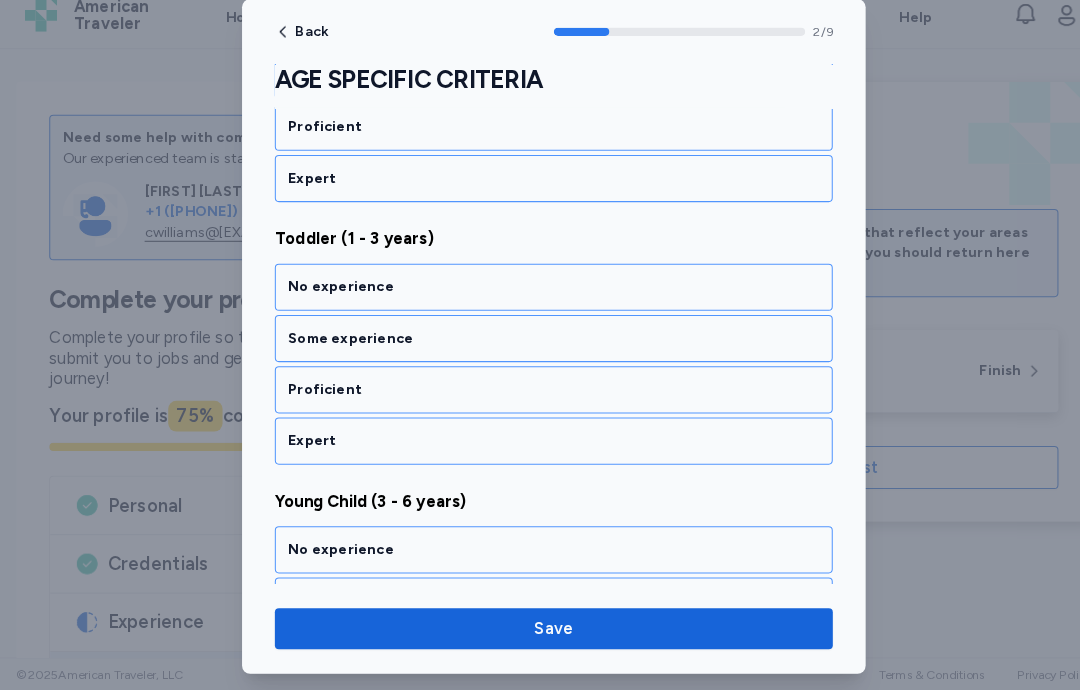 click on "No experience" at bounding box center (540, 297) 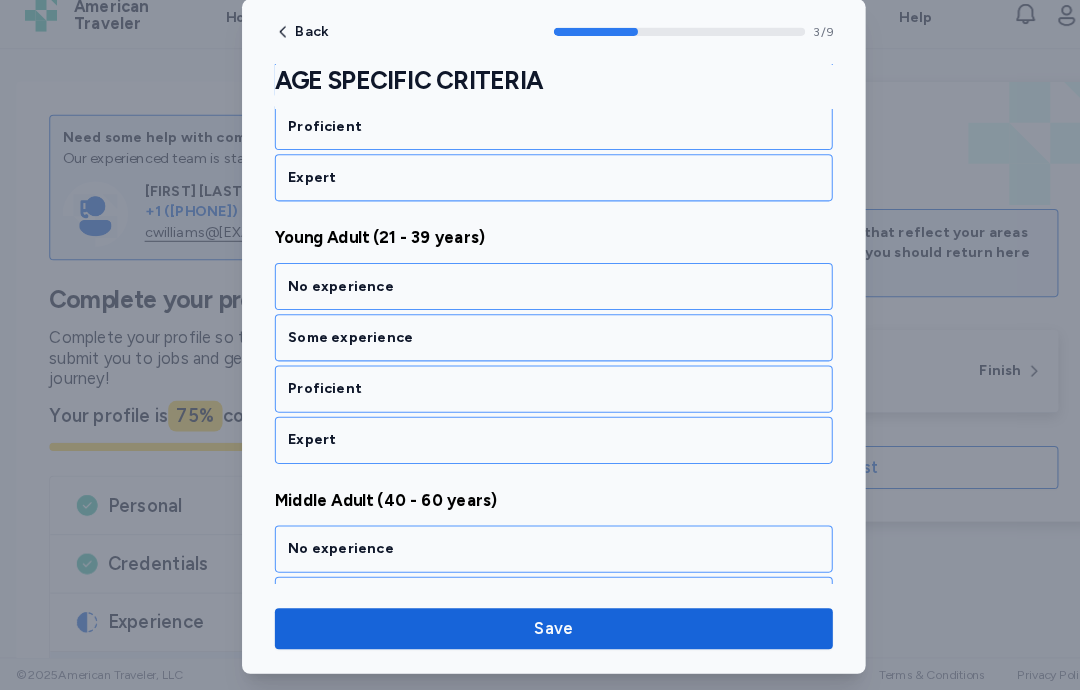 scroll, scrollTop: 1737, scrollLeft: 0, axis: vertical 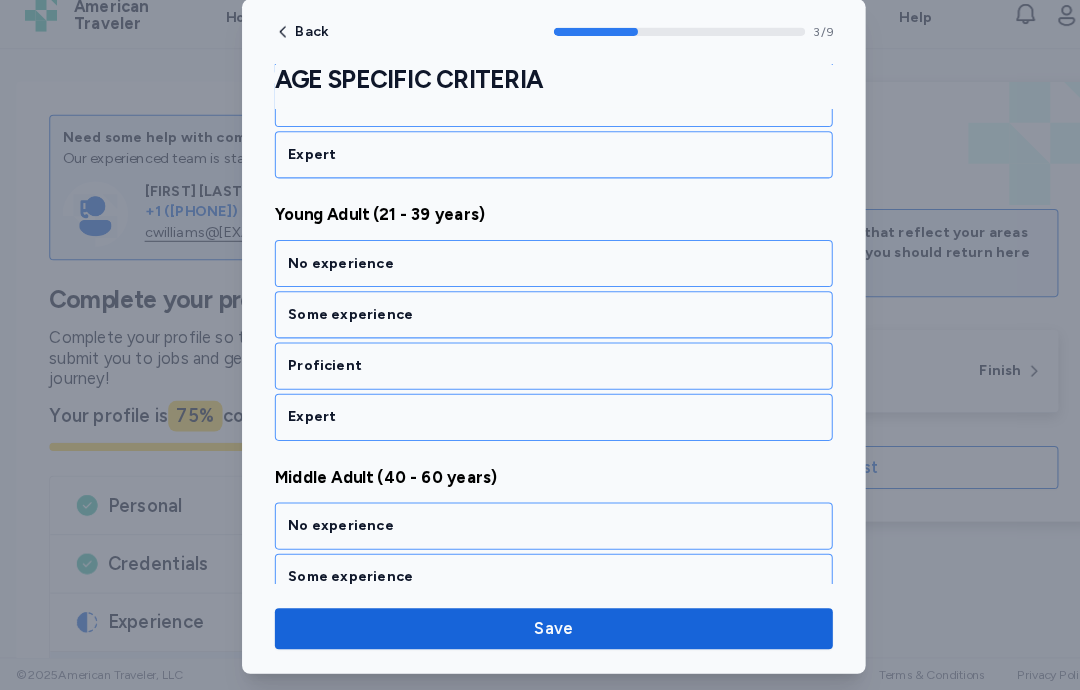 click on "AGE SPECIFIC CRITERIA Rate your ability as accurately as possible for each skill below. 1. No experience - Would require training 2. Some experience - May need support or supervision 3. Proficient - Can perform independently 4. Expert - Highly proficient, can serve as a resource If you do not have any experience in this skill set, click the button below. No experience in this skill set Newborn (Birth - 30 days) No experience Some experience Proficient Expert Infant (30 days - 1 year) No experience Some experience Proficient Expert Toddler (1 - 3 years) No experience Some experience Proficient Expert Young Child (3 - 6 years) No experience Some experience Proficient Expert Older Child (7 - 12 years) No experience Some experience Proficient Expert Adolescent (13 - 20 years) No experience Some experience Proficient Expert Young Adult (21 - 39 years) No experience Some experience Proficient Expert Middle Adult (40 - 60 years) No experience Some experience Proficient Expert Older Adult (61+ years) Proficient" at bounding box center [540, -347] 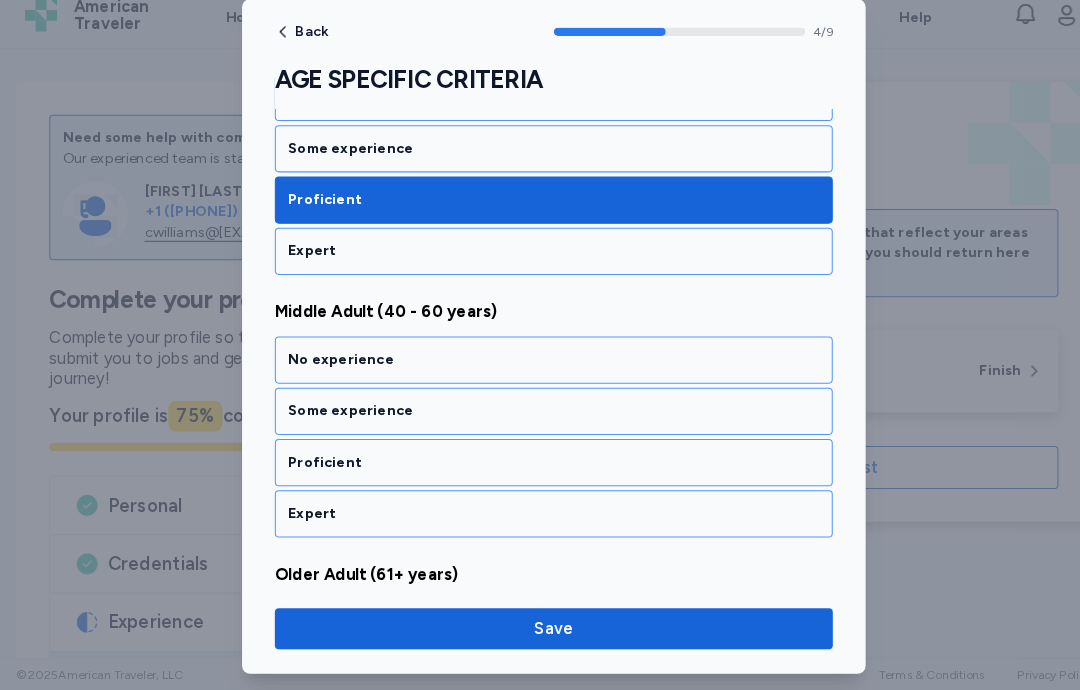 scroll, scrollTop: 1970, scrollLeft: 0, axis: vertical 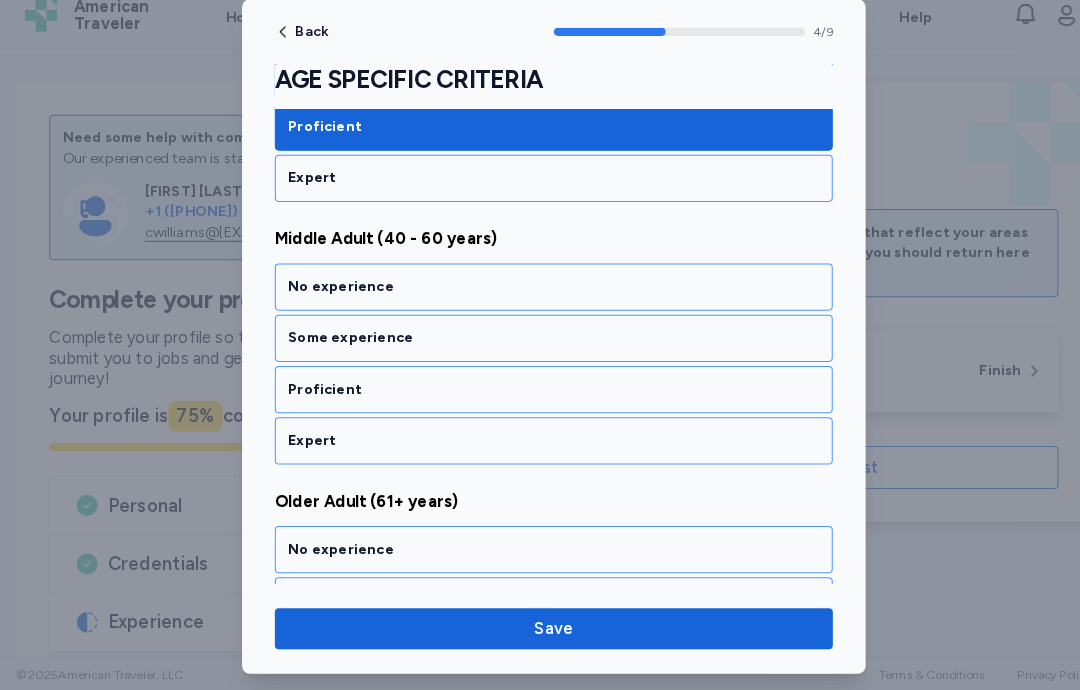 click on "Proficient" at bounding box center (540, 397) 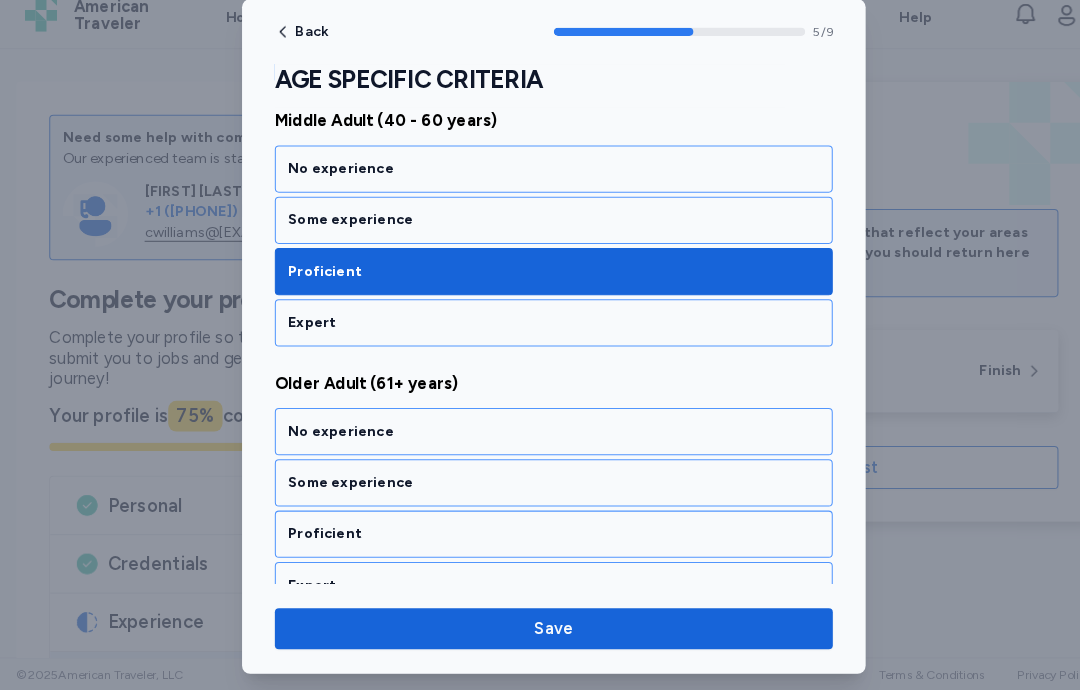 scroll, scrollTop: 2114, scrollLeft: 0, axis: vertical 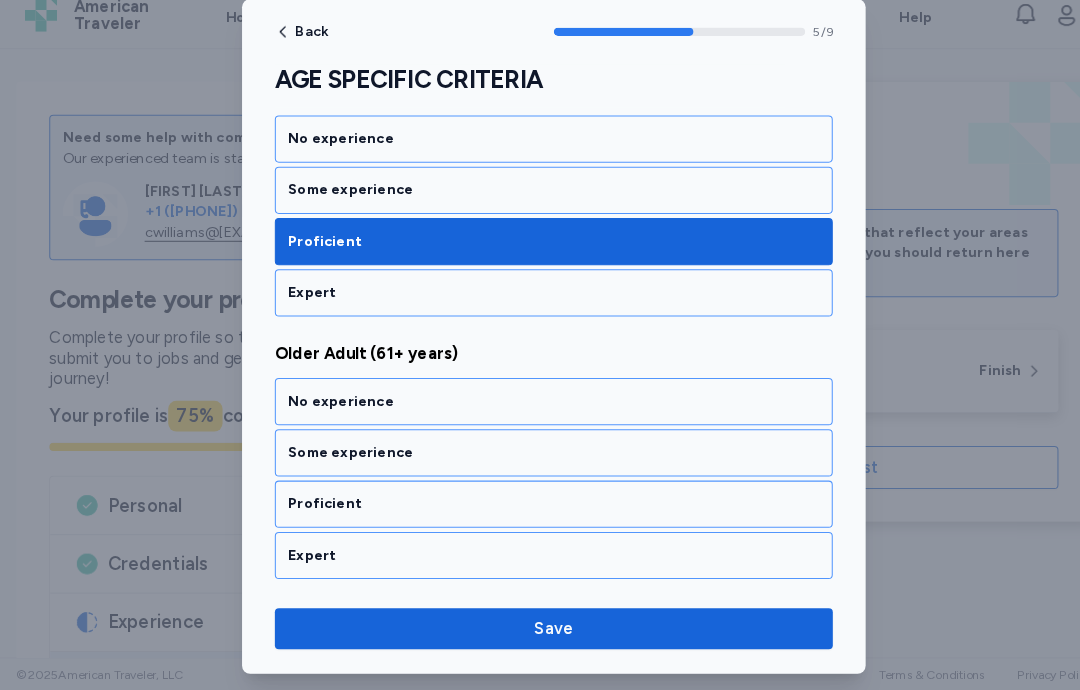 click on "Proficient" at bounding box center (540, 509) 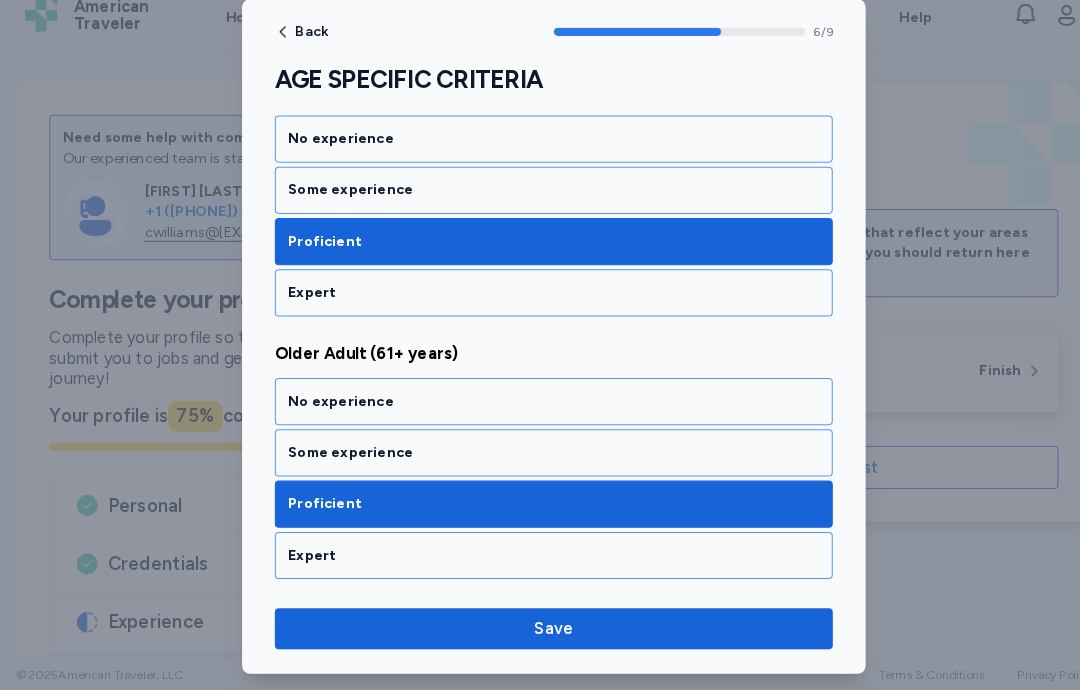 click on "Proficient" at bounding box center (540, 509) 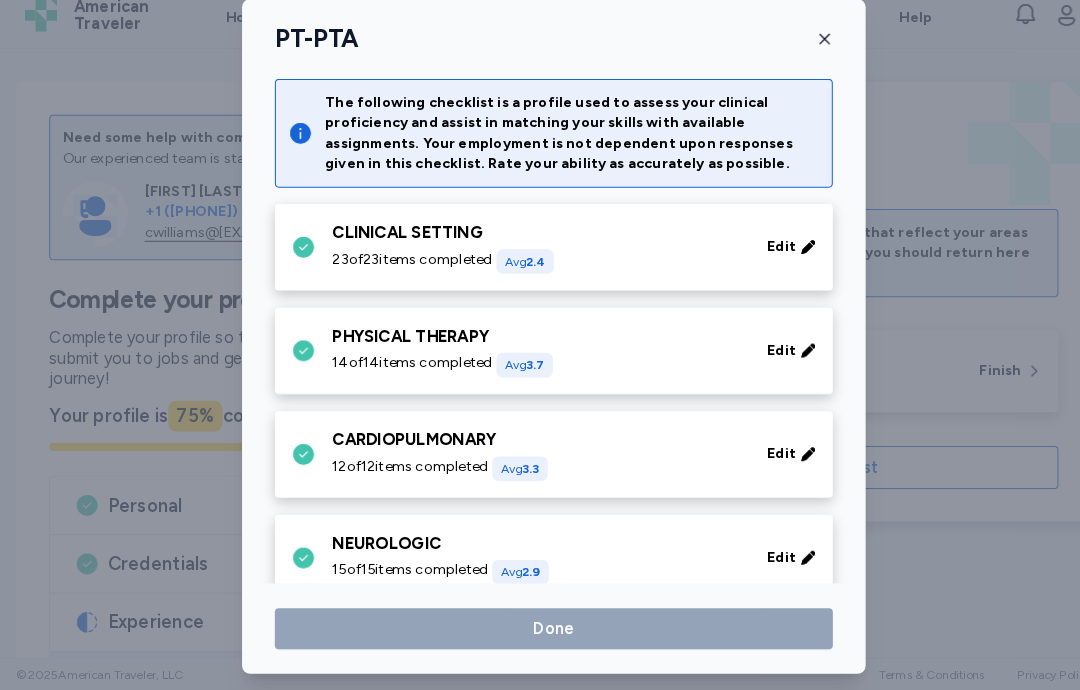 scroll, scrollTop: 1201, scrollLeft: 0, axis: vertical 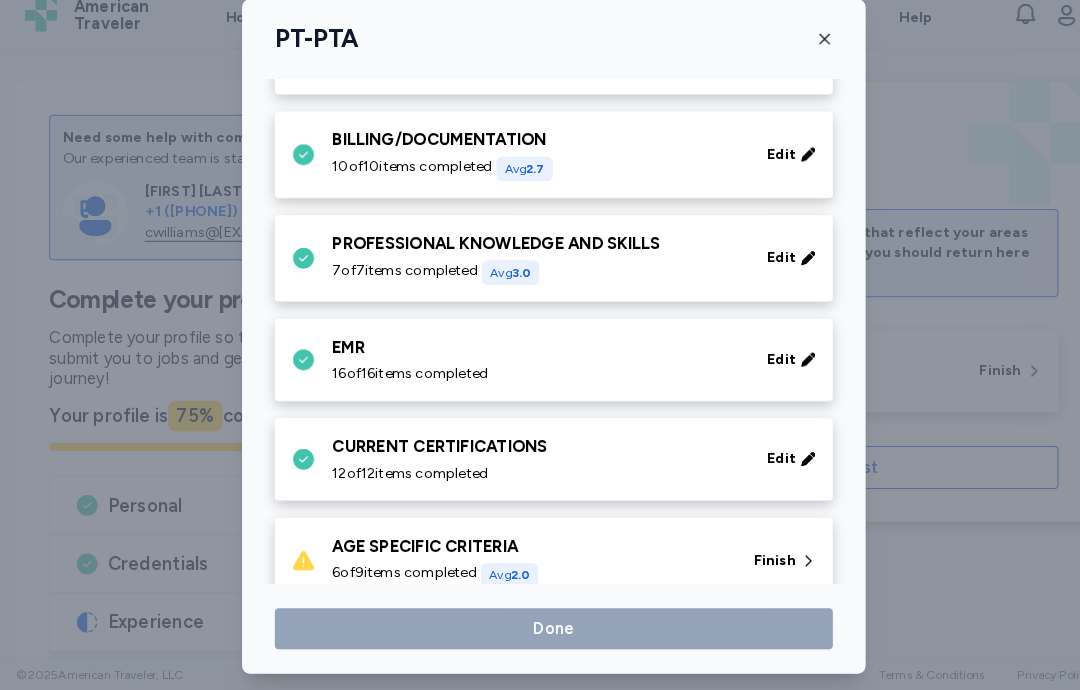 click on "AGE SPECIFIC CRITERIA" at bounding box center [517, 550] 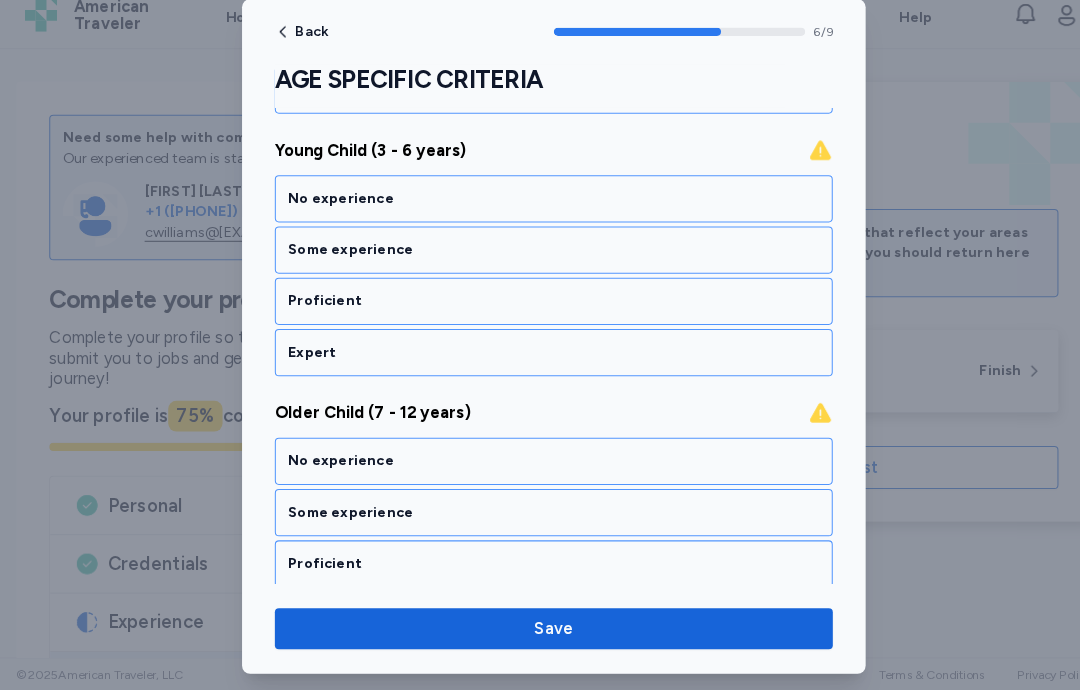 scroll, scrollTop: 1062, scrollLeft: 0, axis: vertical 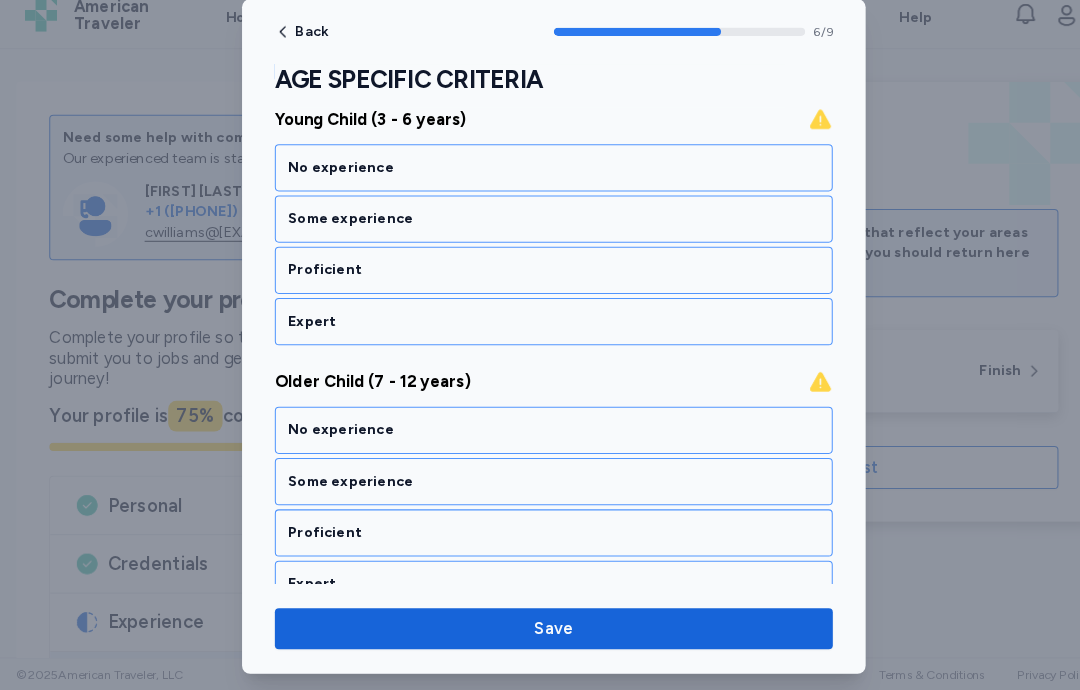 click on "Some experience" at bounding box center (540, 231) 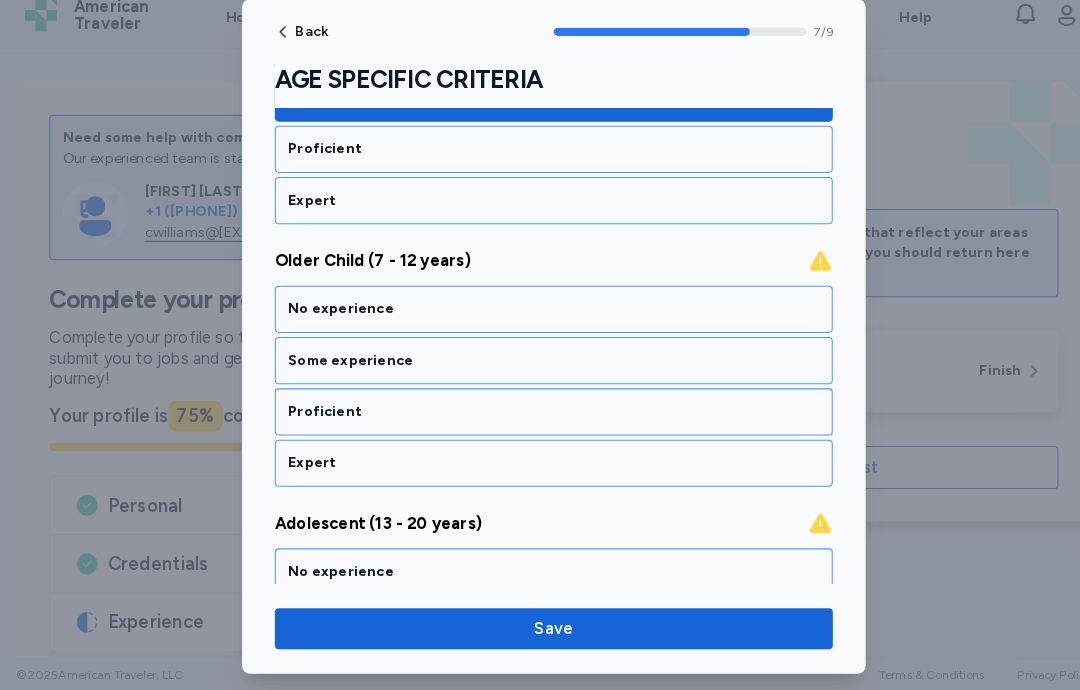 scroll, scrollTop: 1202, scrollLeft: 0, axis: vertical 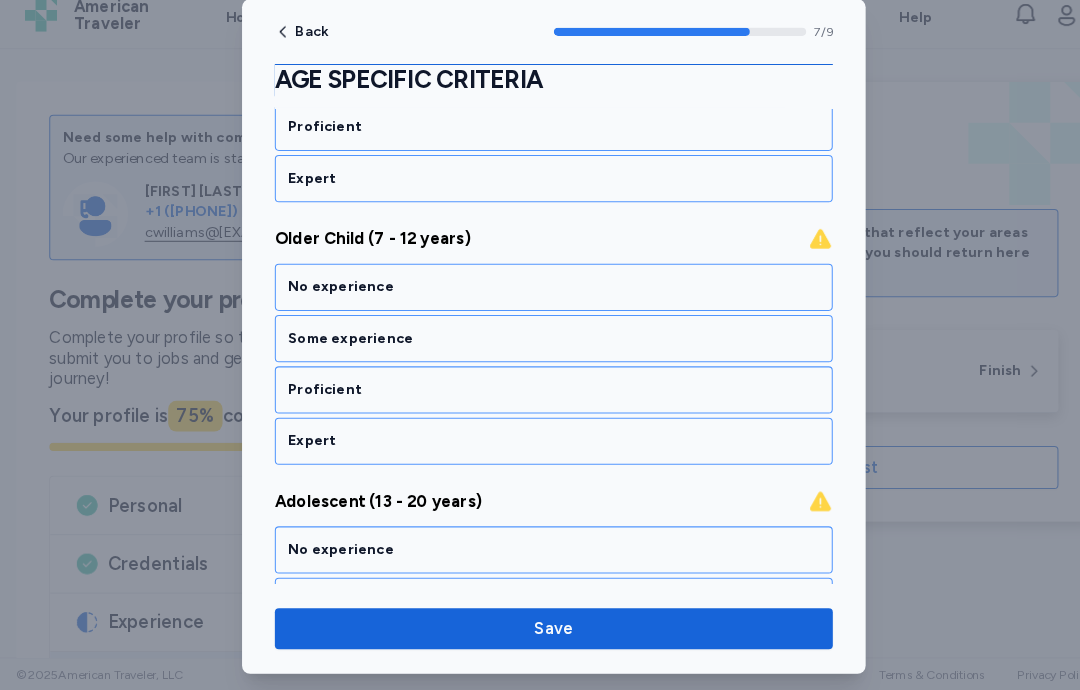 click on "No experience" at bounding box center (540, 297) 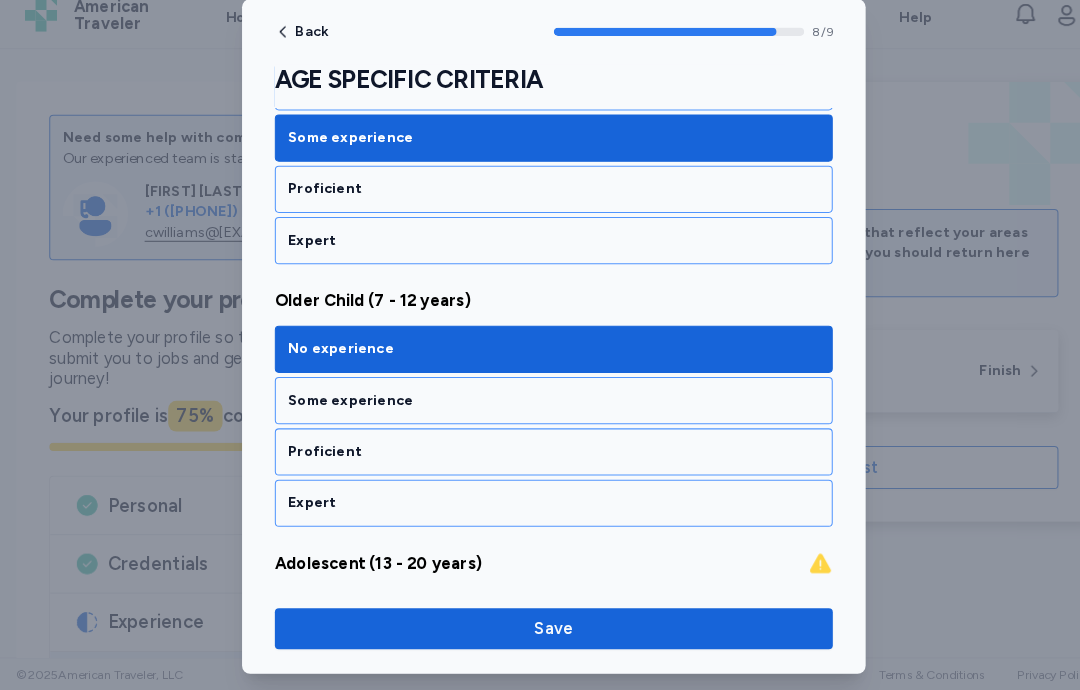 click on "No experience" at bounding box center [540, 358] 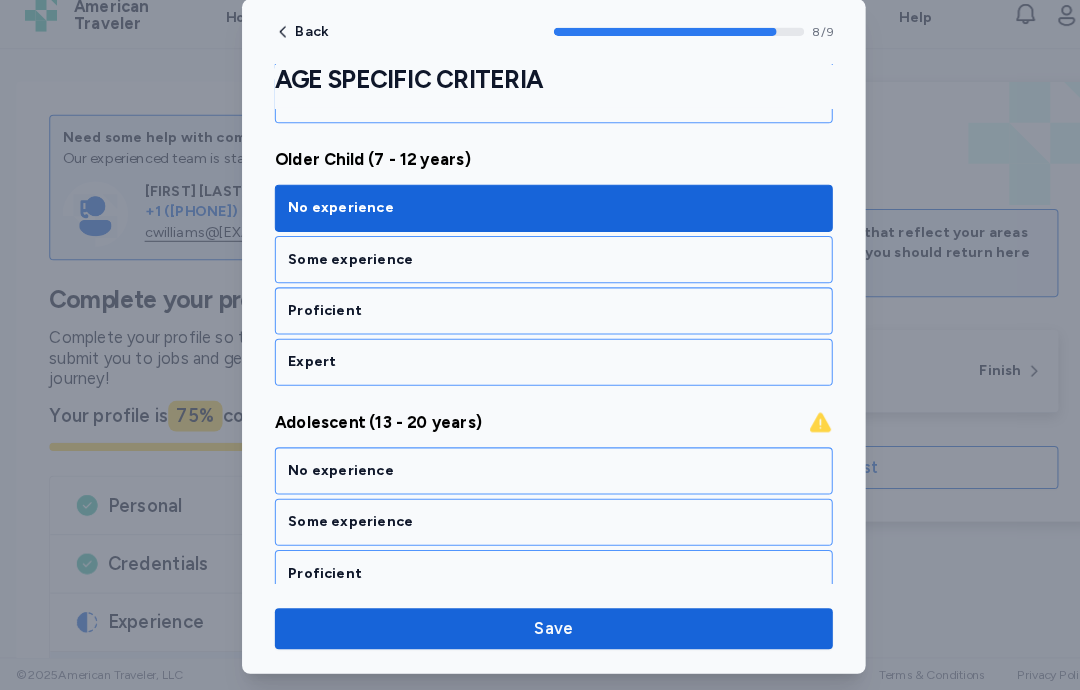 scroll, scrollTop: 1257, scrollLeft: 0, axis: vertical 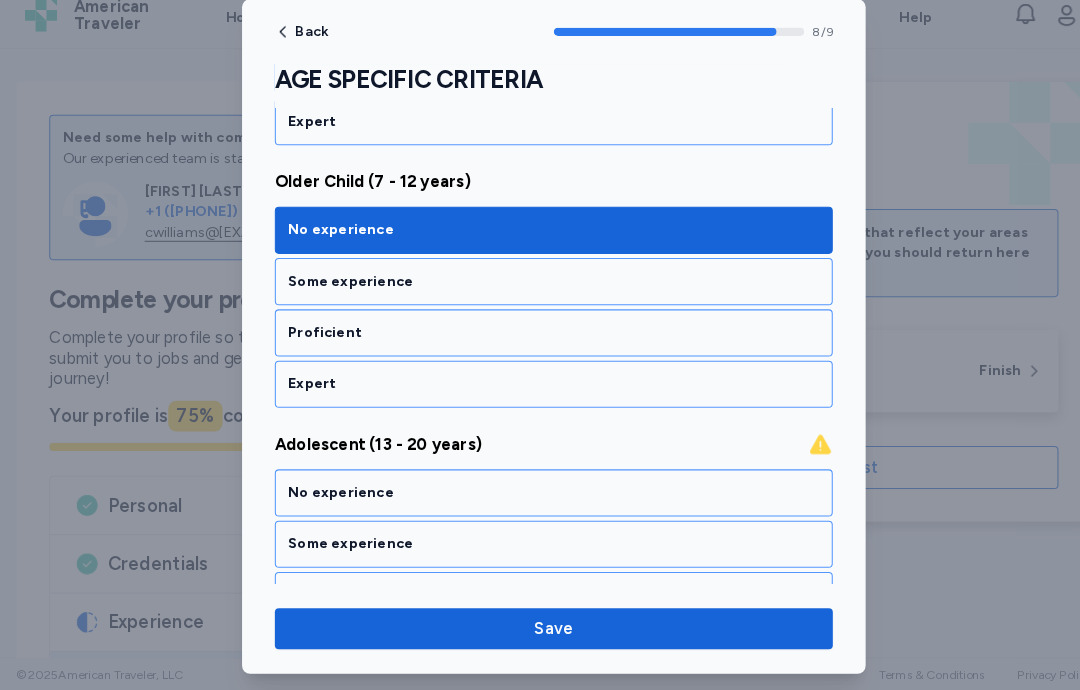 click on "No experience" at bounding box center (540, 242) 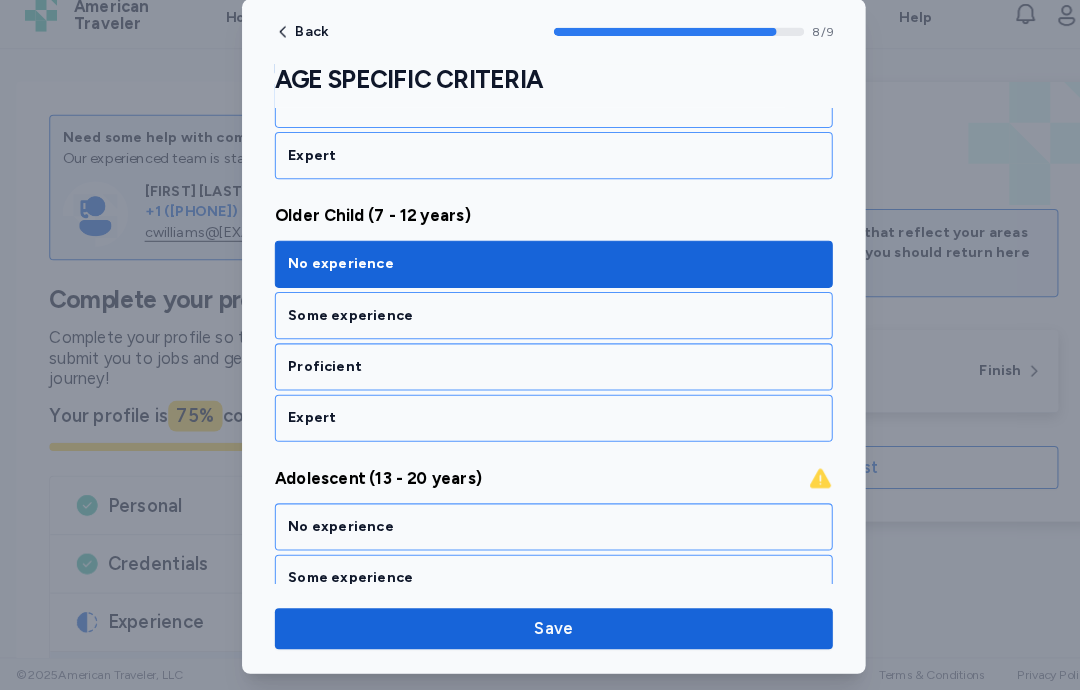 scroll, scrollTop: 1224, scrollLeft: 0, axis: vertical 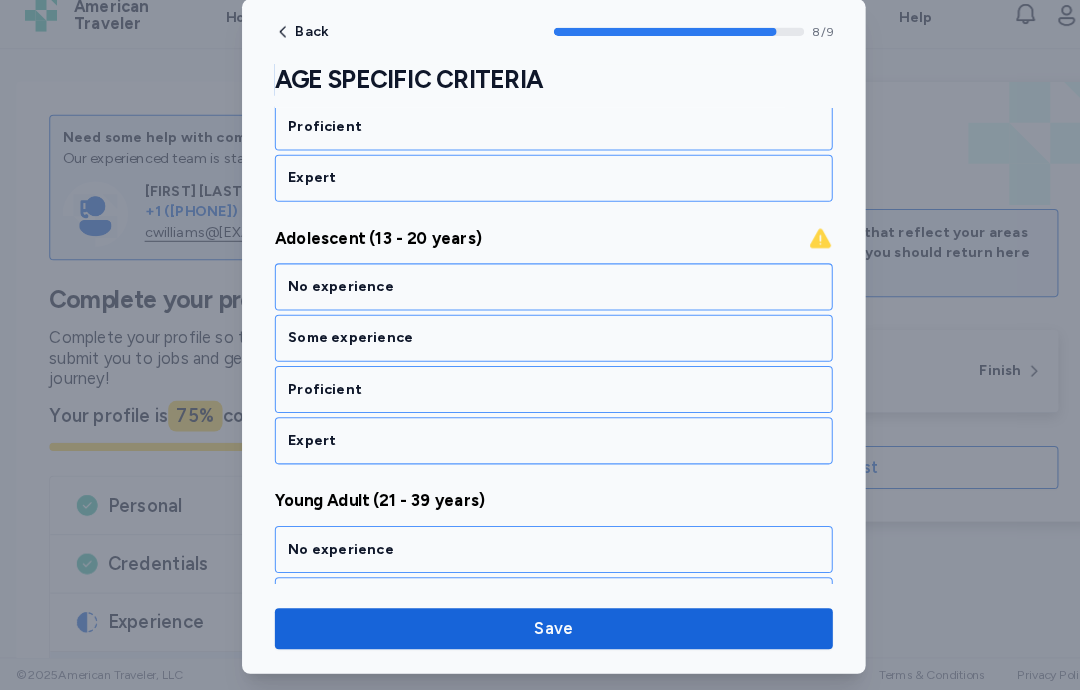 click on "Some experience" at bounding box center (540, 347) 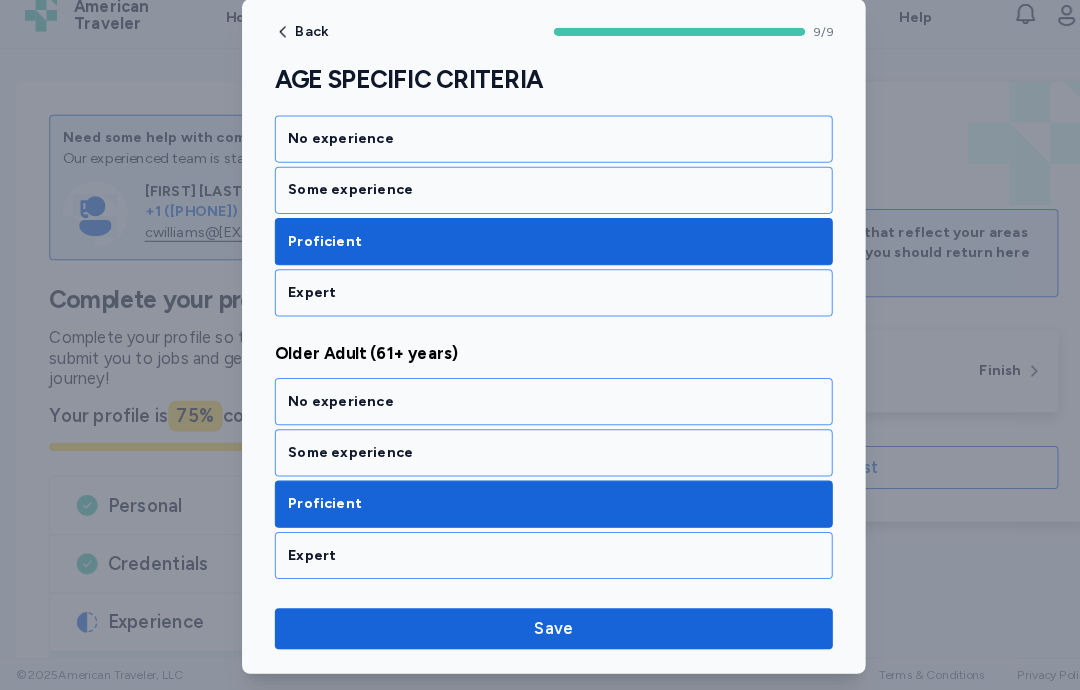 scroll, scrollTop: 2114, scrollLeft: 0, axis: vertical 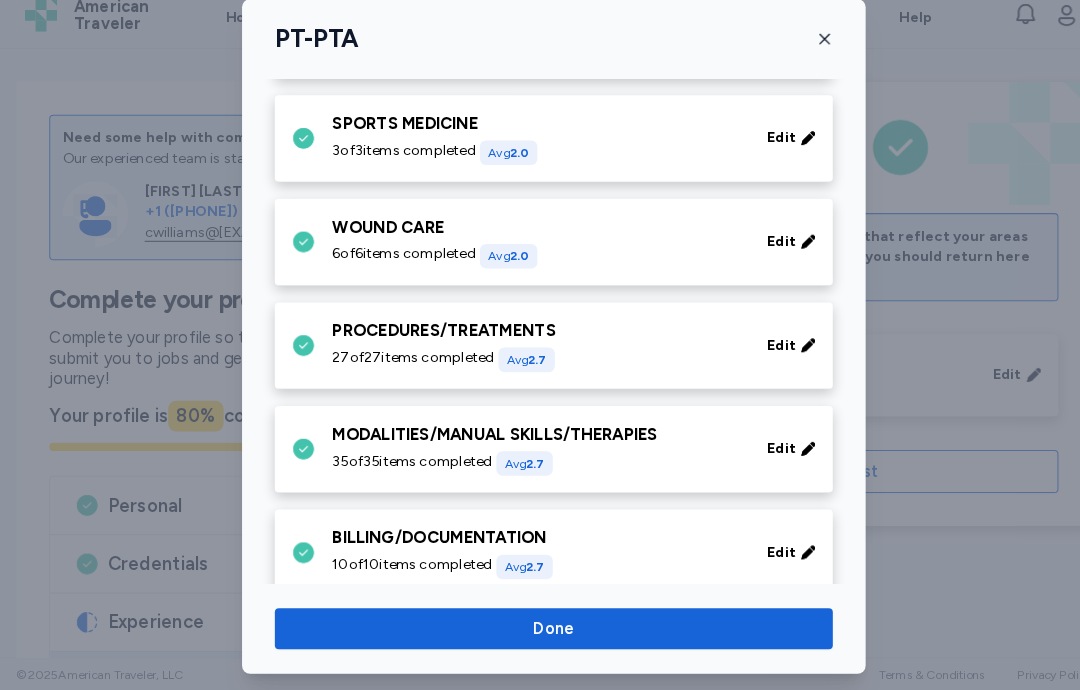 click on "Done" at bounding box center (540, 630) 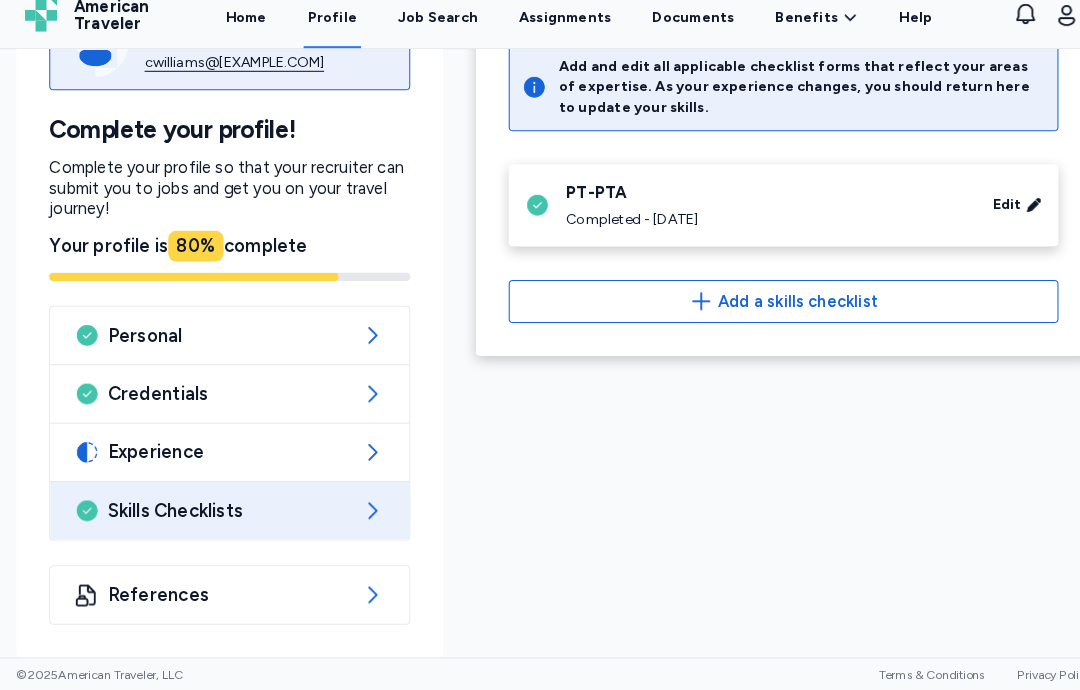scroll, scrollTop: 166, scrollLeft: 0, axis: vertical 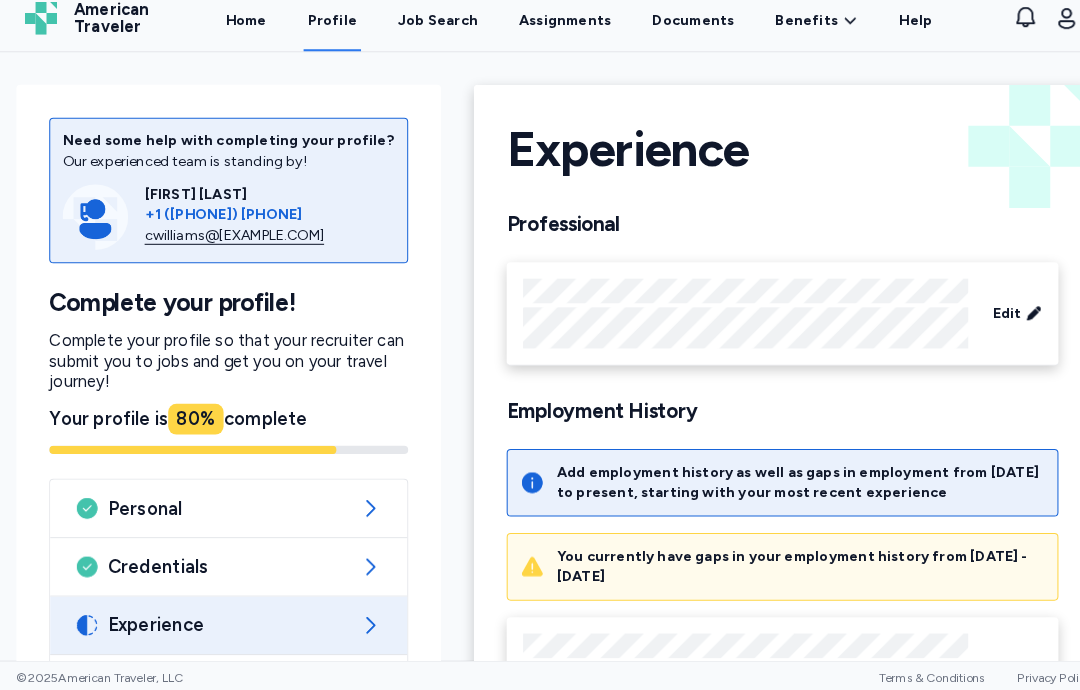 click on "You currently have gaps in your employment history from   [DATE] - [DATE]" at bounding box center (781, 567) 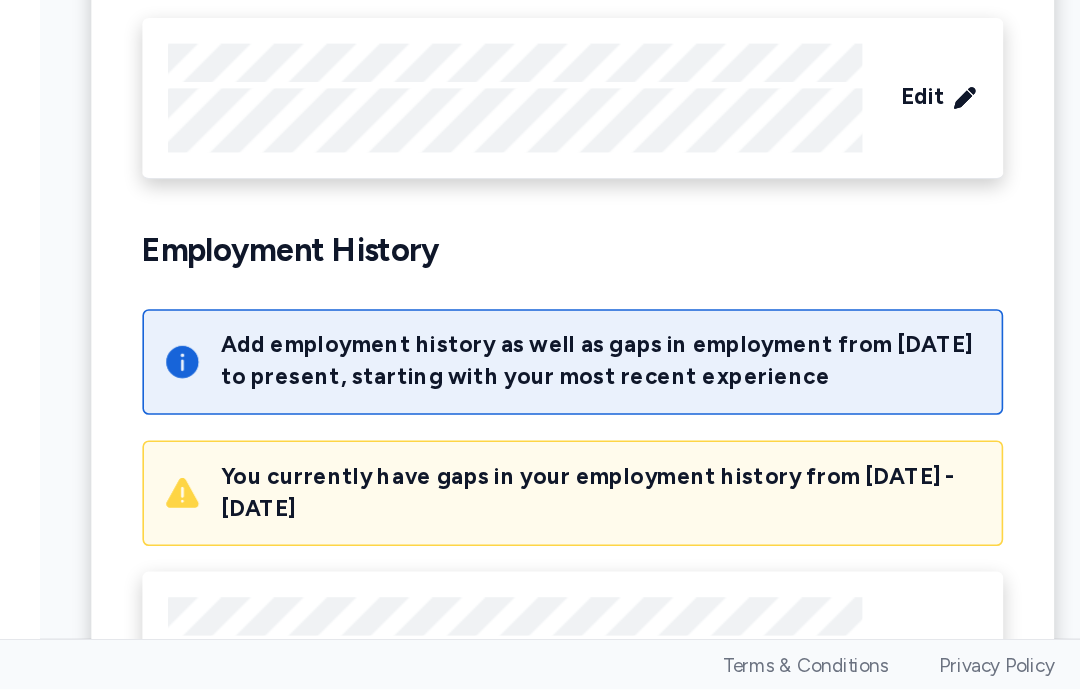 click on "Add employment history as well as gaps in employment from [DATE] to present, starting with your most recent experience You currently have gaps in your employment history from [DATE] - [DATE] Edit Add experience" at bounding box center (763, 623) 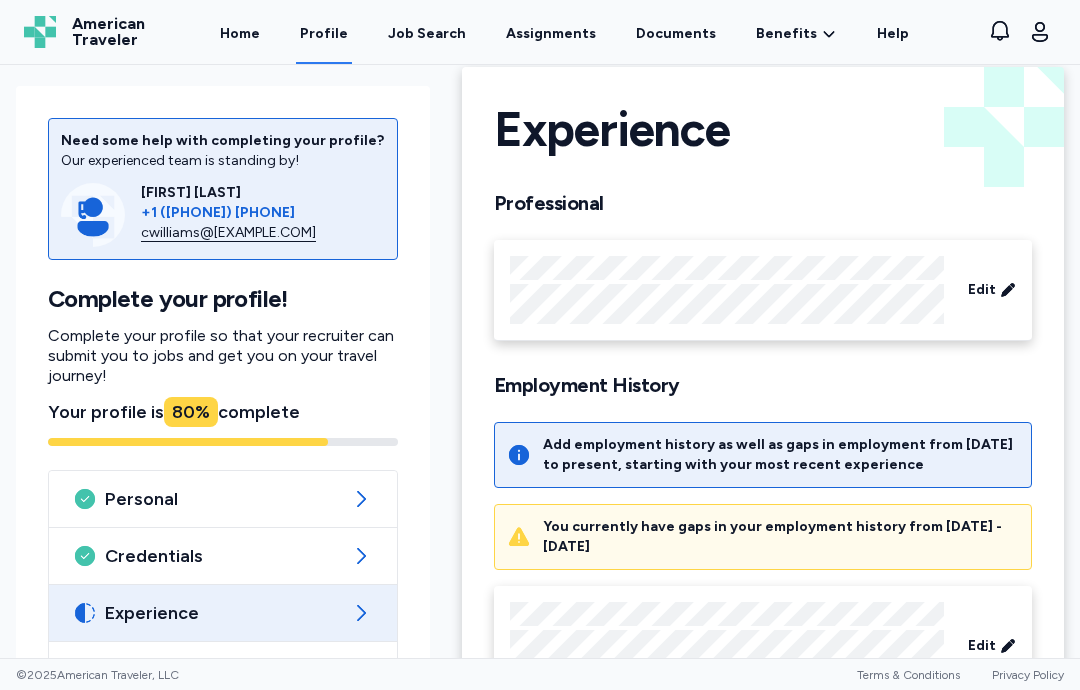 scroll, scrollTop: 35, scrollLeft: 0, axis: vertical 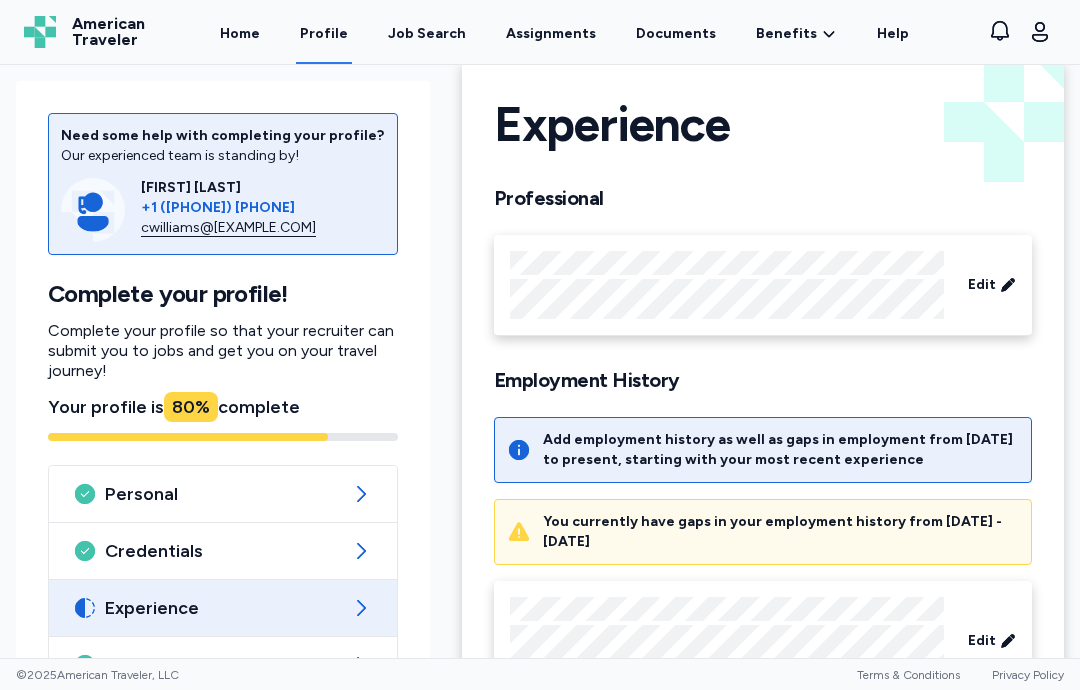 click on "Add employment history as well as gaps in employment from [DATE] to present, starting with your most recent experience" at bounding box center [763, 450] 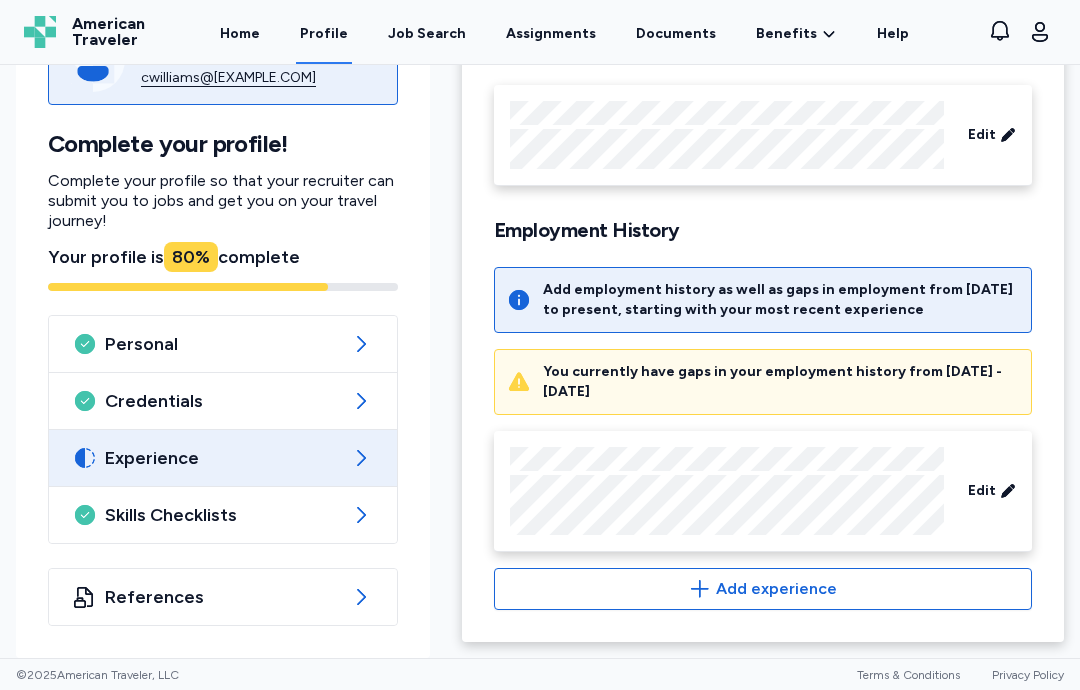 scroll, scrollTop: 185, scrollLeft: 0, axis: vertical 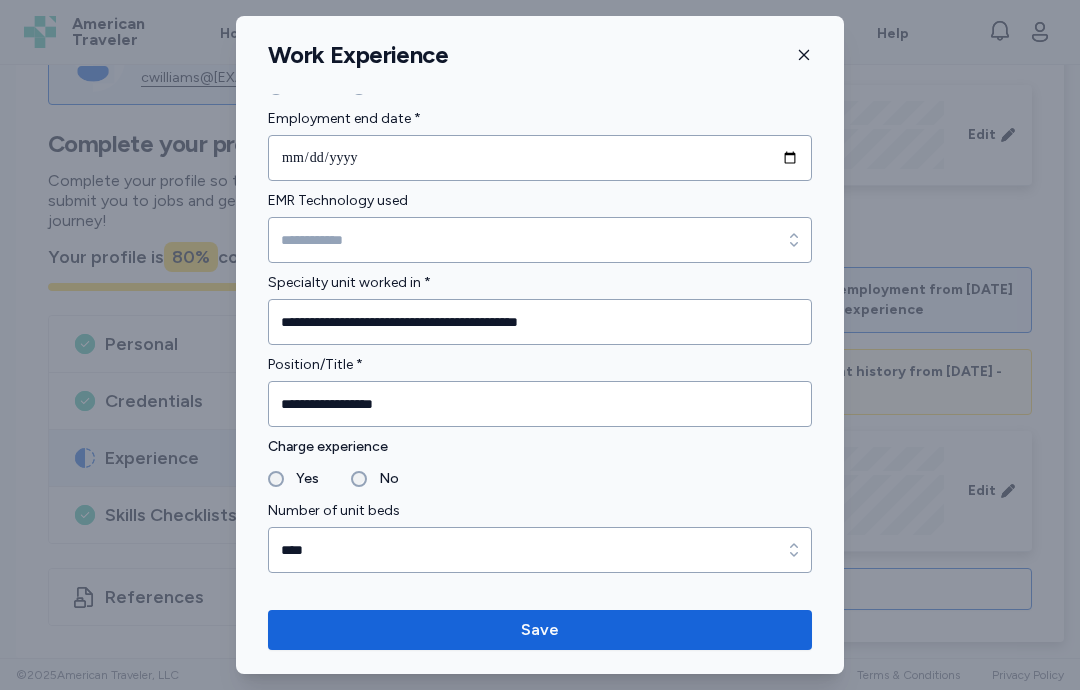 click on "Save" at bounding box center (540, 630) 